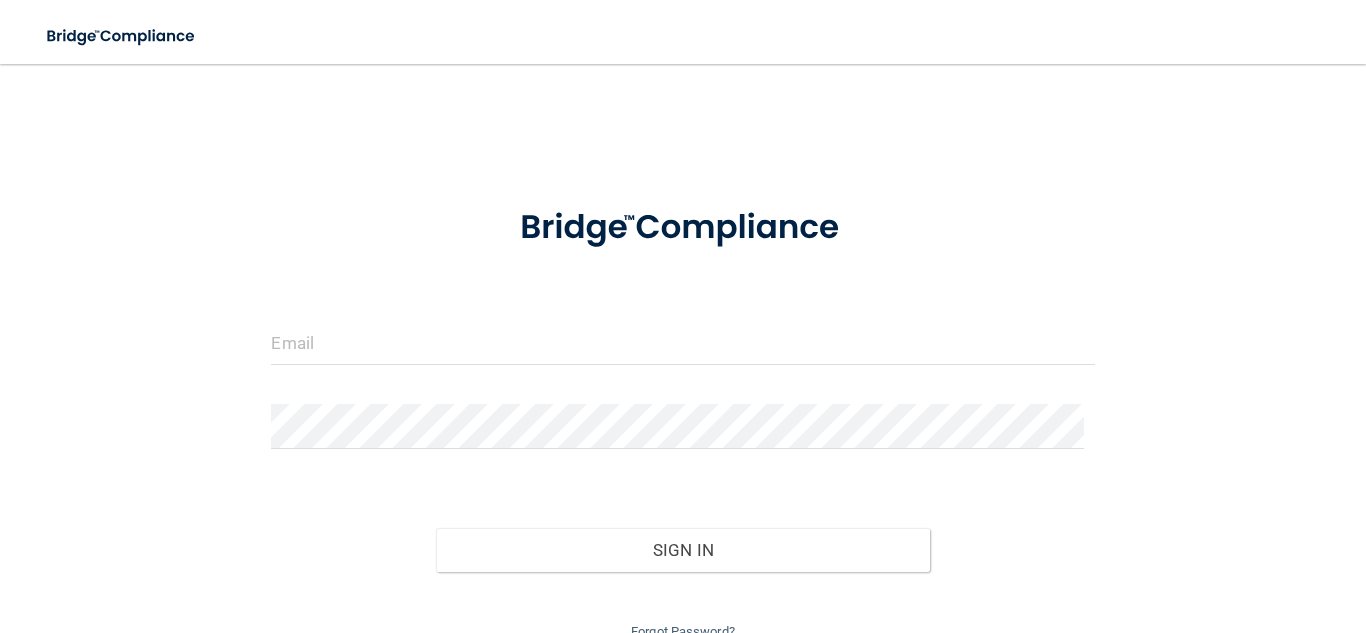 scroll, scrollTop: 0, scrollLeft: 0, axis: both 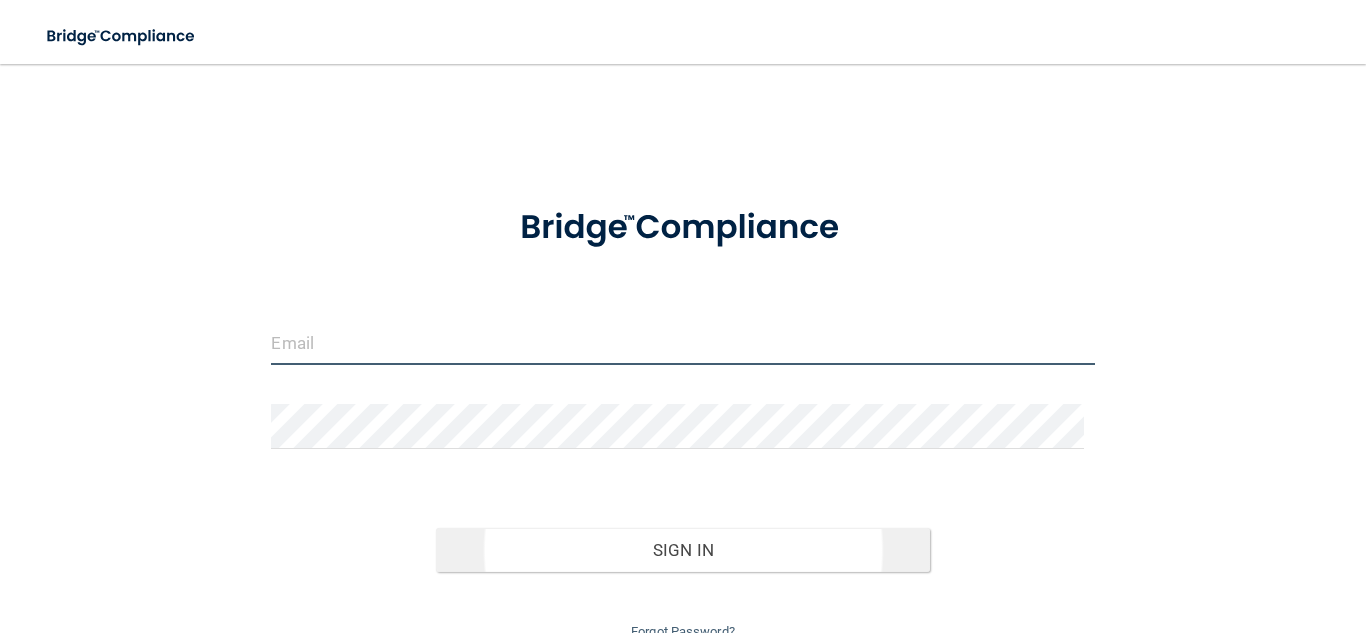 type on "[EMAIL]" 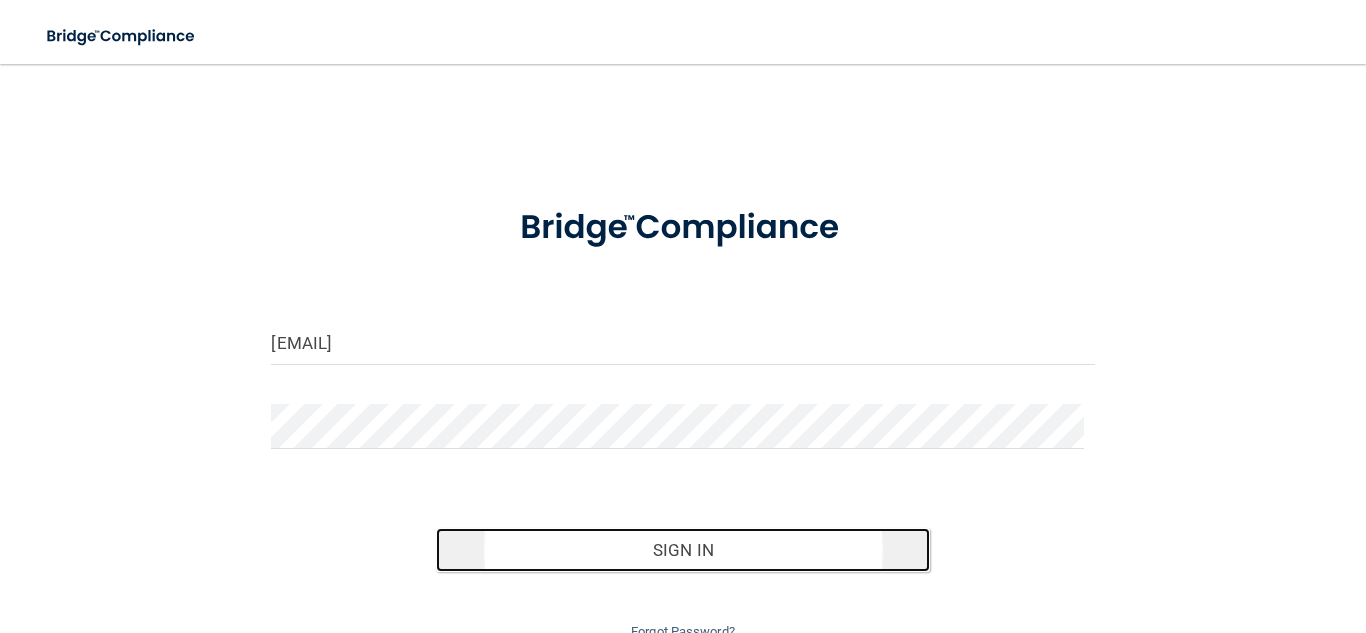 click on "Sign In" at bounding box center (683, 550) 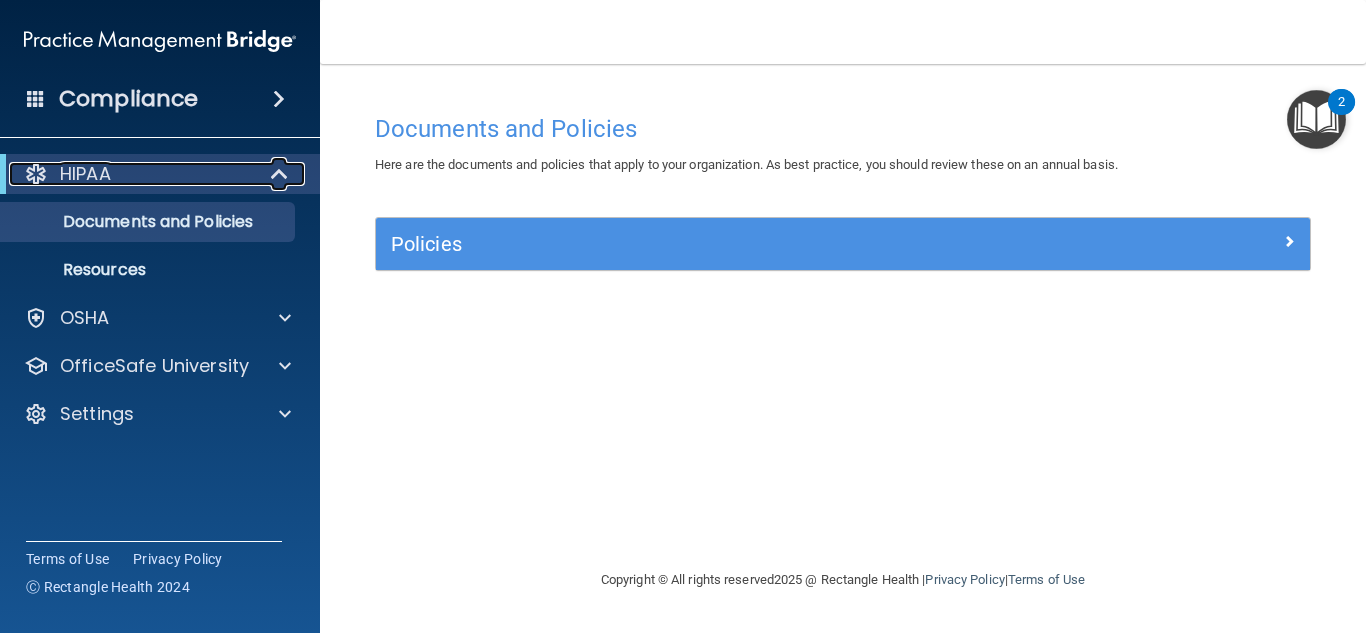 click on "HIPAA" at bounding box center (132, 174) 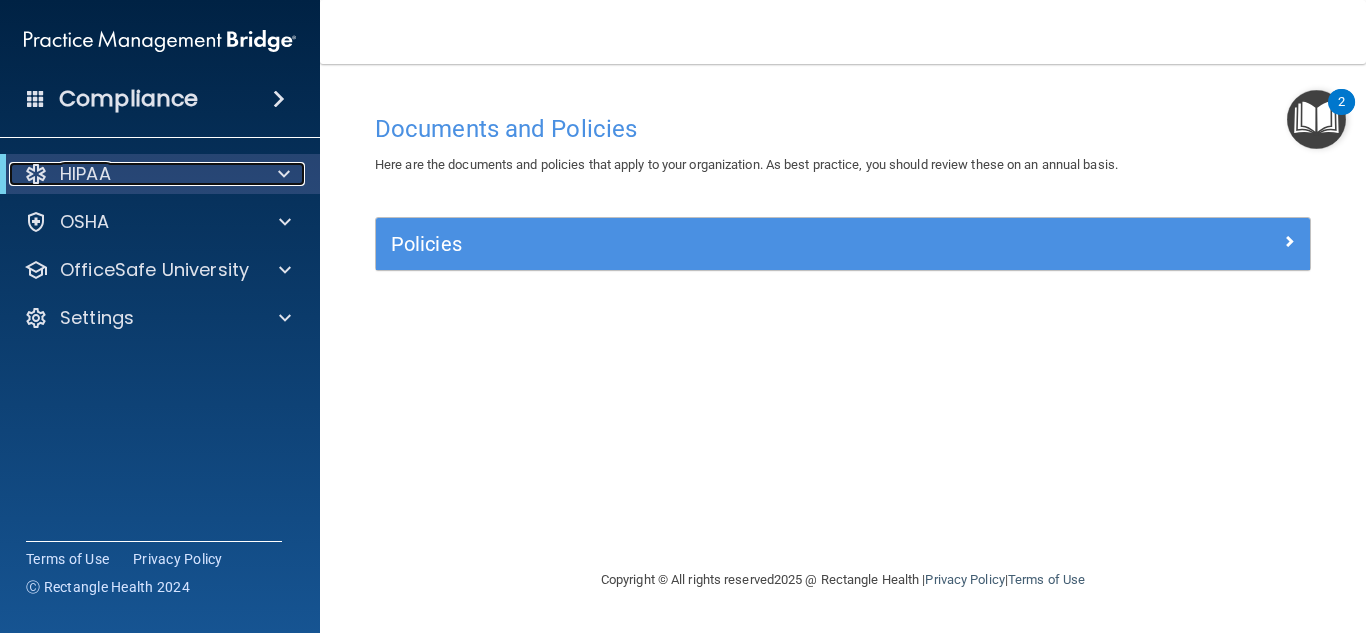 click on "HIPAA" at bounding box center (132, 174) 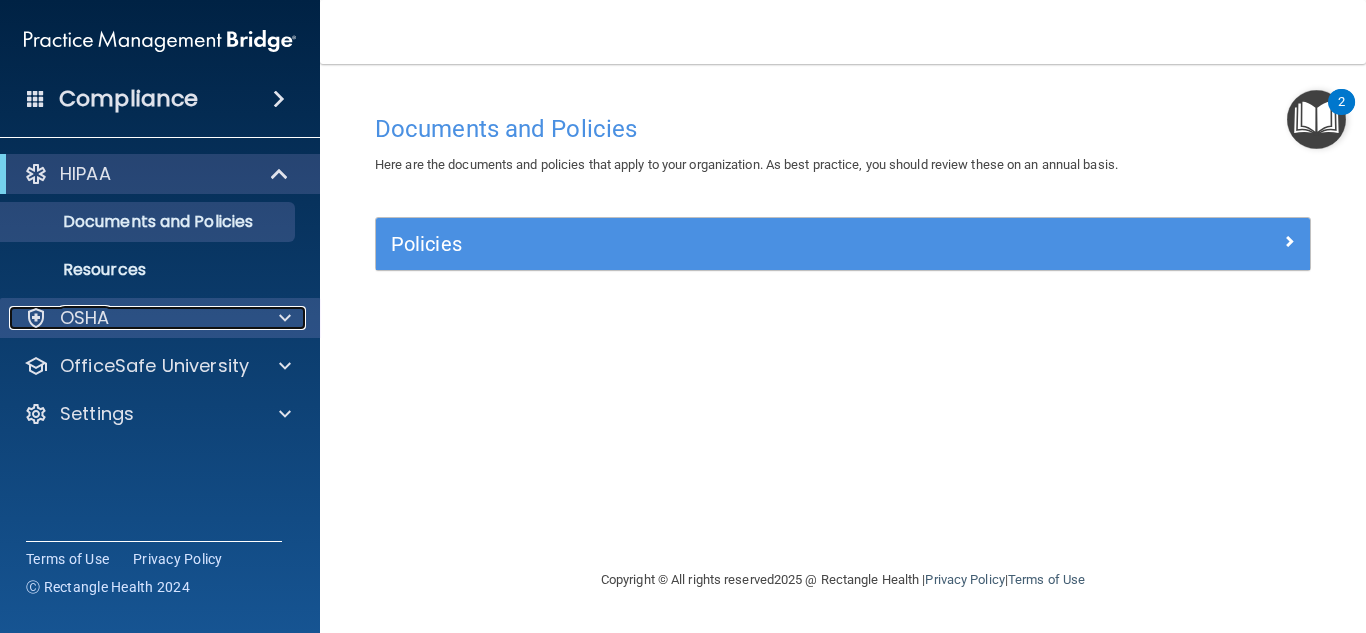 click at bounding box center [282, 318] 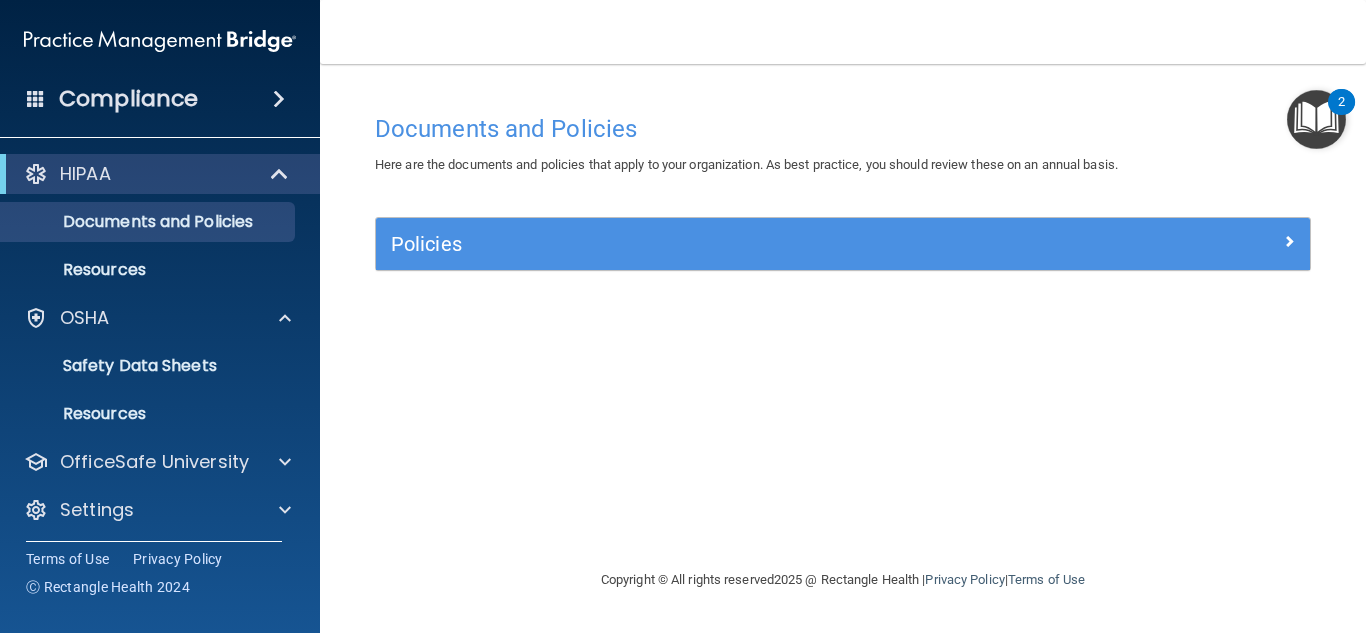 click on "Compliance" at bounding box center [160, 99] 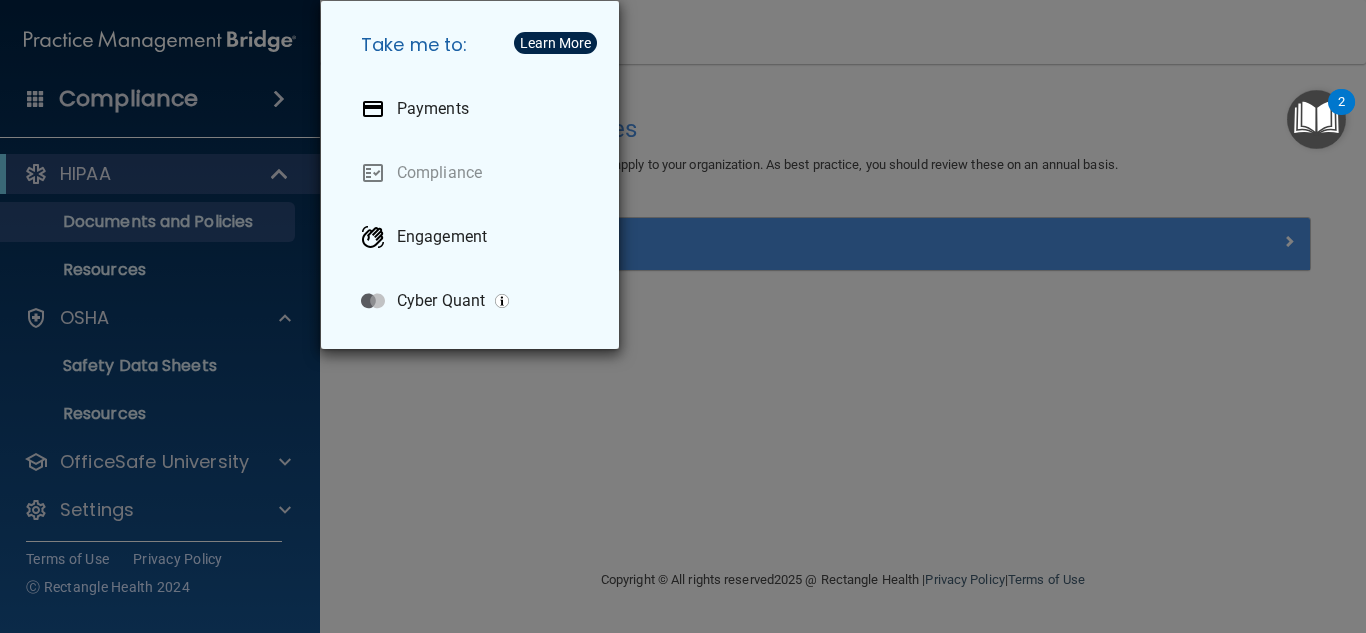 click on "Take me to:             Payments                   Compliance                     Engagement                     Cyber Quant" at bounding box center [683, 316] 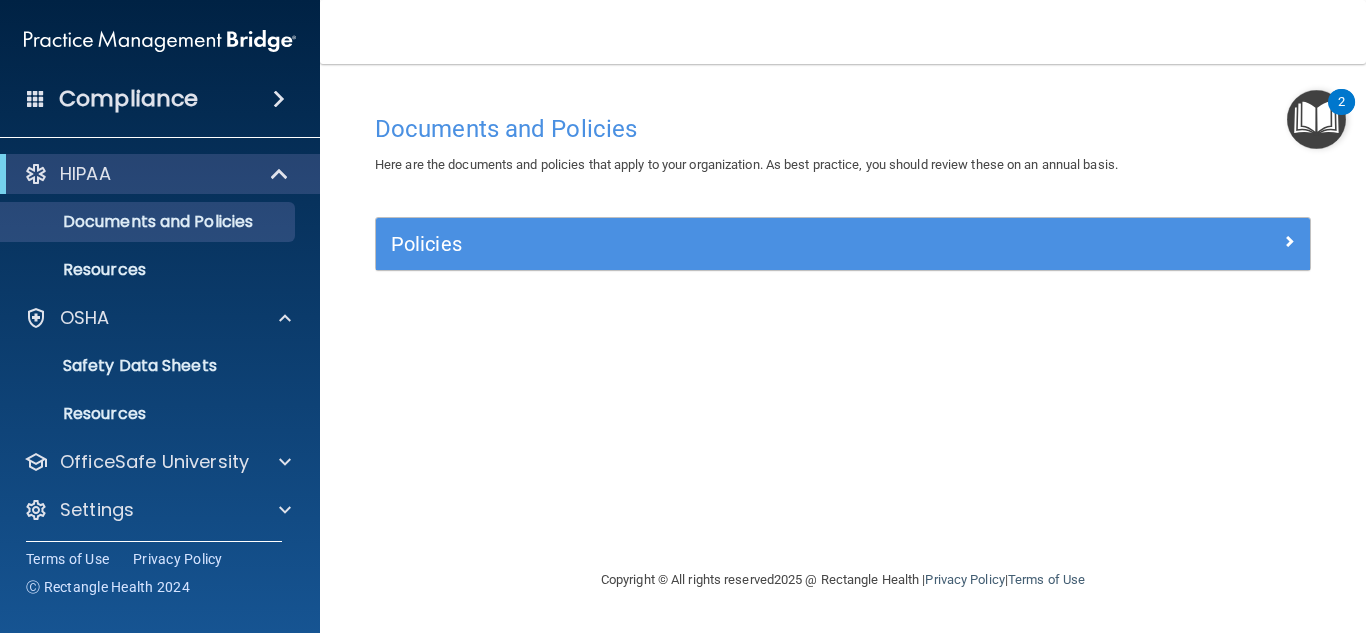 click on "Compliance" at bounding box center [160, 99] 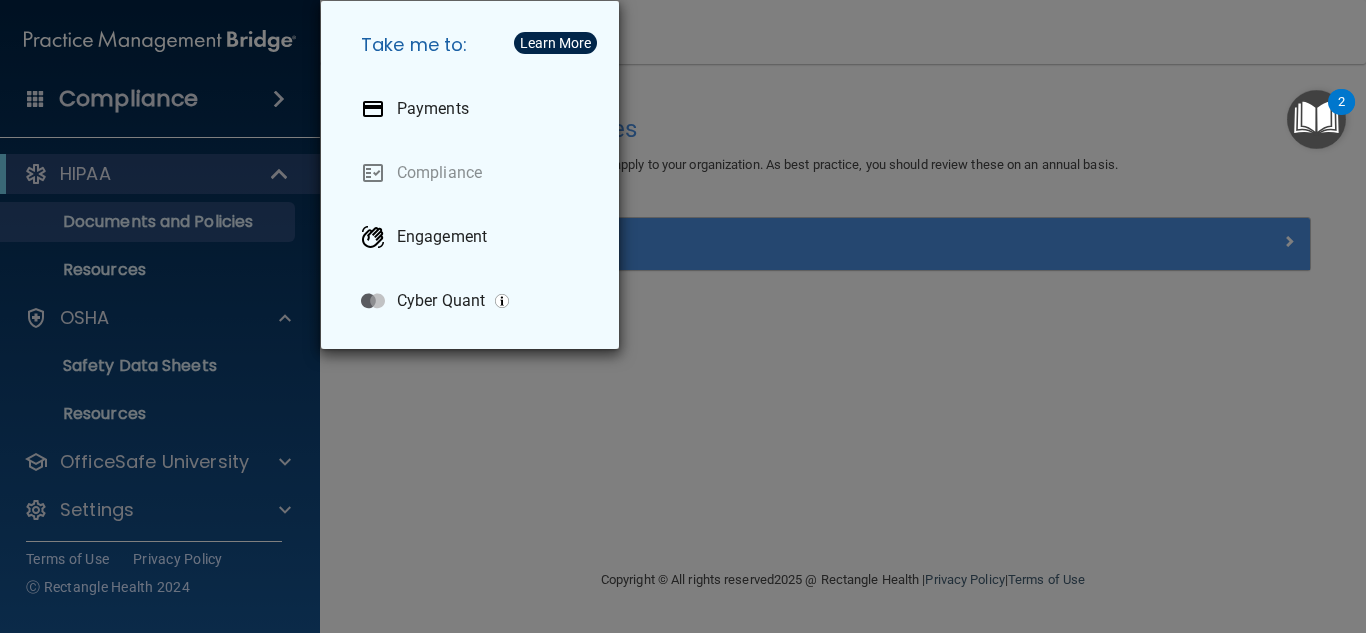 click on "Take me to:             Payments                   Compliance                     Engagement                     Cyber Quant" at bounding box center [683, 316] 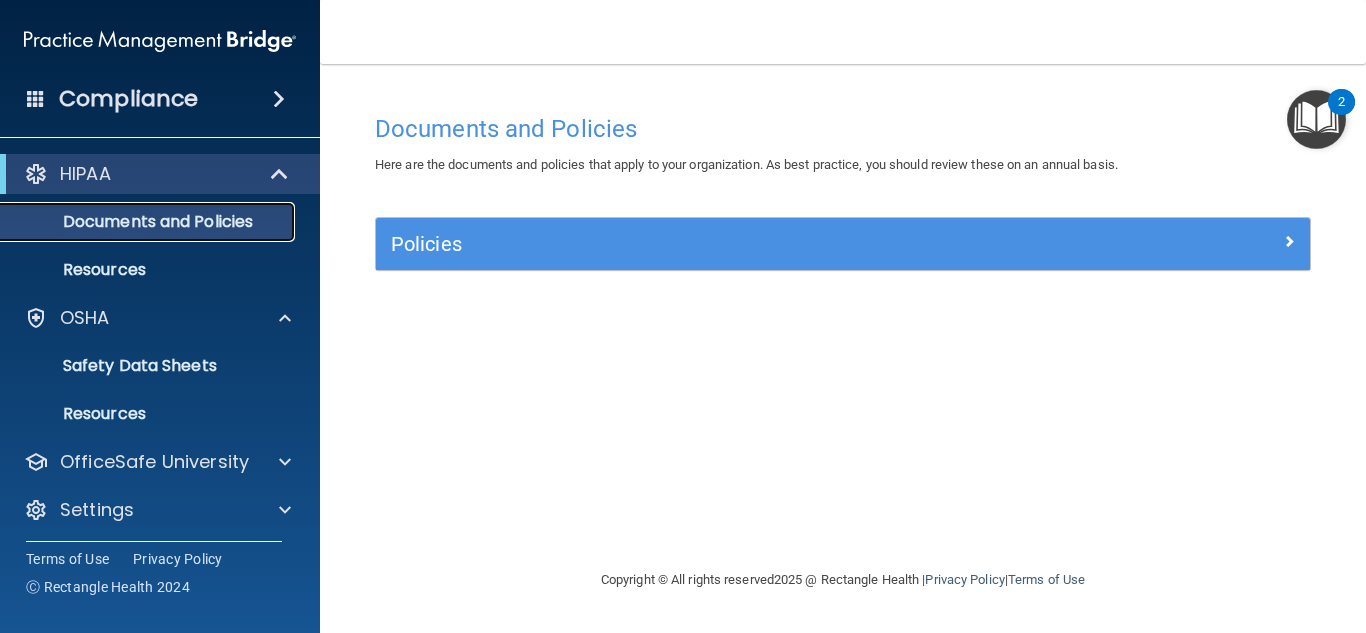 click on "Documents and Policies" at bounding box center [149, 222] 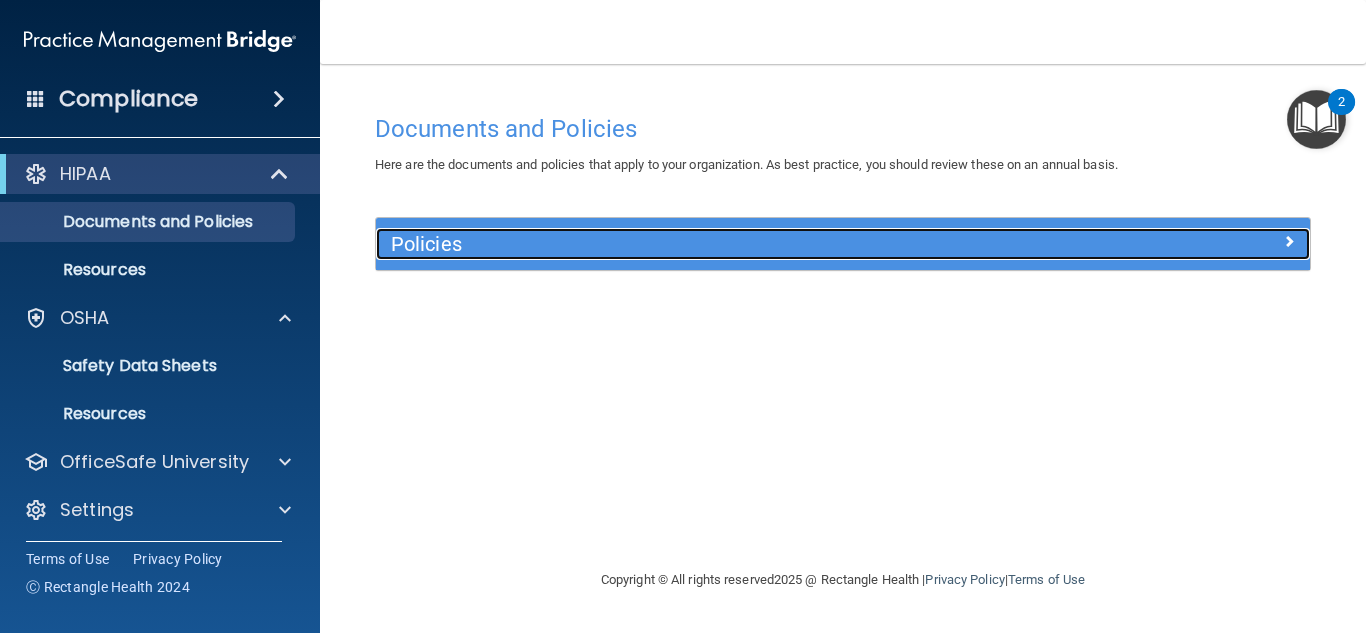 click on "Policies" at bounding box center (726, 244) 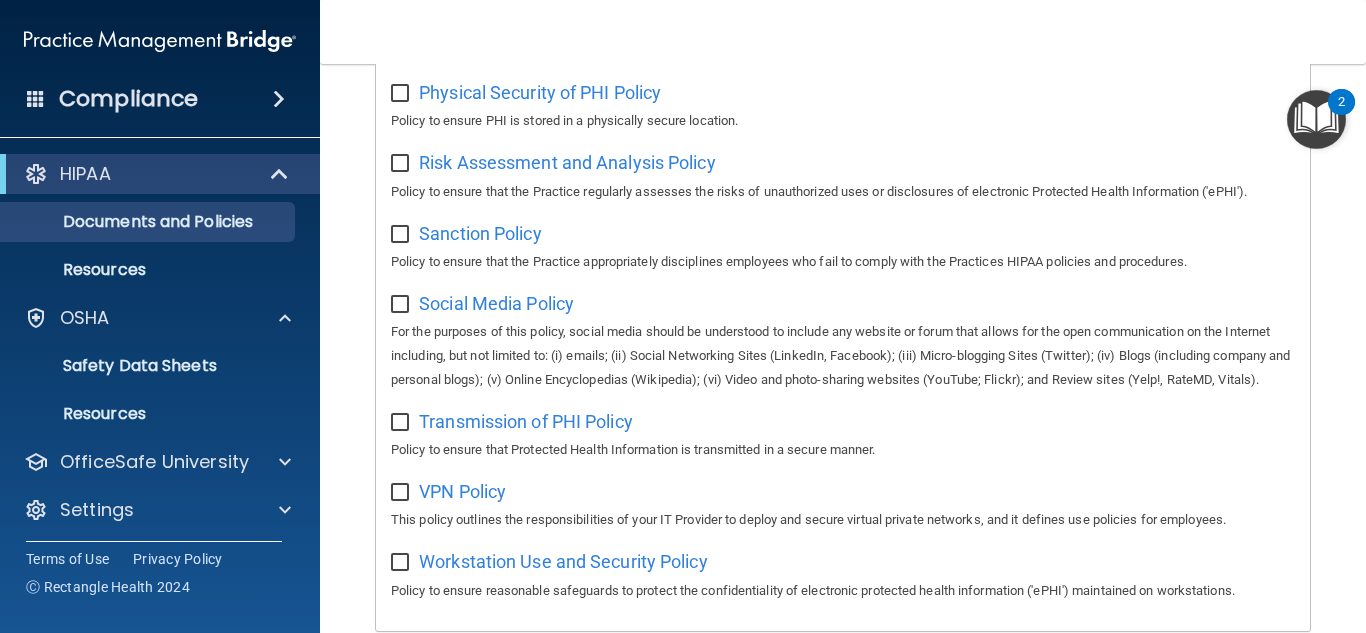 scroll, scrollTop: 1371, scrollLeft: 0, axis: vertical 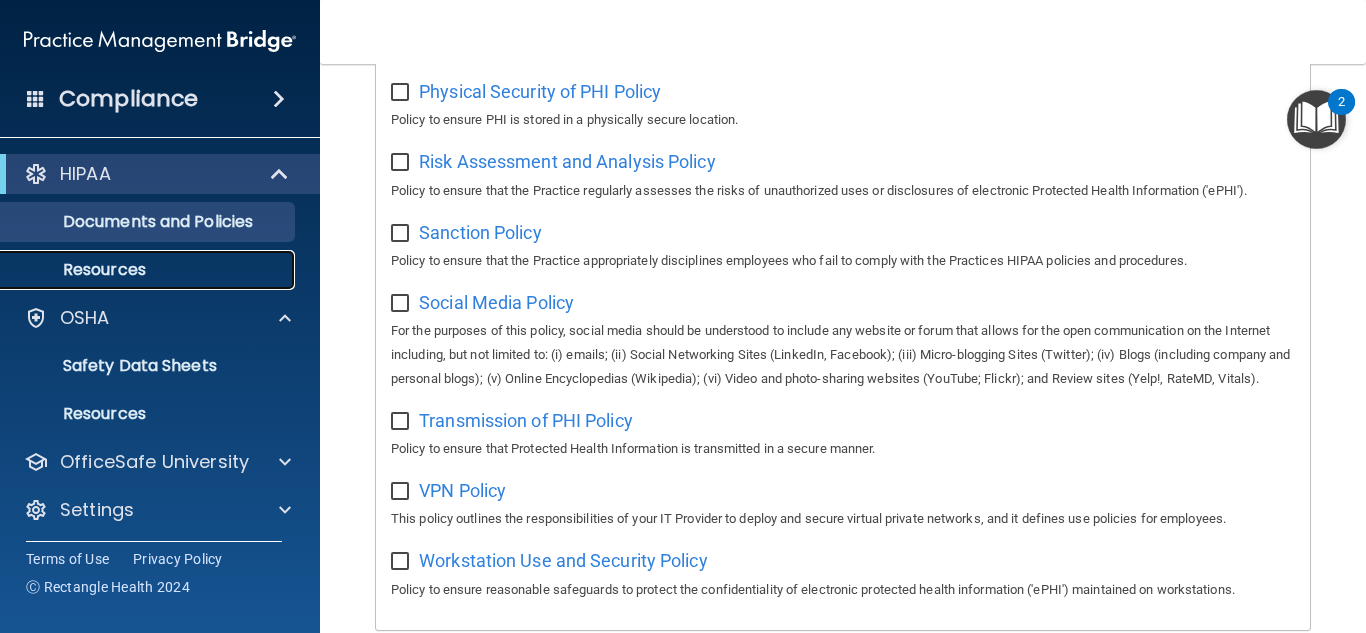 click on "Resources" at bounding box center (149, 270) 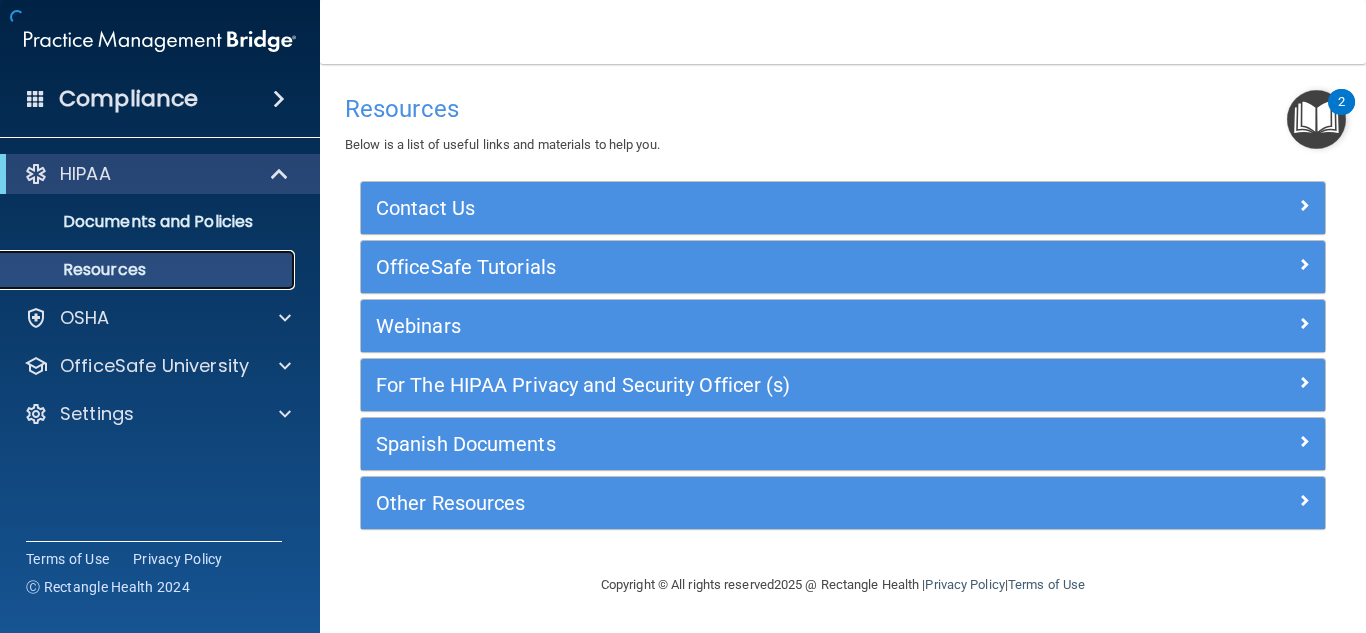 scroll, scrollTop: 0, scrollLeft: 0, axis: both 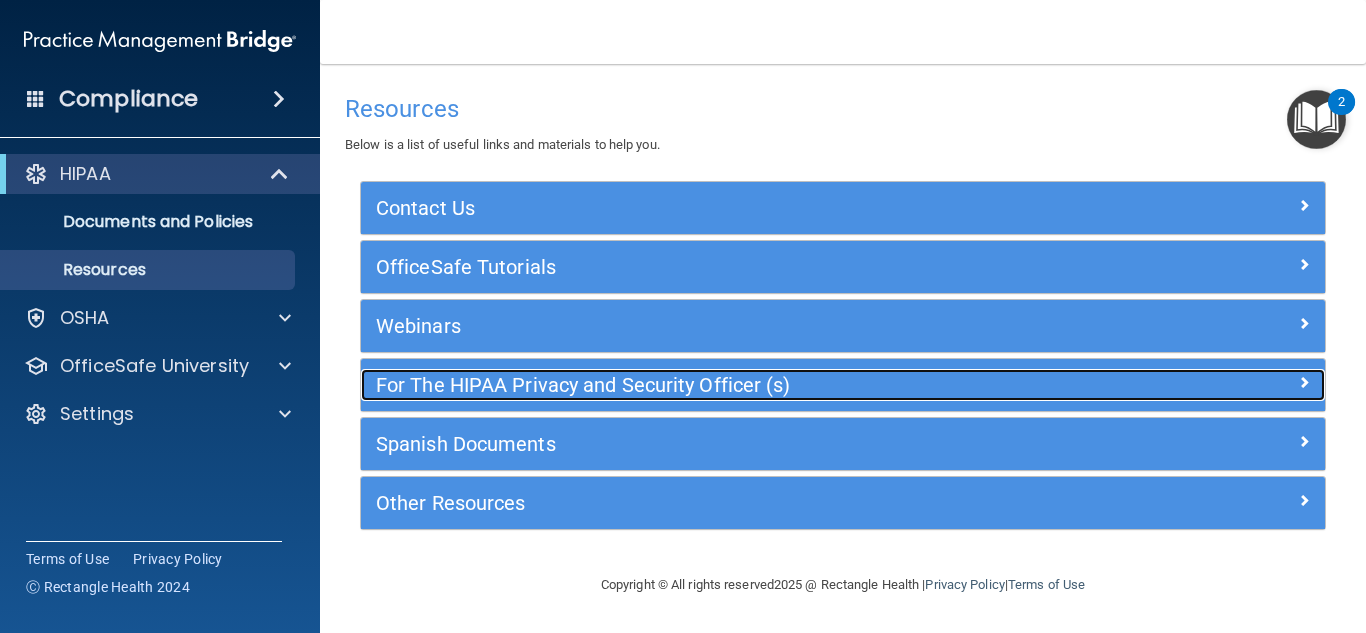 click on "For The HIPAA Privacy and Security Officer (s)" at bounding box center [722, 385] 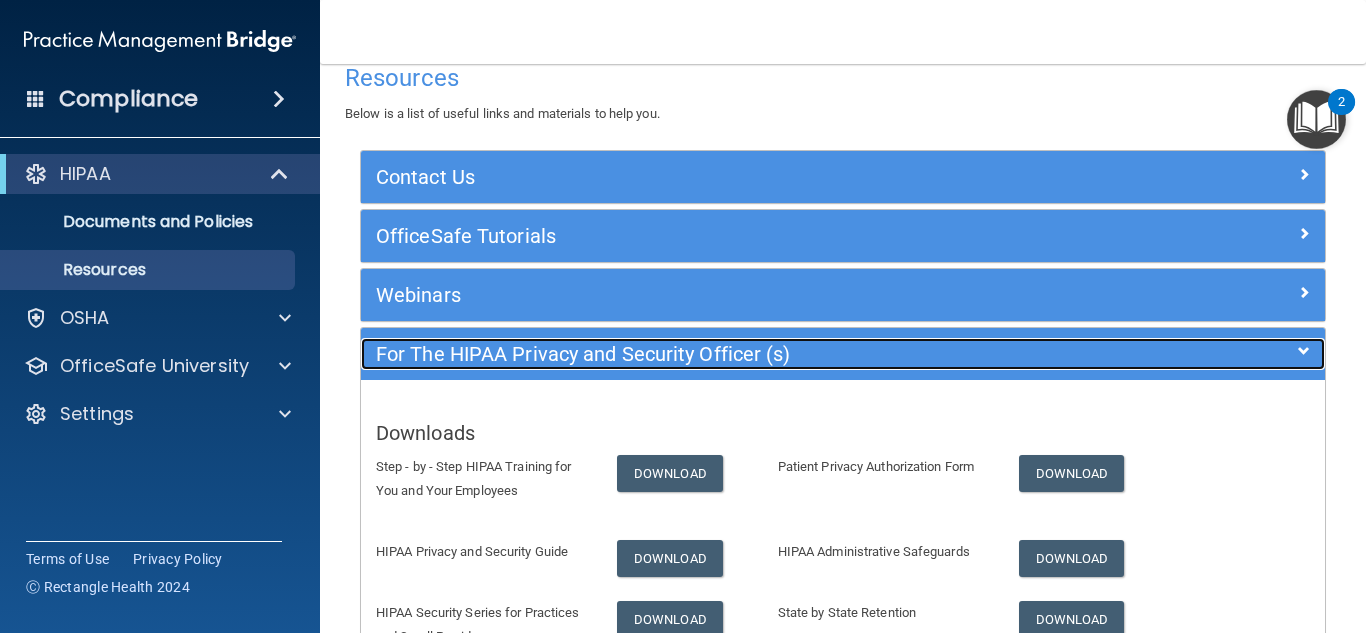 scroll, scrollTop: 0, scrollLeft: 0, axis: both 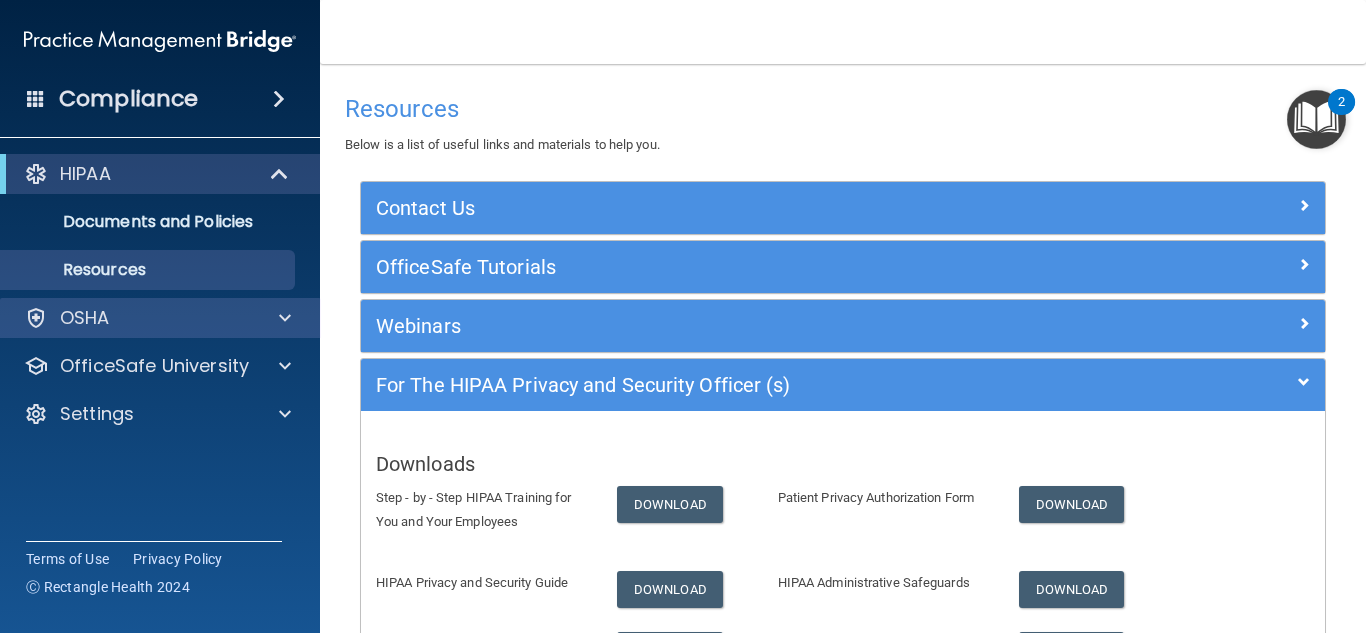 click on "OSHA" at bounding box center [160, 318] 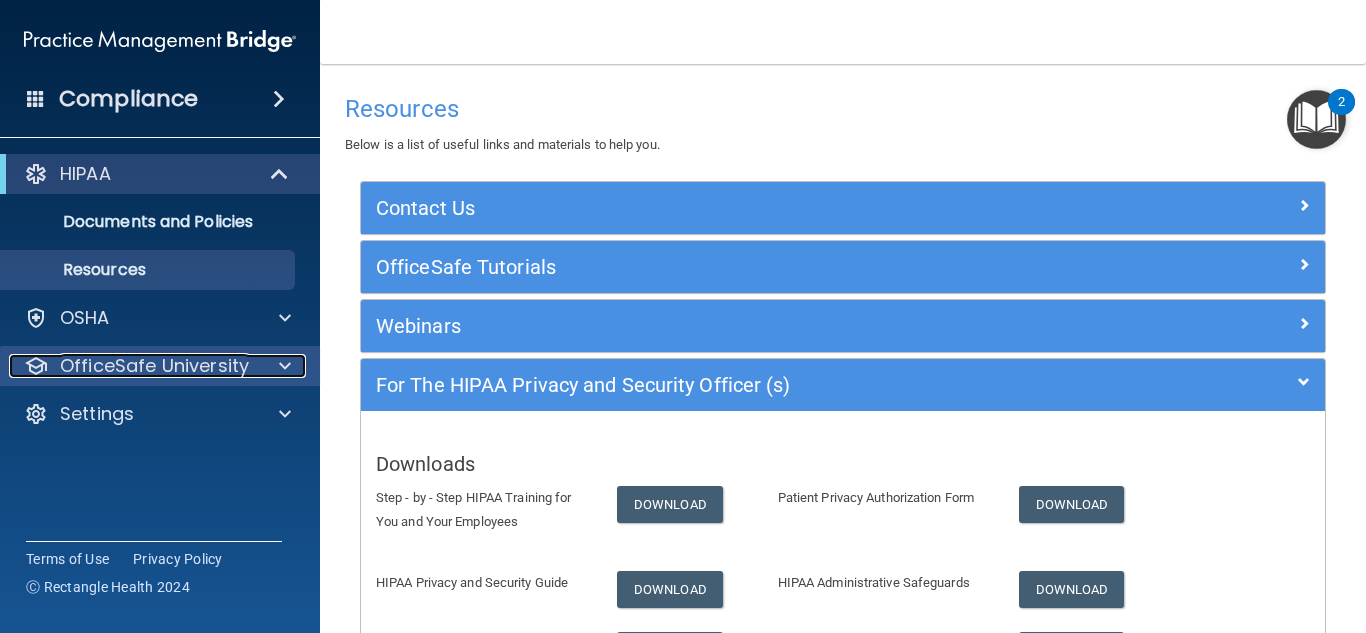 click at bounding box center [285, 366] 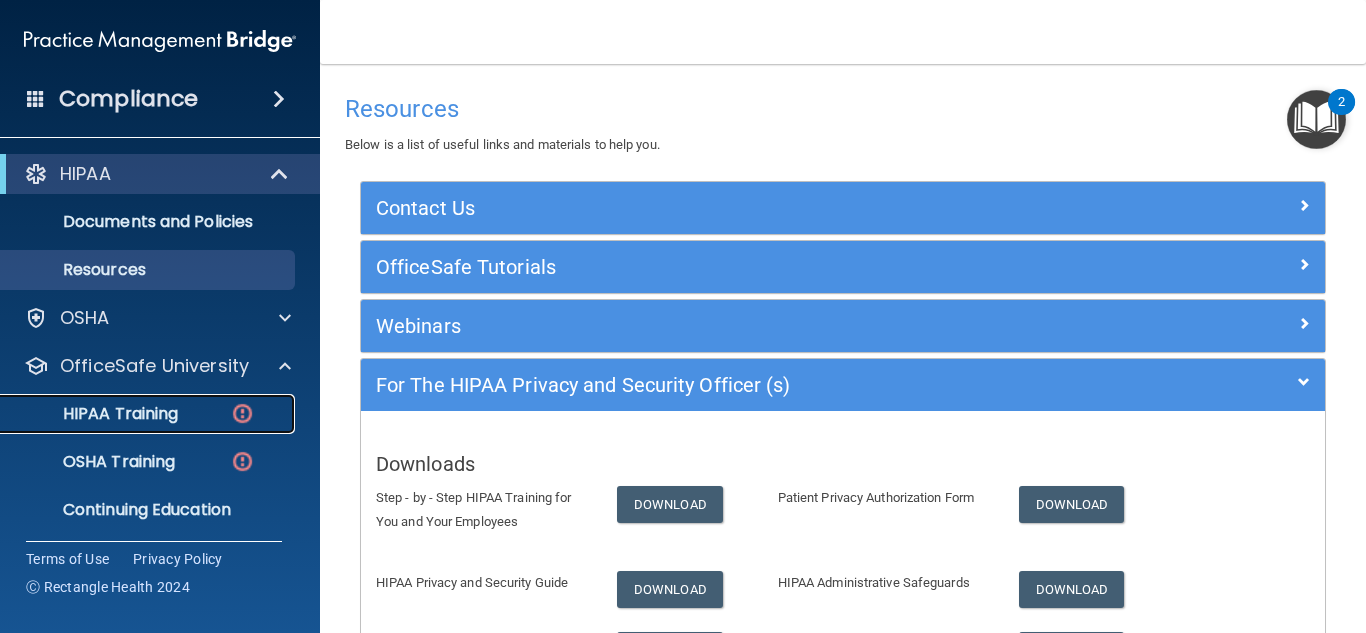click on "HIPAA Training" at bounding box center (149, 414) 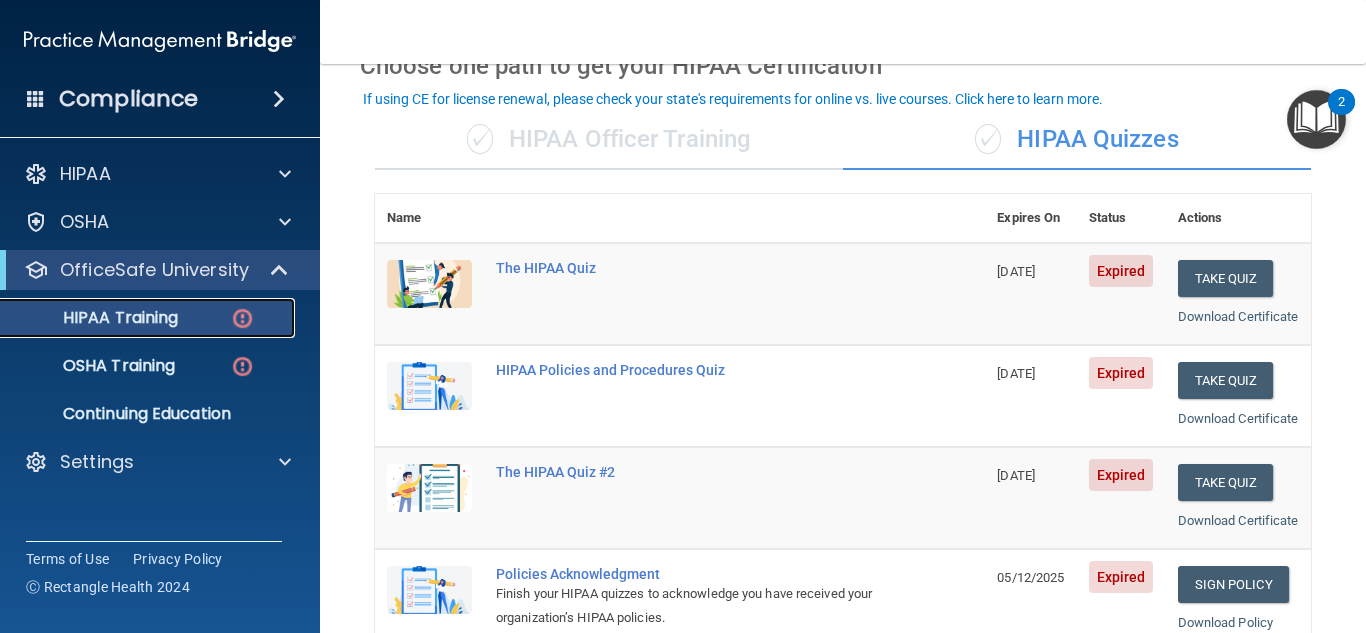 scroll, scrollTop: 105, scrollLeft: 0, axis: vertical 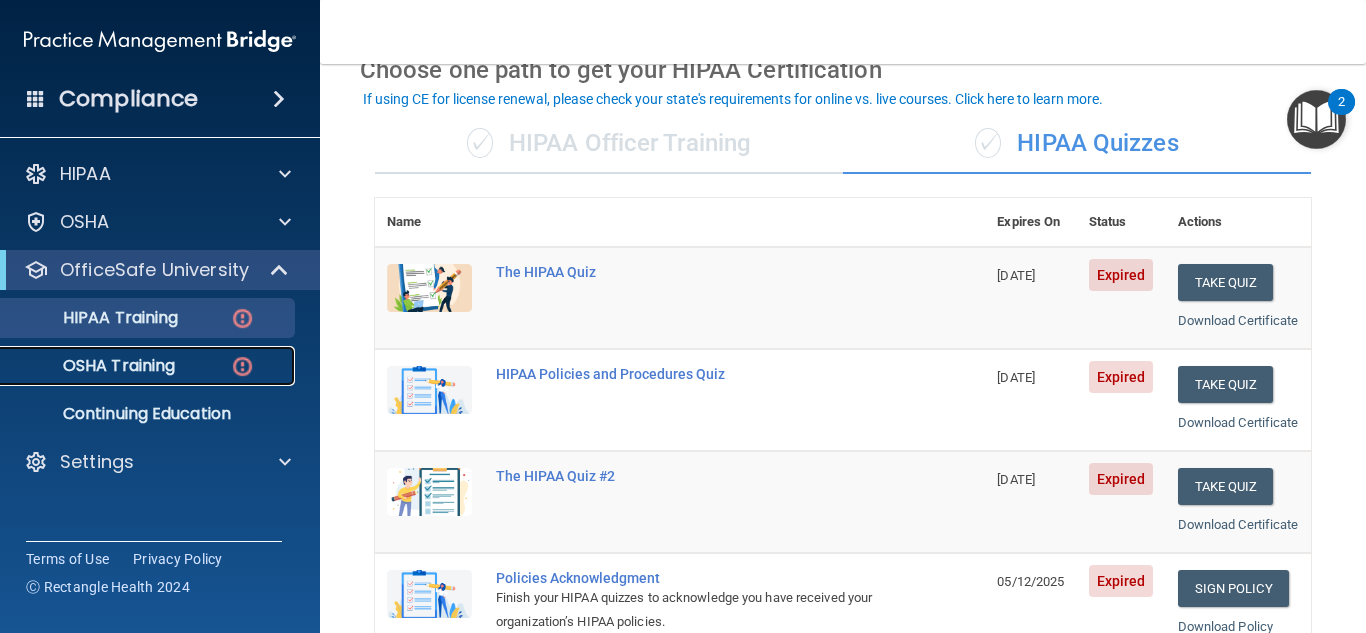 click on "OSHA Training" at bounding box center (94, 366) 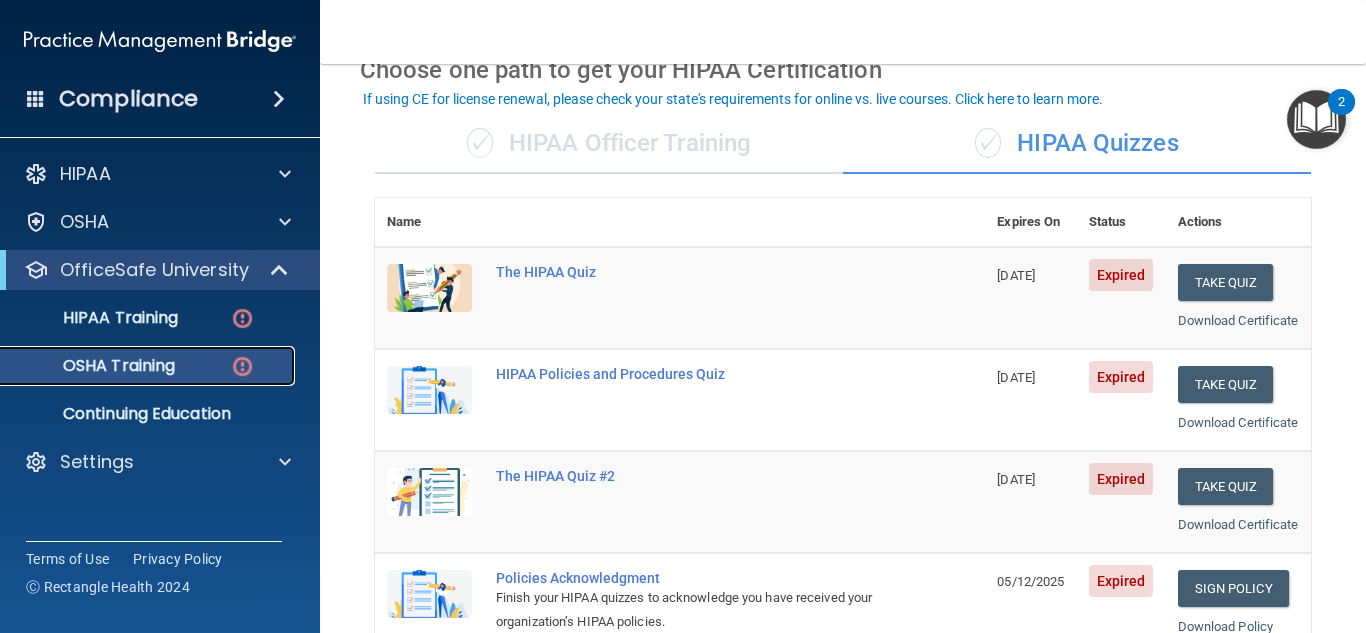 click on "OSHA Training" at bounding box center (149, 366) 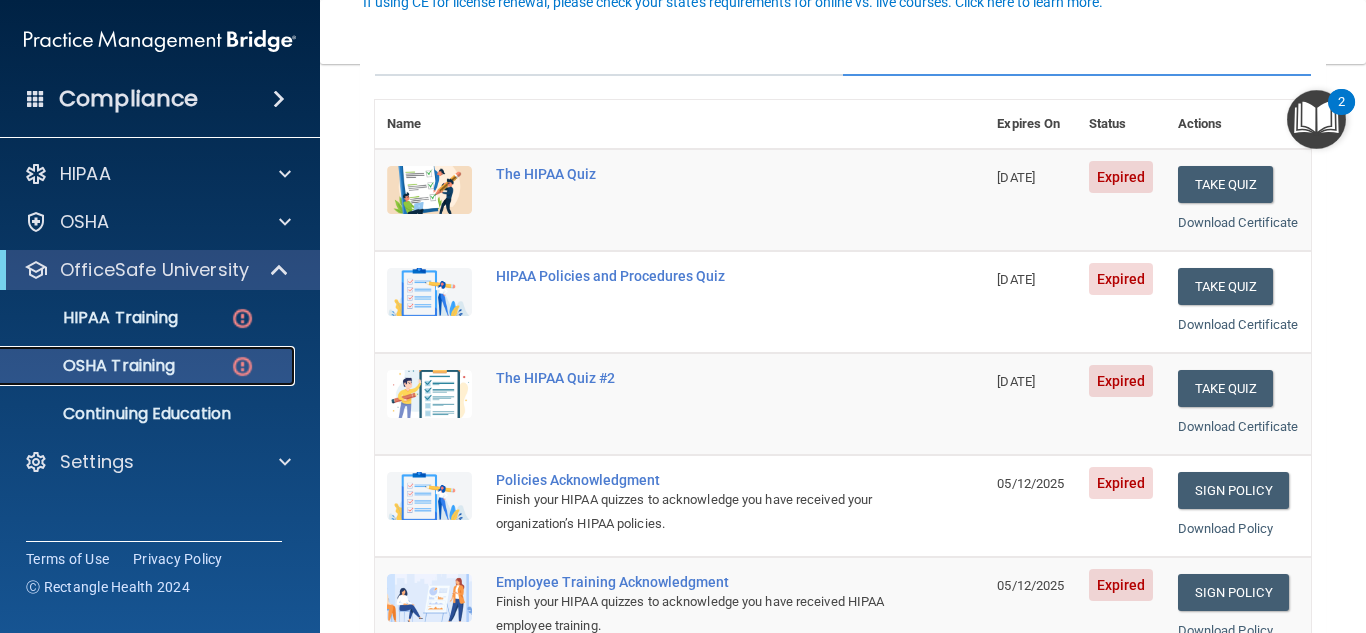 scroll, scrollTop: 202, scrollLeft: 0, axis: vertical 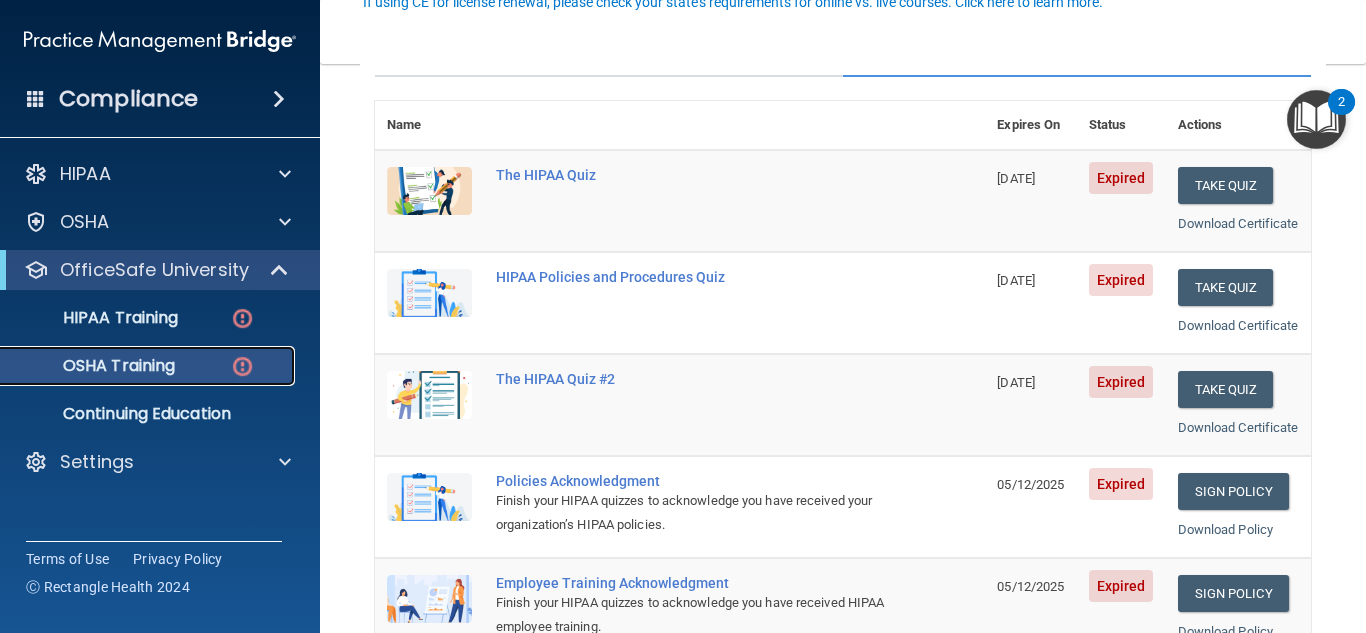 click on "OSHA Training" at bounding box center [94, 366] 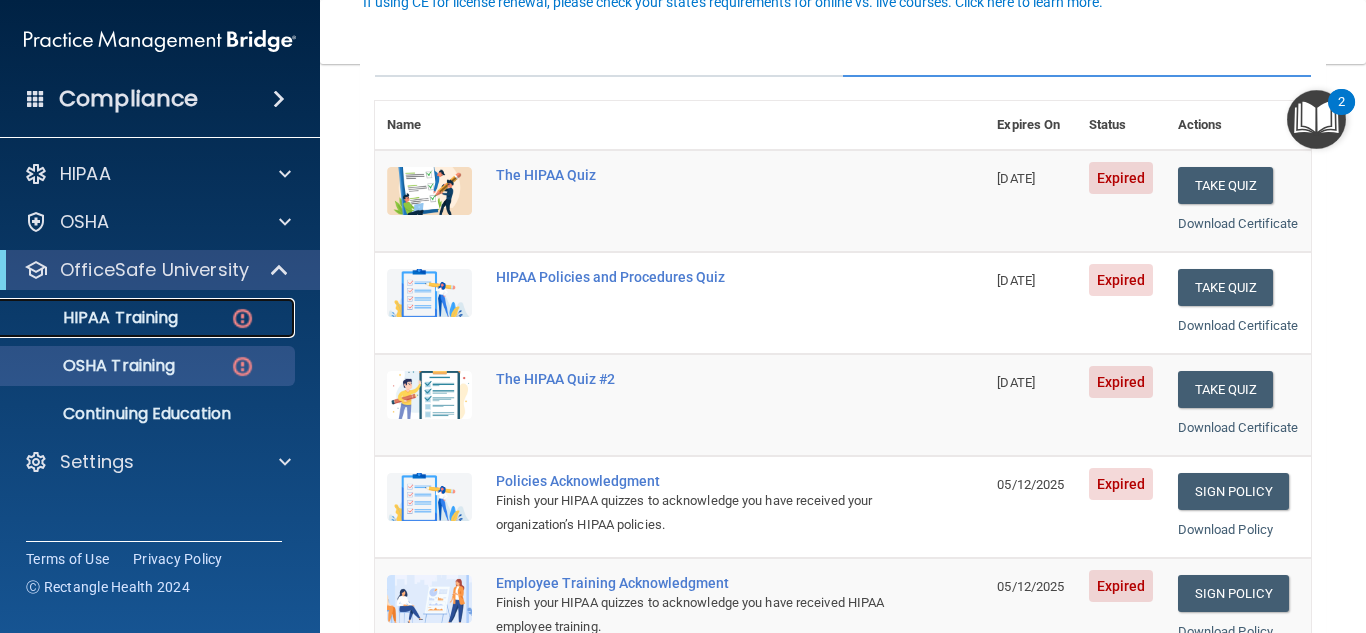 click on "HIPAA Training" at bounding box center (149, 318) 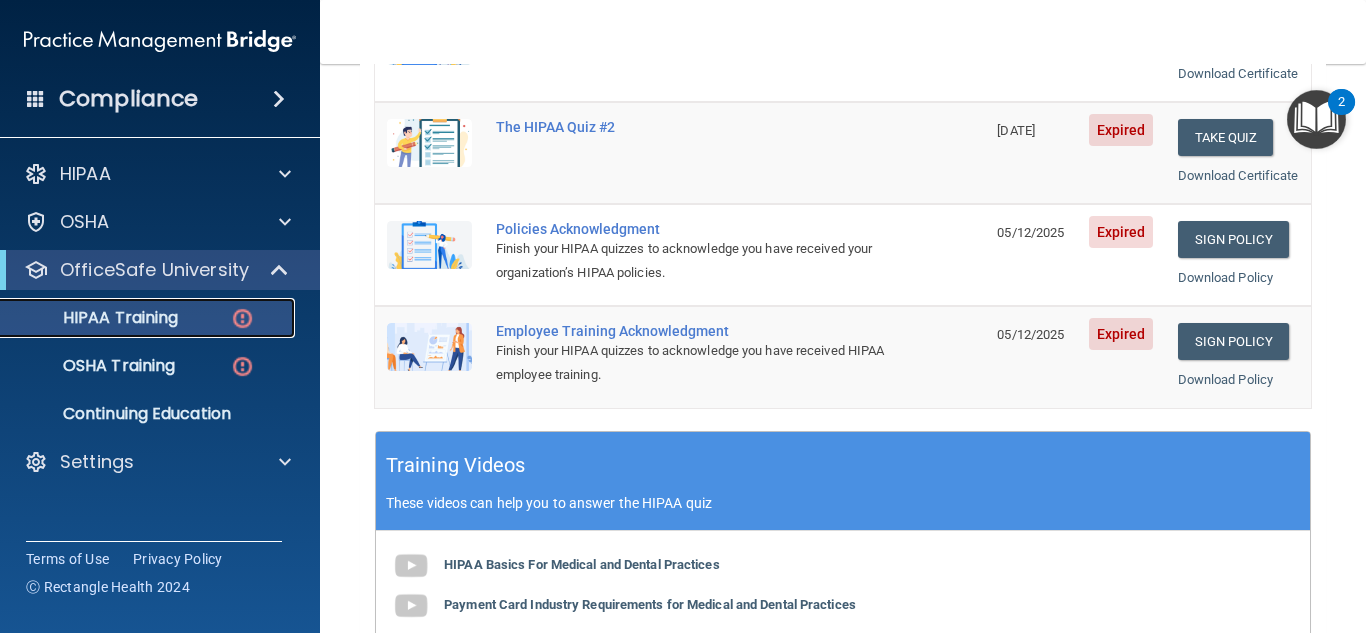 scroll, scrollTop: 455, scrollLeft: 0, axis: vertical 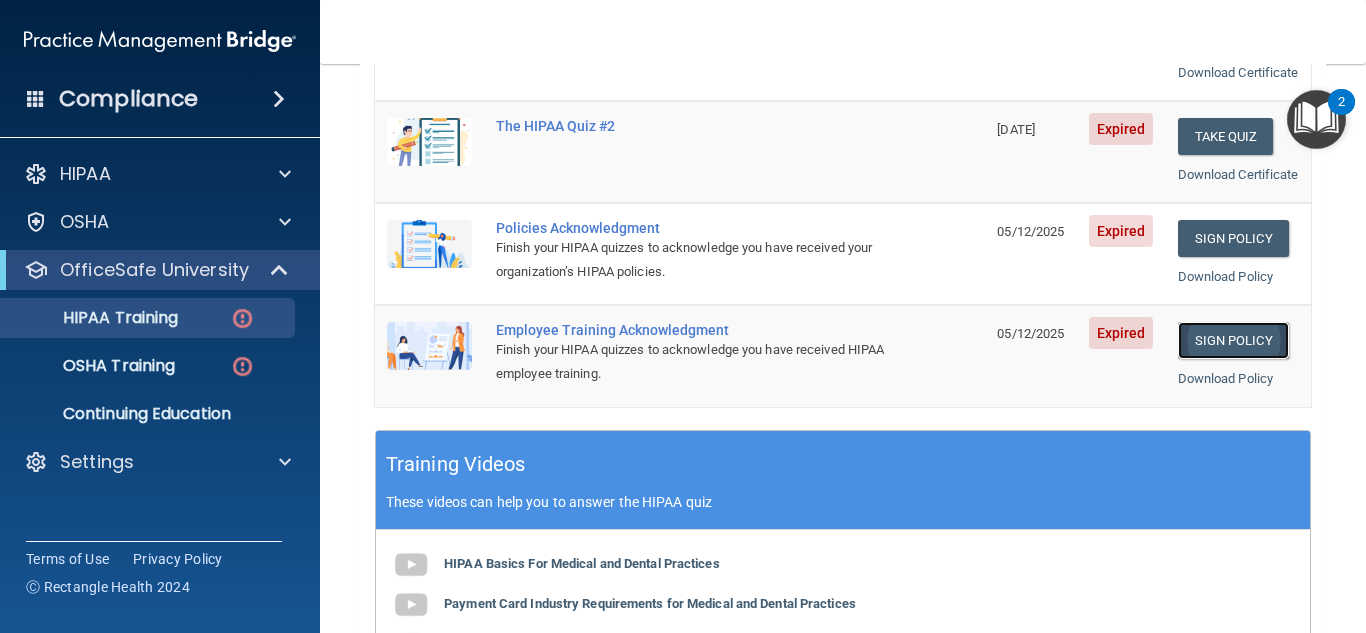 click on "Sign Policy" at bounding box center (1233, 340) 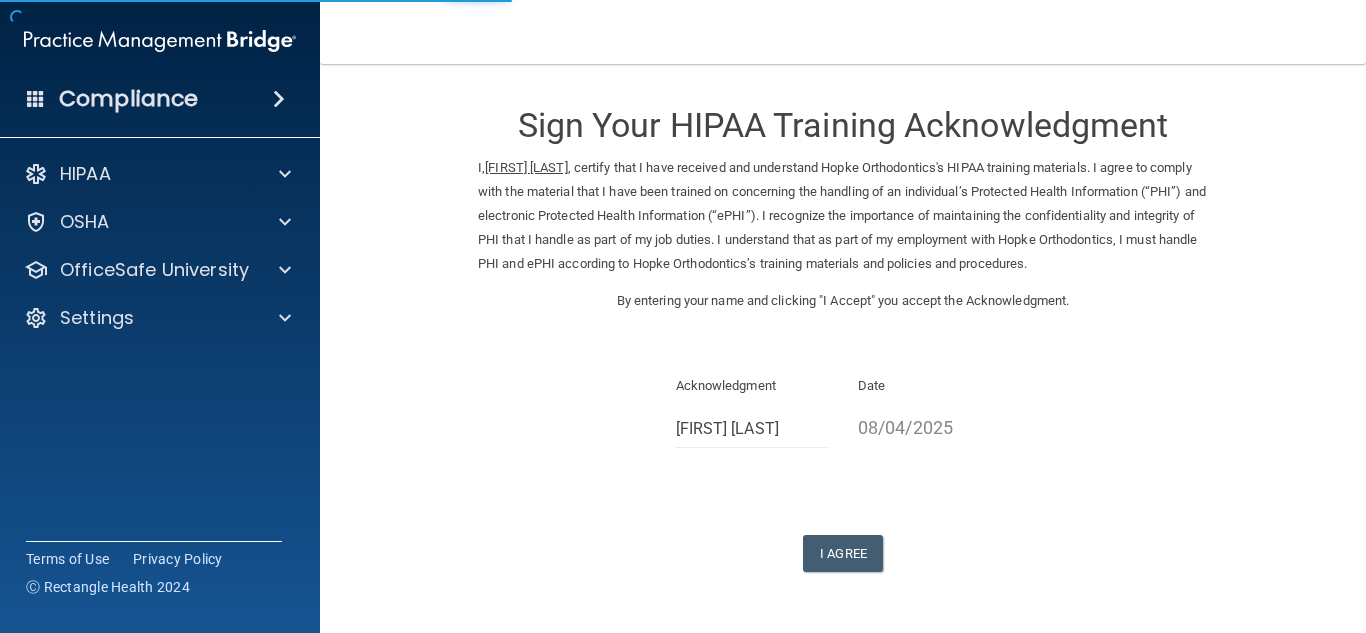 scroll, scrollTop: 0, scrollLeft: 0, axis: both 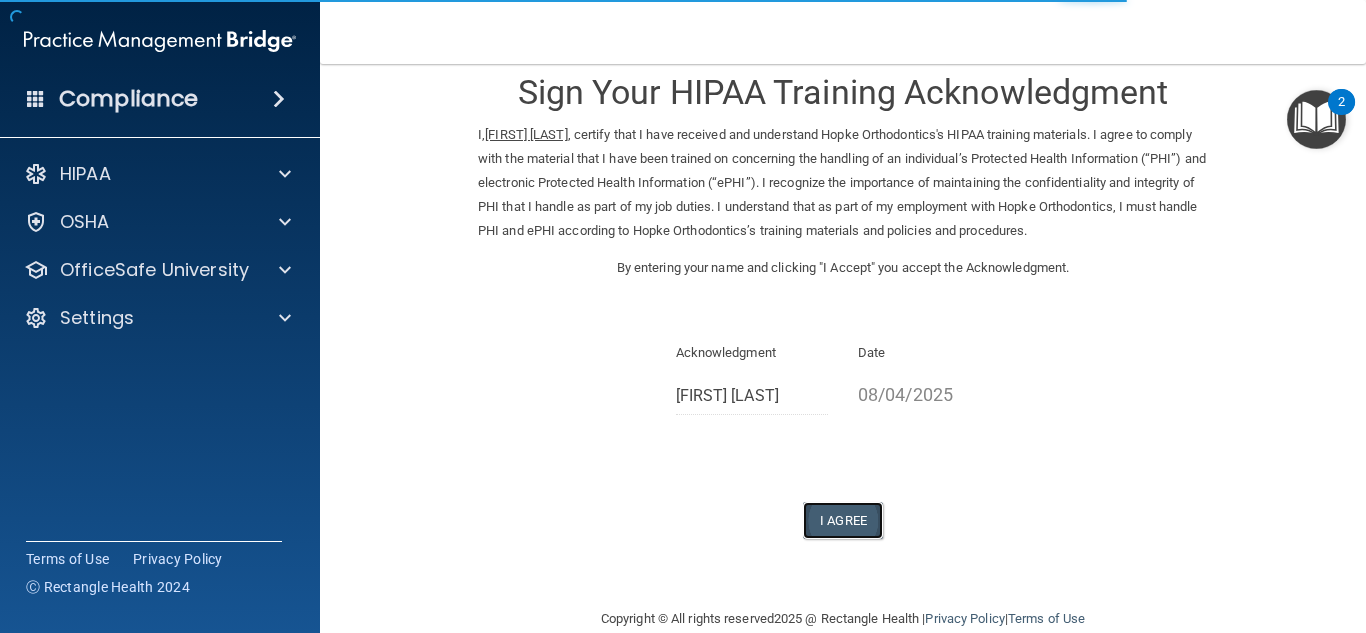 click on "I Agree" at bounding box center [843, 520] 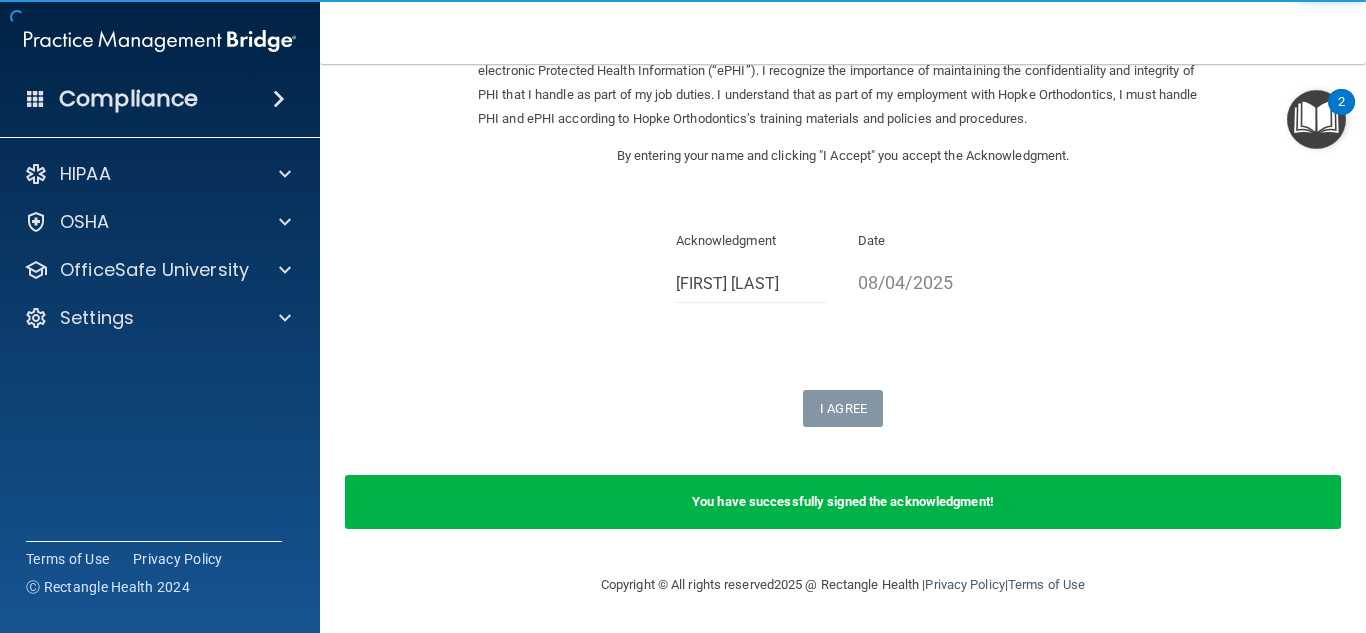 scroll, scrollTop: 0, scrollLeft: 0, axis: both 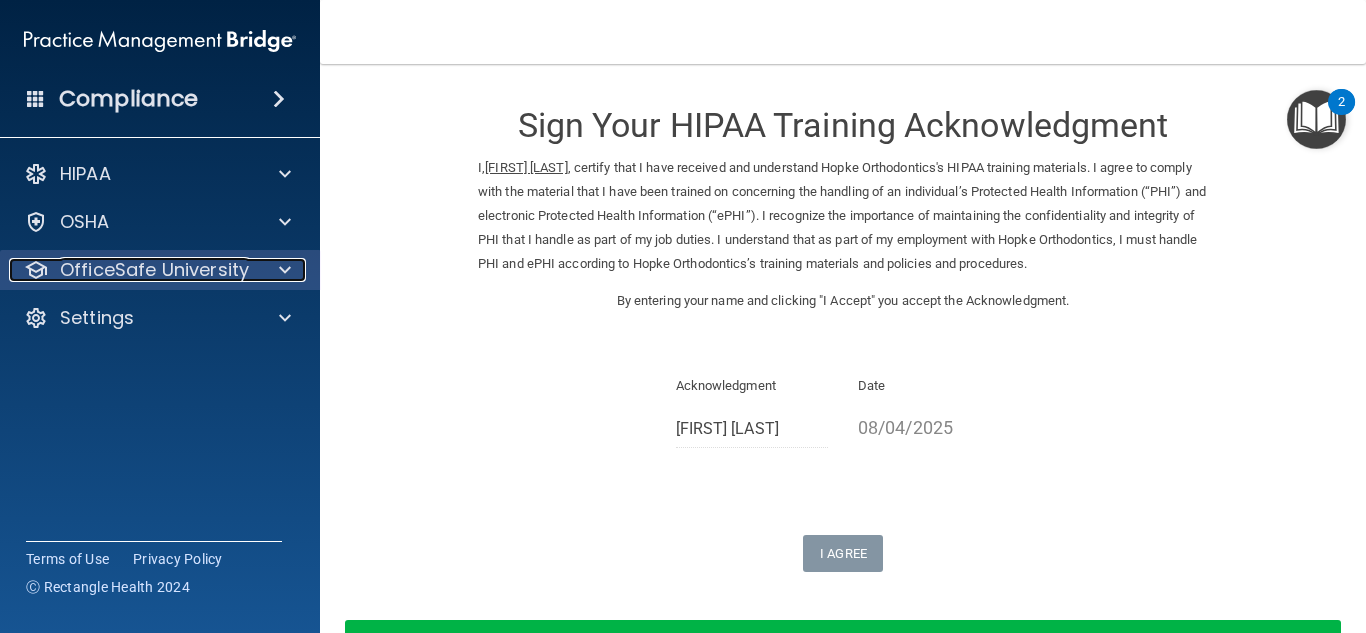 click on "OfficeSafe University" at bounding box center [154, 270] 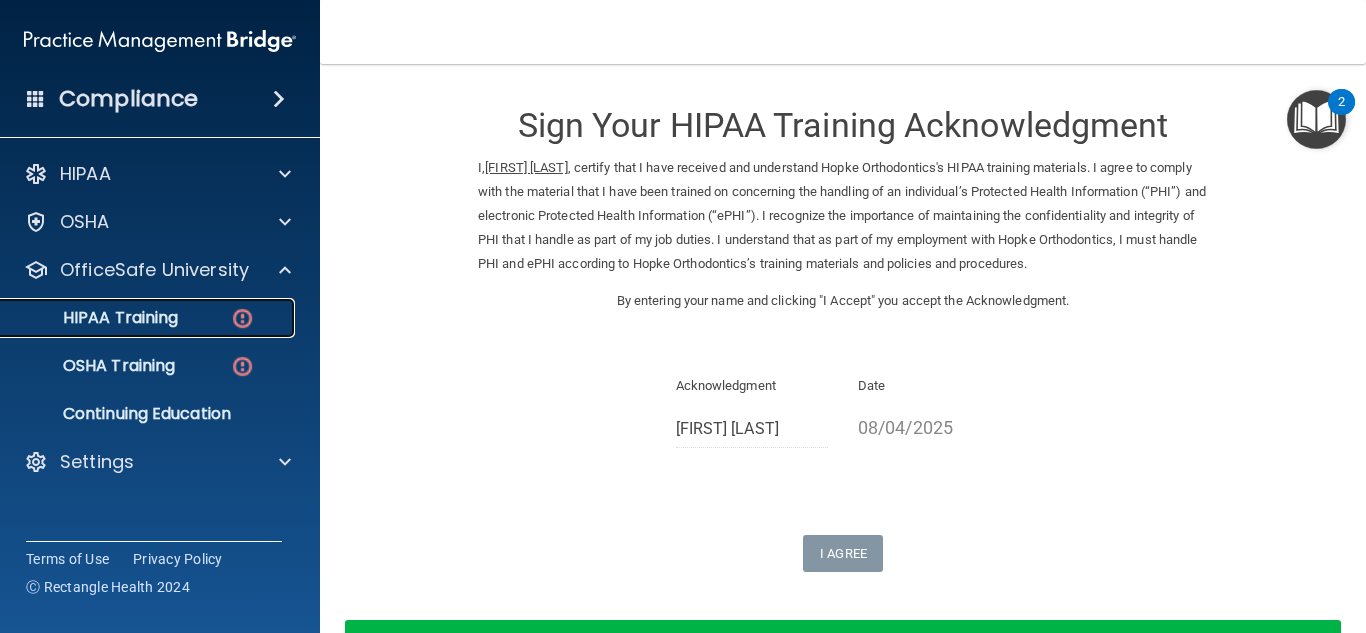 click on "HIPAA Training" at bounding box center (95, 318) 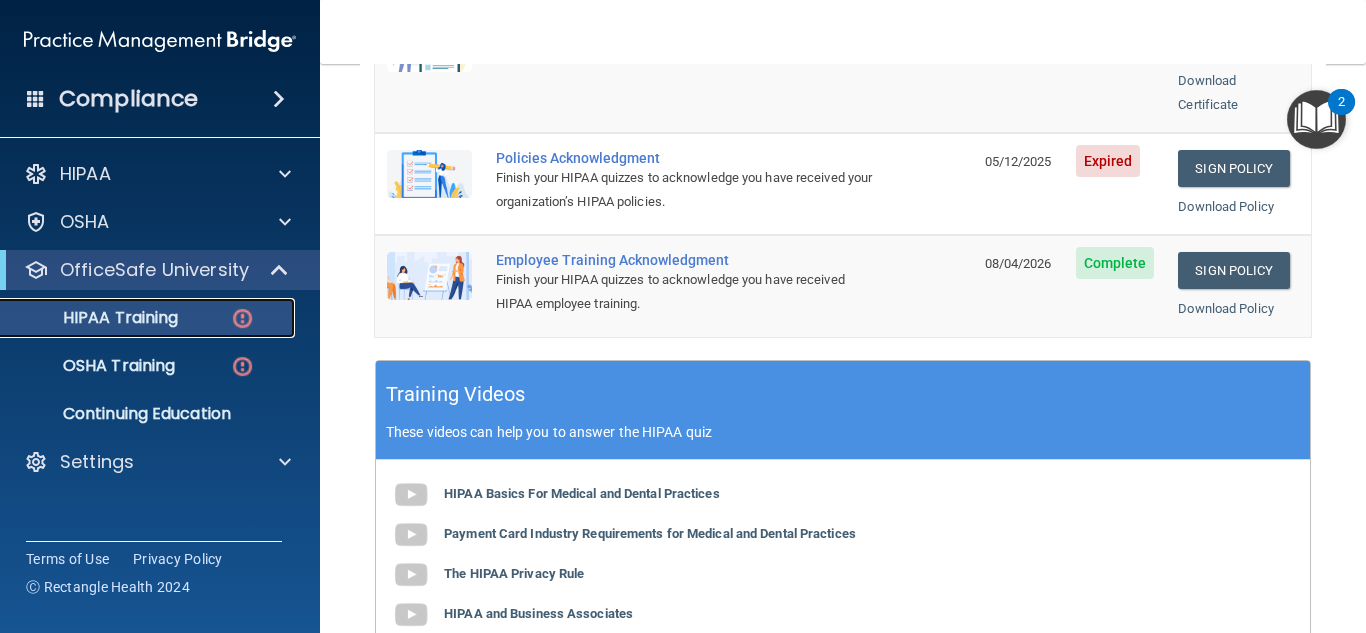 scroll, scrollTop: 598, scrollLeft: 0, axis: vertical 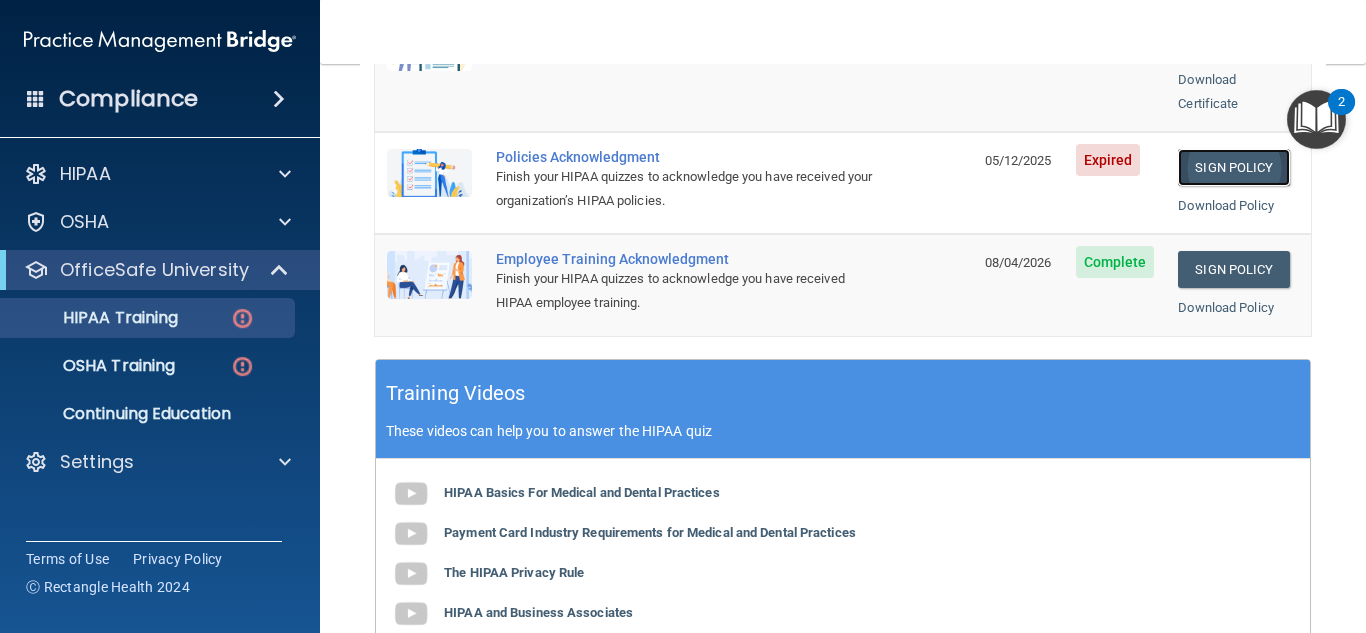click on "Sign Policy" at bounding box center (1233, 167) 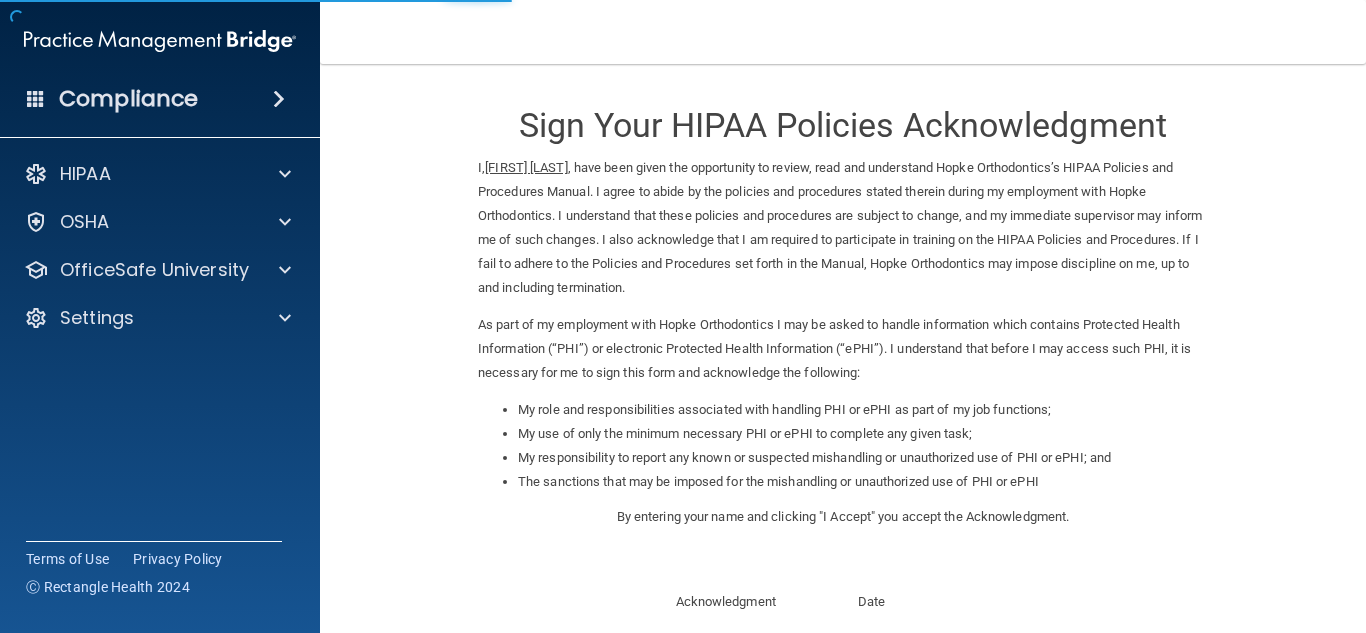 scroll, scrollTop: 0, scrollLeft: 0, axis: both 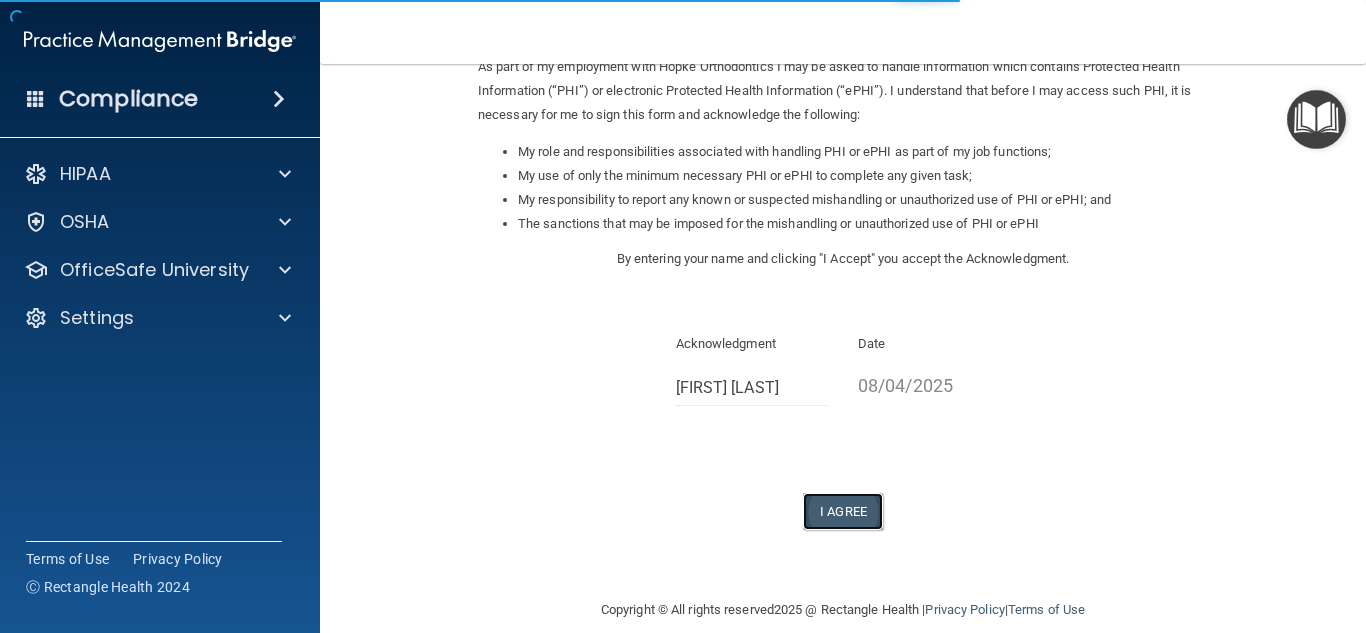 click on "I Agree" at bounding box center (843, 511) 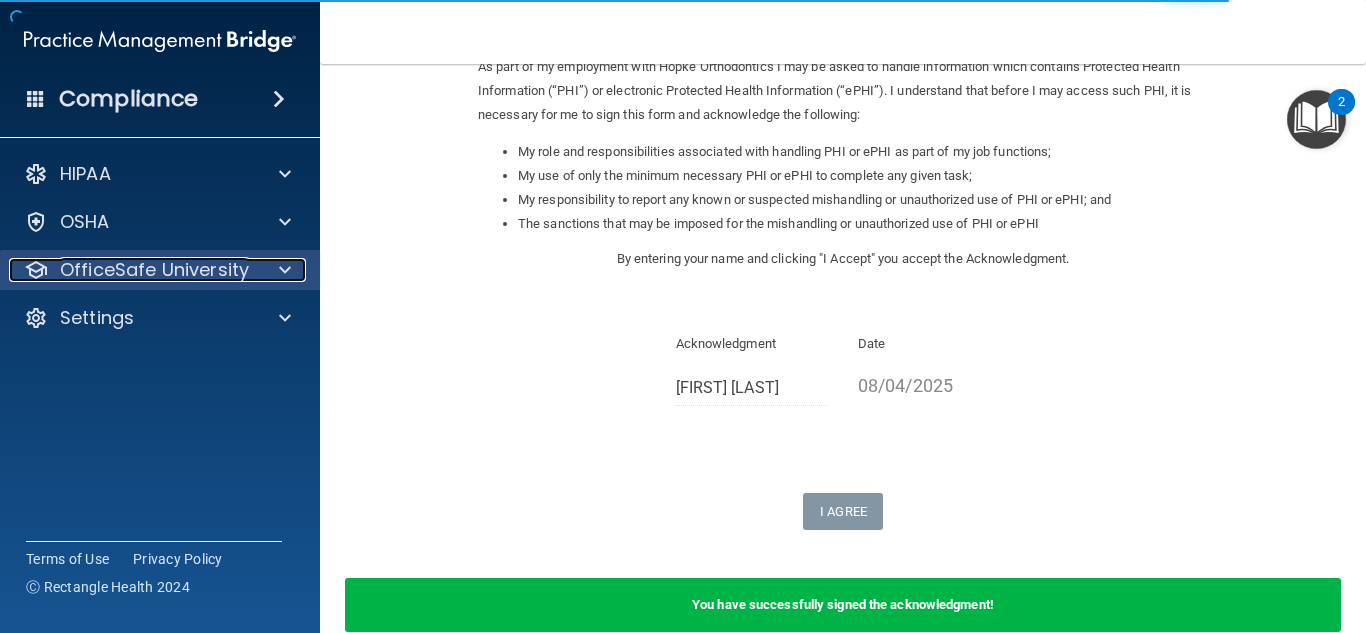 click on "OfficeSafe University" at bounding box center (154, 270) 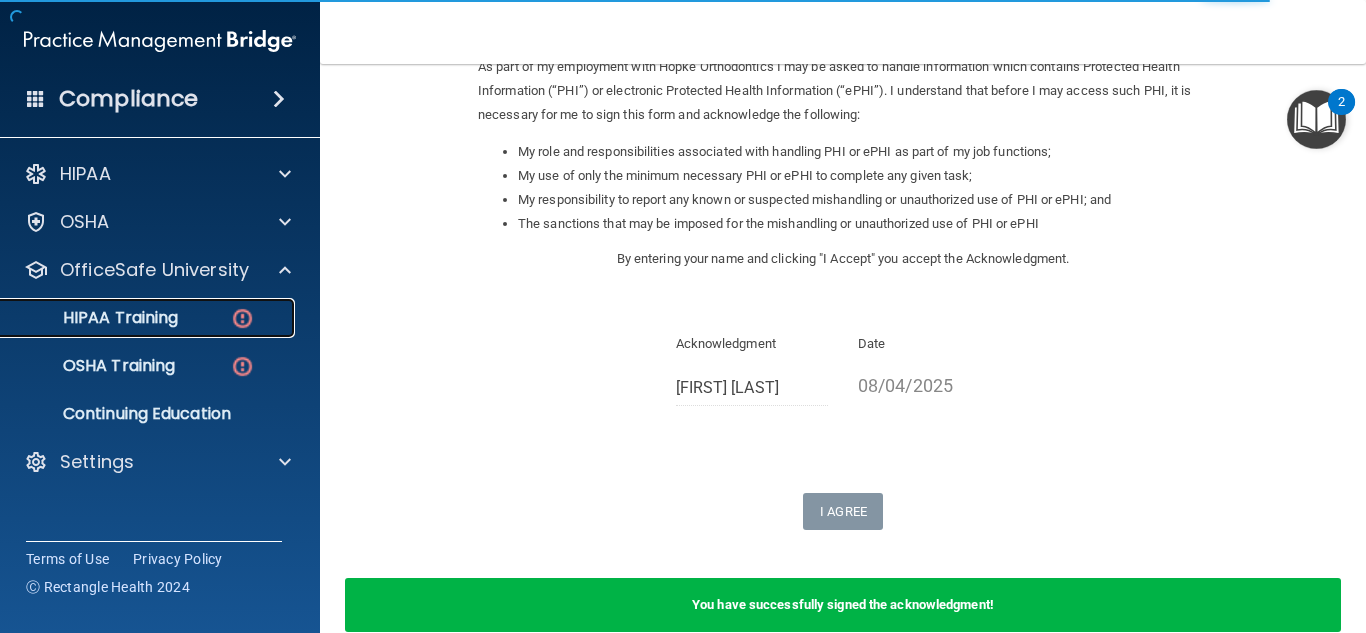 click on "HIPAA Training" at bounding box center (149, 318) 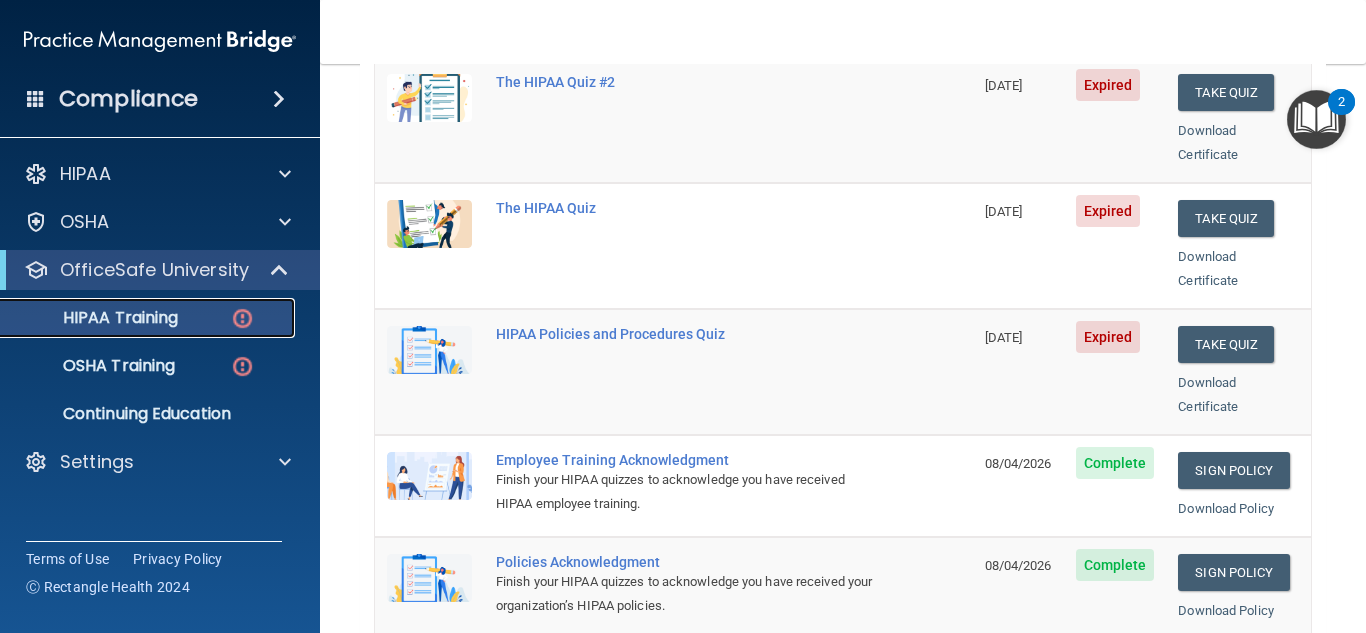 scroll, scrollTop: 296, scrollLeft: 0, axis: vertical 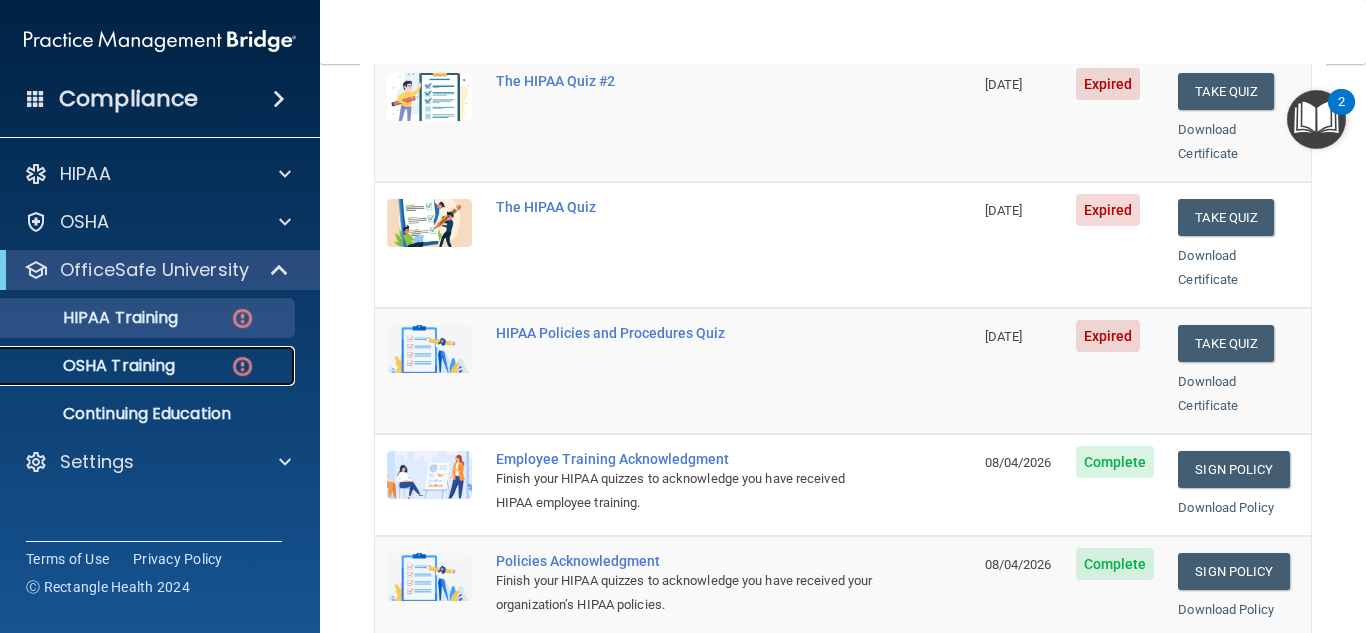click on "OSHA Training" at bounding box center (137, 366) 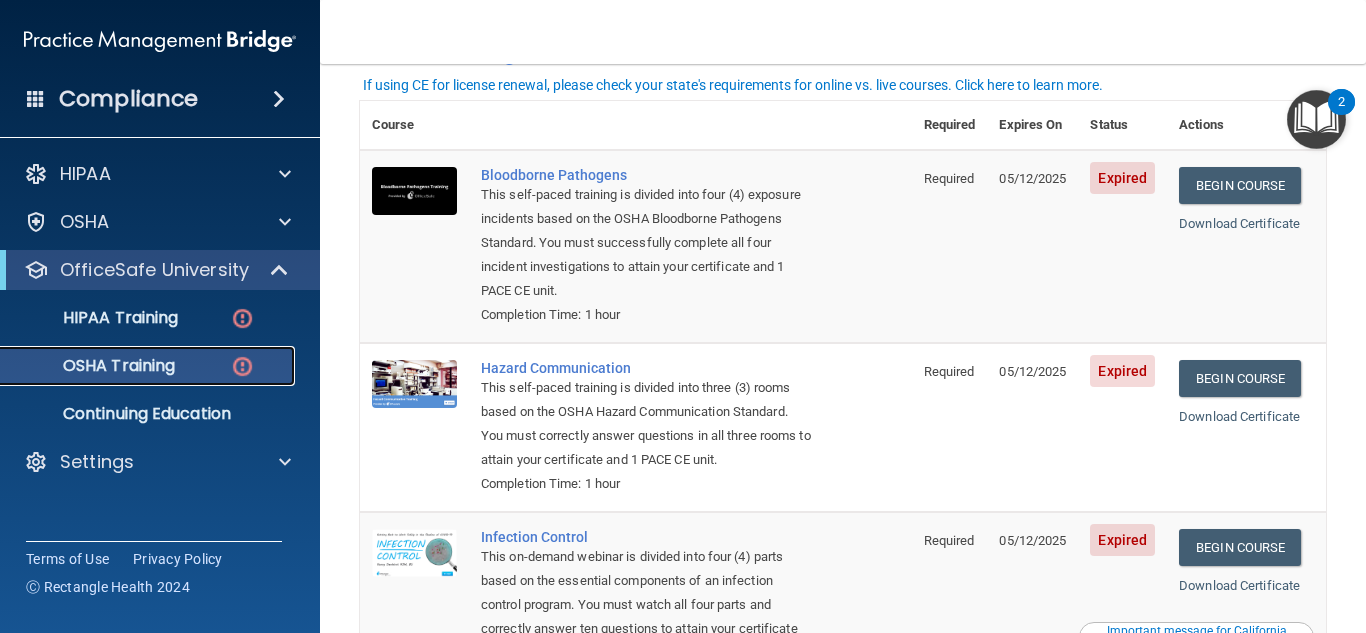scroll, scrollTop: 130, scrollLeft: 0, axis: vertical 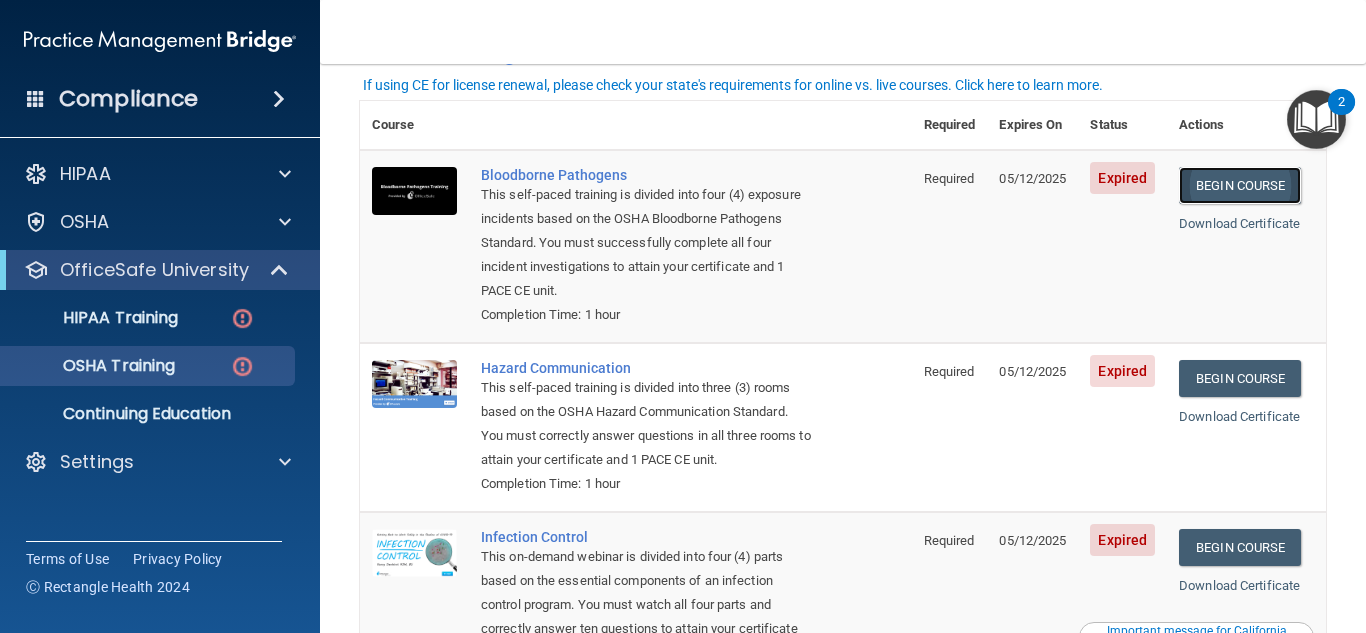 click on "Begin Course" at bounding box center [1240, 185] 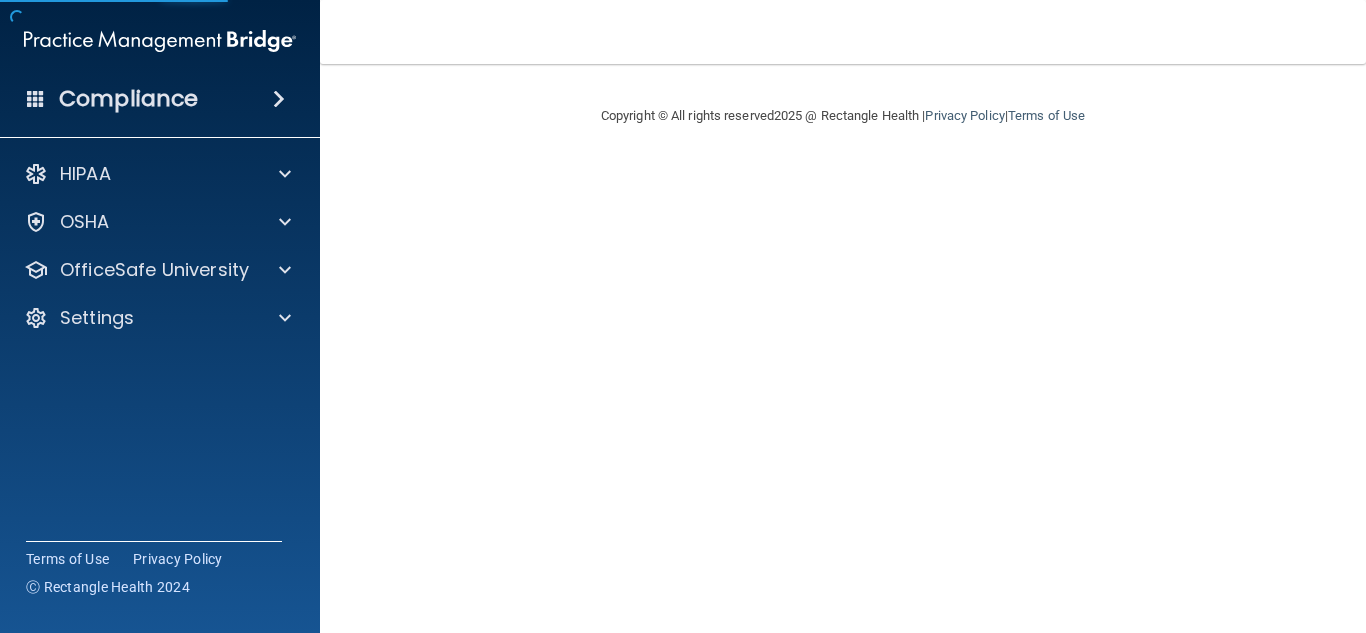 scroll, scrollTop: 0, scrollLeft: 0, axis: both 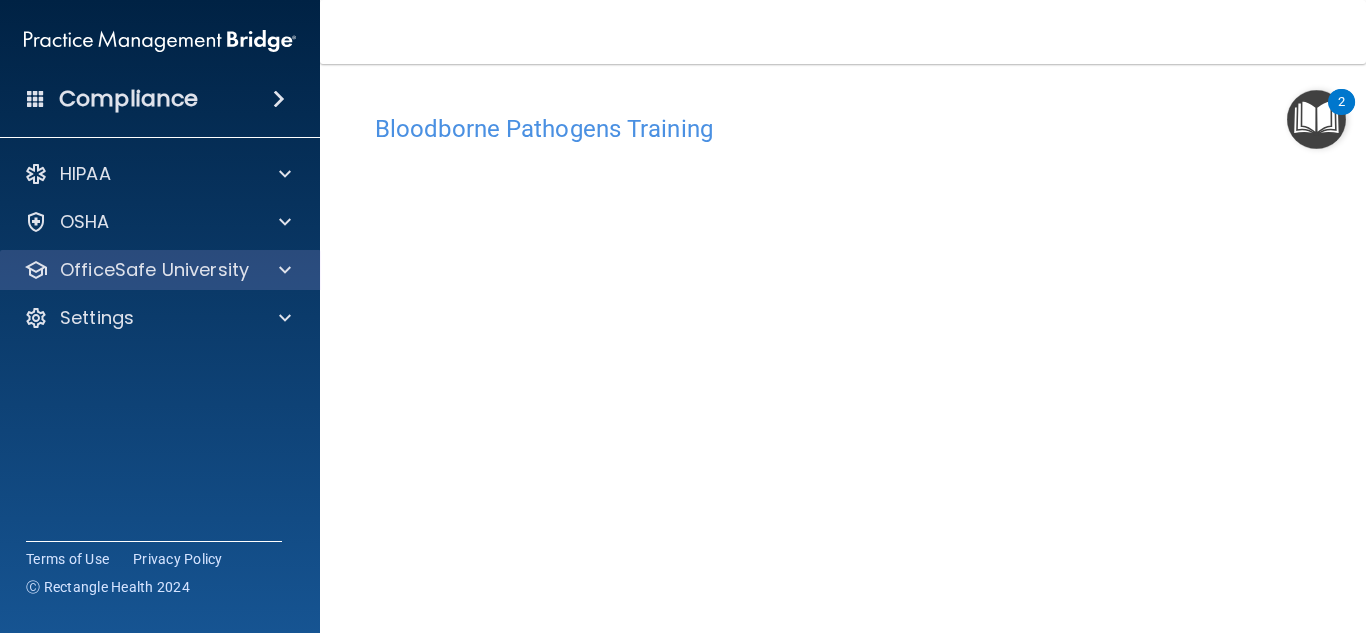 click on "OfficeSafe University" at bounding box center [160, 270] 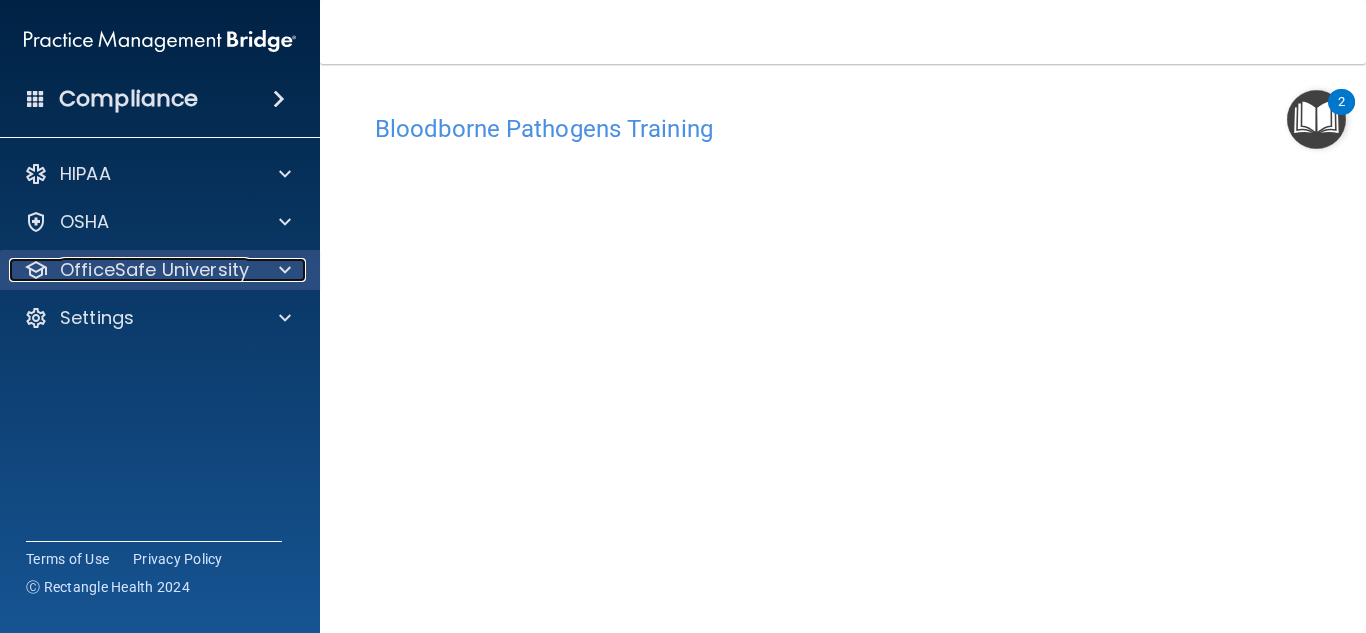 click at bounding box center [285, 270] 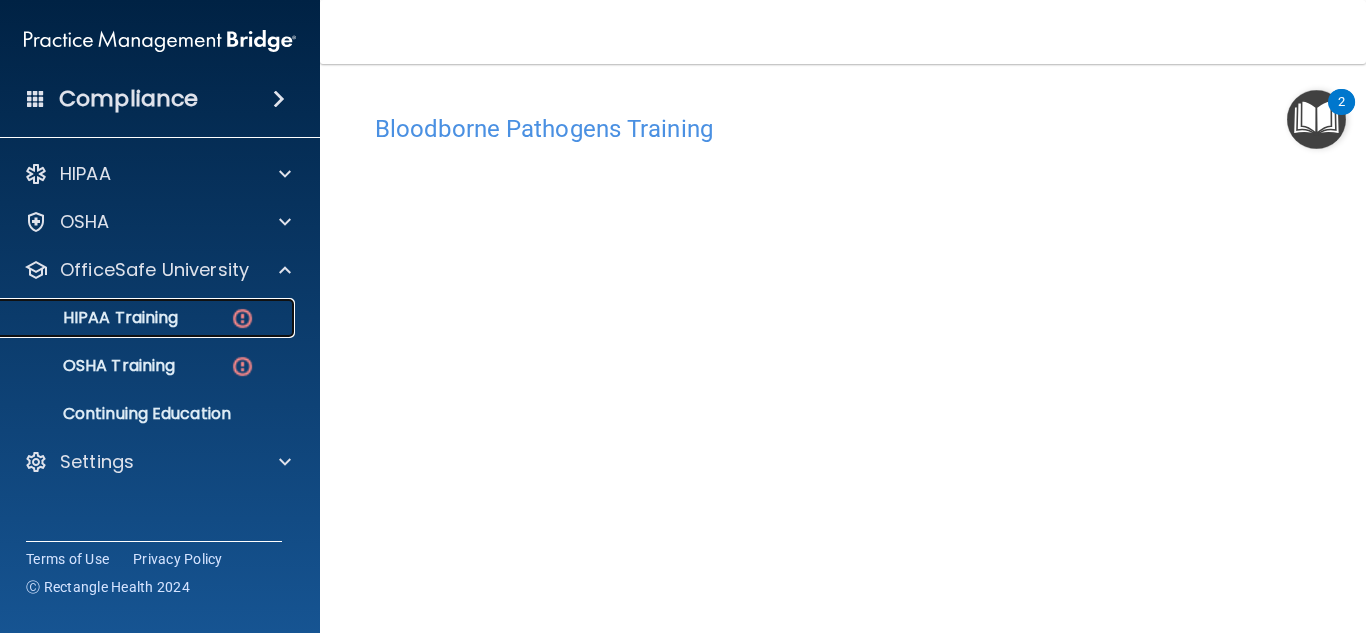 click at bounding box center [242, 318] 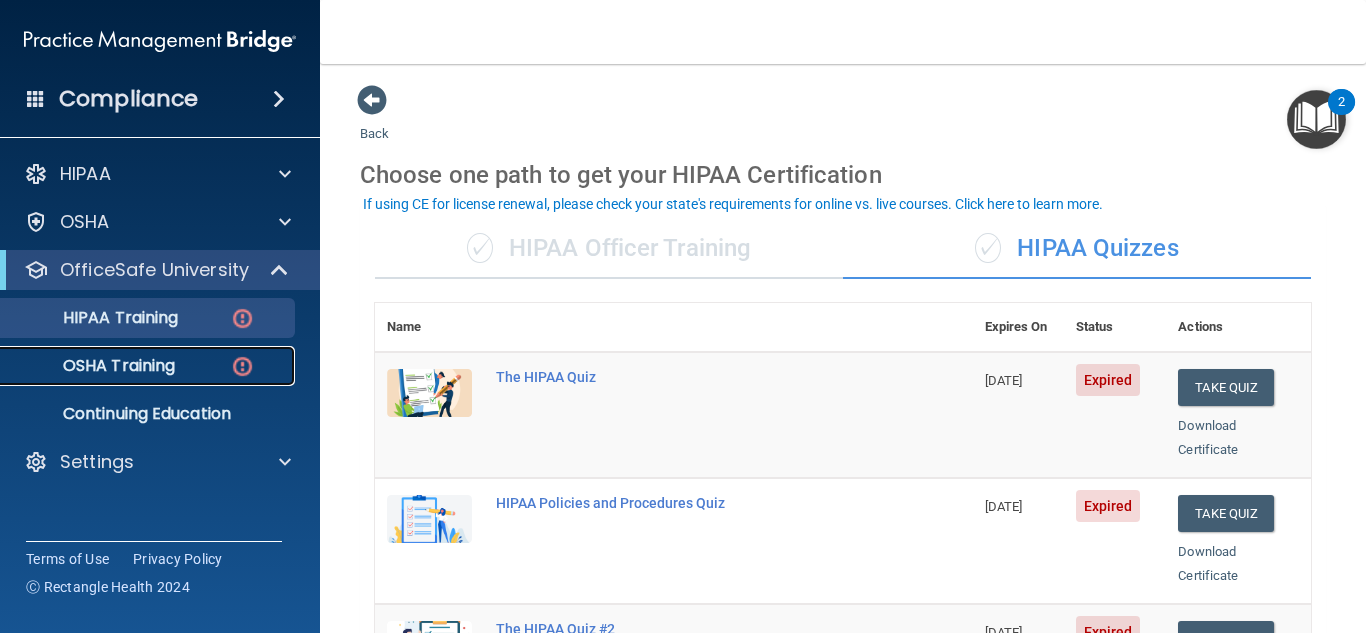 click on "OSHA Training" at bounding box center (149, 366) 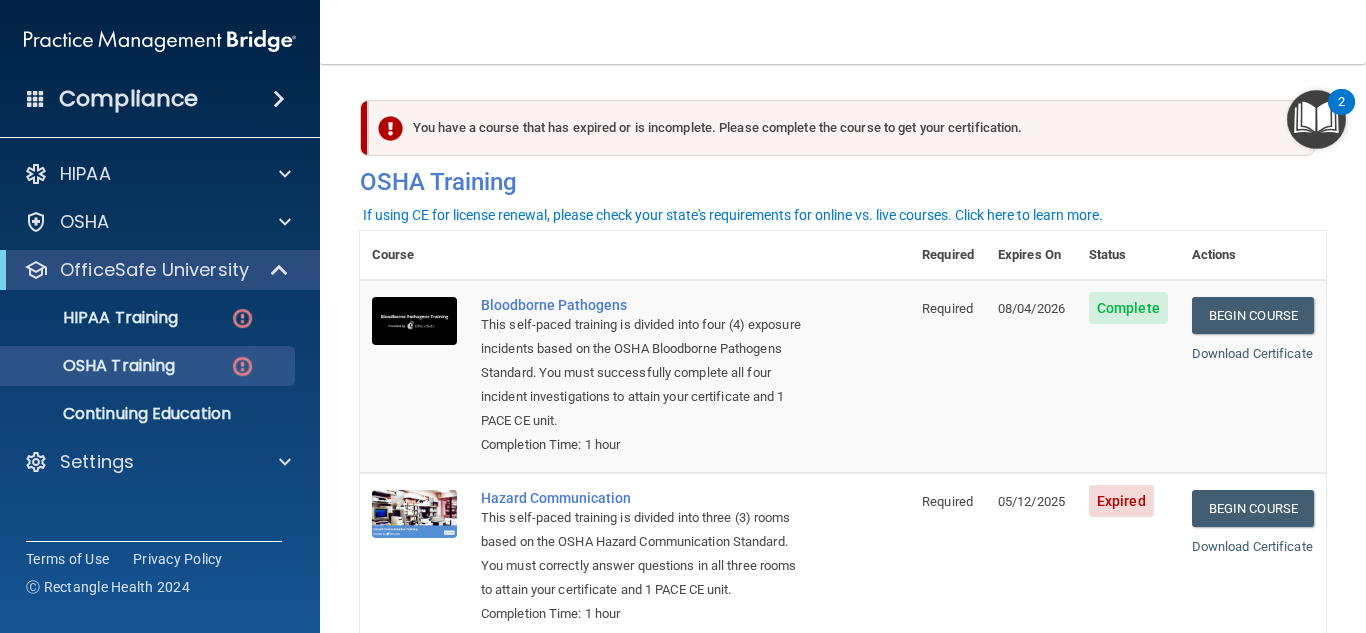 click on "Complete" at bounding box center (1128, 376) 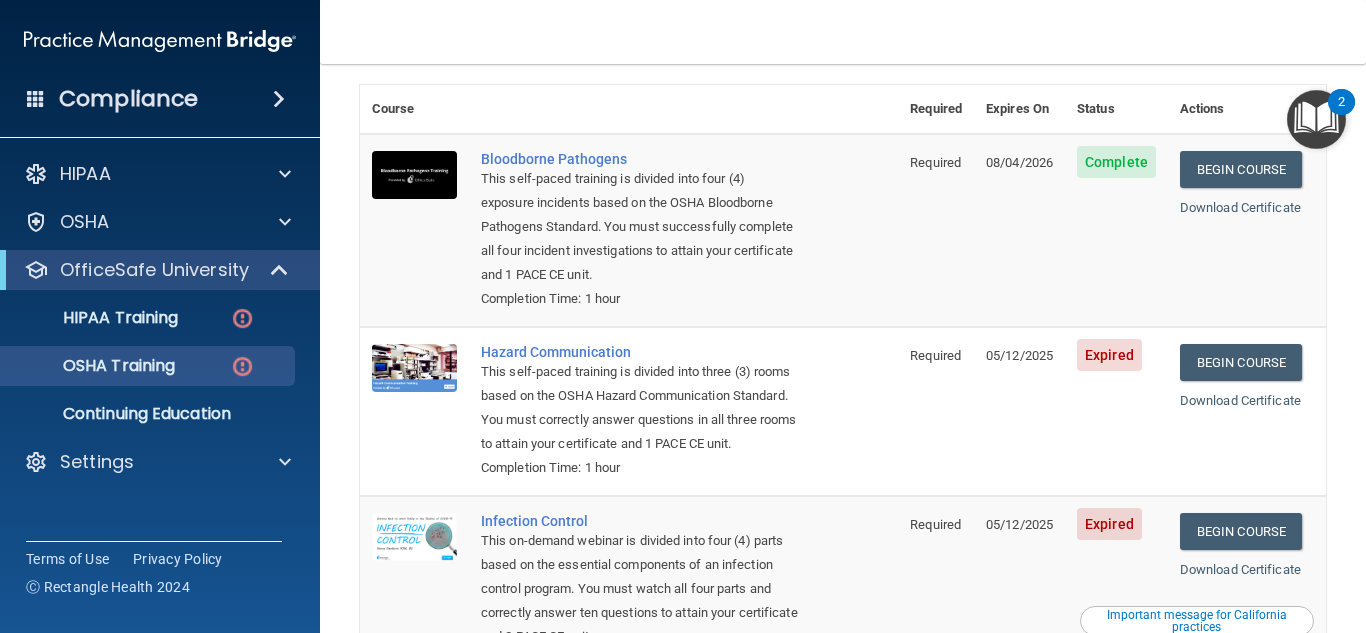 scroll, scrollTop: 108, scrollLeft: 0, axis: vertical 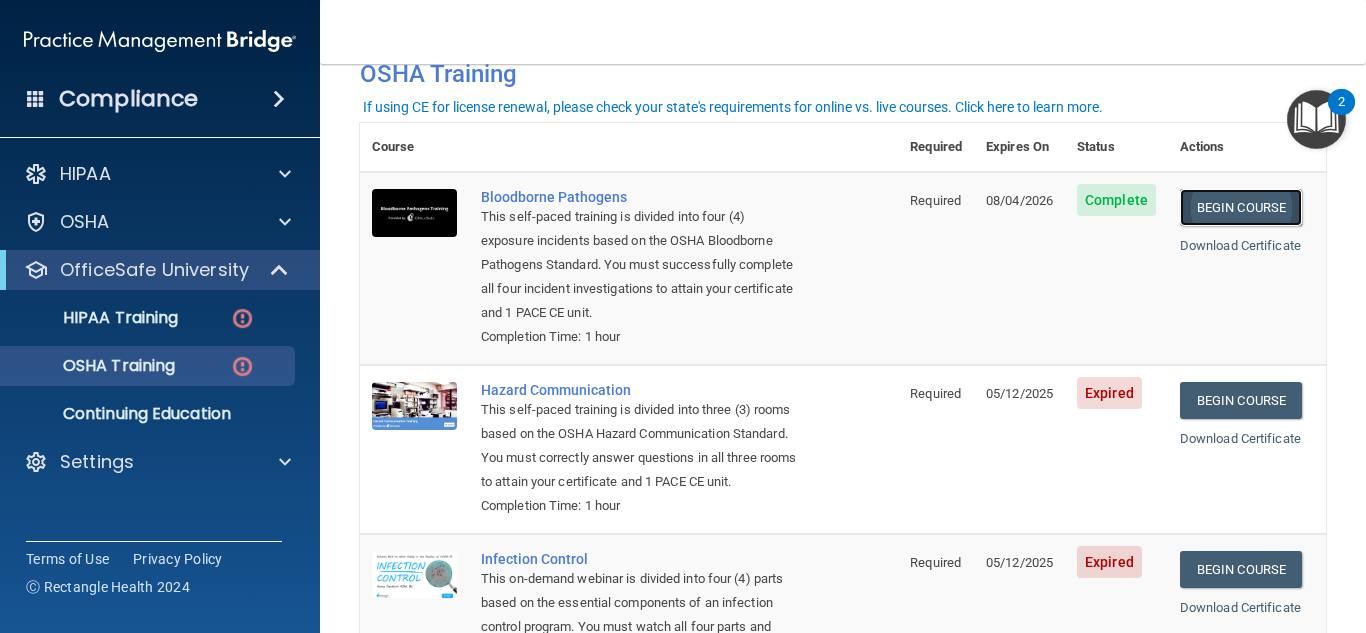 click on "Begin Course" at bounding box center (1241, 207) 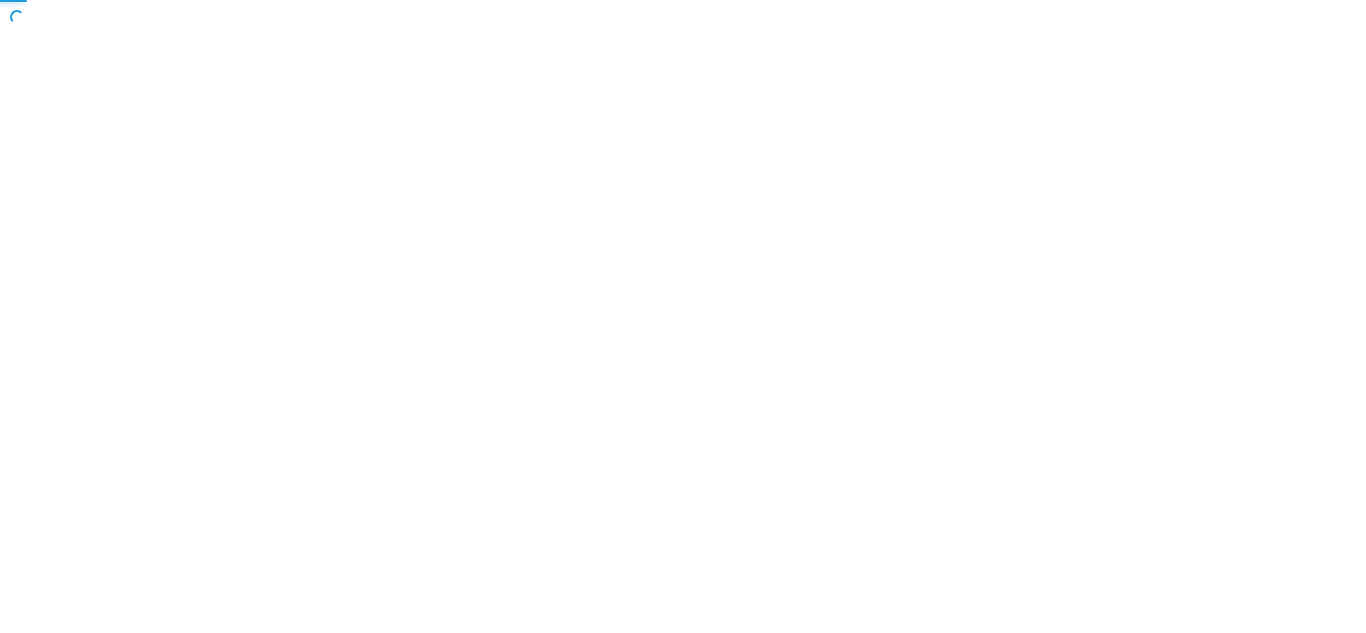 scroll, scrollTop: 0, scrollLeft: 0, axis: both 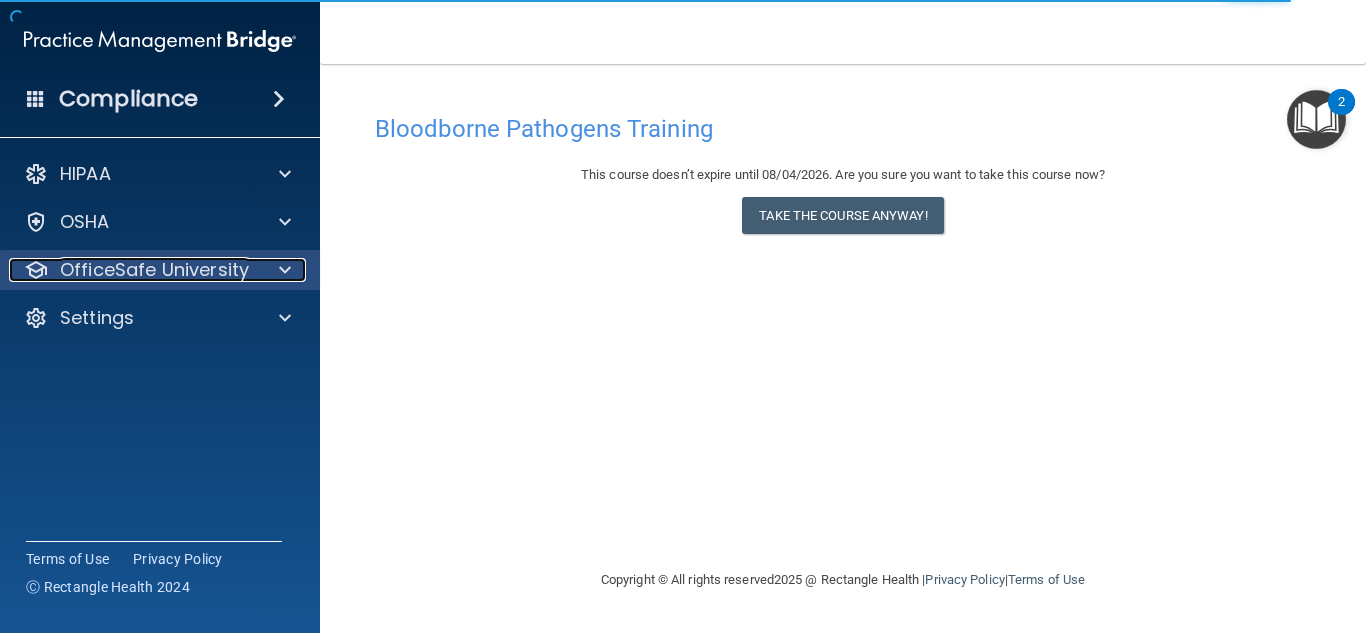 click at bounding box center (282, 270) 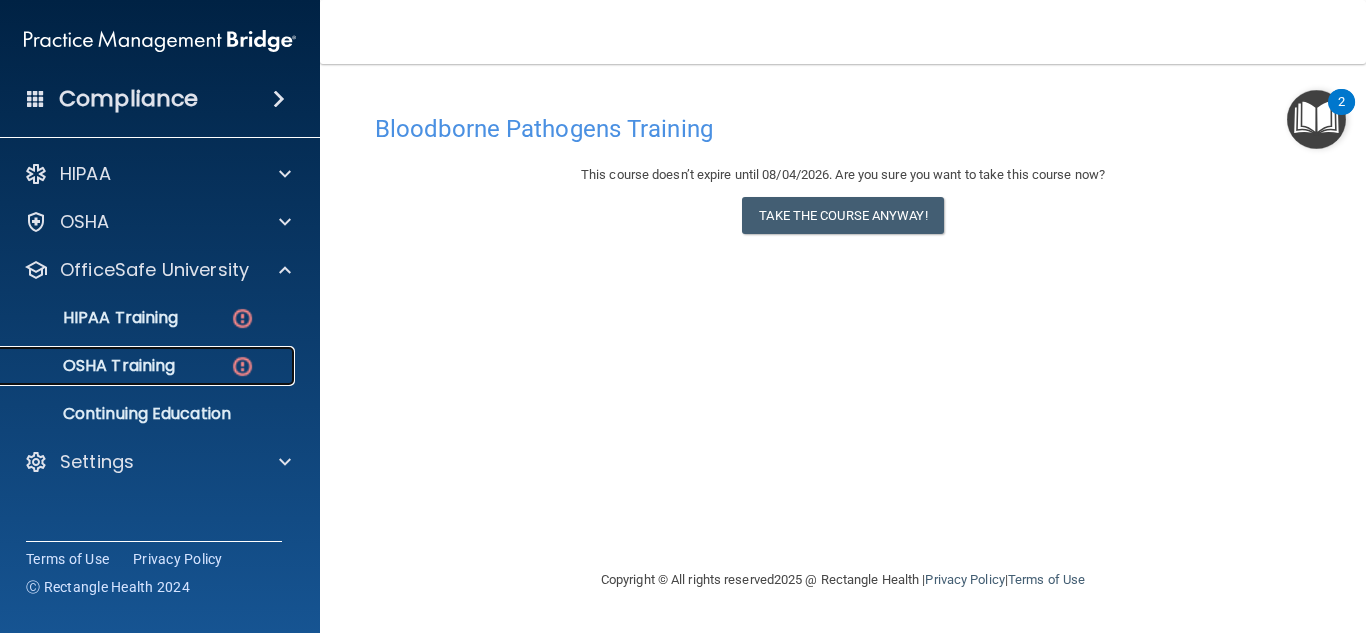 click at bounding box center (242, 366) 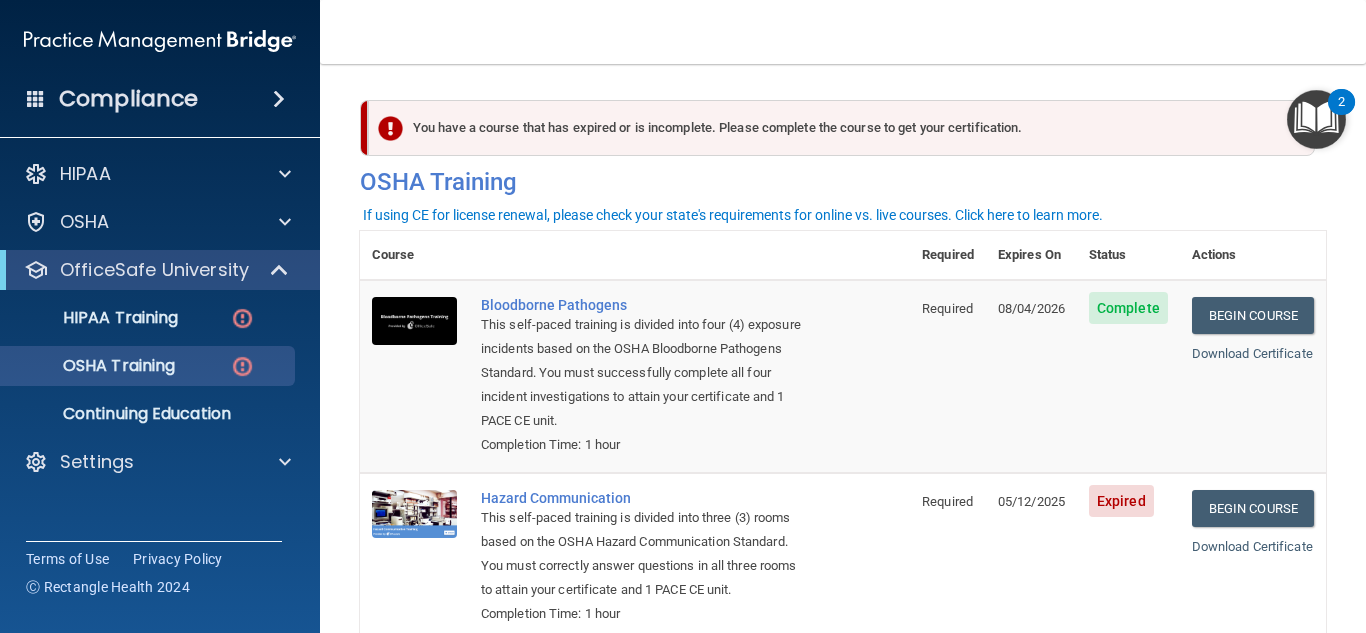 click on "Download Certificate" at bounding box center (1253, 354) 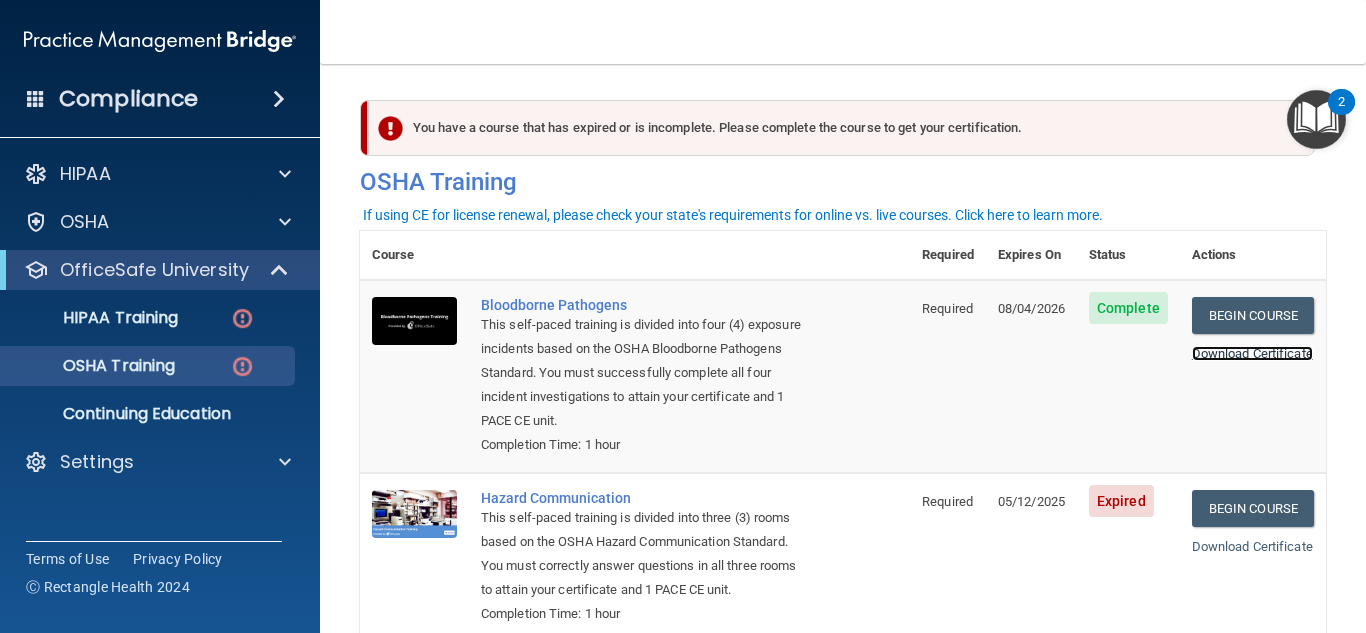 click on "Download Certificate" at bounding box center [1252, 353] 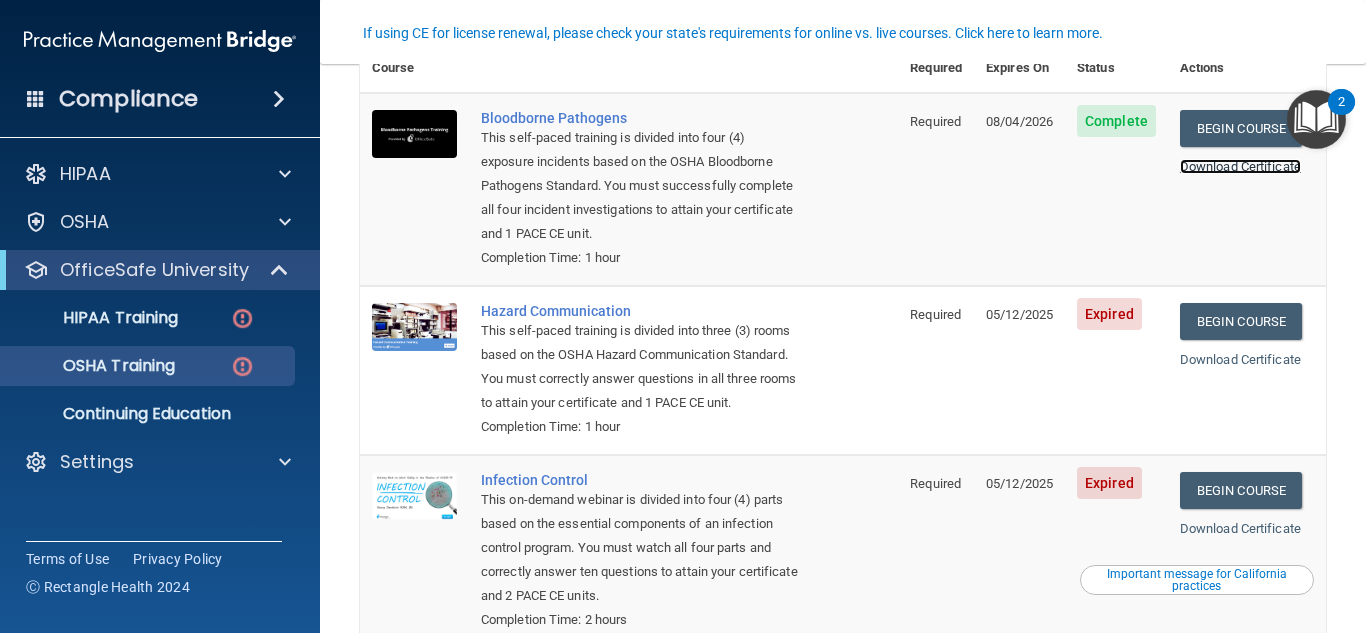 scroll, scrollTop: 188, scrollLeft: 0, axis: vertical 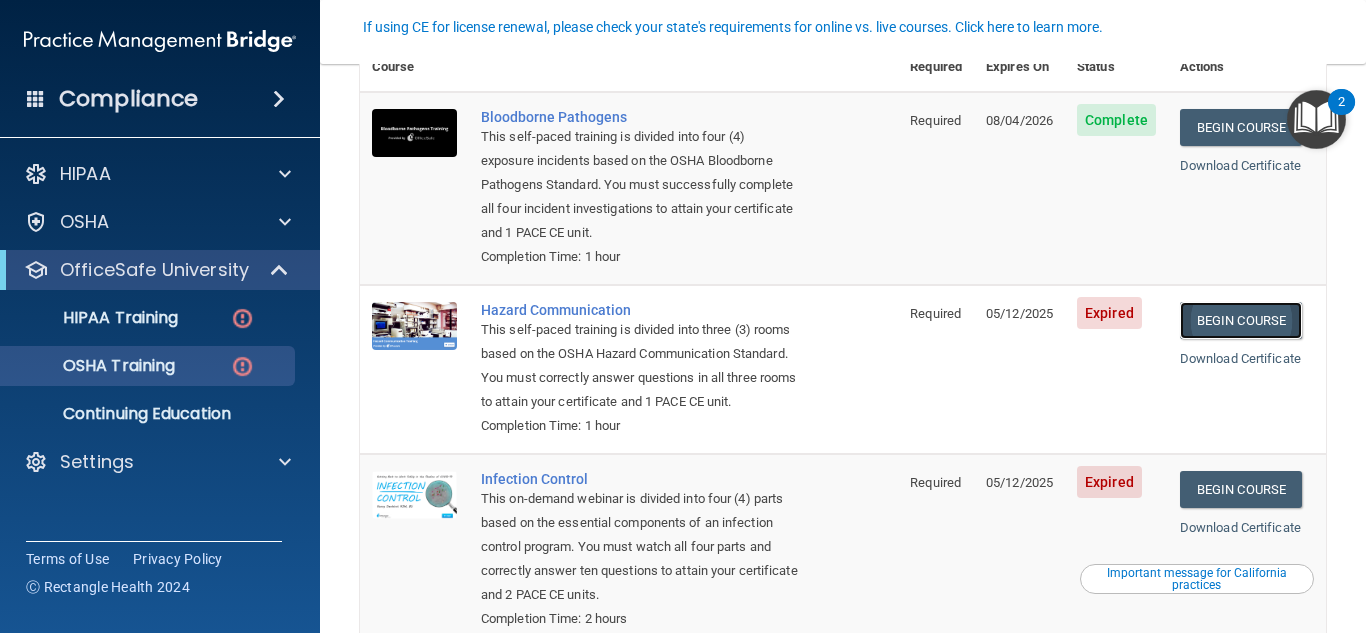 click on "Begin Course" at bounding box center (1241, 320) 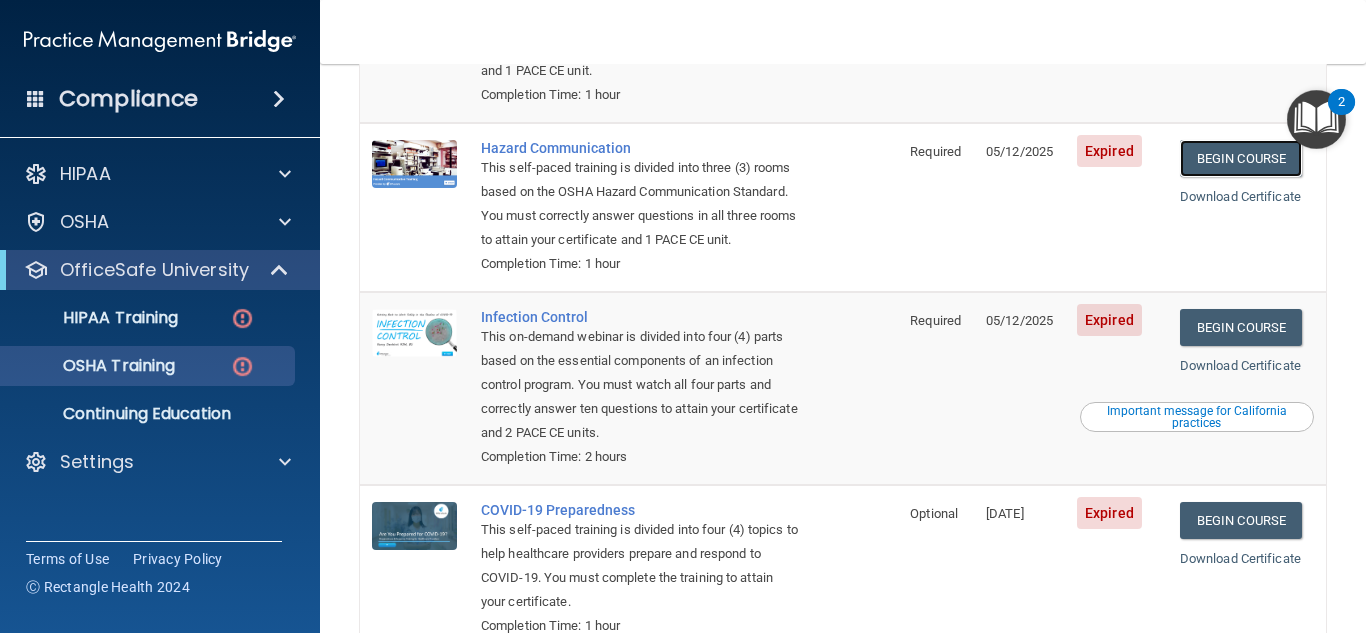 scroll, scrollTop: 0, scrollLeft: 0, axis: both 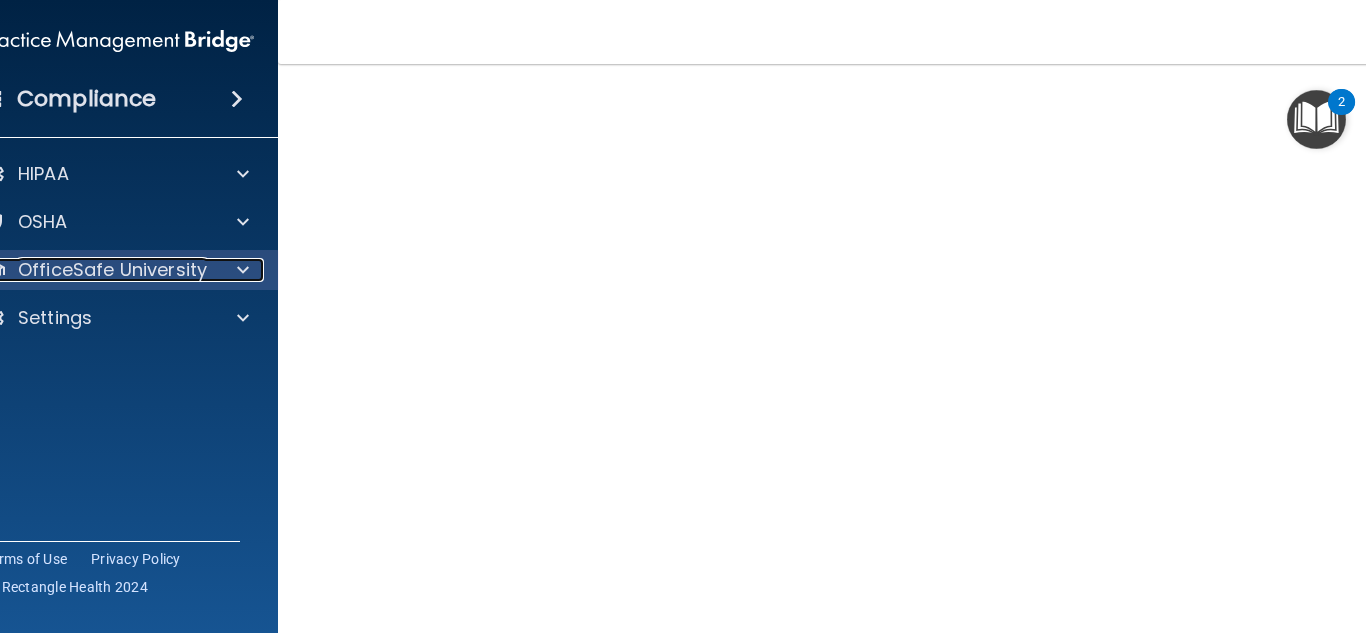 click on "OfficeSafe University" at bounding box center (112, 270) 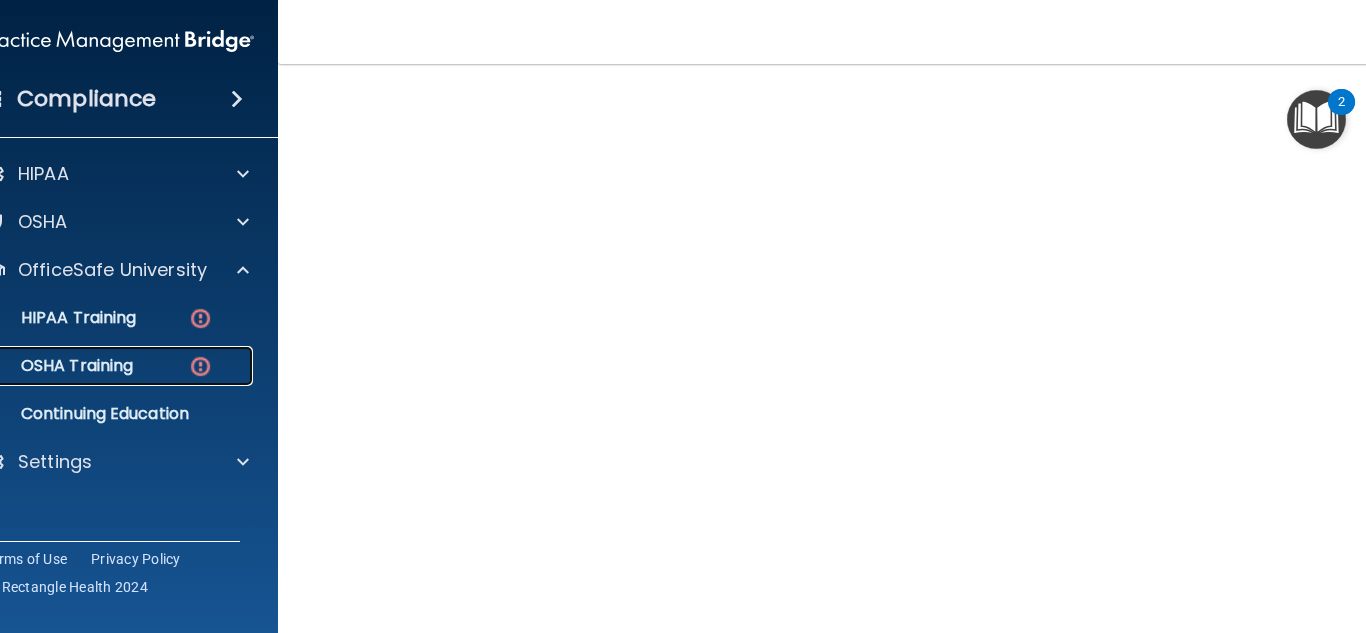 click on "OSHA Training" at bounding box center [107, 366] 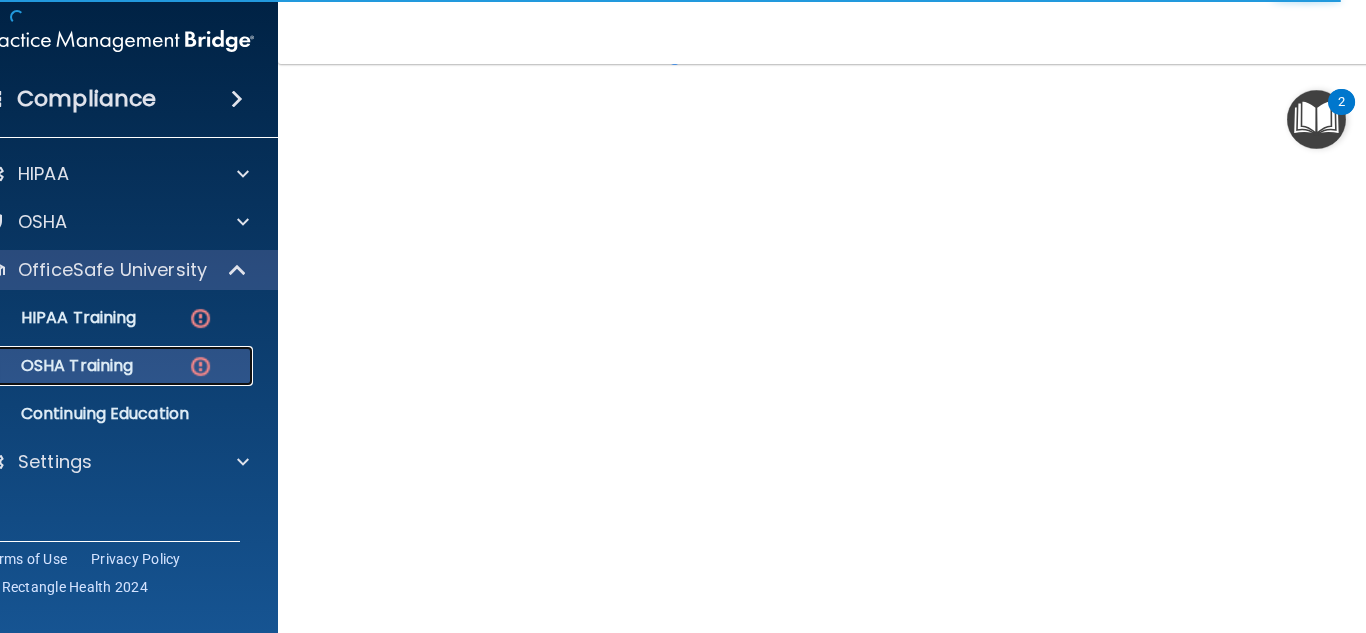 scroll, scrollTop: 65, scrollLeft: 0, axis: vertical 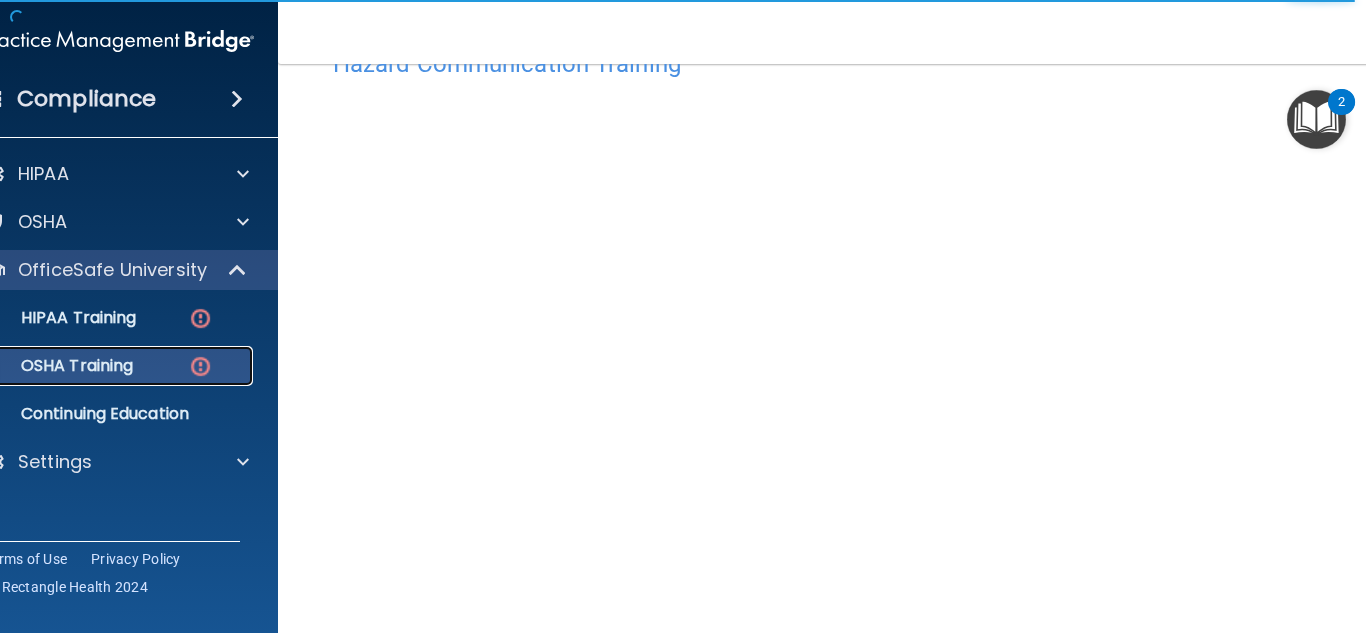 click on "OSHA Training" at bounding box center [95, 366] 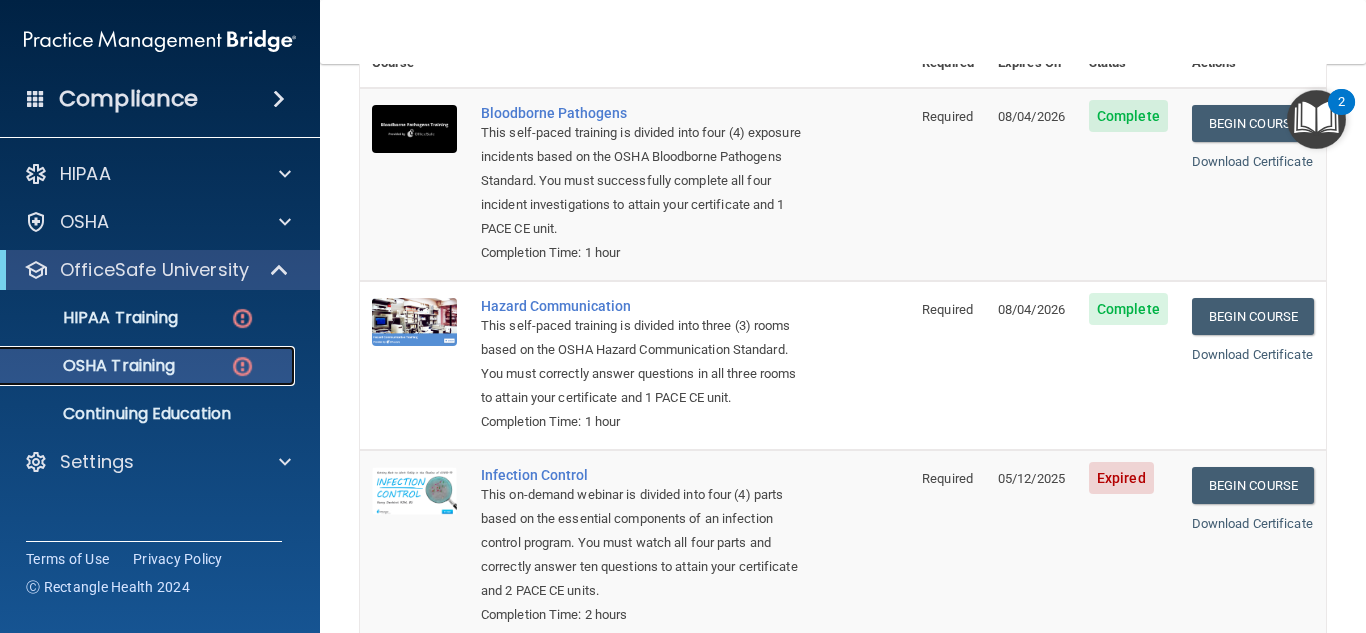scroll, scrollTop: 208, scrollLeft: 0, axis: vertical 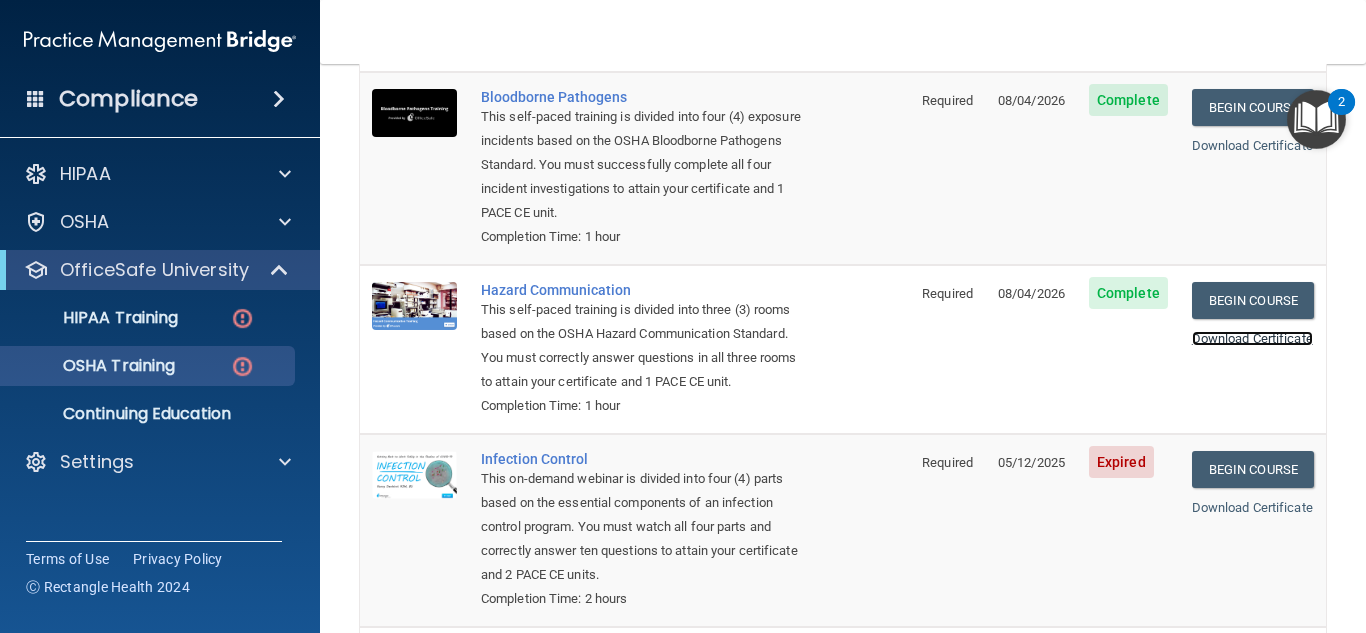 click on "Download Certificate" at bounding box center [1252, 338] 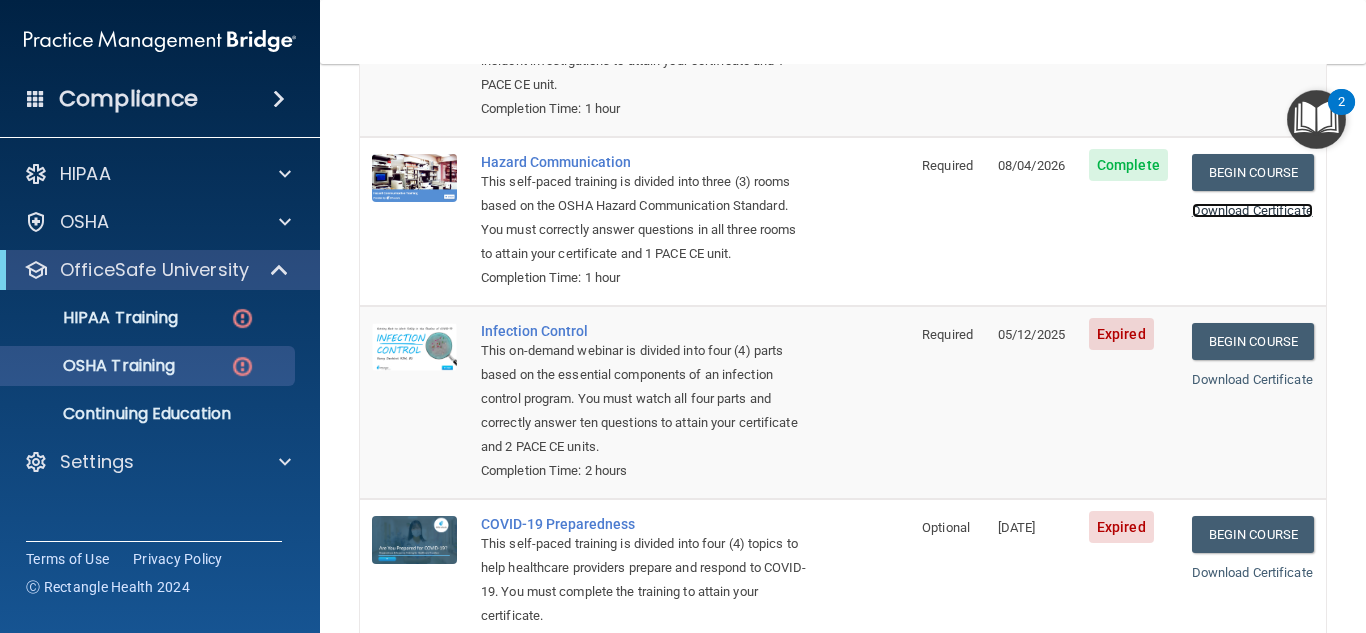 scroll, scrollTop: 337, scrollLeft: 0, axis: vertical 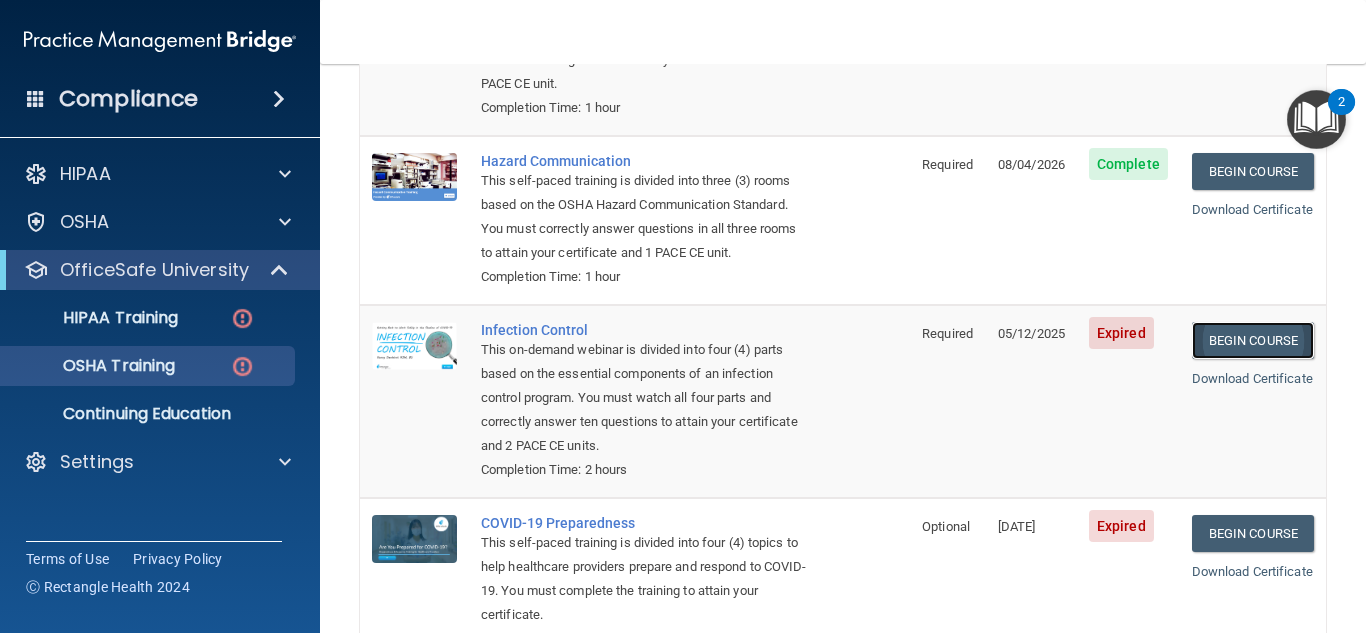 click on "Begin Course" at bounding box center (1253, 340) 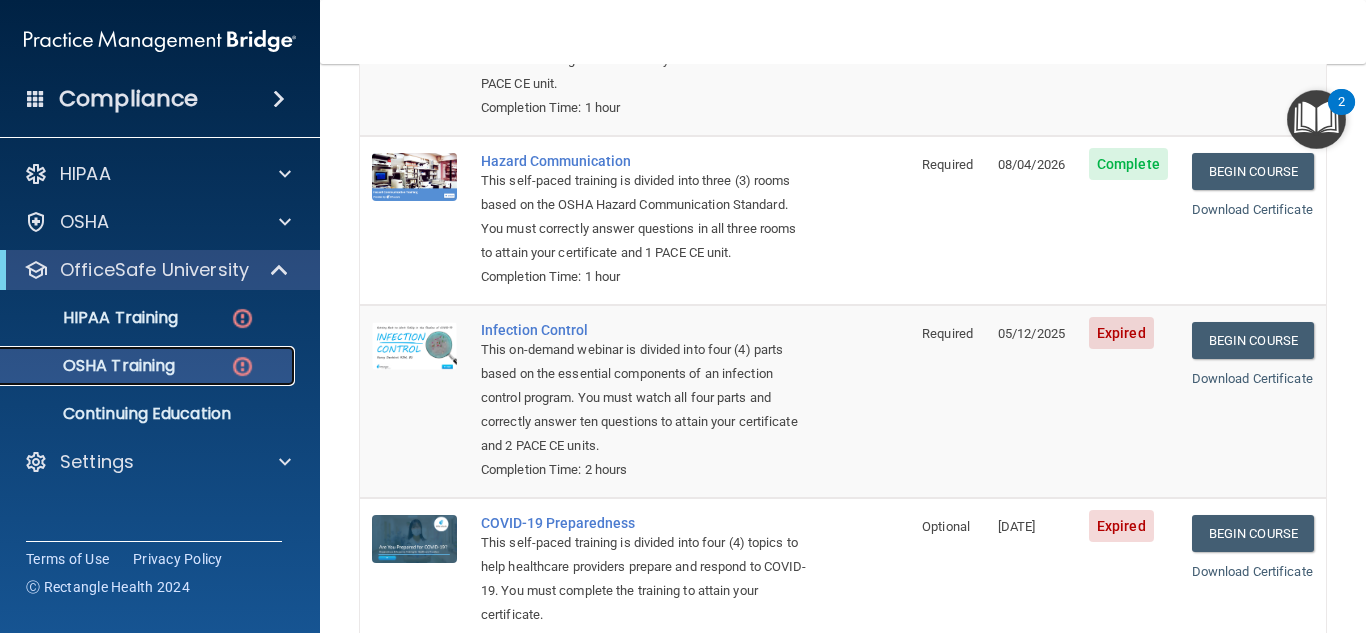 click on "OSHA Training" at bounding box center [149, 366] 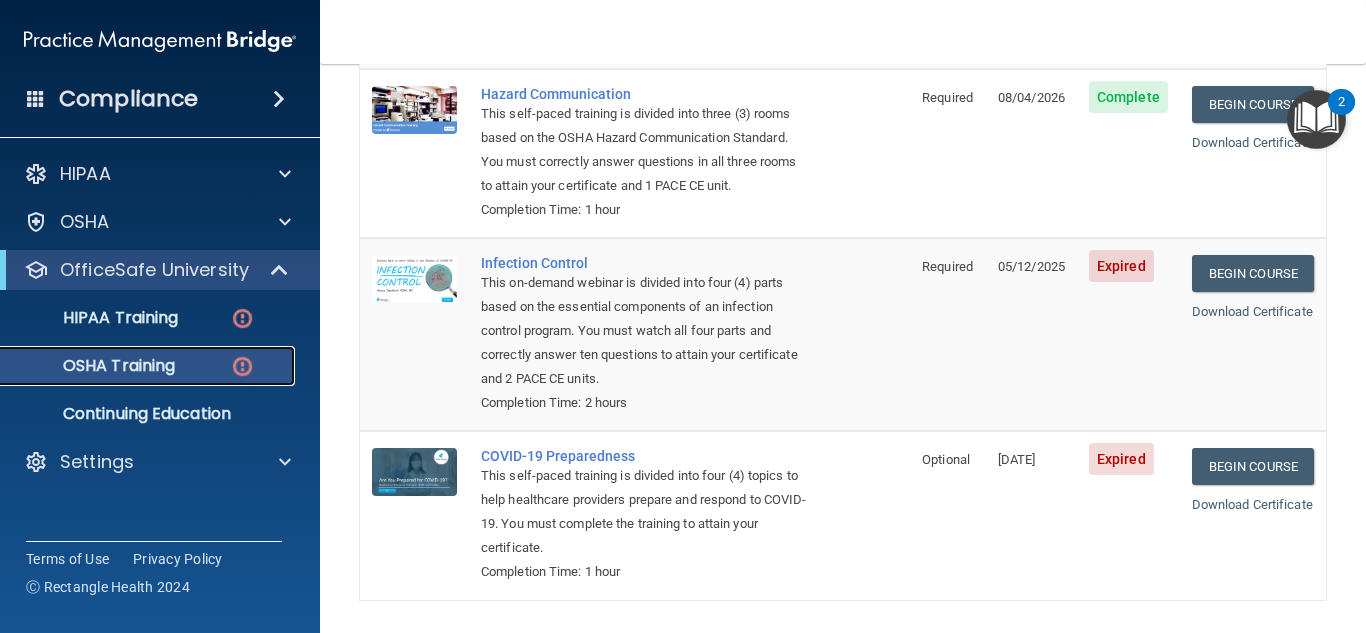 scroll, scrollTop: 405, scrollLeft: 0, axis: vertical 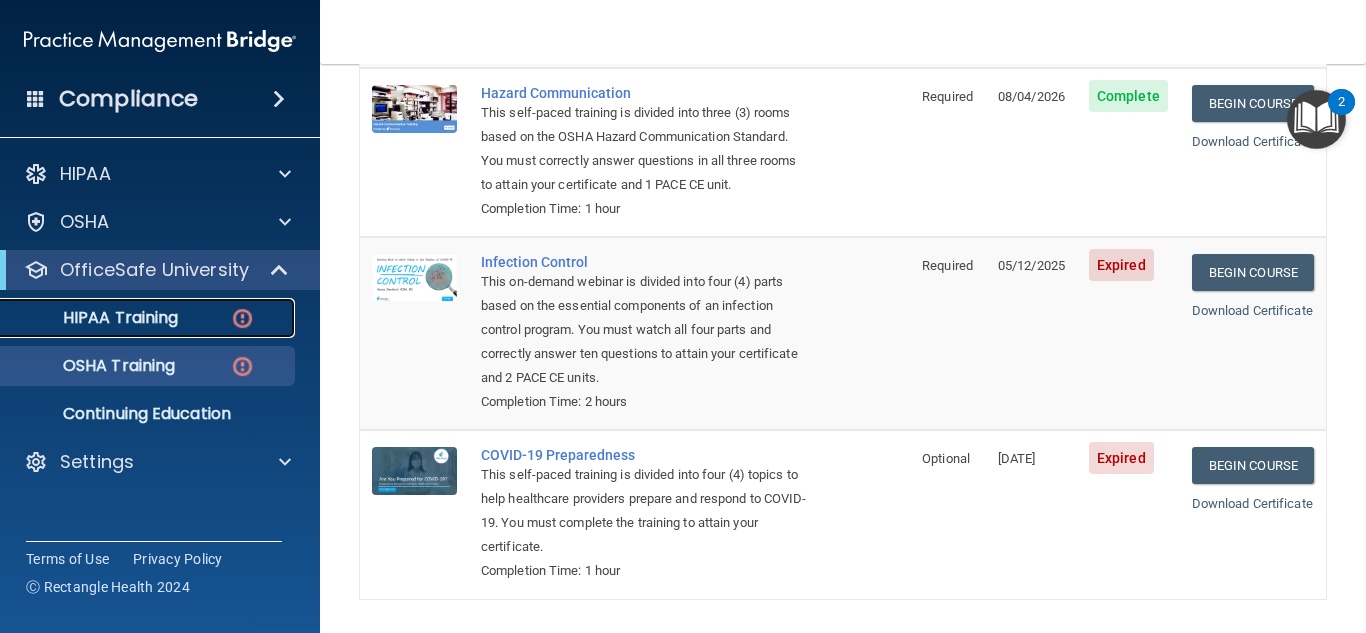 click on "HIPAA Training" at bounding box center [149, 318] 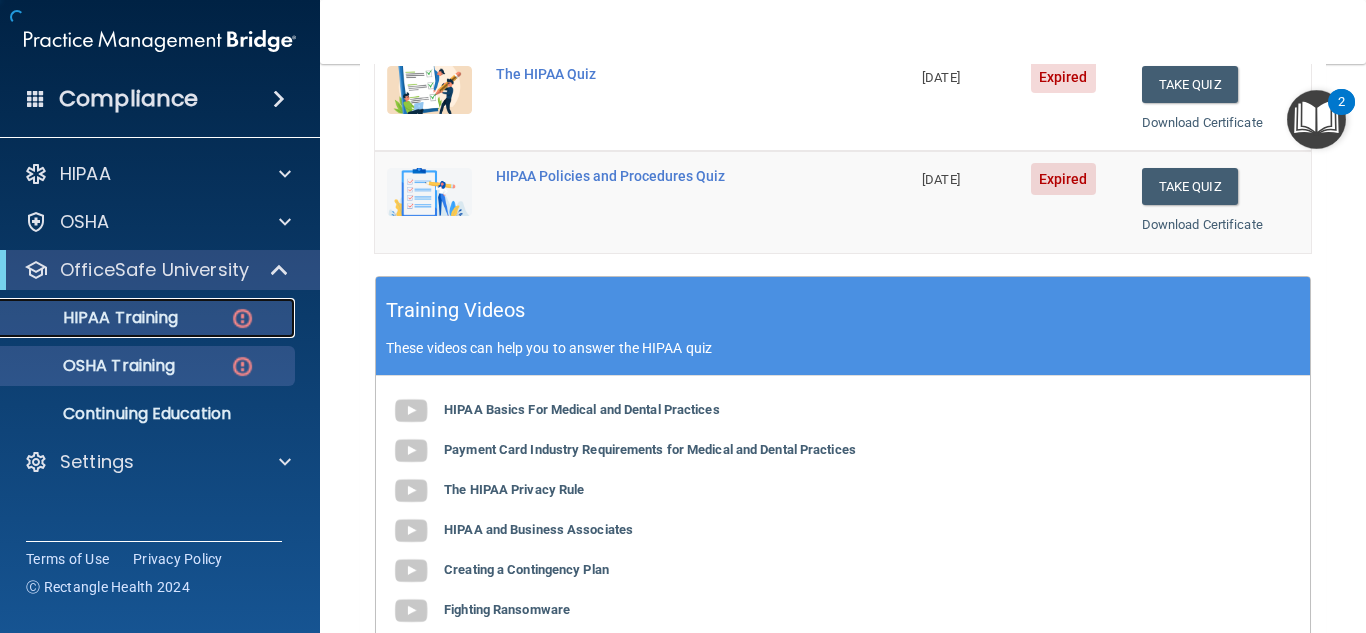 scroll, scrollTop: 429, scrollLeft: 0, axis: vertical 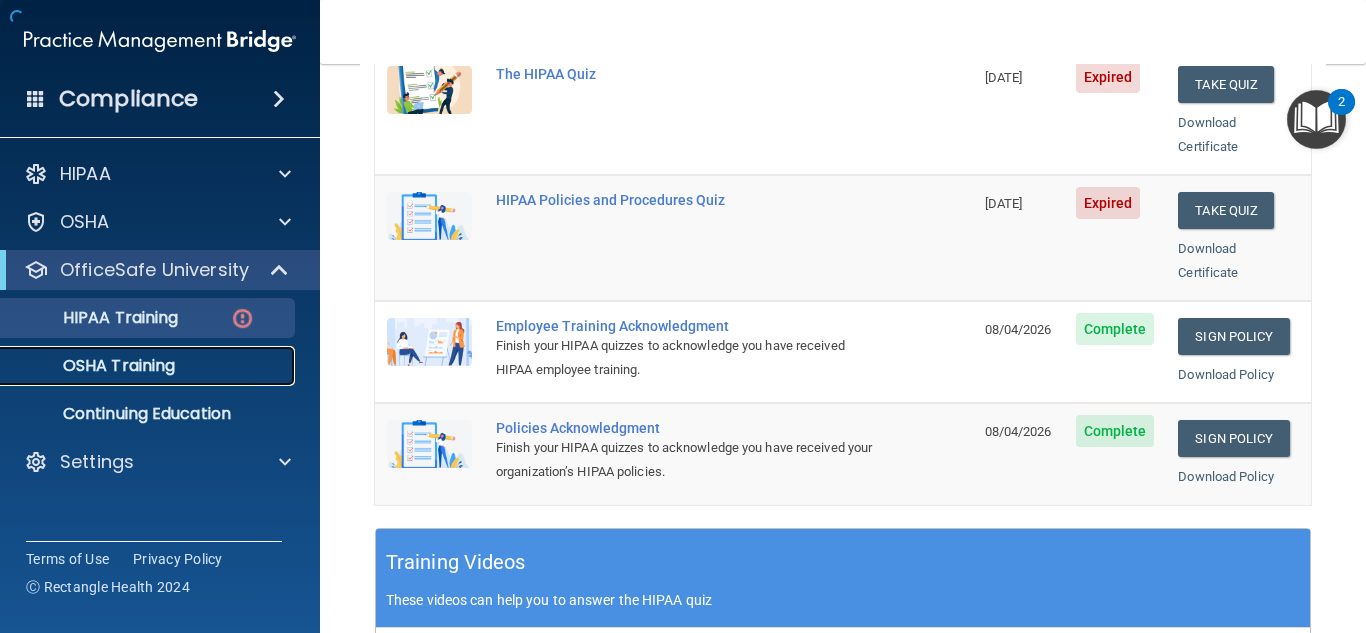 click on "OSHA Training" at bounding box center (149, 366) 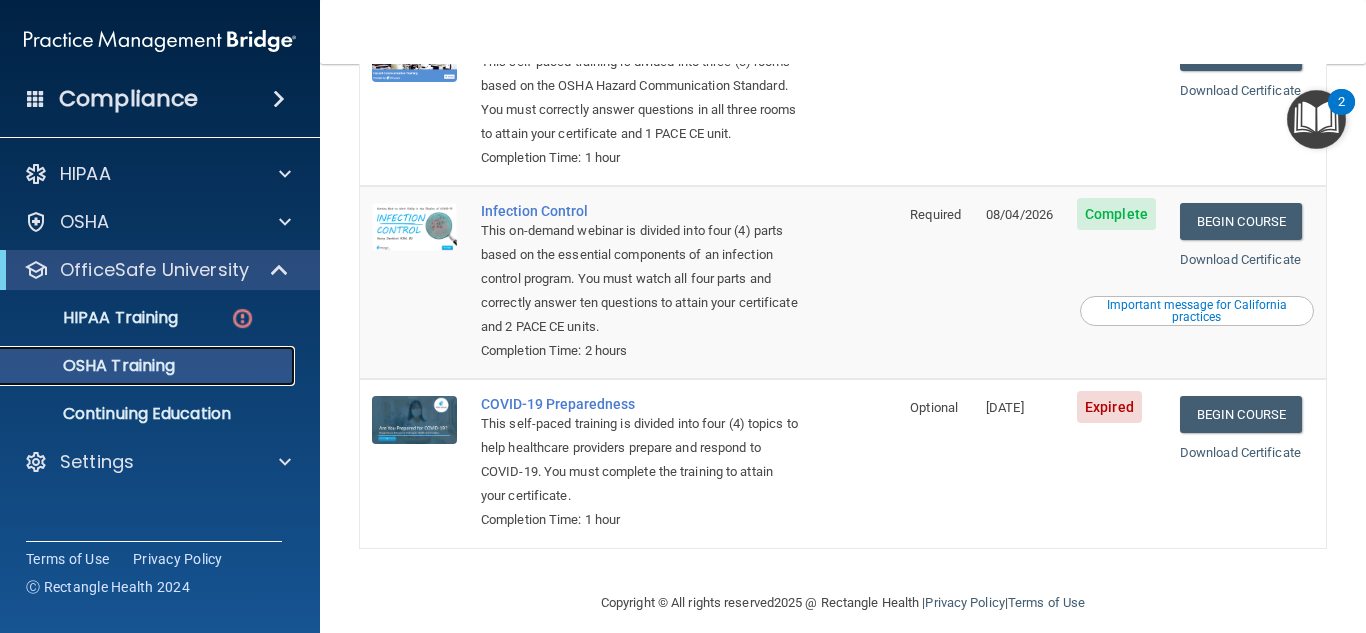 scroll, scrollTop: 401, scrollLeft: 0, axis: vertical 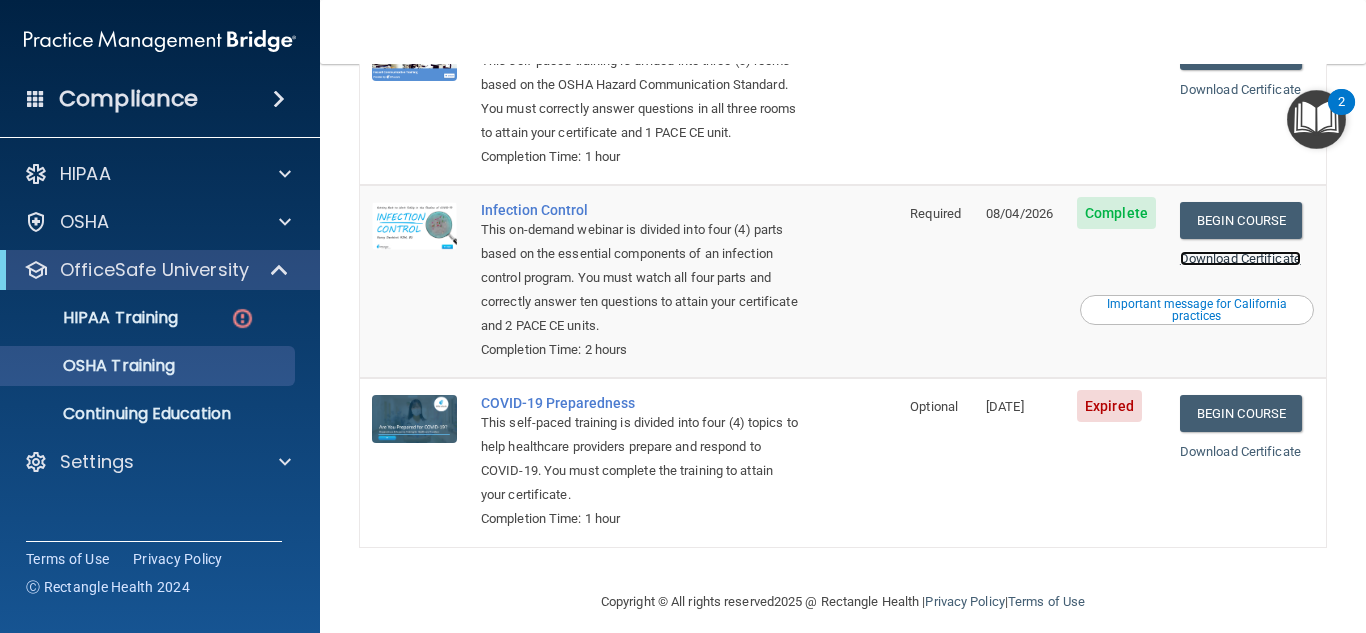 click on "Download Certificate" at bounding box center (1240, 258) 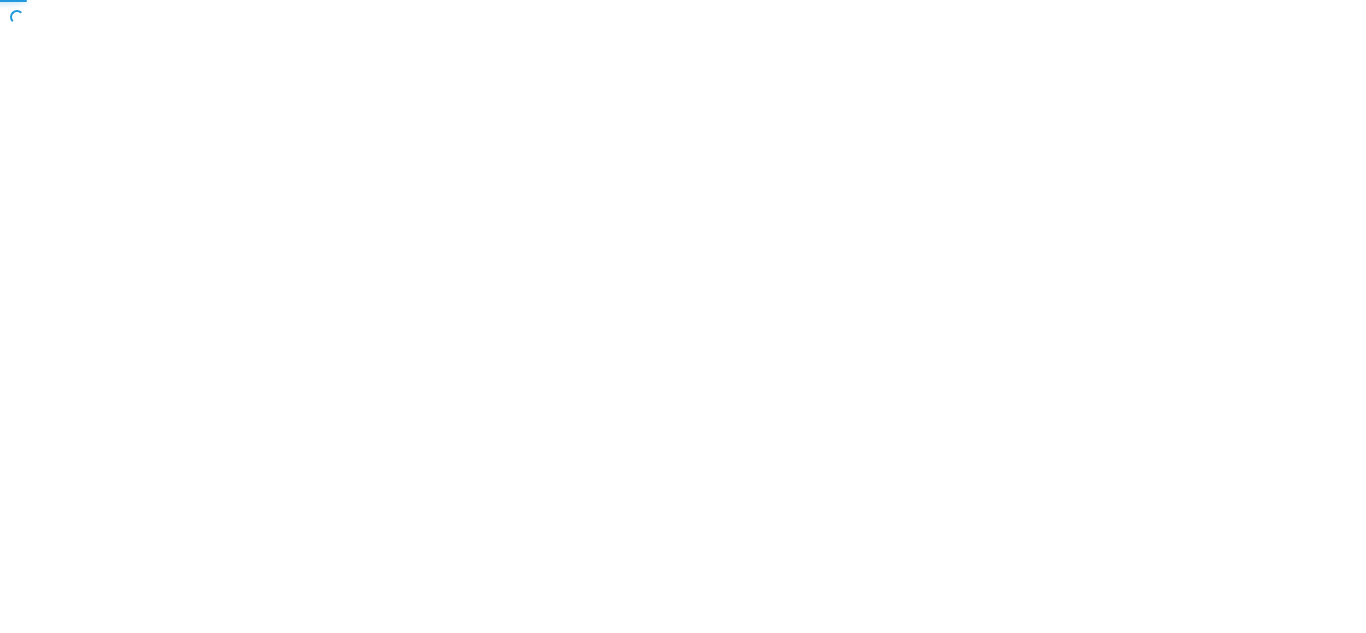 scroll, scrollTop: 0, scrollLeft: 0, axis: both 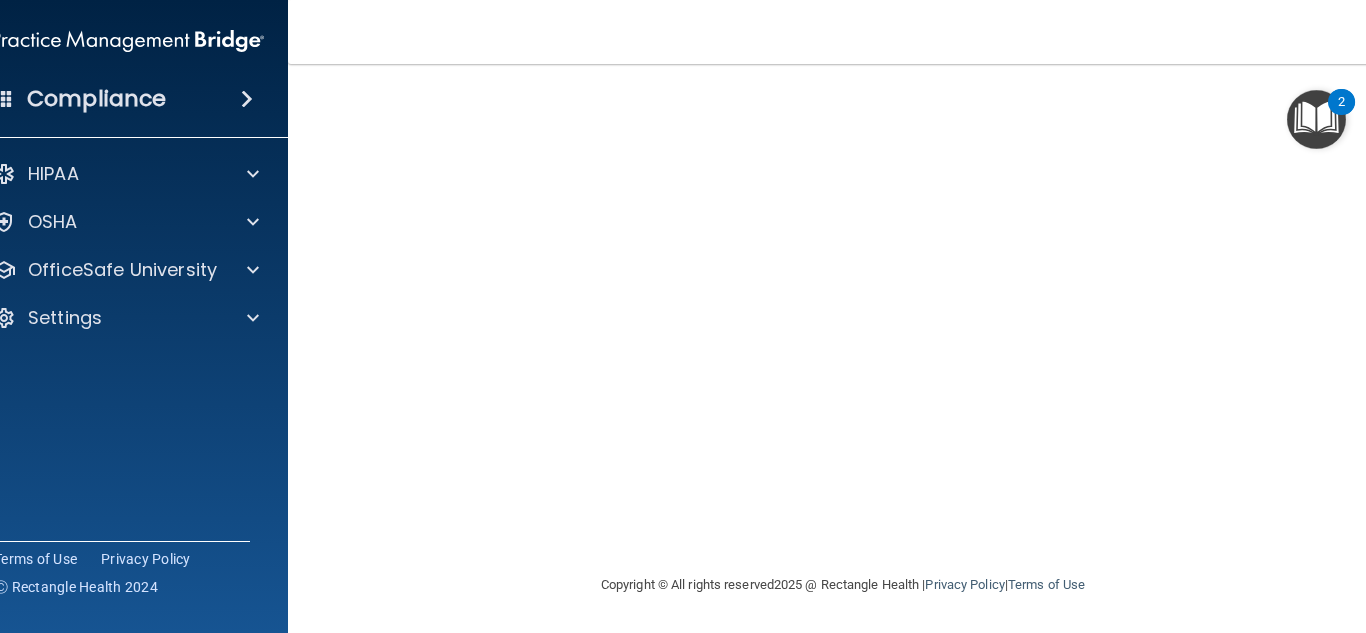 click on "Copyright © All rights reserved  2025 @ Rectangle Health |  Privacy Policy  |  Terms of Use" at bounding box center (843, 583) 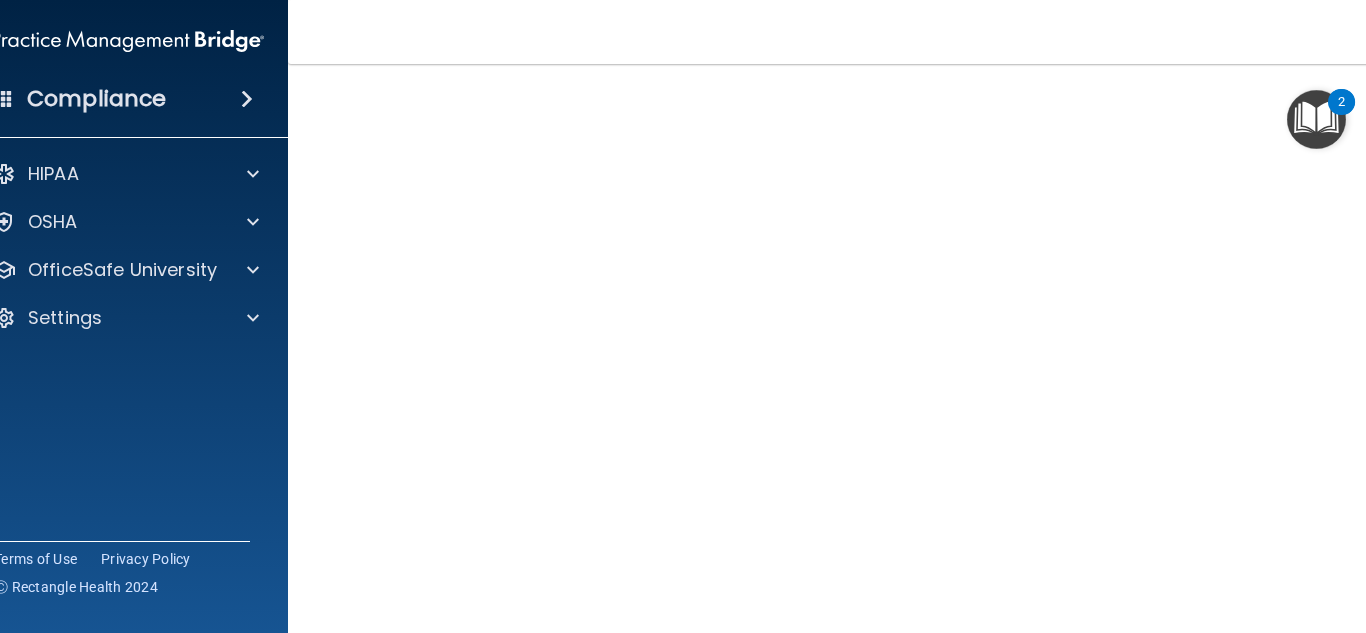 scroll, scrollTop: 121, scrollLeft: 0, axis: vertical 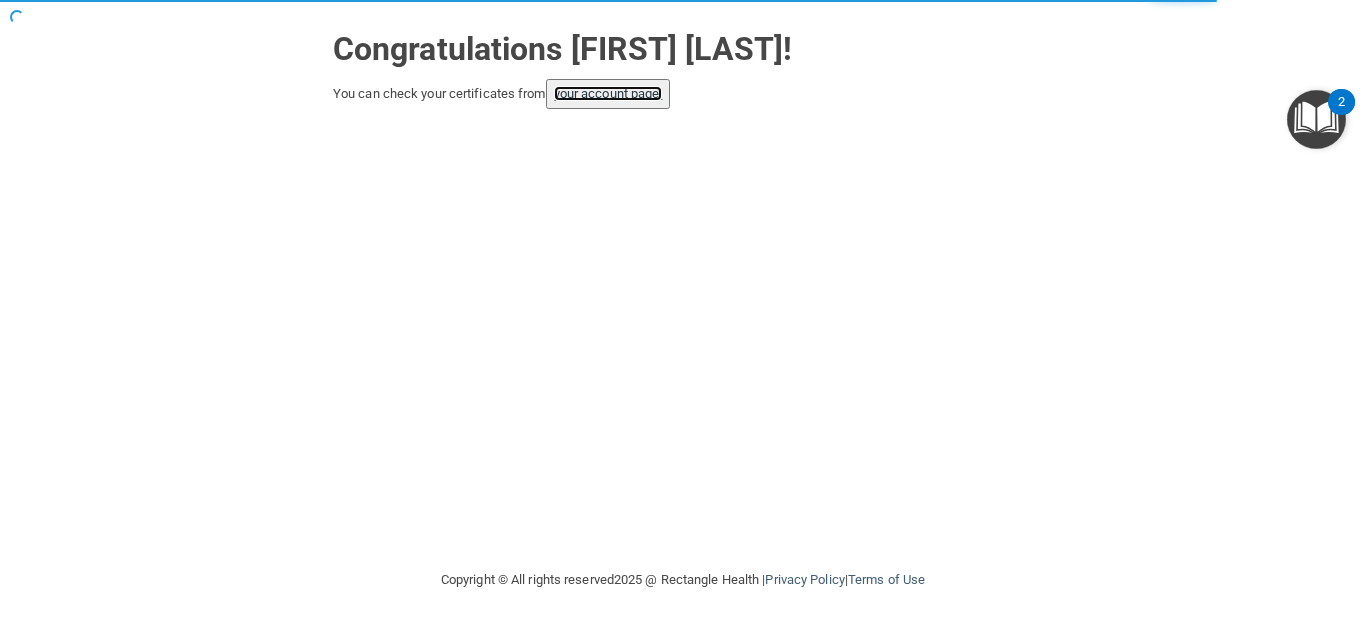 click on "your account page!" at bounding box center (608, 93) 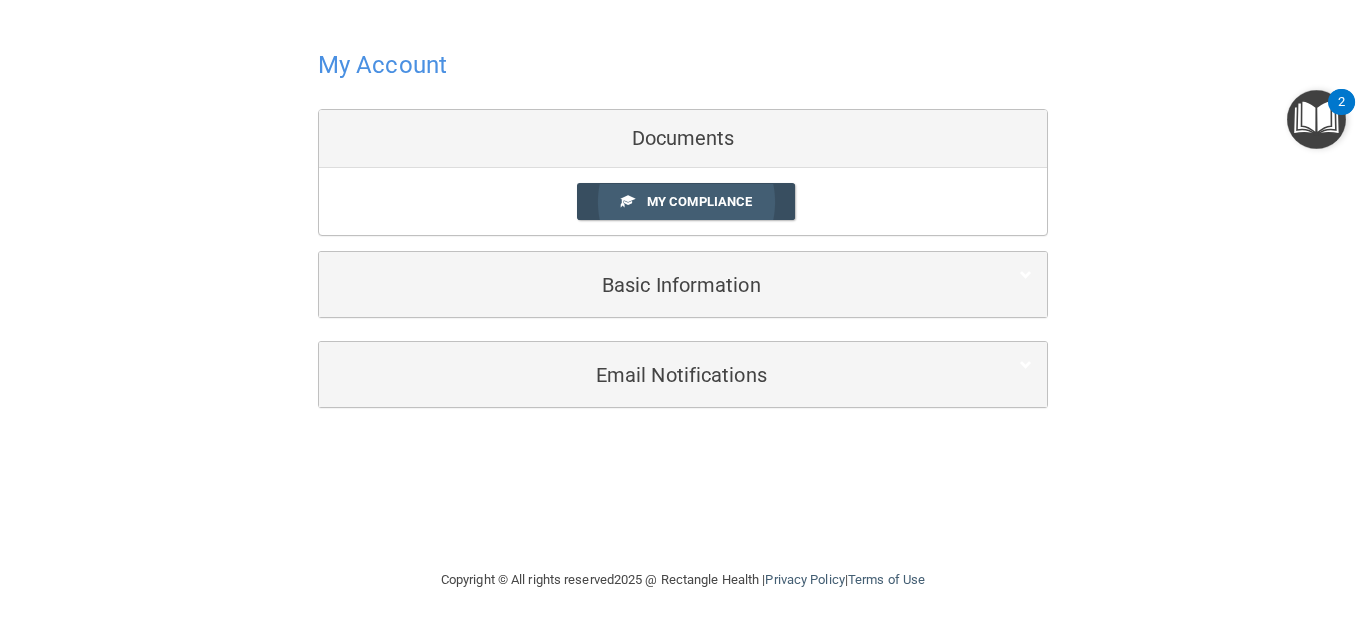 click on "My Compliance" at bounding box center [699, 201] 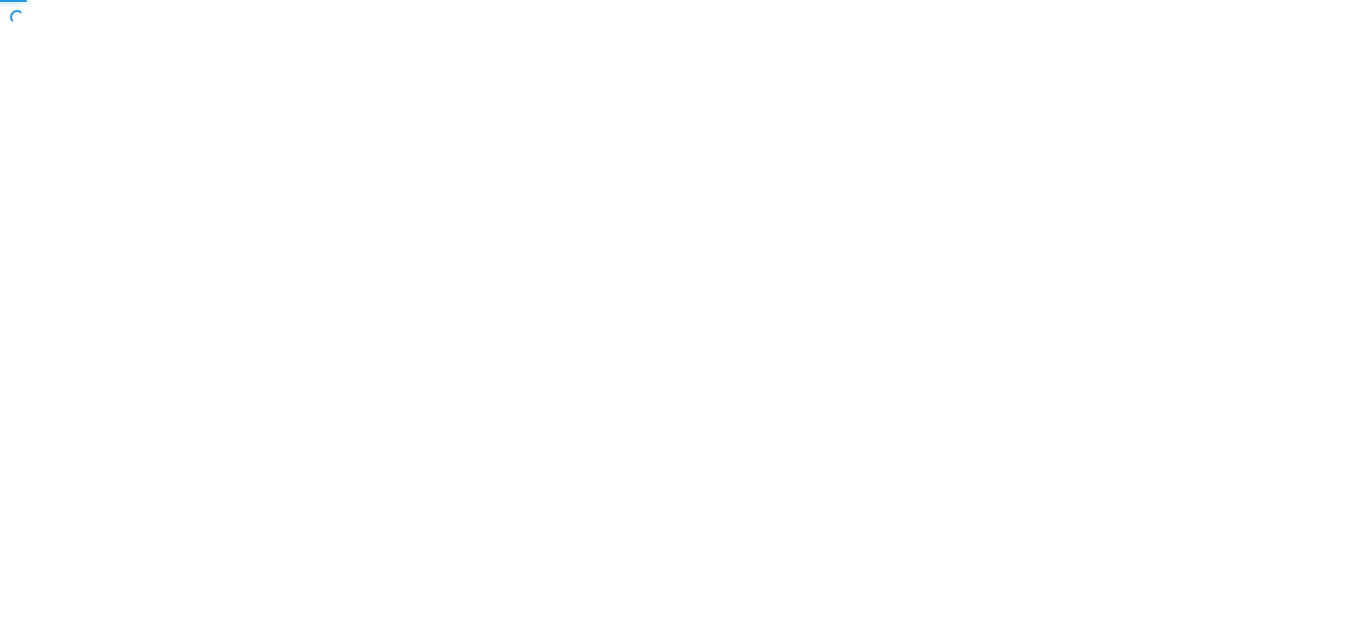 scroll, scrollTop: 0, scrollLeft: 0, axis: both 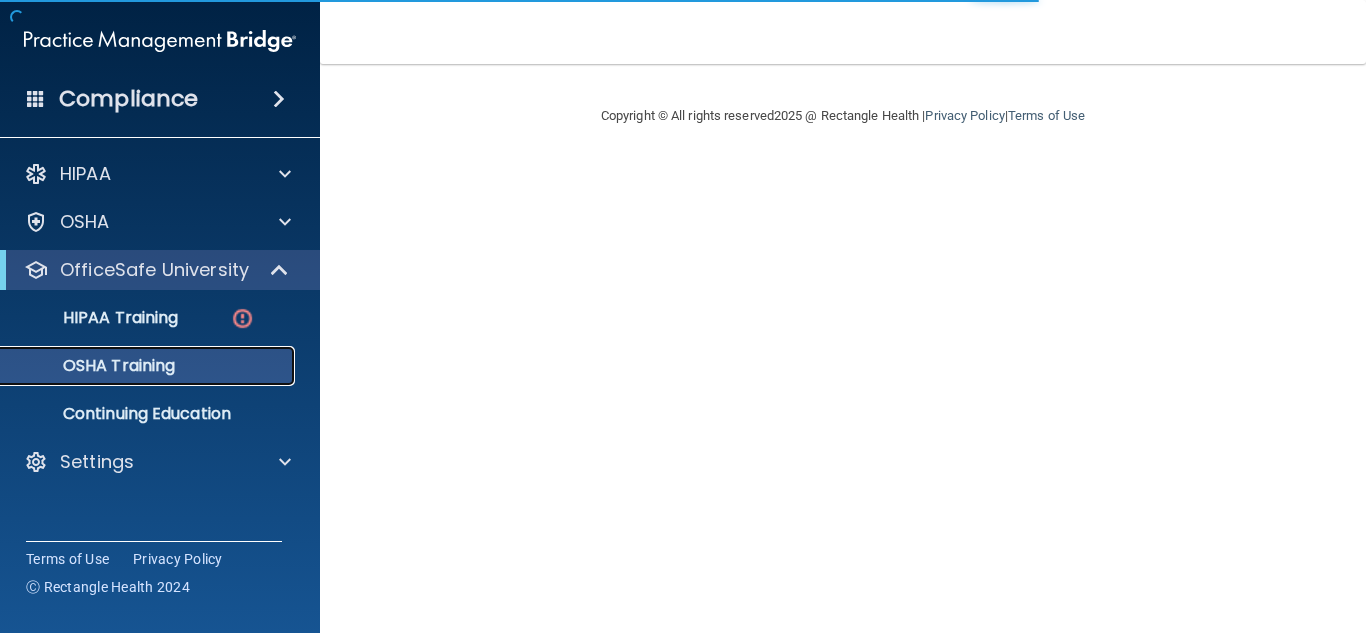 click on "OSHA Training" at bounding box center [94, 366] 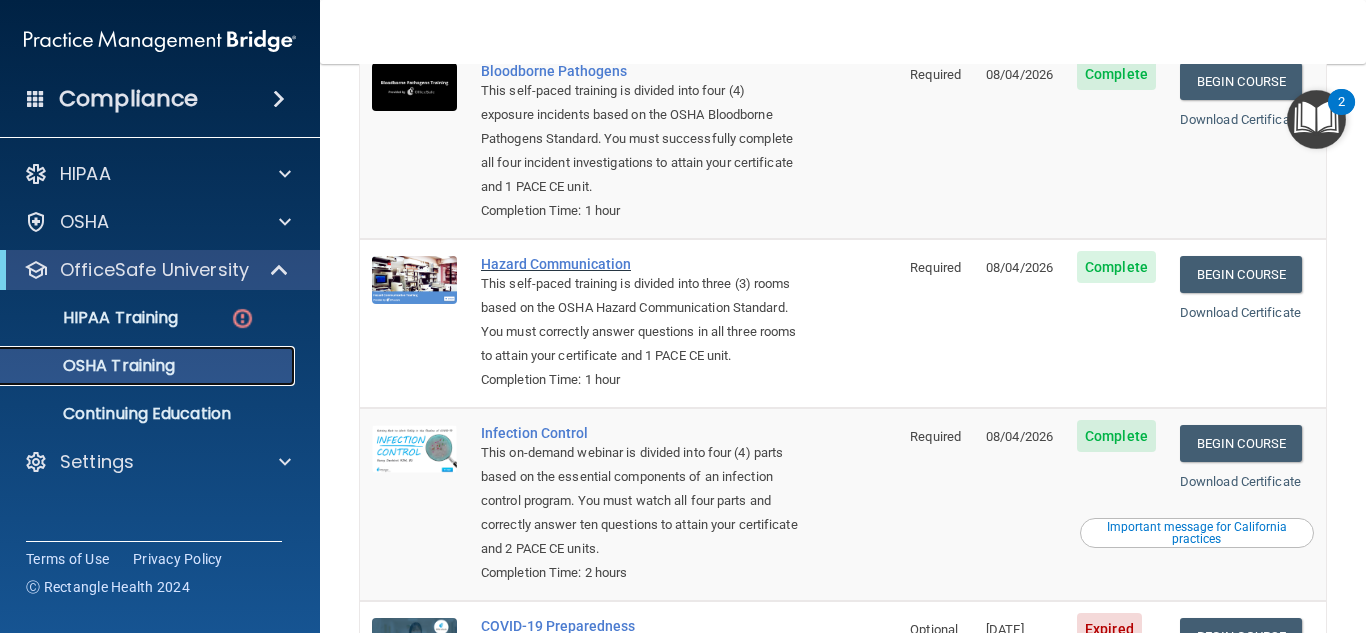scroll, scrollTop: 179, scrollLeft: 0, axis: vertical 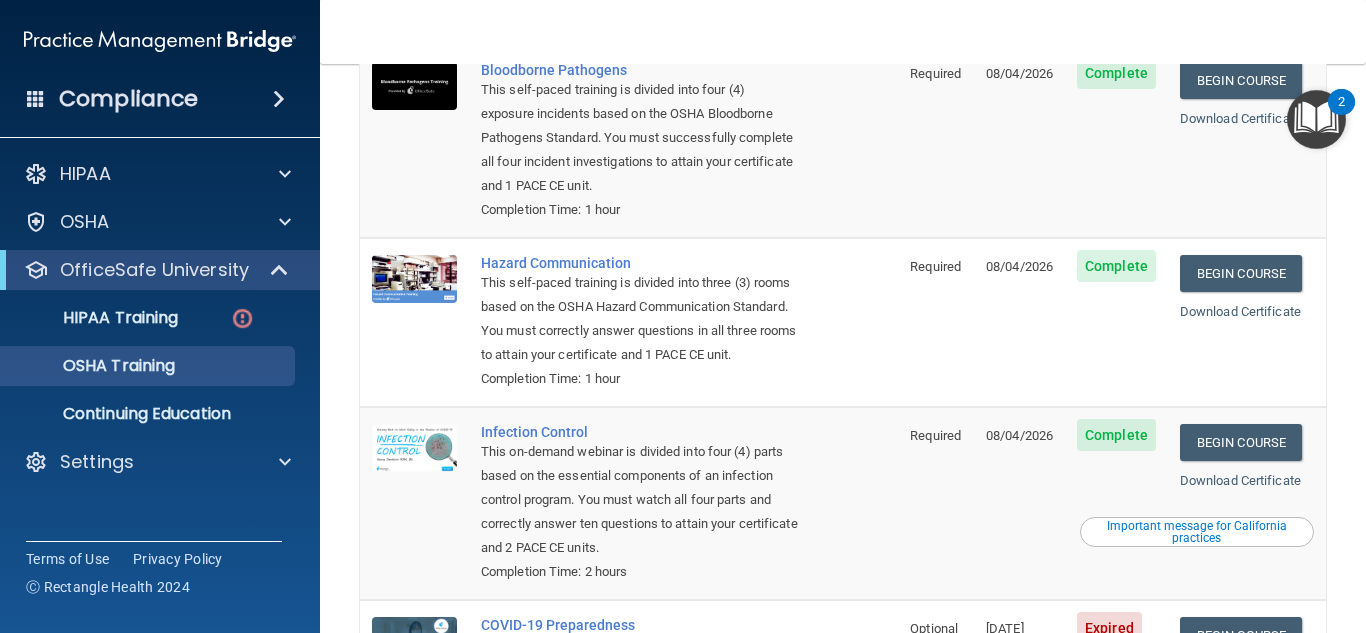 click on "Begin Course       Download Certificate" at bounding box center [1247, 322] 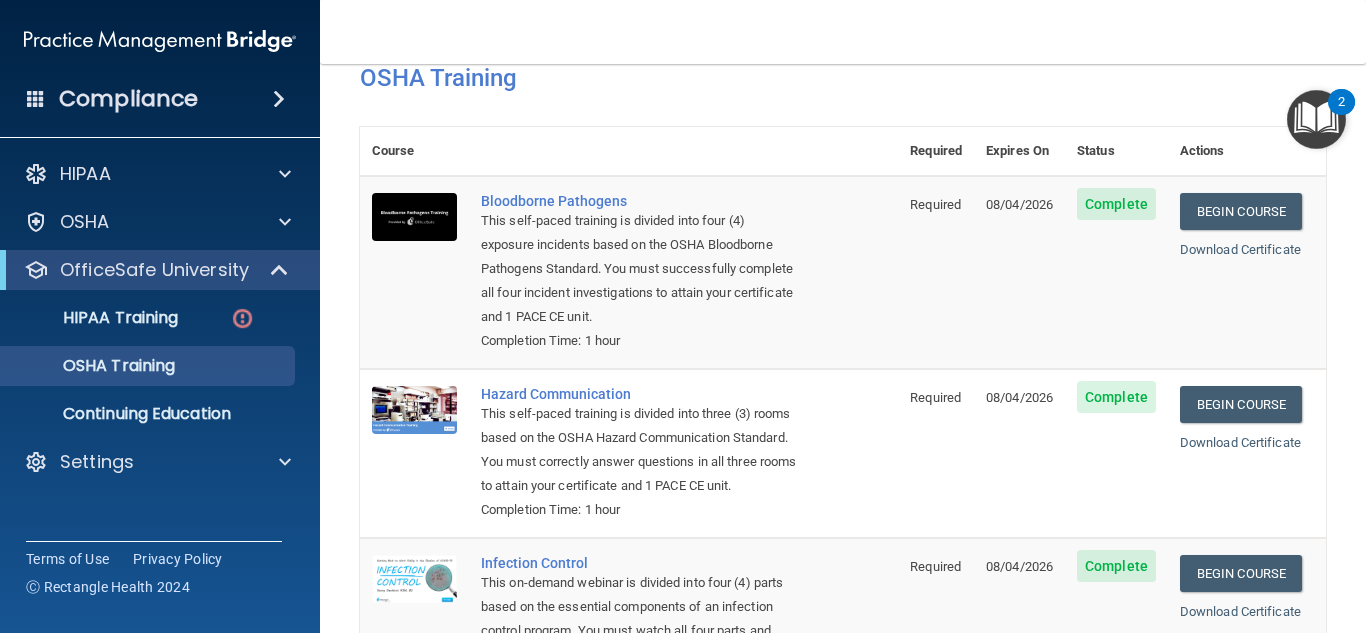 scroll, scrollTop: 0, scrollLeft: 0, axis: both 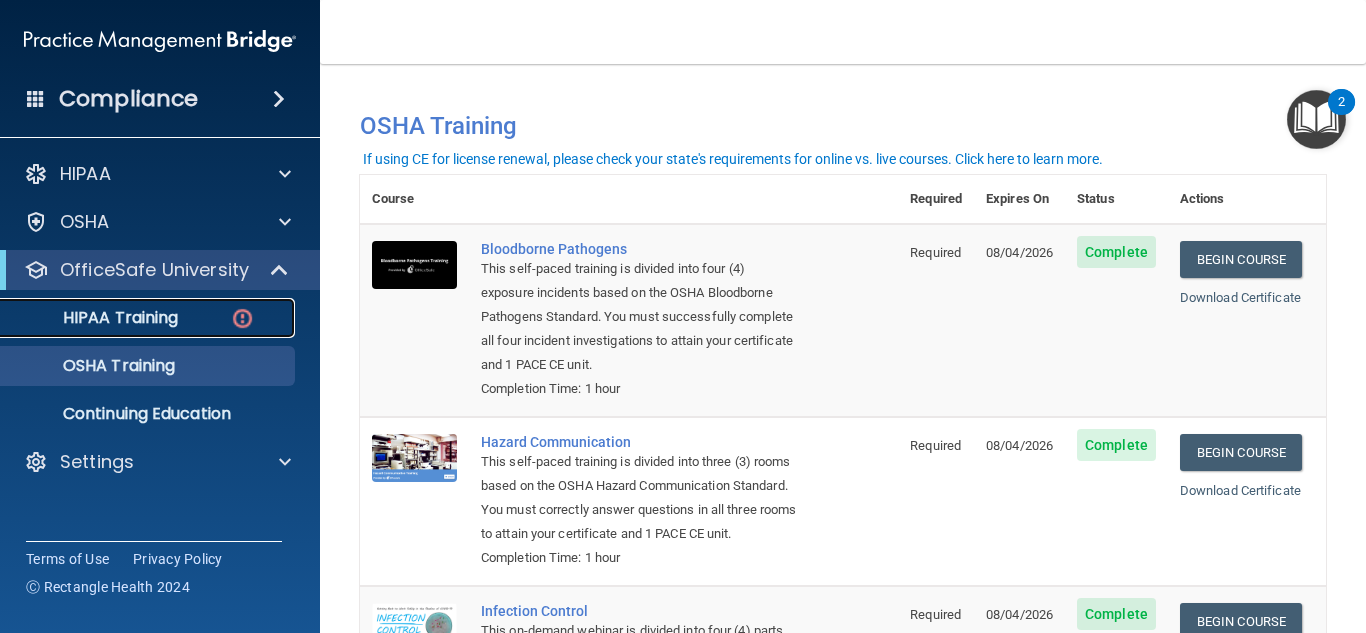 click on "HIPAA Training" at bounding box center [95, 318] 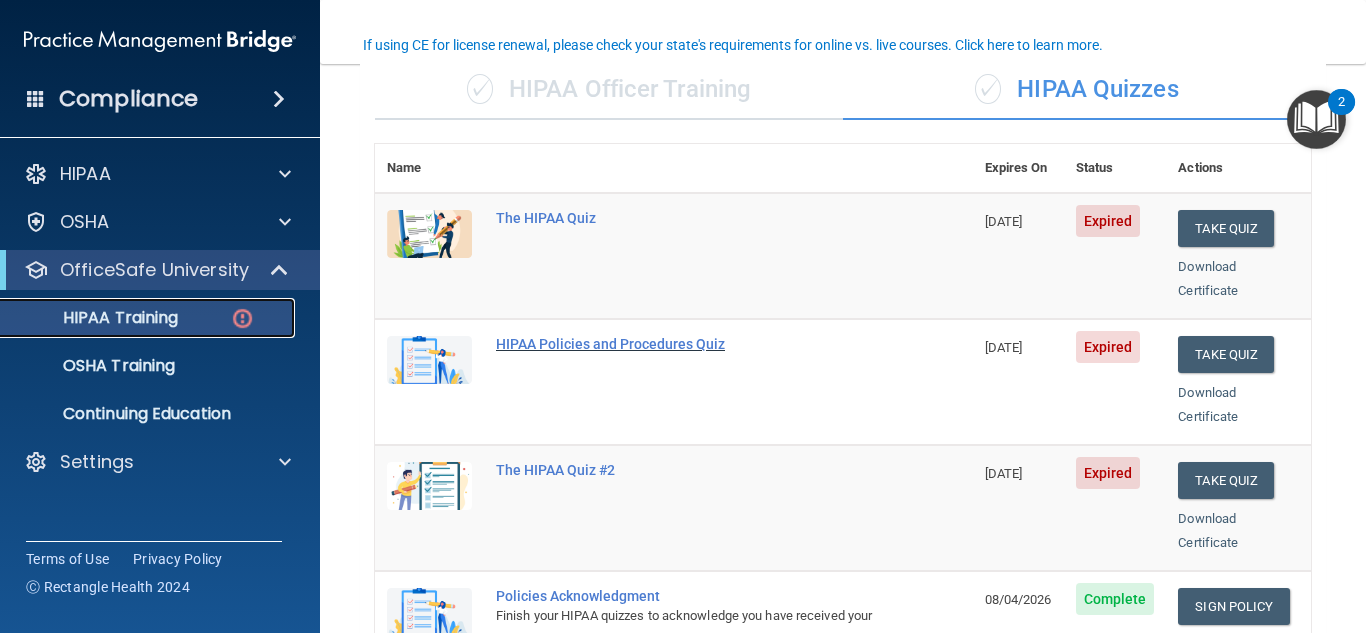 scroll, scrollTop: 160, scrollLeft: 0, axis: vertical 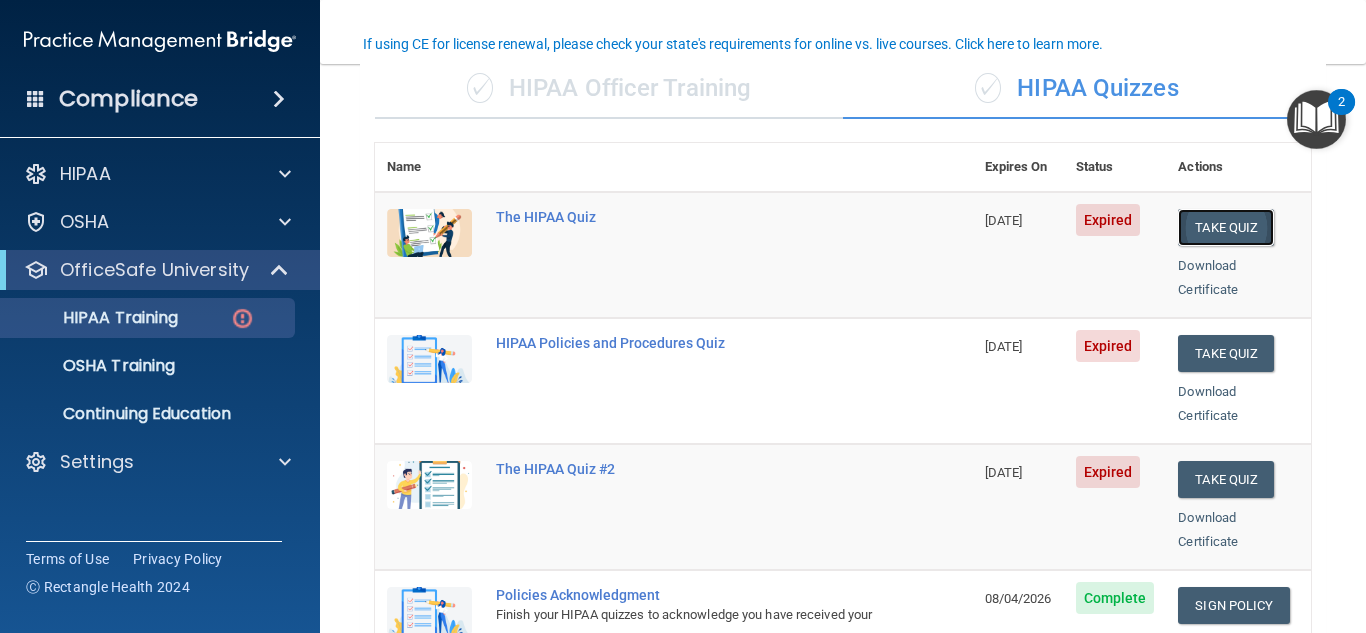 click on "Take Quiz" at bounding box center (1226, 227) 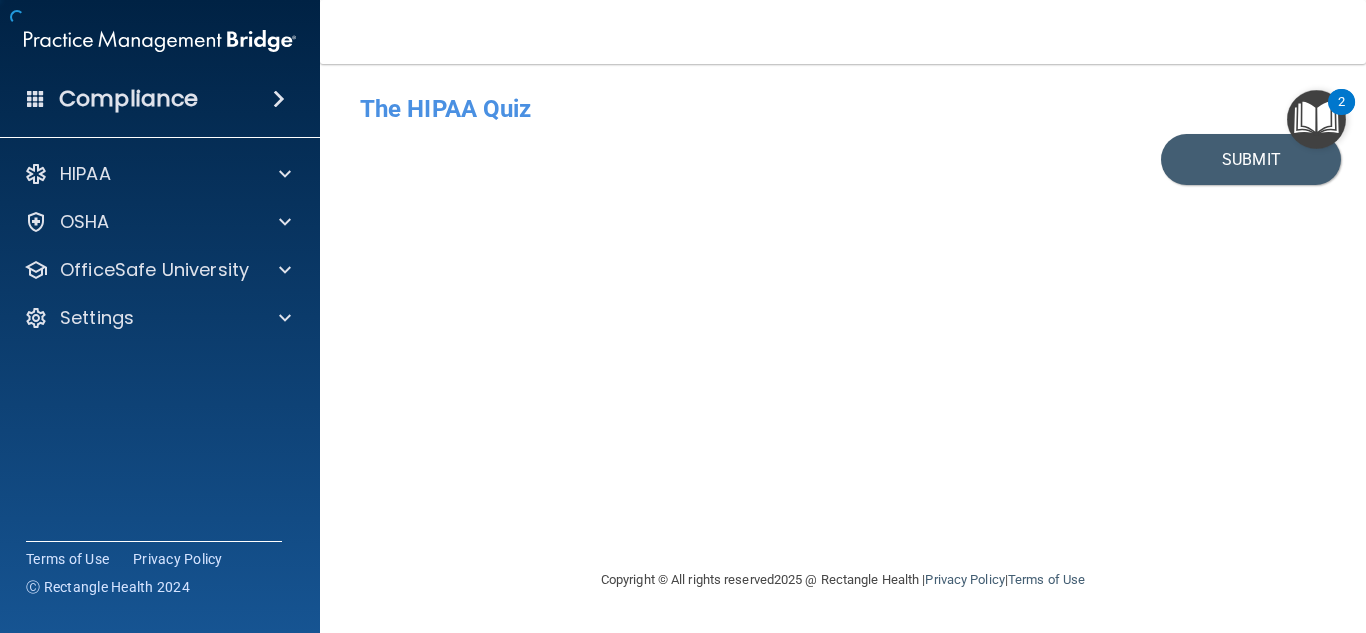 scroll, scrollTop: 0, scrollLeft: 0, axis: both 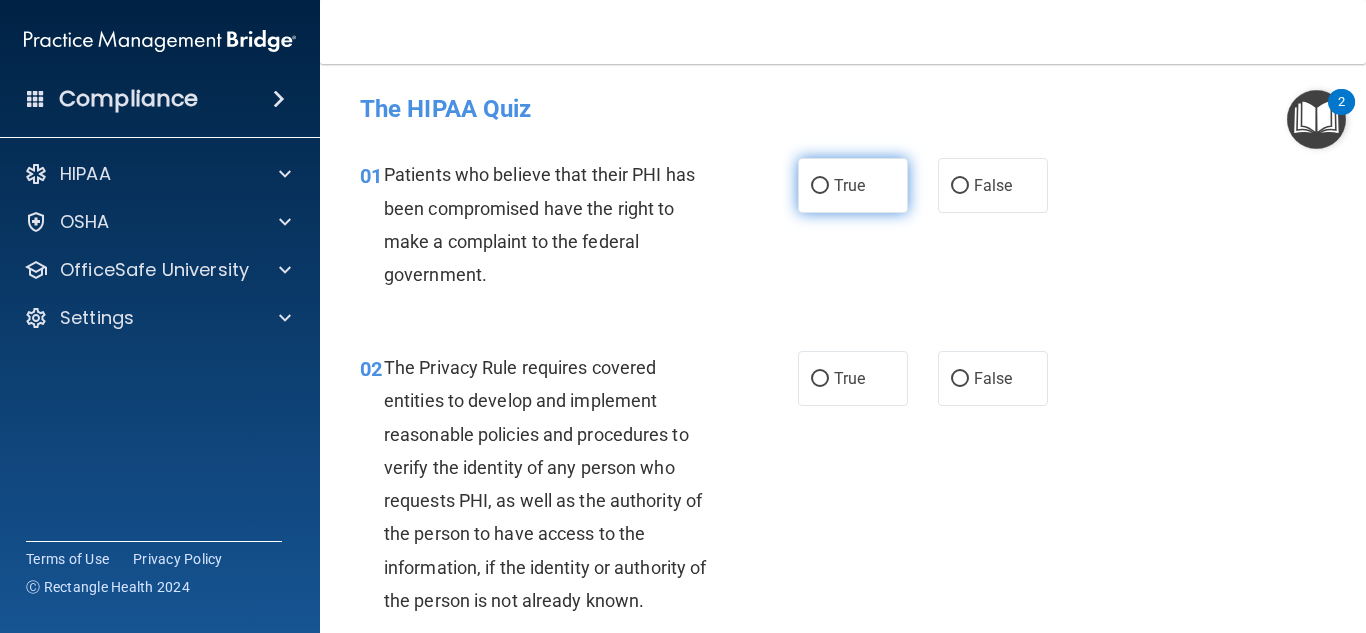 click on "True" at bounding box center [849, 185] 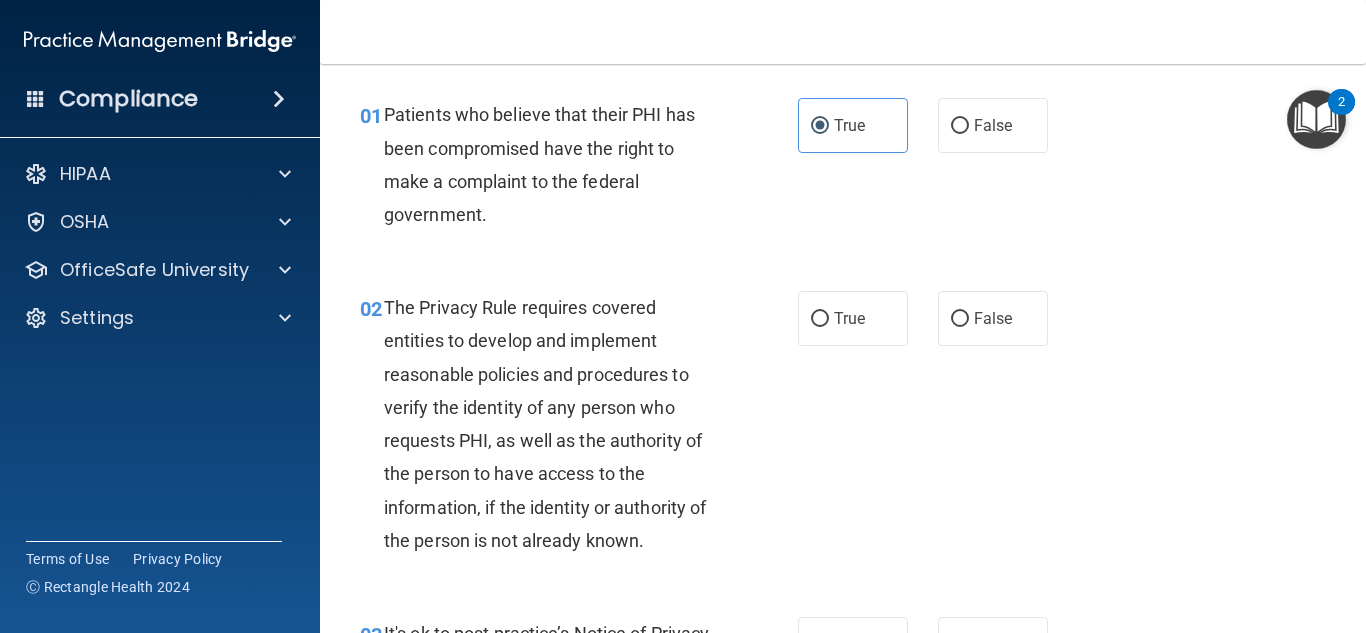 scroll, scrollTop: 61, scrollLeft: 0, axis: vertical 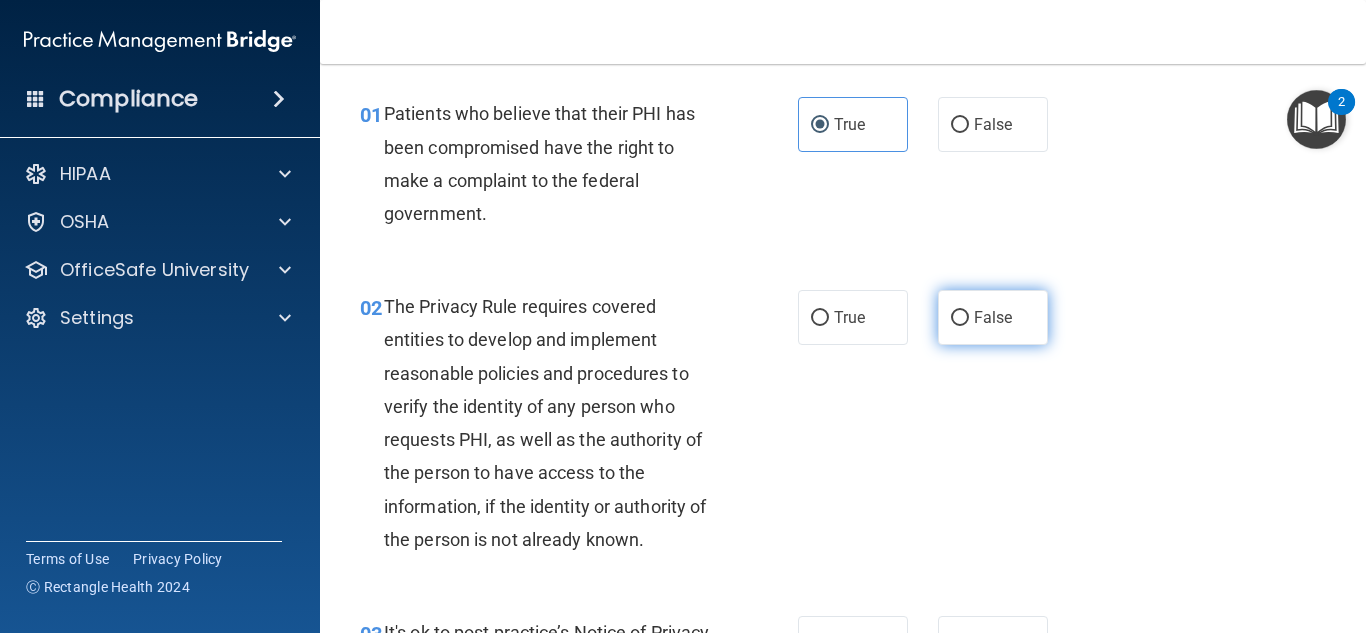 click on "False" at bounding box center [993, 317] 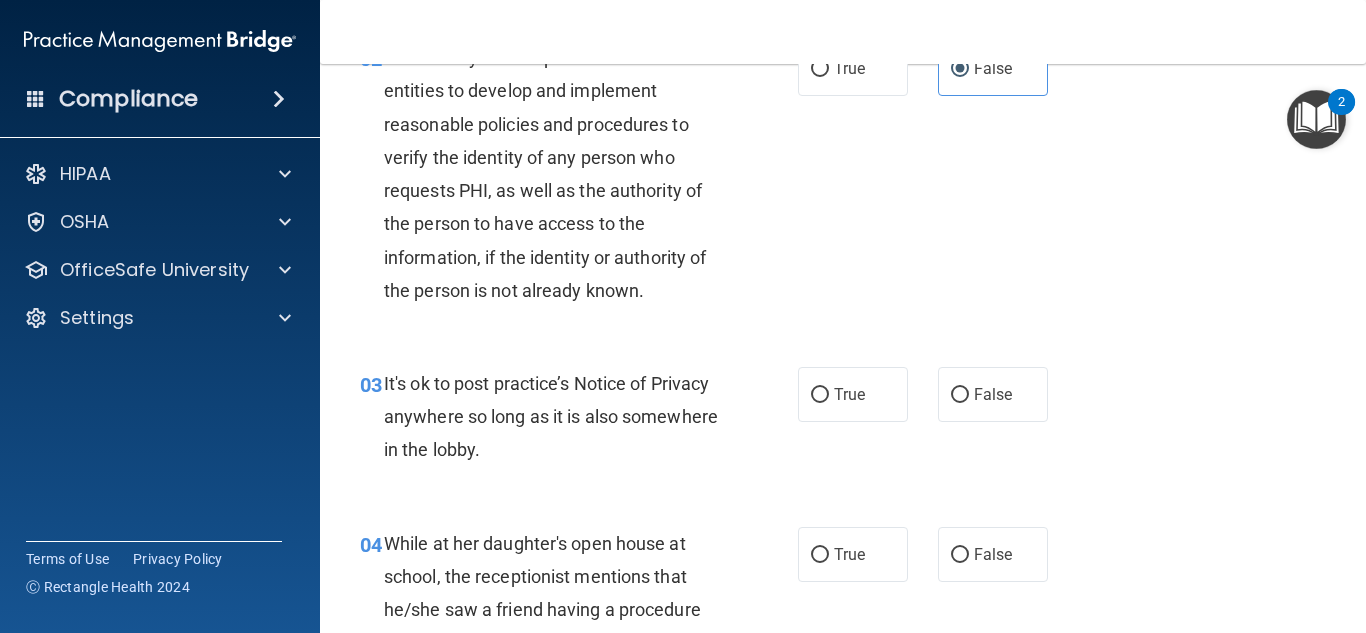 scroll, scrollTop: 311, scrollLeft: 0, axis: vertical 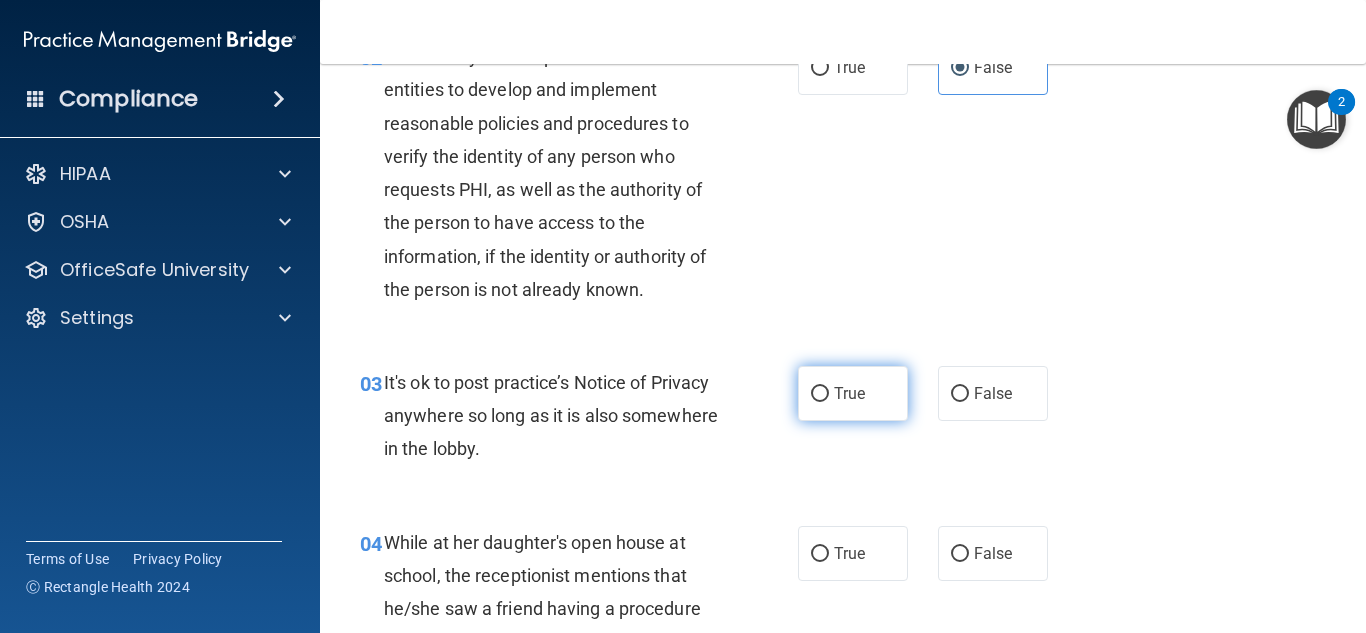 click on "True" at bounding box center [853, 393] 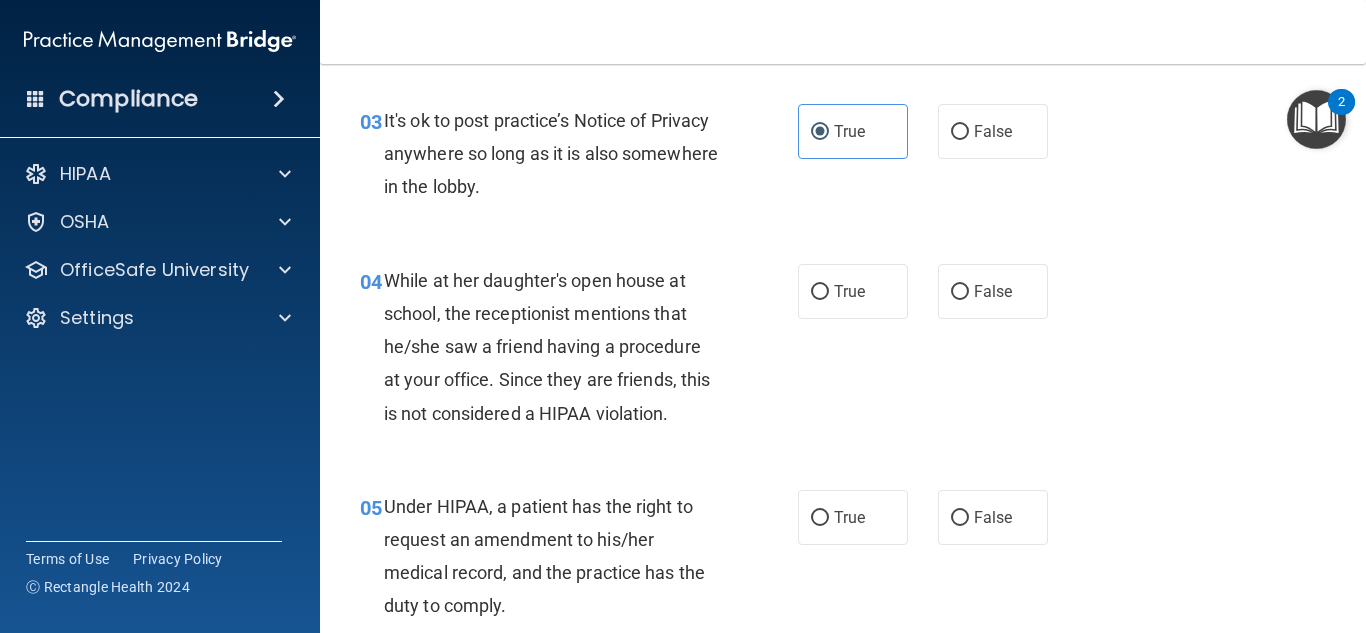 scroll, scrollTop: 580, scrollLeft: 0, axis: vertical 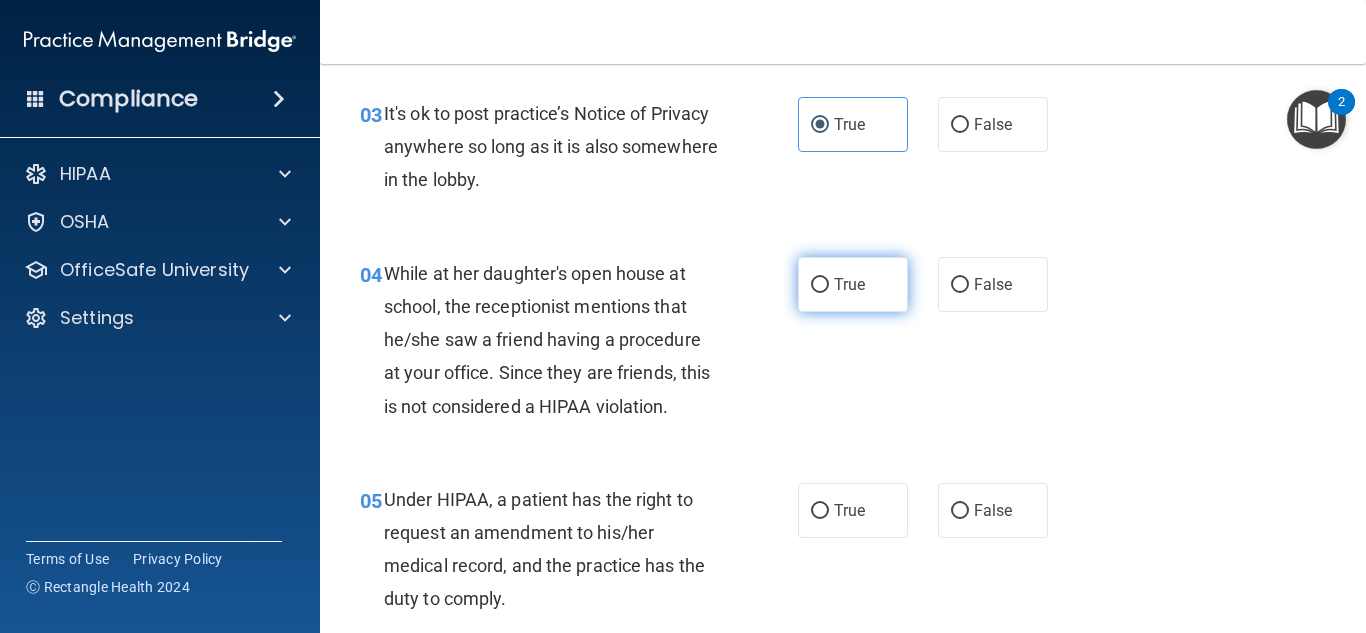 click on "True" at bounding box center (853, 284) 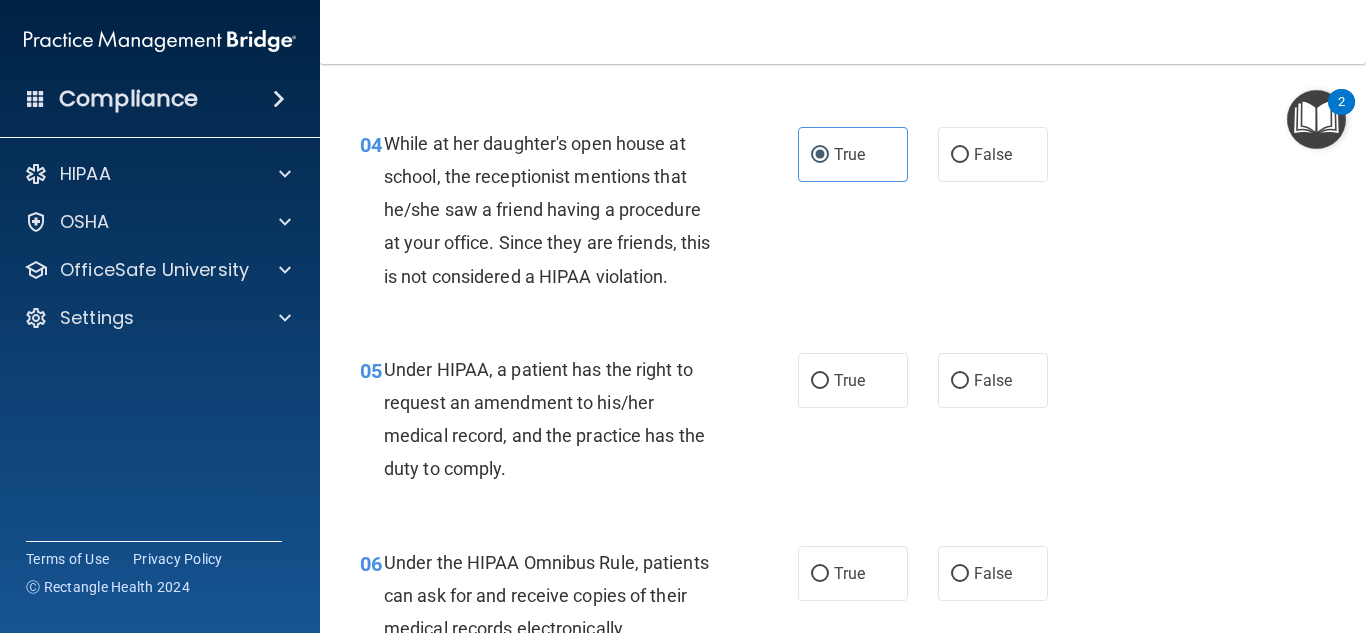 scroll, scrollTop: 711, scrollLeft: 0, axis: vertical 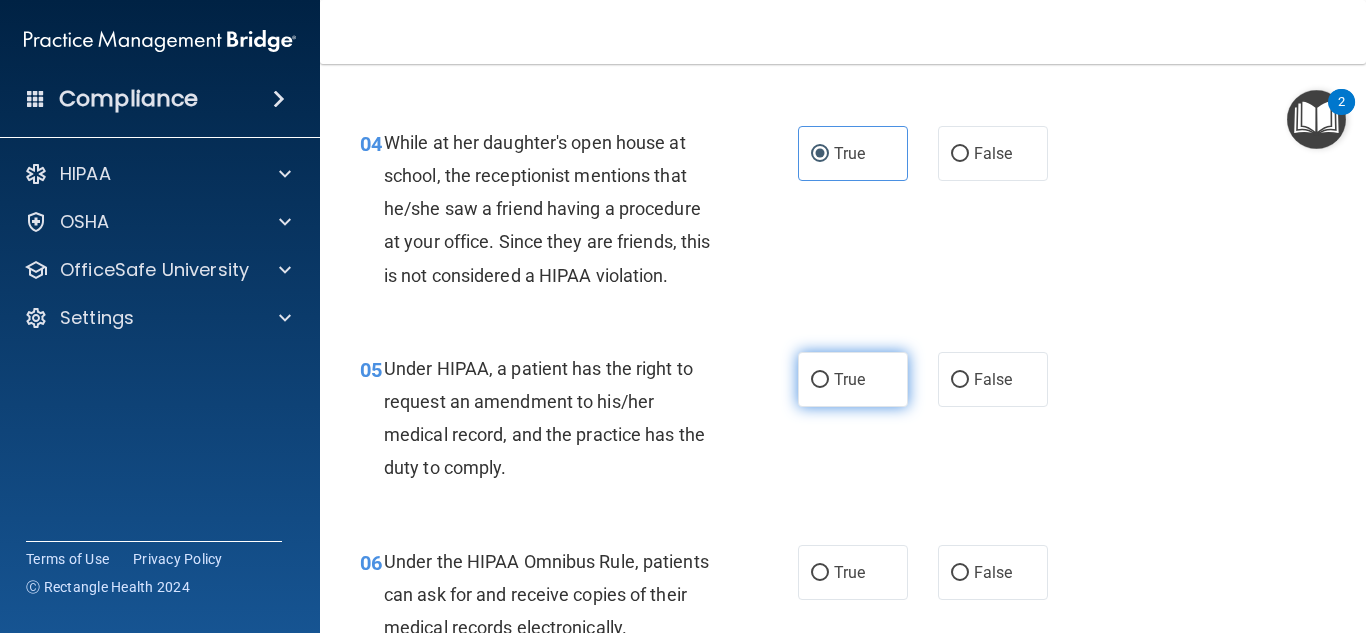 click on "True" at bounding box center [820, 380] 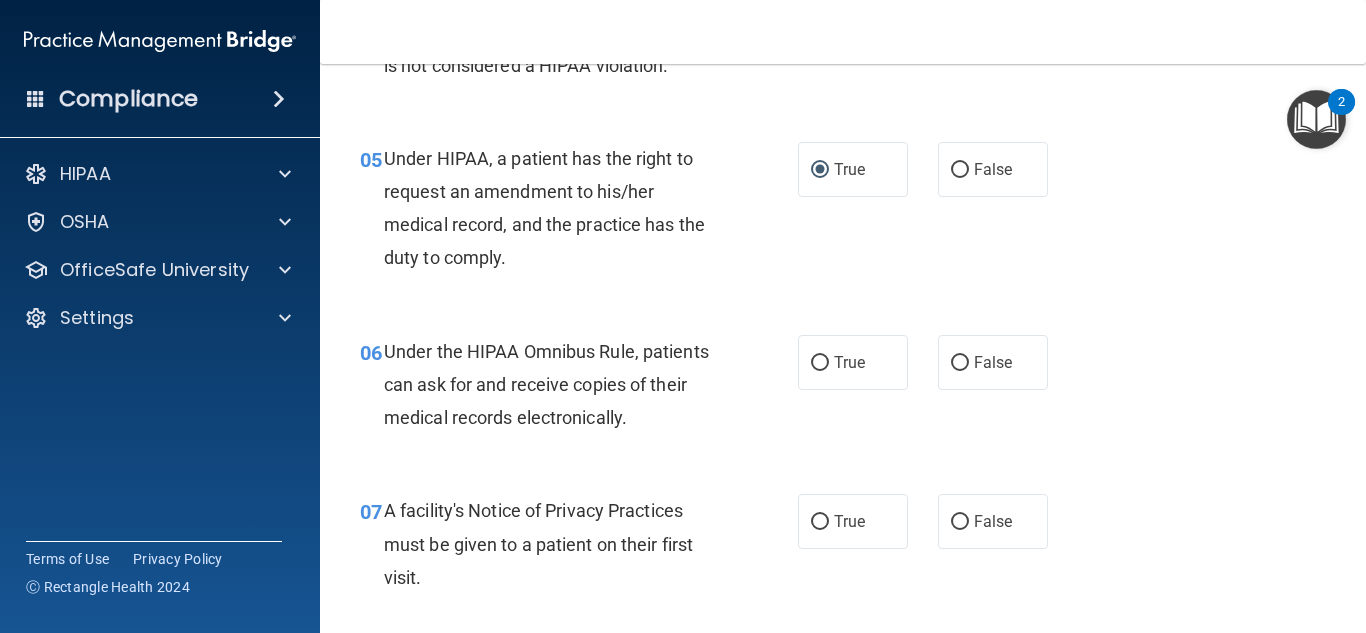 scroll, scrollTop: 926, scrollLeft: 0, axis: vertical 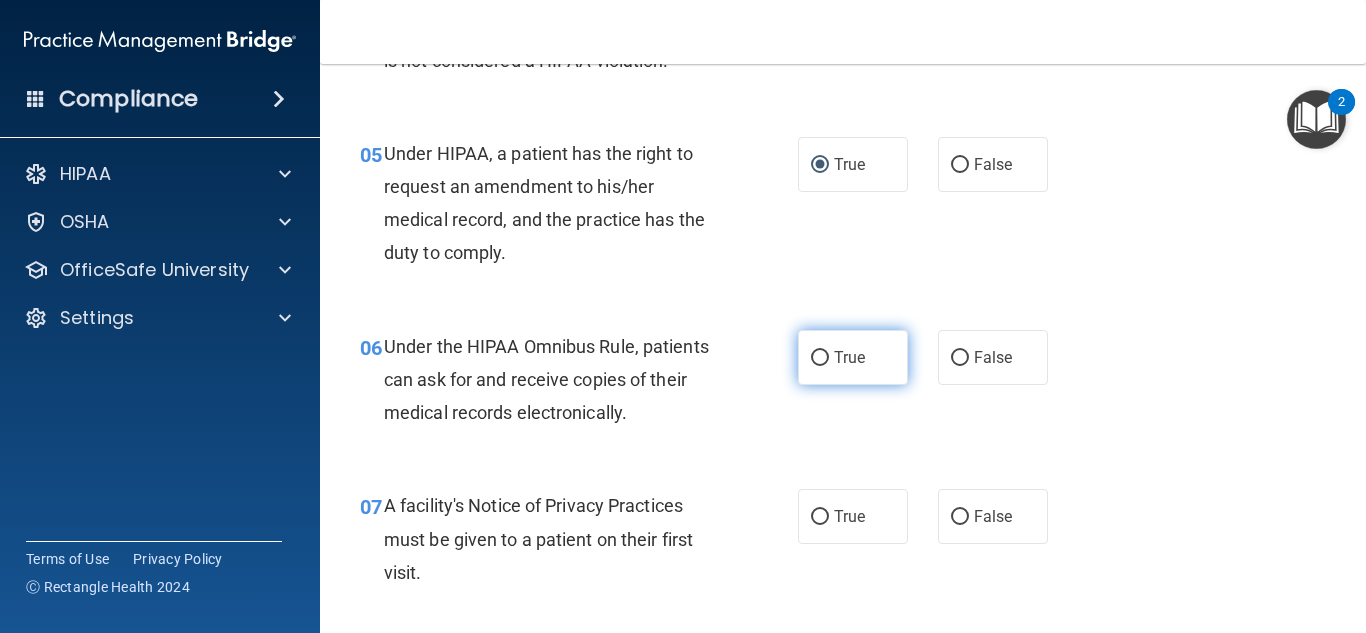 click on "True" at bounding box center [853, 357] 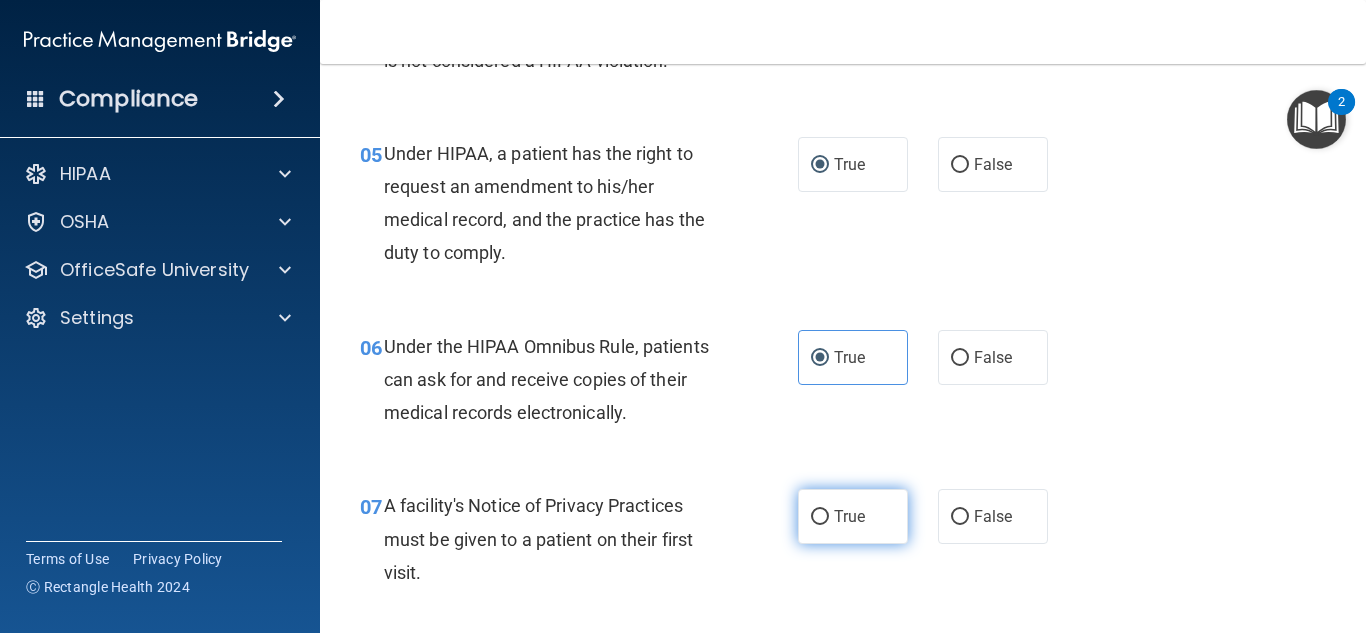 click on "True" at bounding box center (853, 516) 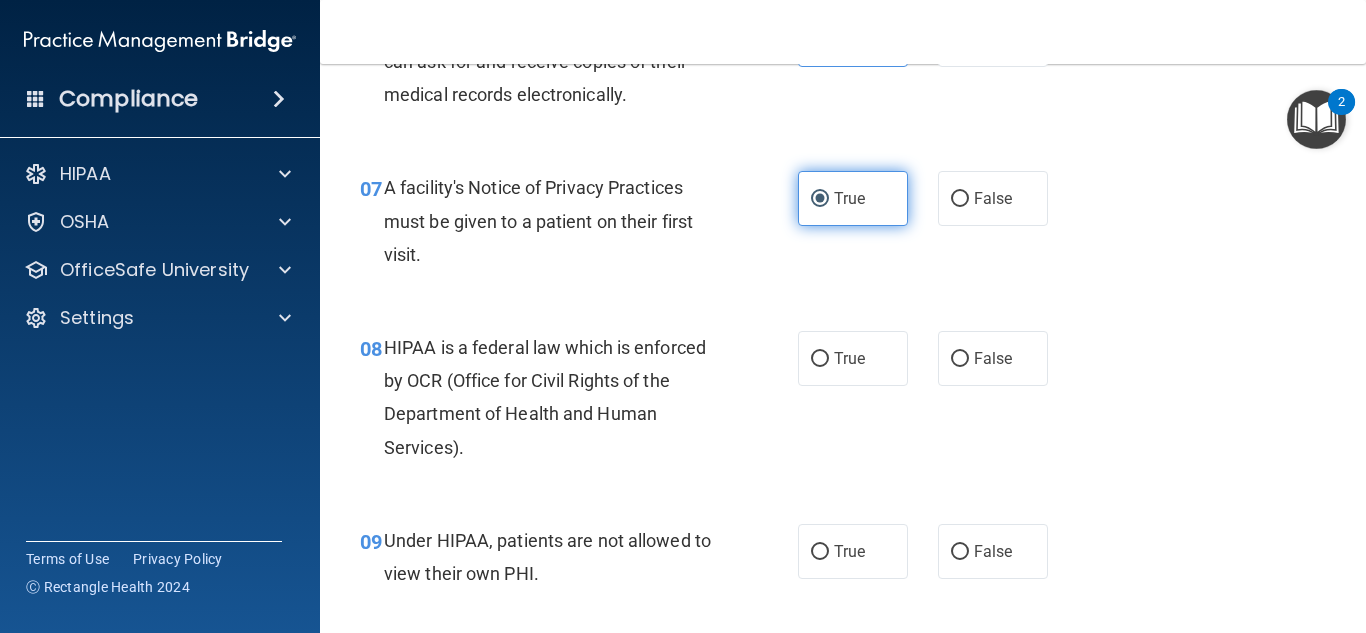 scroll, scrollTop: 1251, scrollLeft: 0, axis: vertical 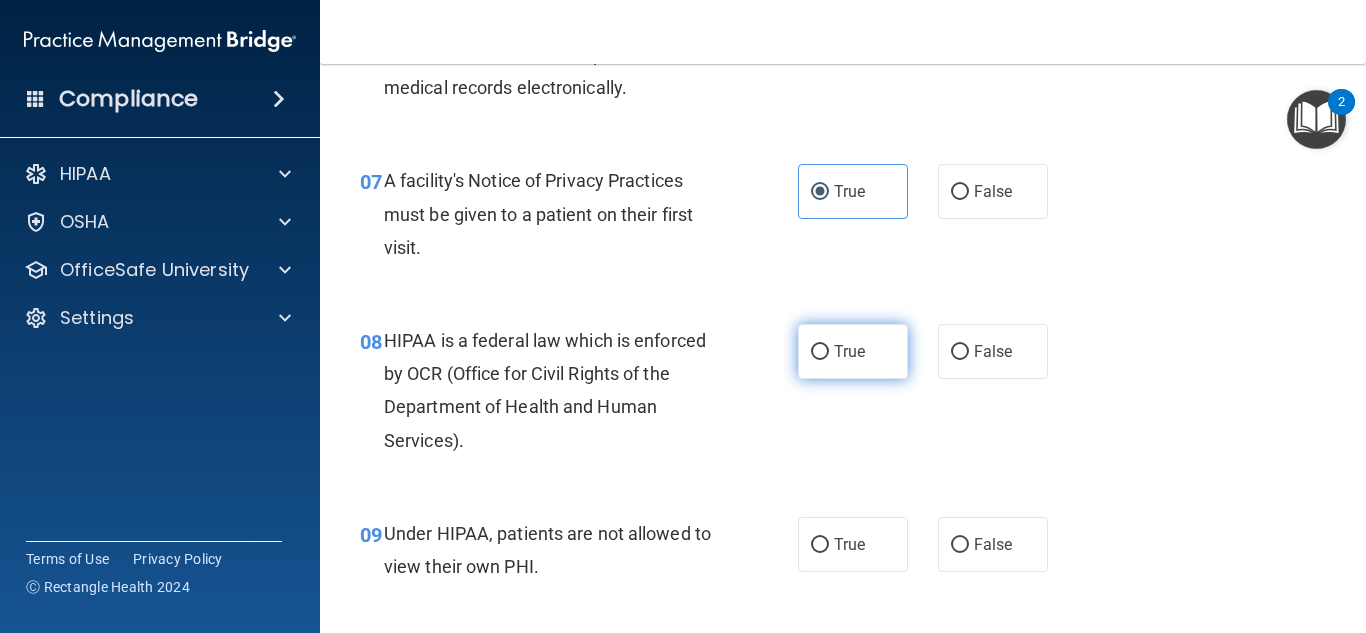 click on "True" at bounding box center [853, 351] 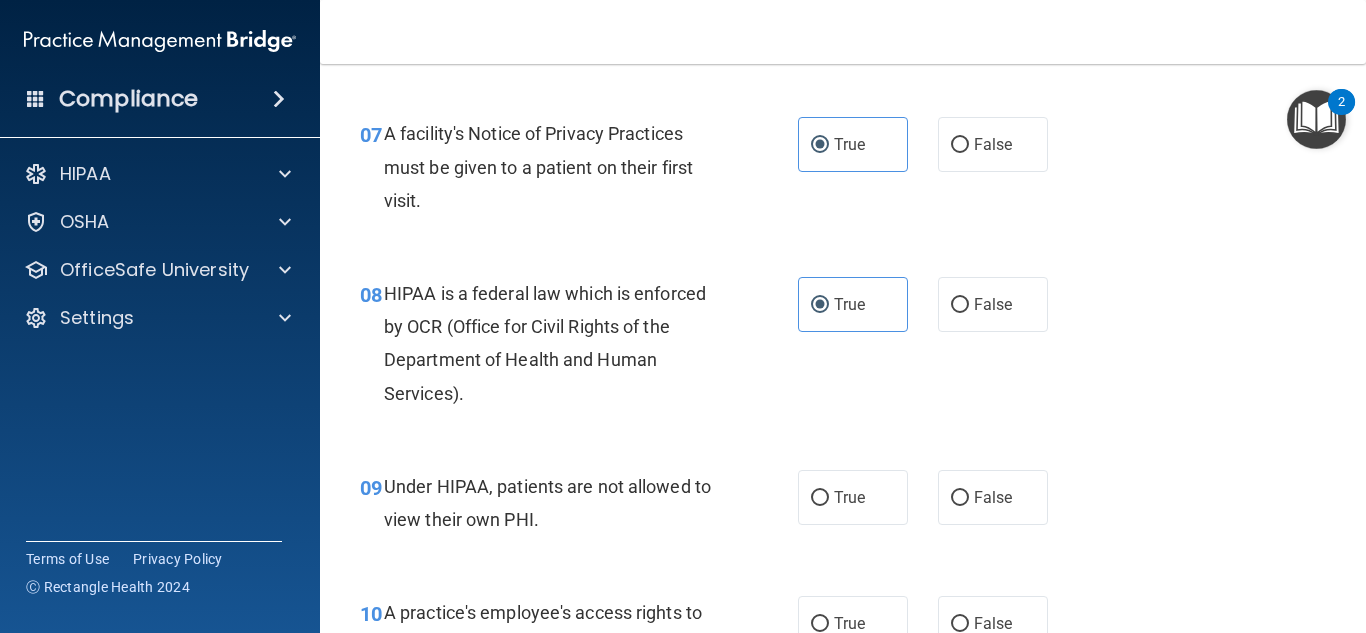 scroll, scrollTop: 1304, scrollLeft: 0, axis: vertical 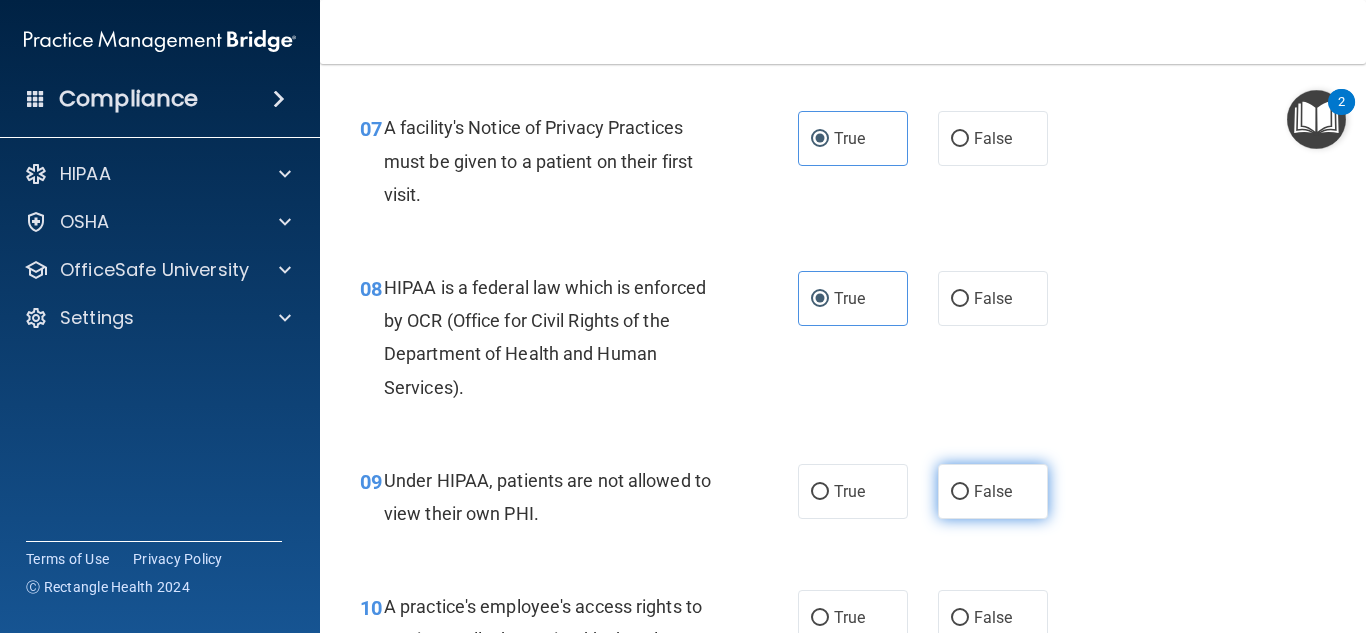 click on "False" at bounding box center (993, 491) 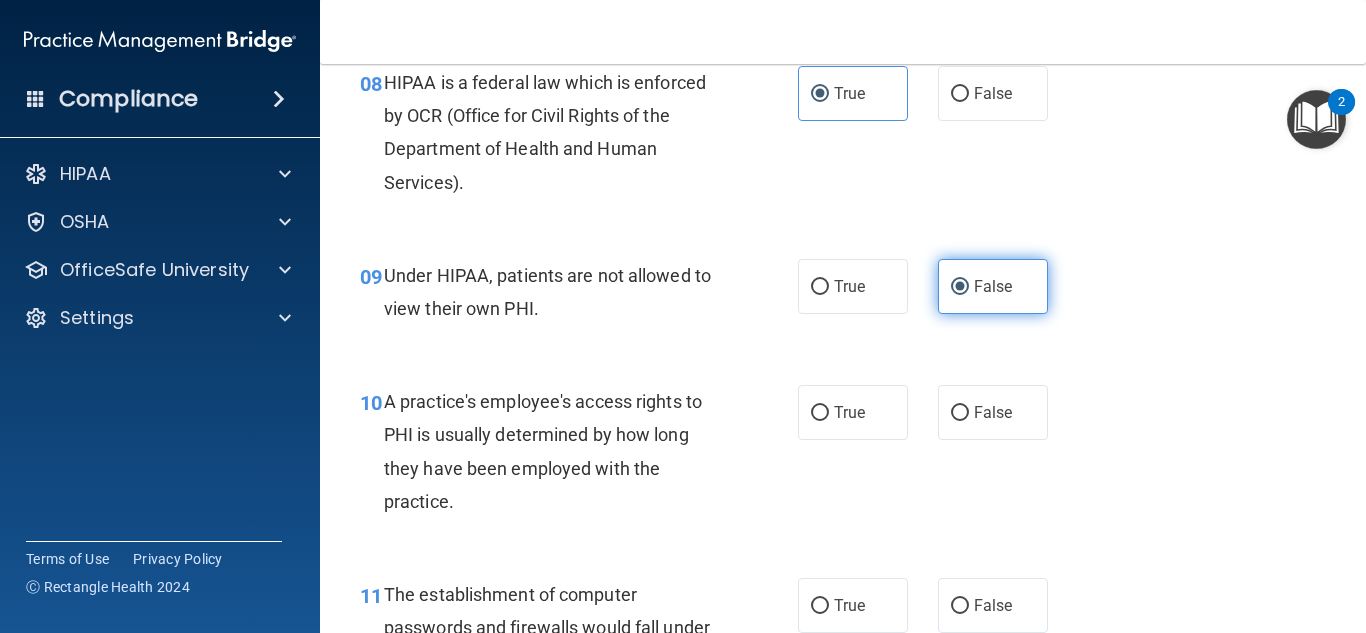 scroll, scrollTop: 1510, scrollLeft: 0, axis: vertical 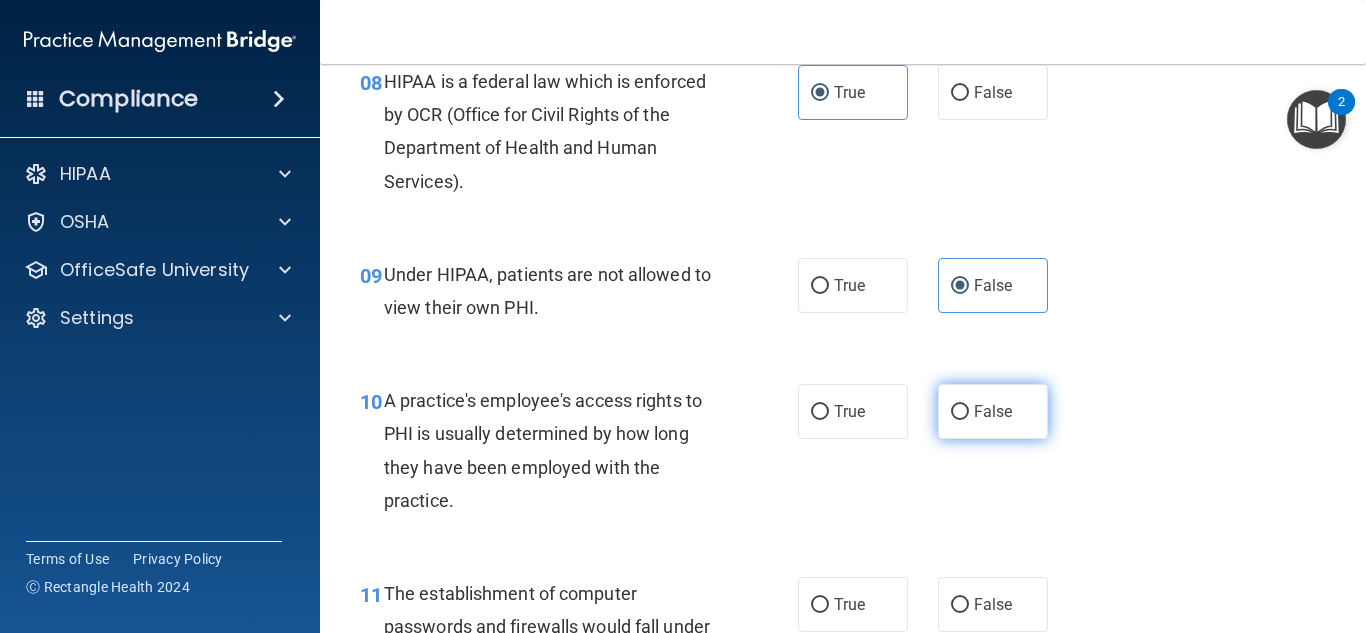 click on "False" at bounding box center (993, 411) 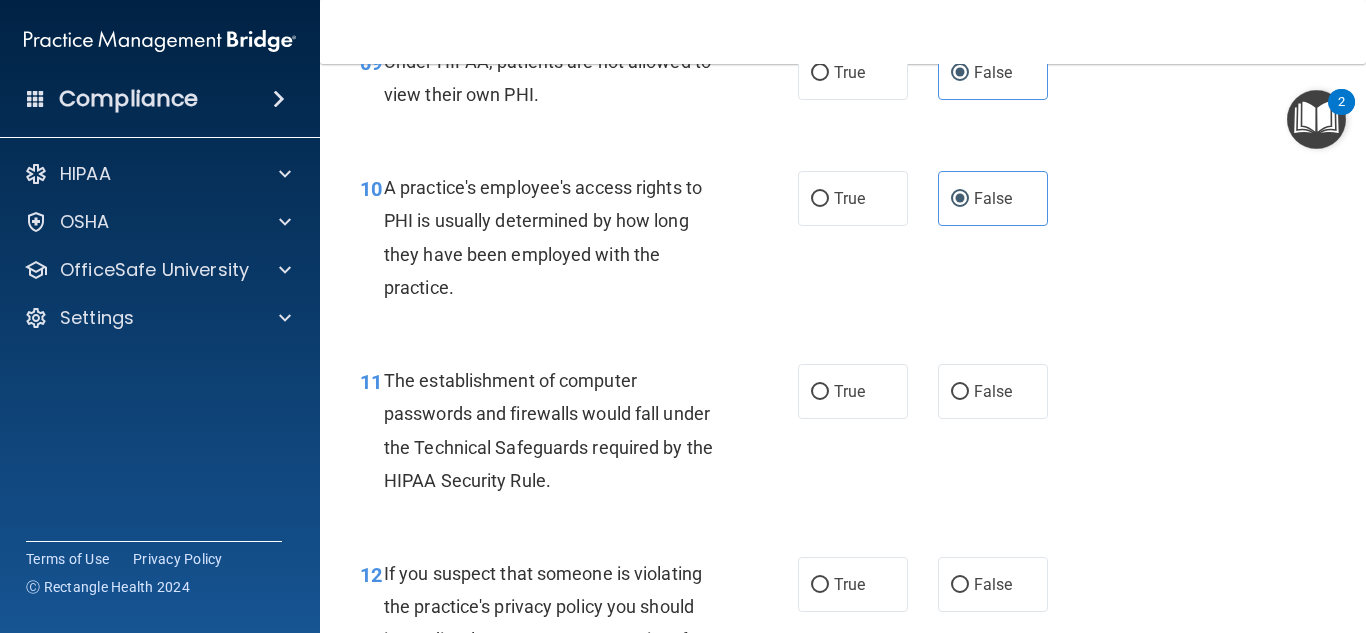 scroll, scrollTop: 1724, scrollLeft: 0, axis: vertical 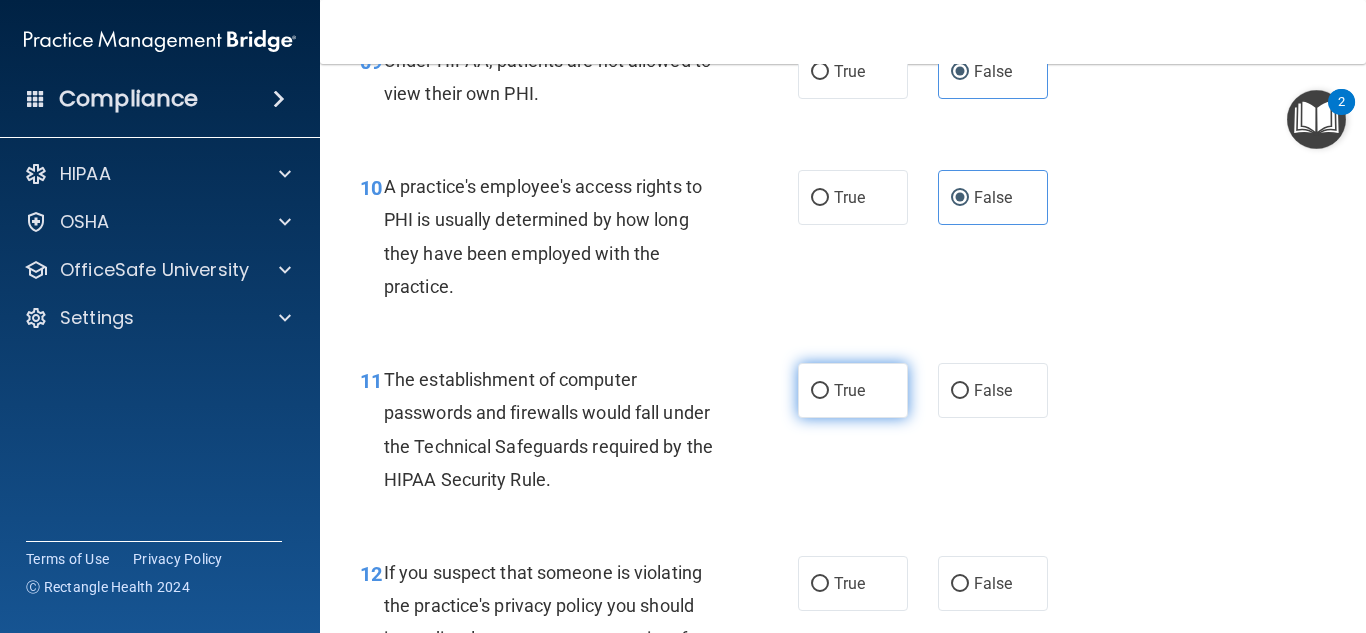 click on "True" at bounding box center [849, 390] 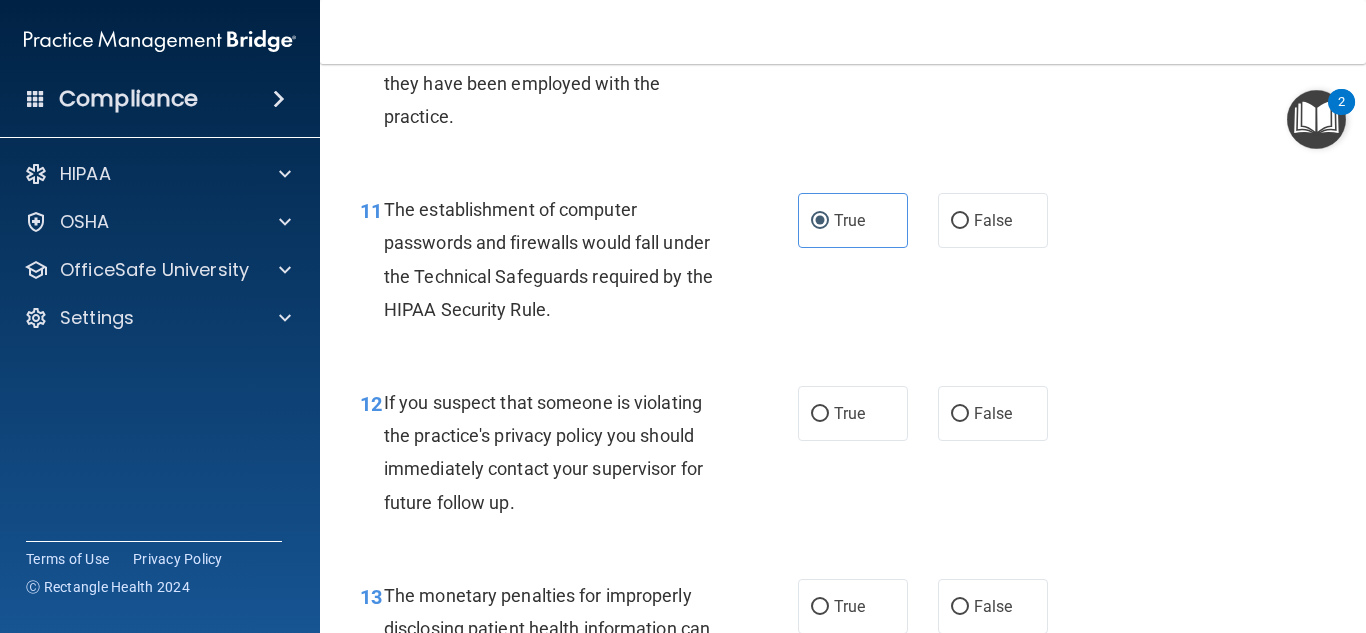 scroll, scrollTop: 1895, scrollLeft: 0, axis: vertical 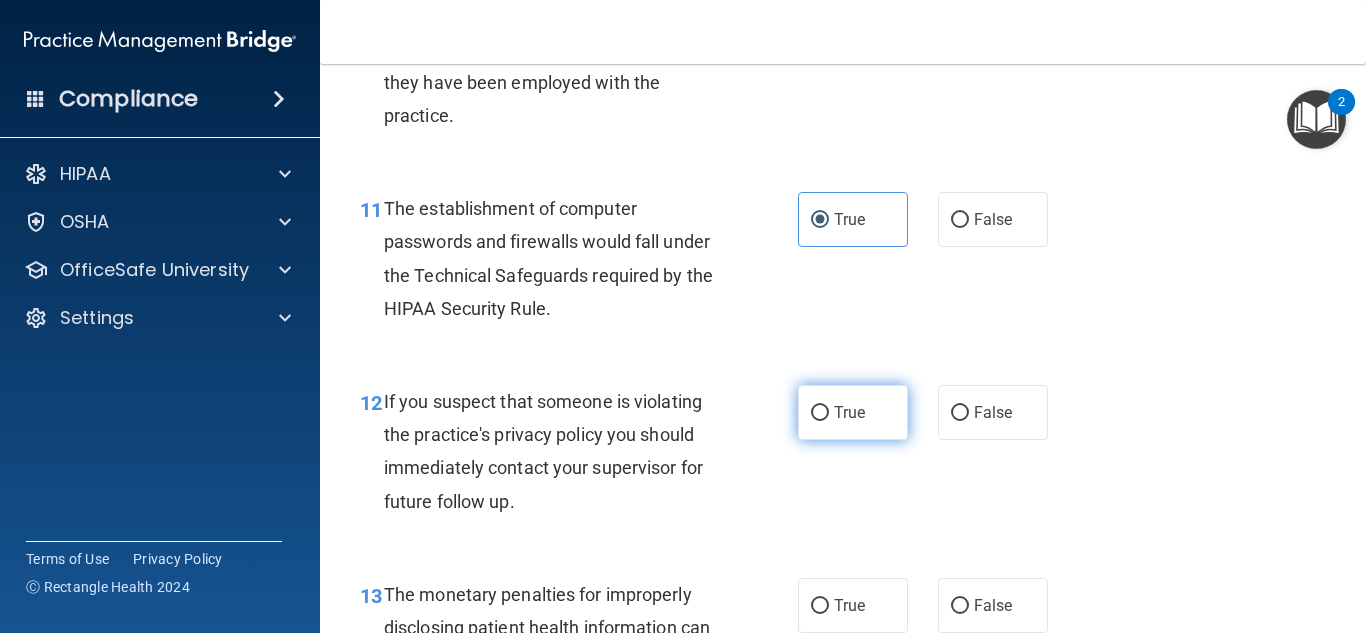 click on "True" at bounding box center (853, 412) 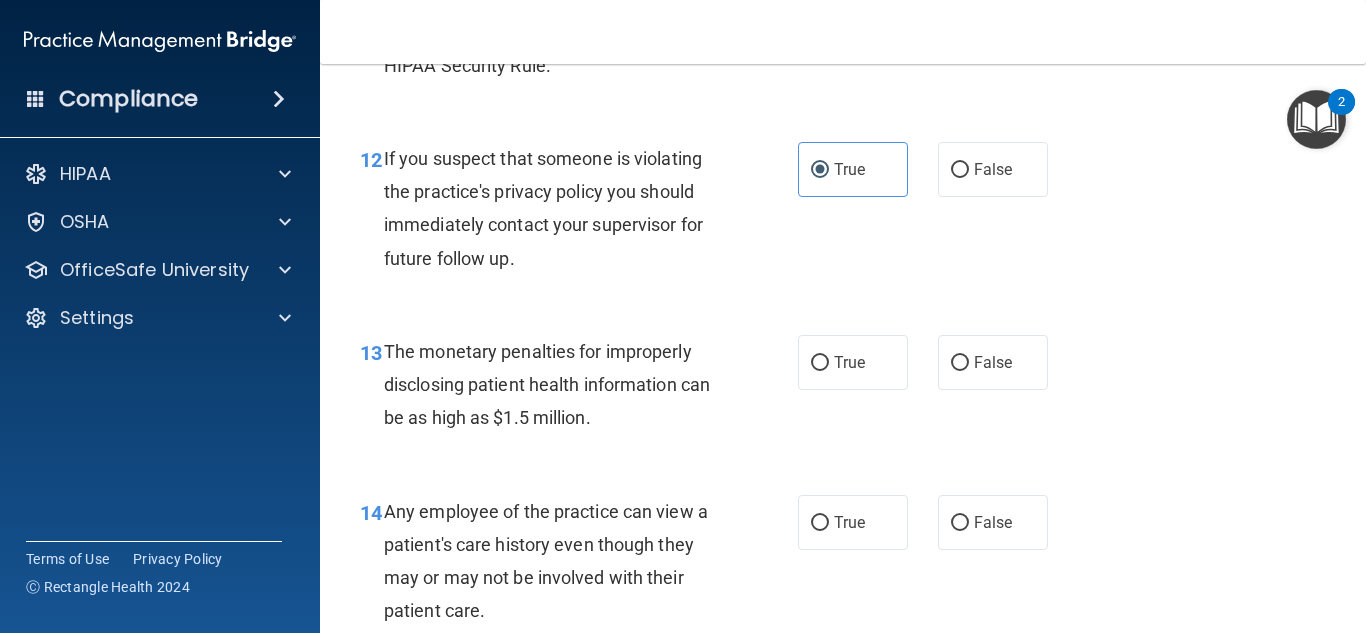 scroll, scrollTop: 2142, scrollLeft: 0, axis: vertical 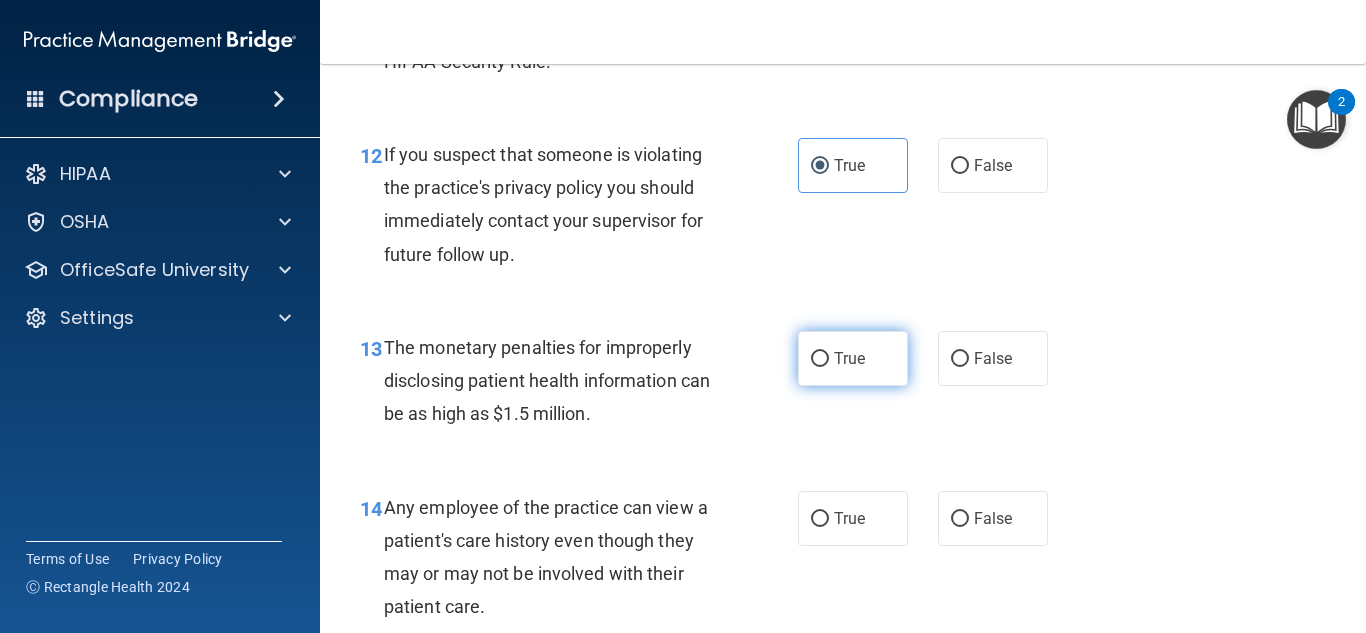 click on "True" at bounding box center [853, 358] 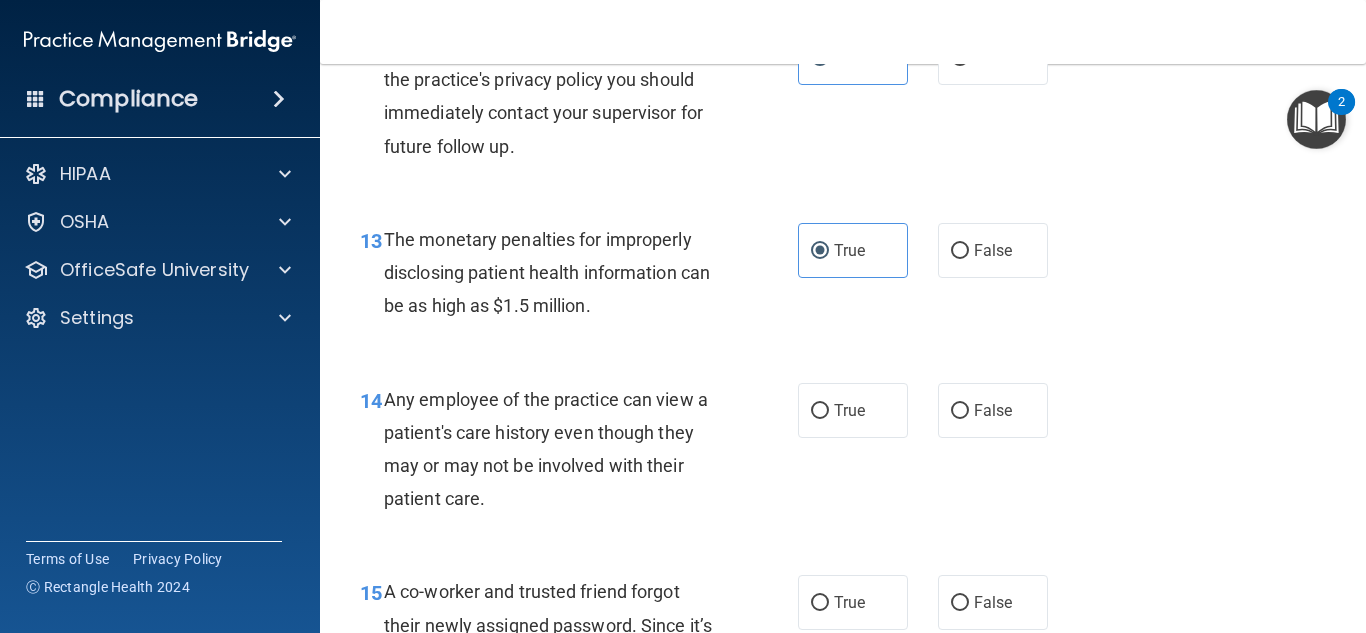 scroll, scrollTop: 2316, scrollLeft: 0, axis: vertical 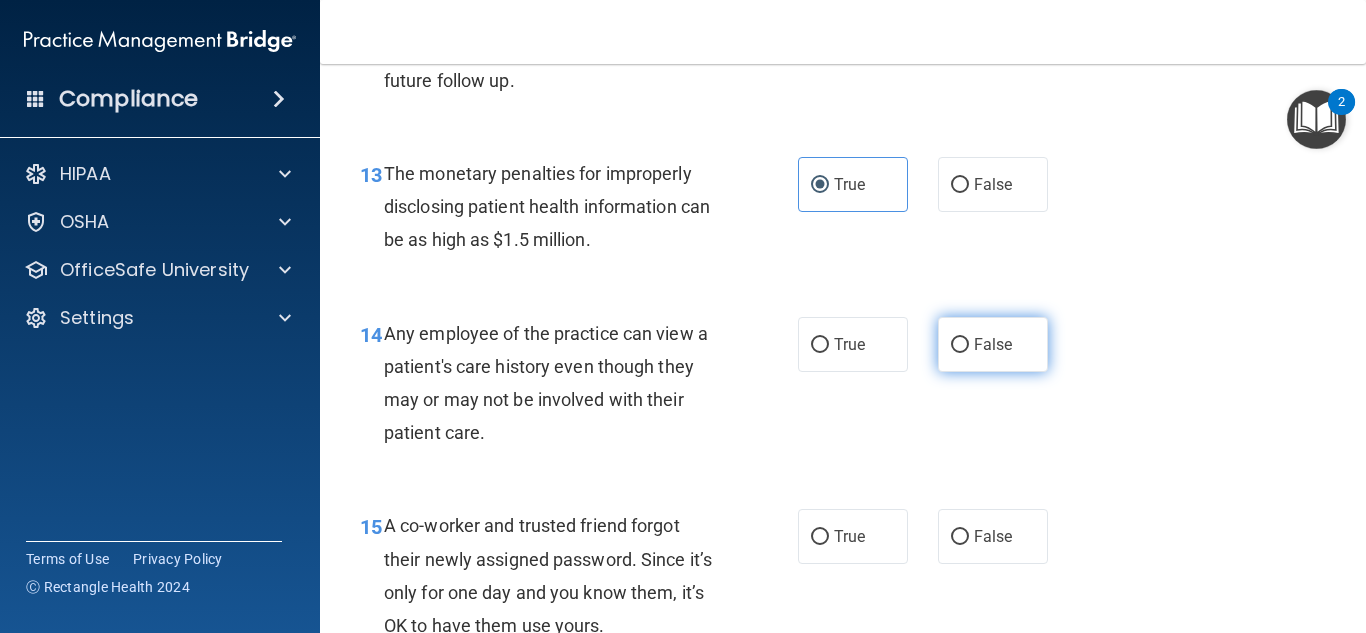 click on "False" at bounding box center (993, 344) 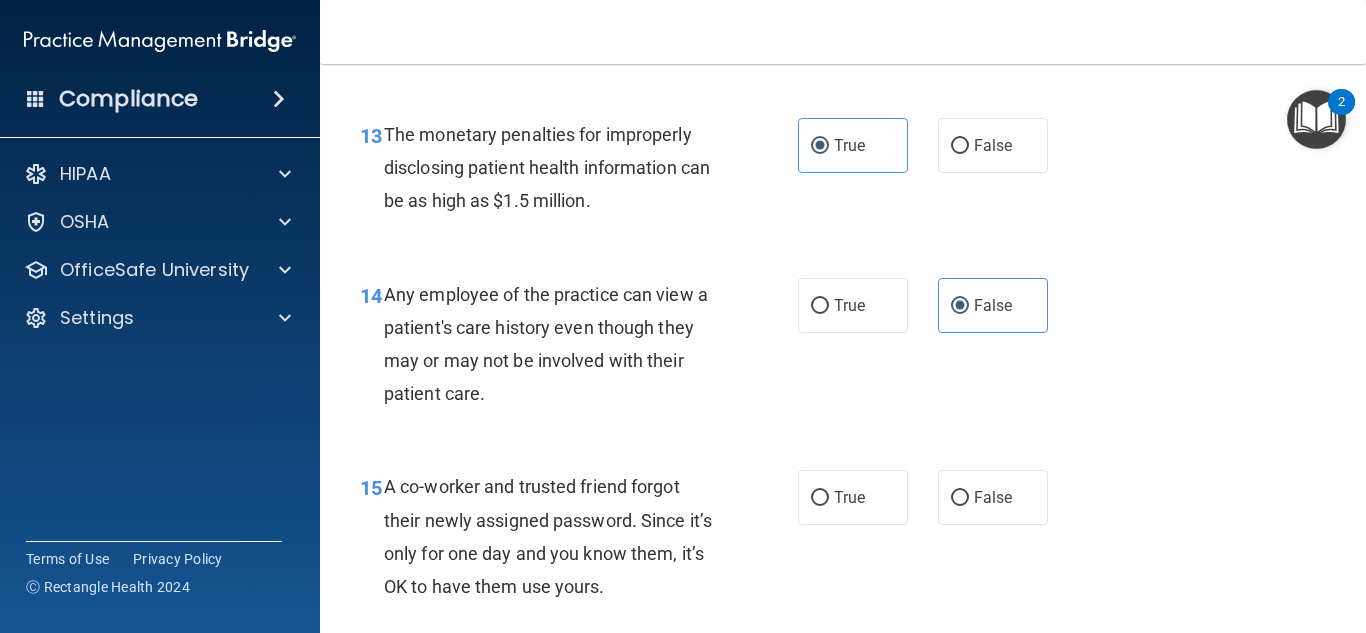 scroll, scrollTop: 2356, scrollLeft: 0, axis: vertical 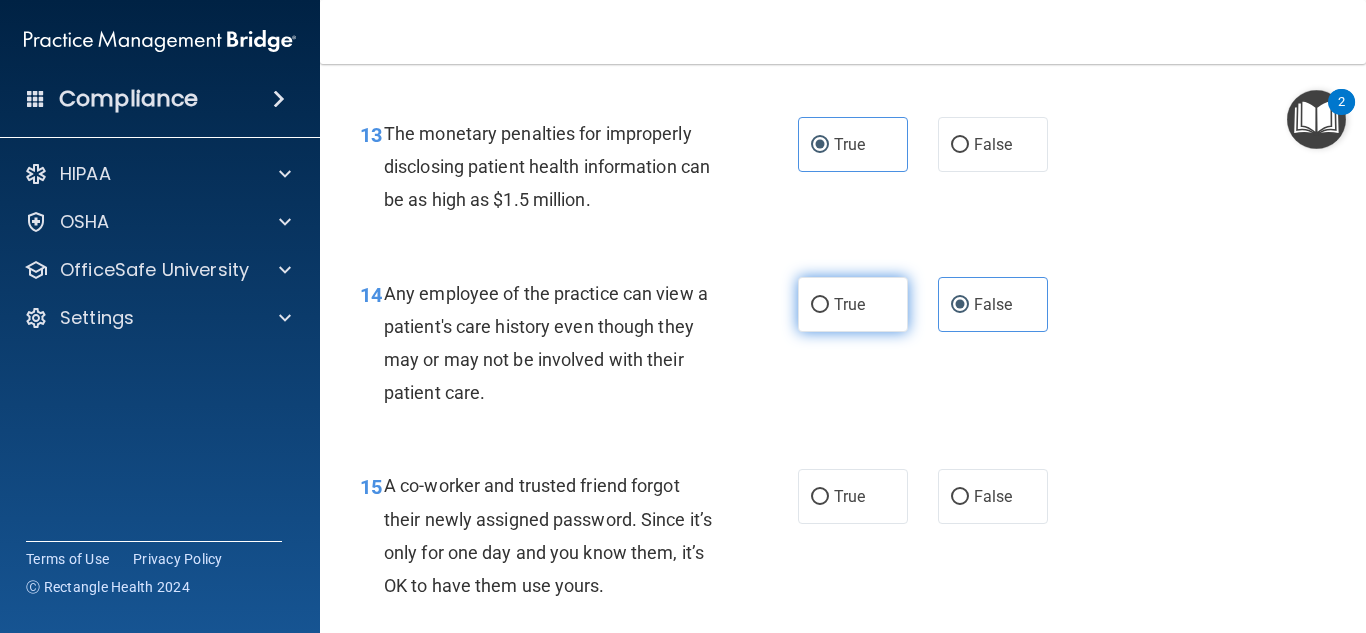 click on "True" at bounding box center [853, 304] 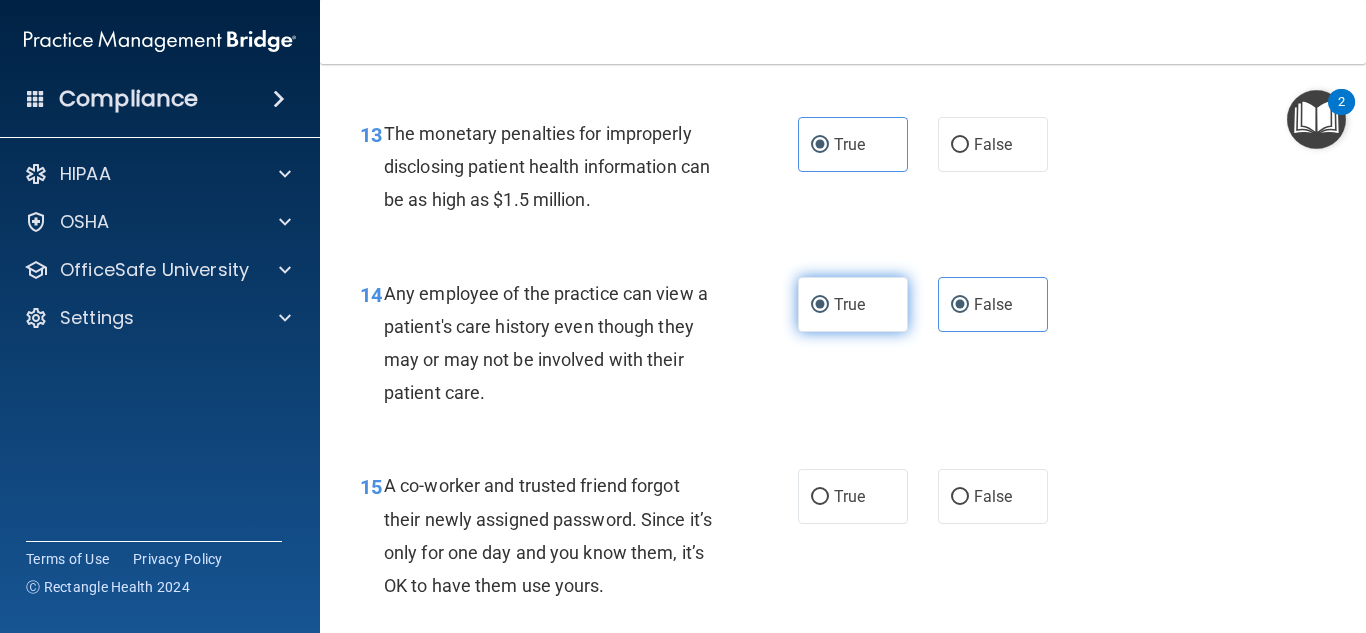 radio on "false" 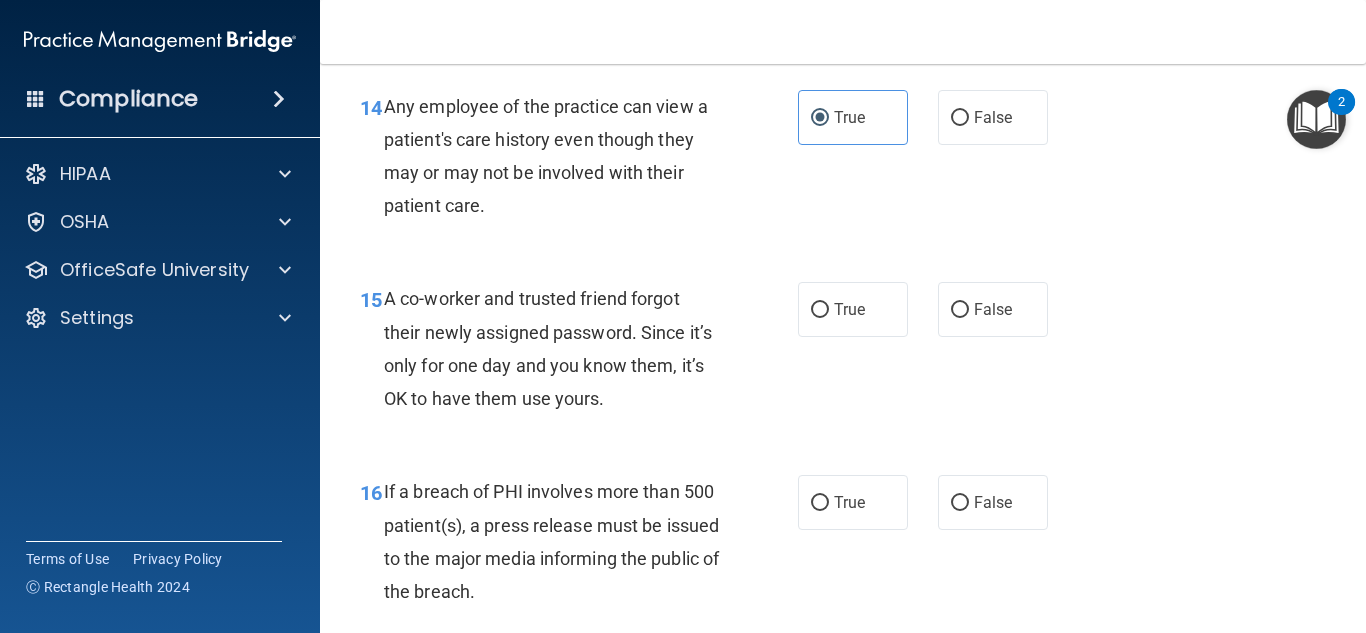 scroll, scrollTop: 2544, scrollLeft: 0, axis: vertical 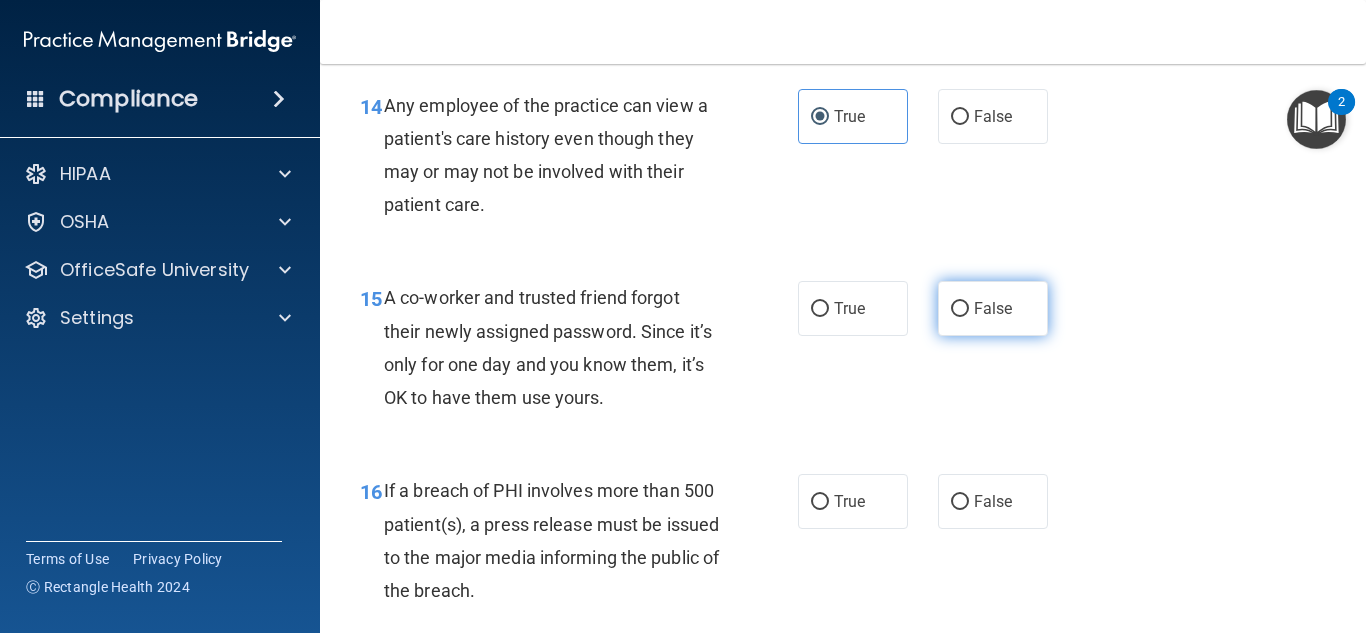click on "False" at bounding box center (993, 308) 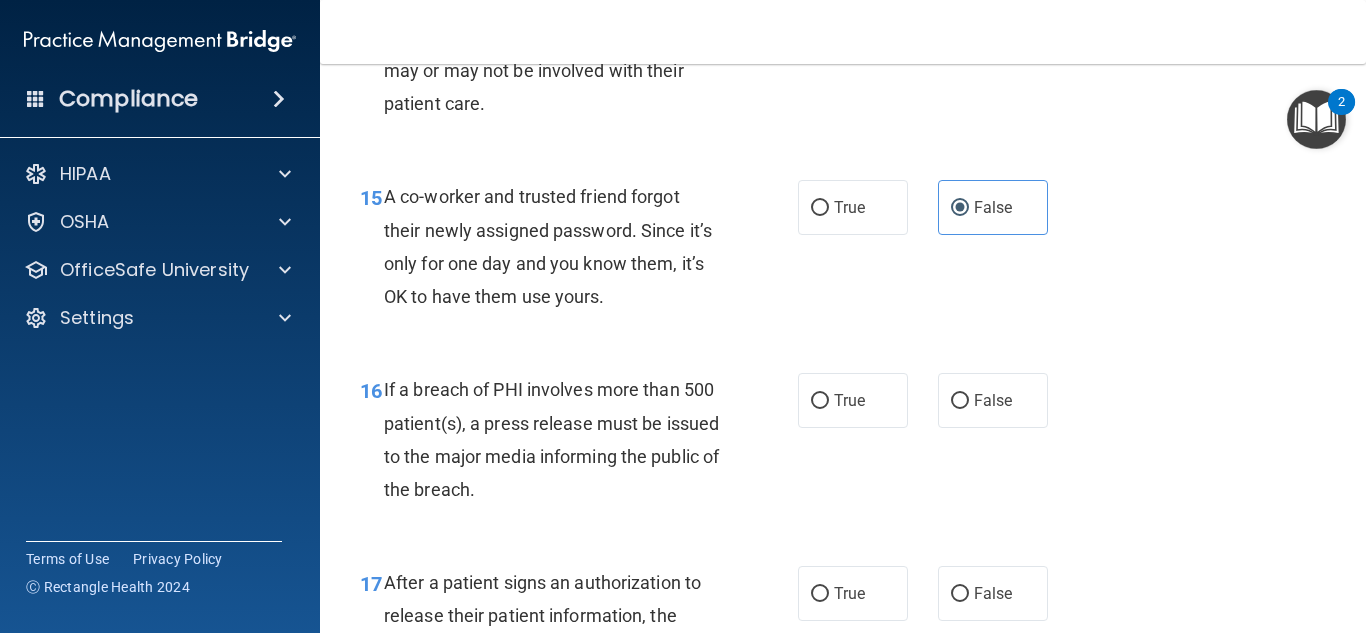 scroll, scrollTop: 2646, scrollLeft: 0, axis: vertical 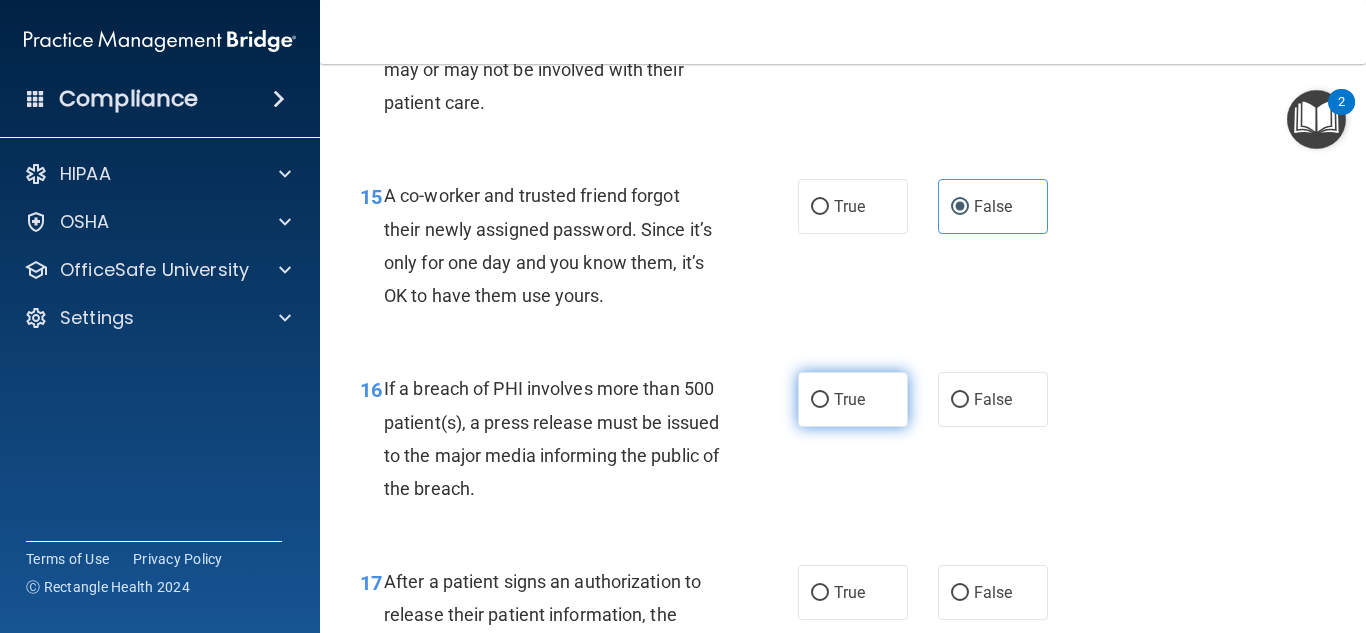 click on "True" at bounding box center [849, 399] 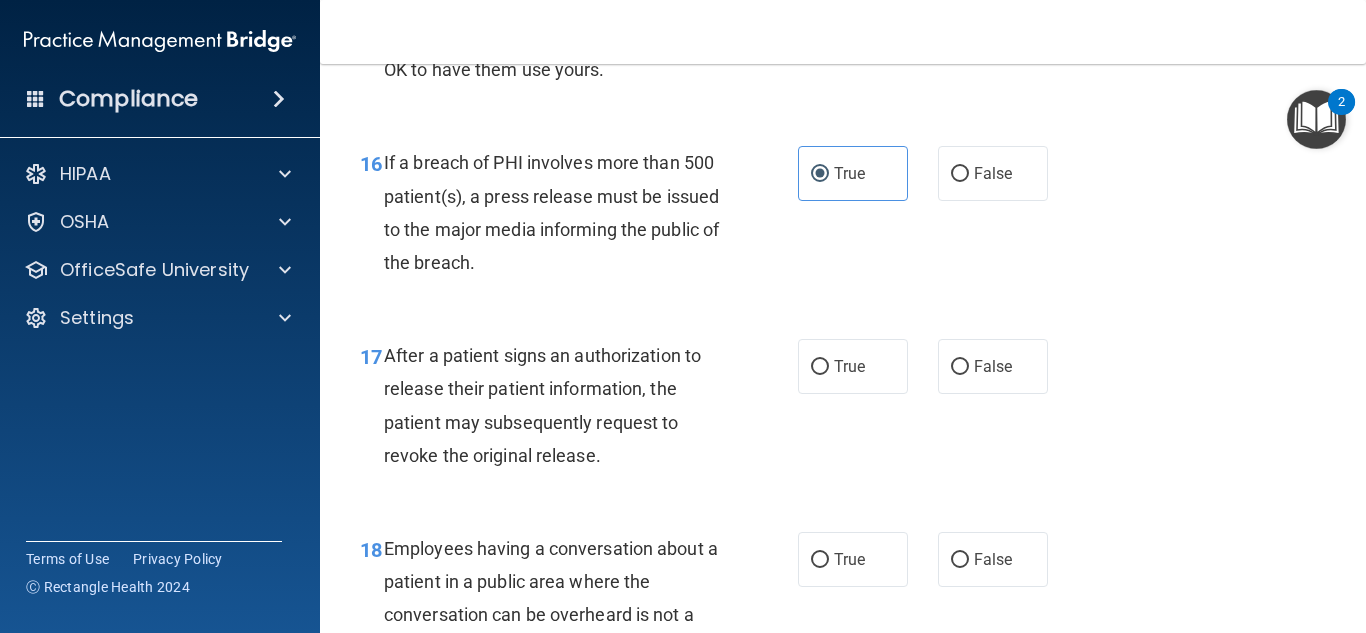 scroll, scrollTop: 2878, scrollLeft: 0, axis: vertical 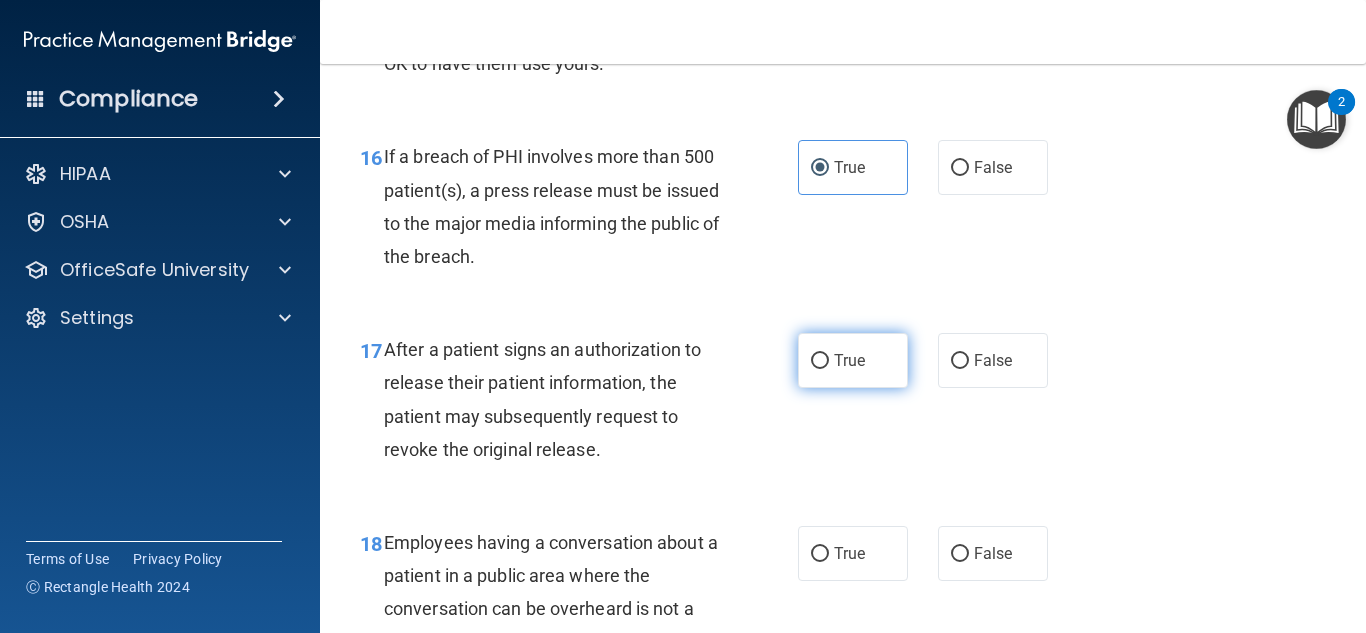 click on "True" at bounding box center [853, 360] 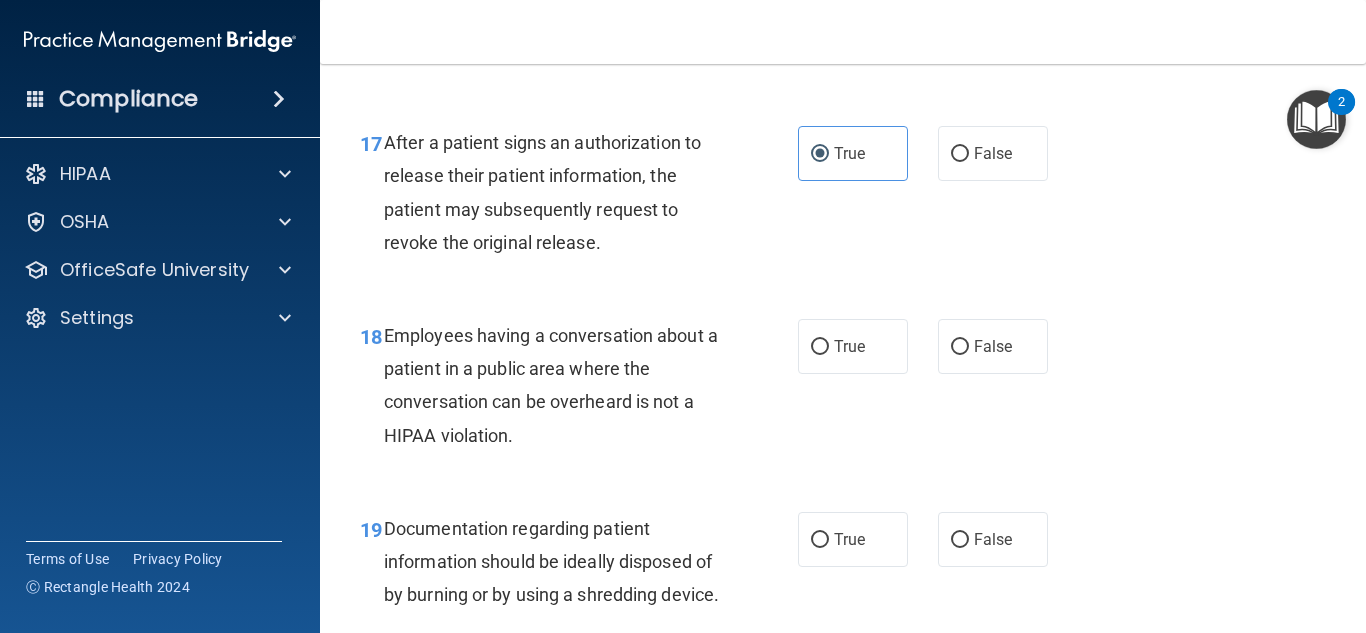 scroll, scrollTop: 3086, scrollLeft: 0, axis: vertical 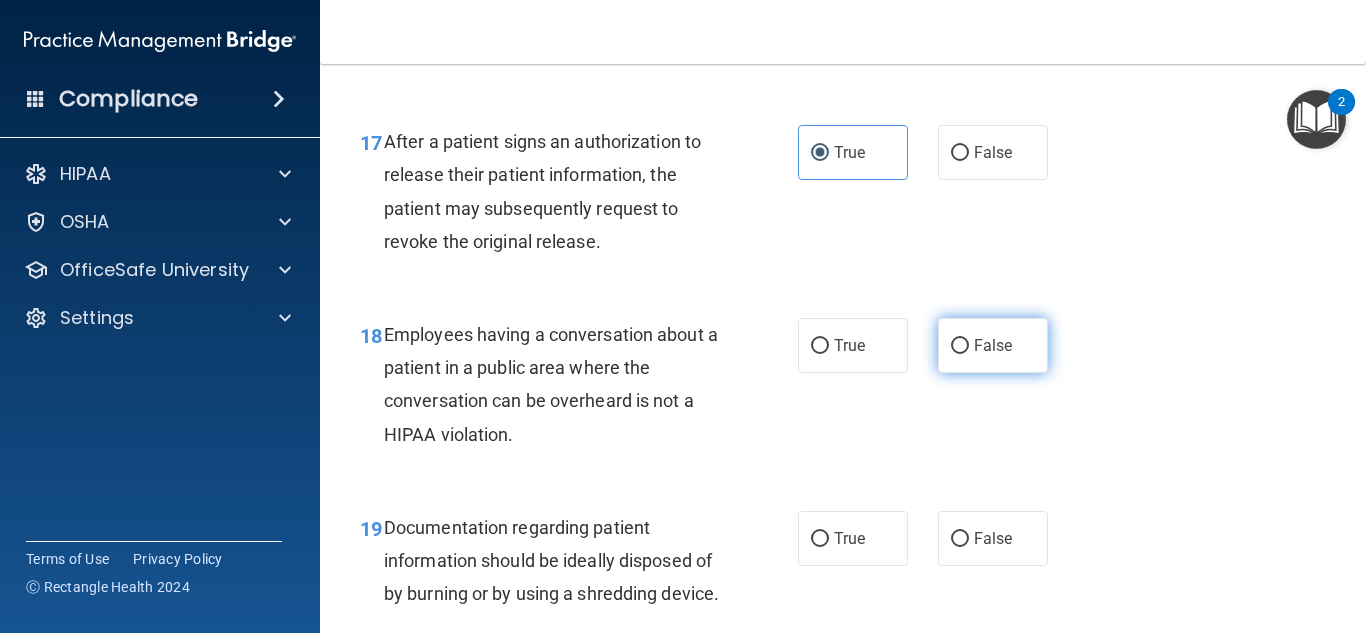 click on "False" at bounding box center (993, 345) 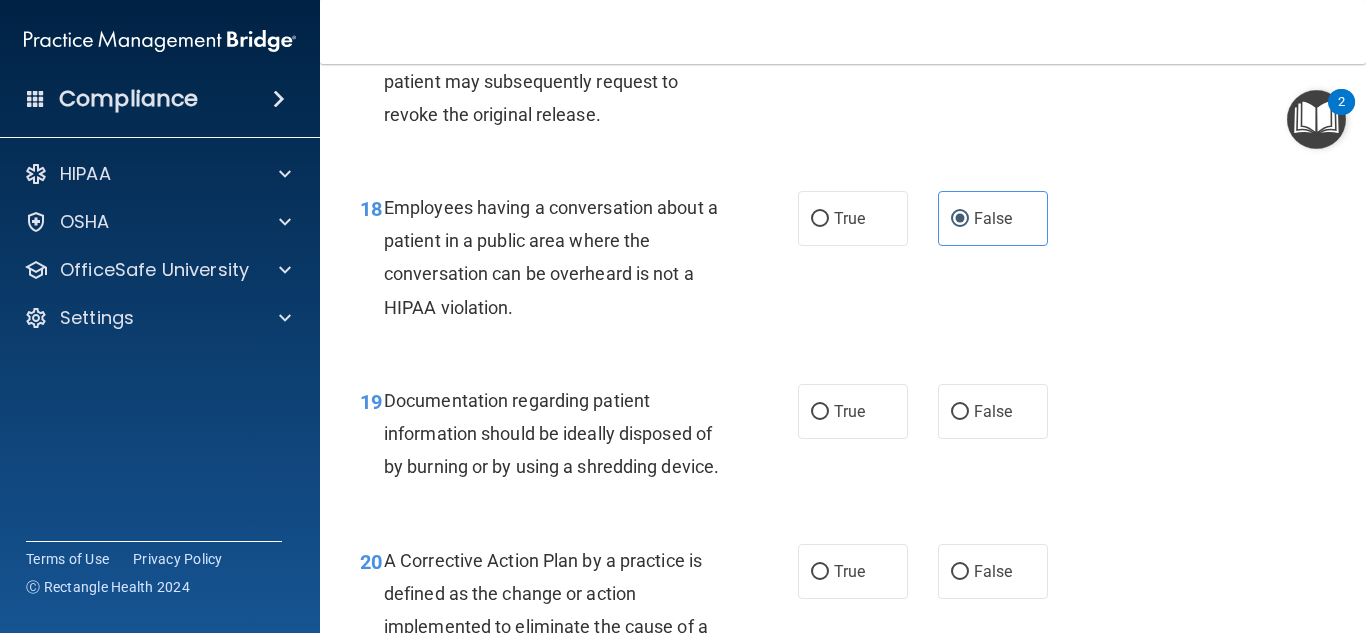 scroll, scrollTop: 3215, scrollLeft: 0, axis: vertical 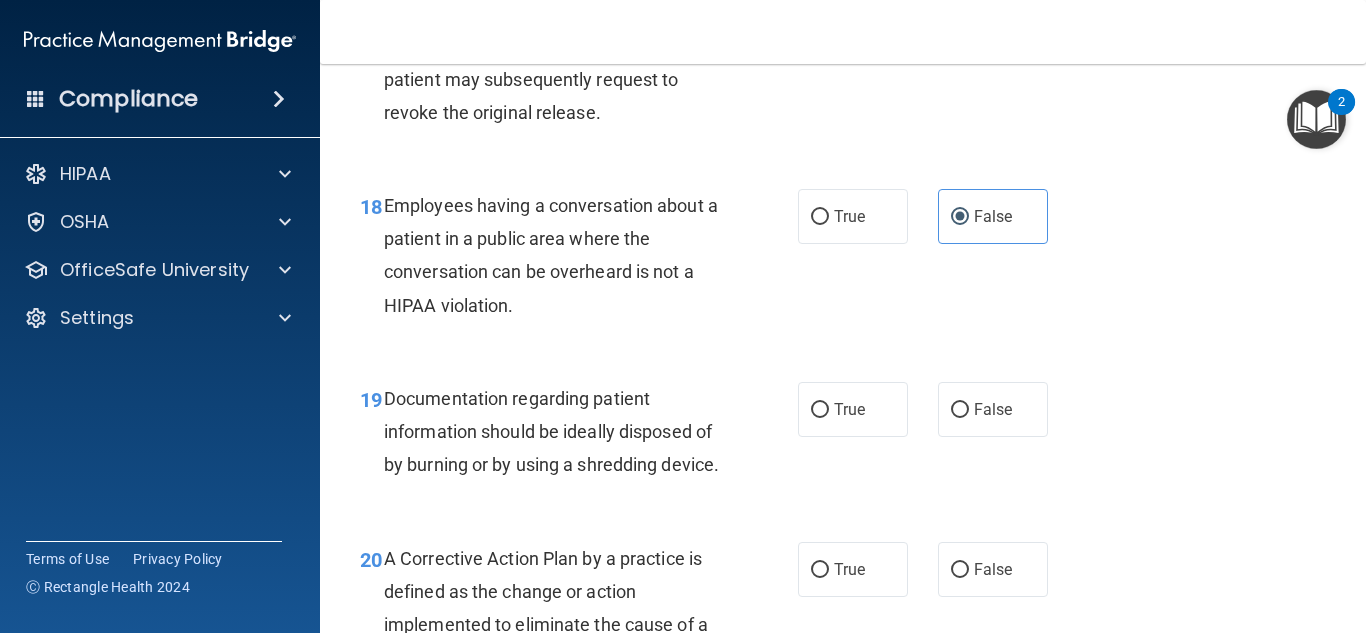 click on "False" at bounding box center (993, 409) 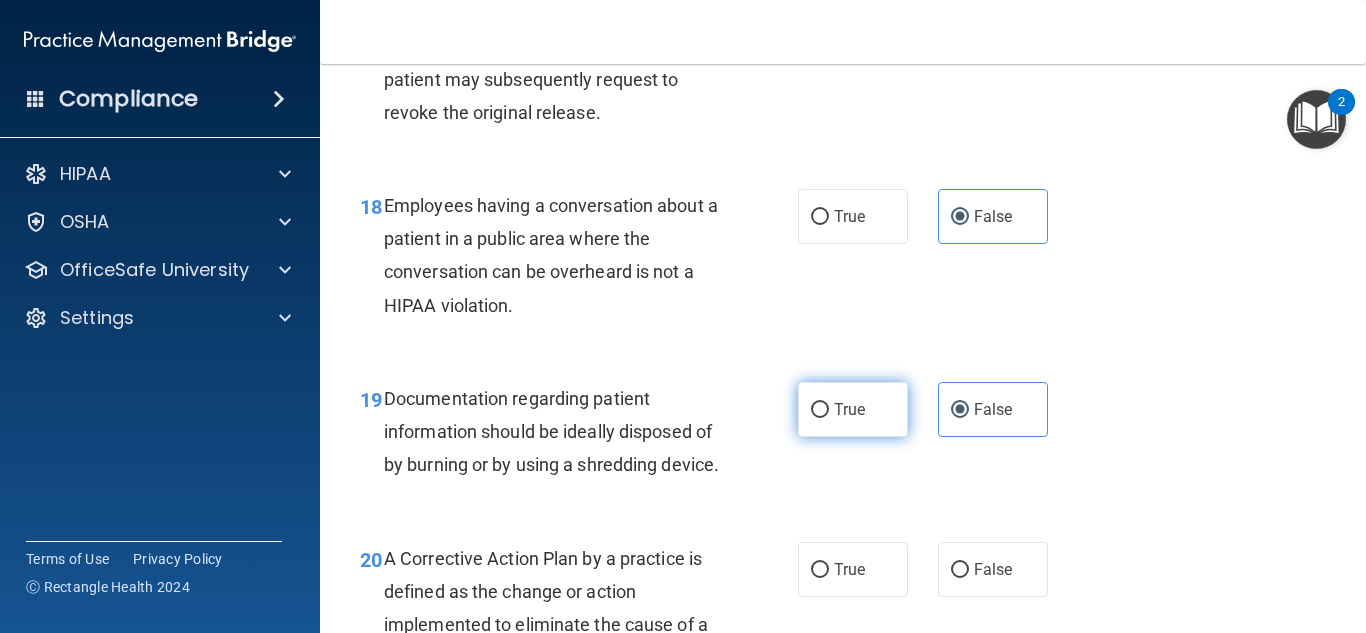 click on "True" at bounding box center (853, 409) 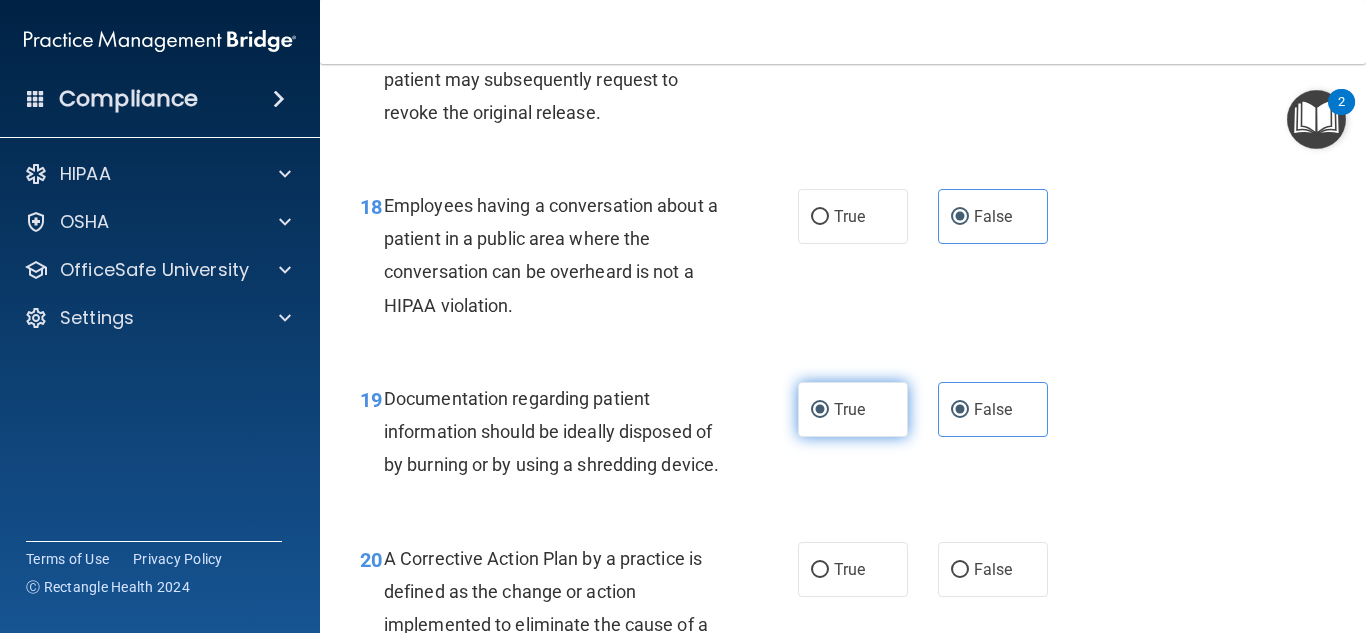 radio on "false" 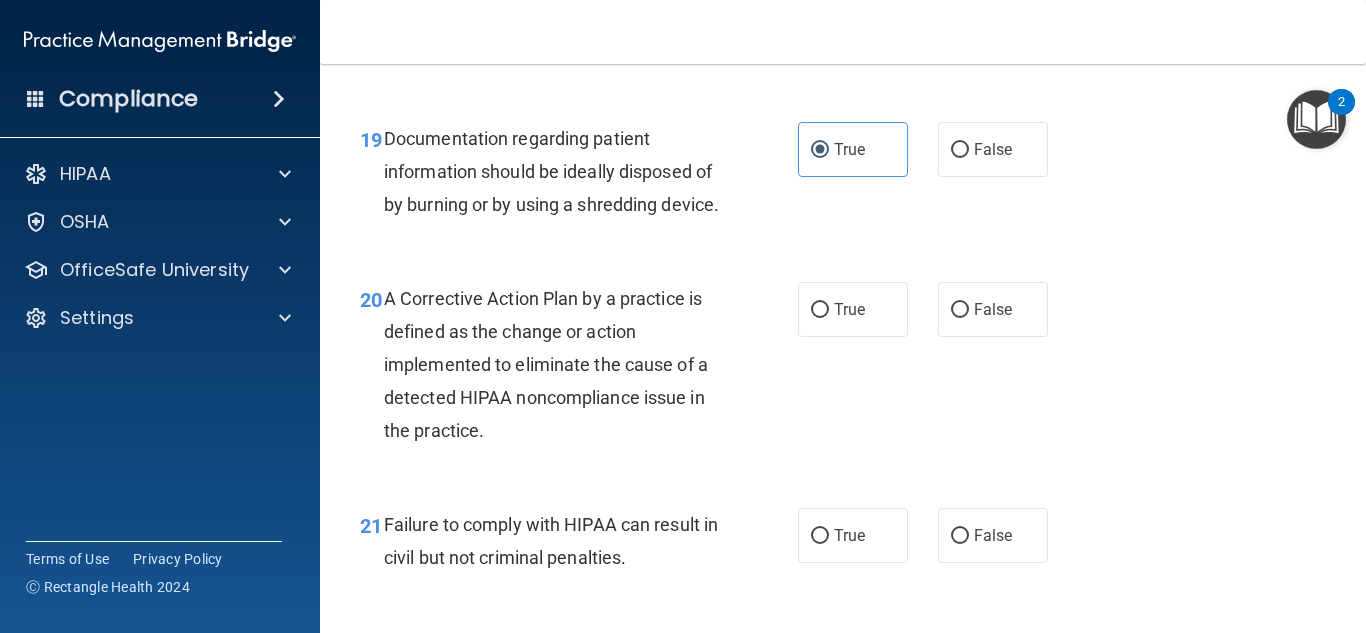 scroll, scrollTop: 3484, scrollLeft: 0, axis: vertical 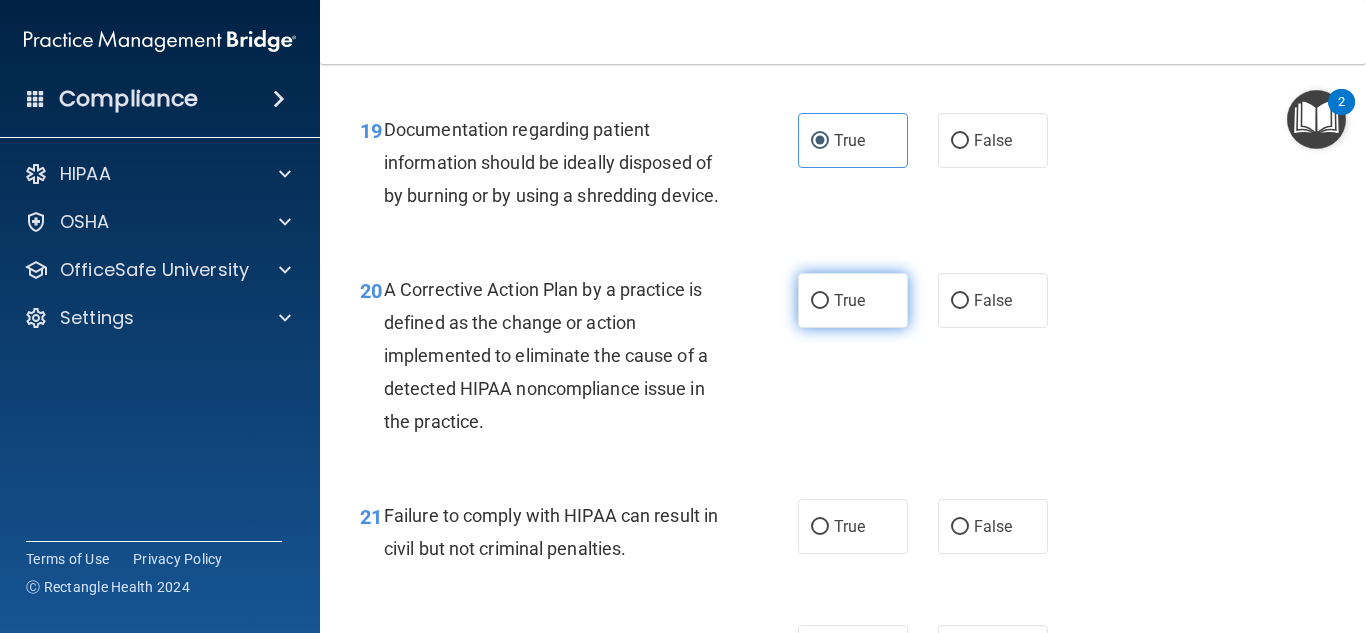 click on "True" at bounding box center (853, 300) 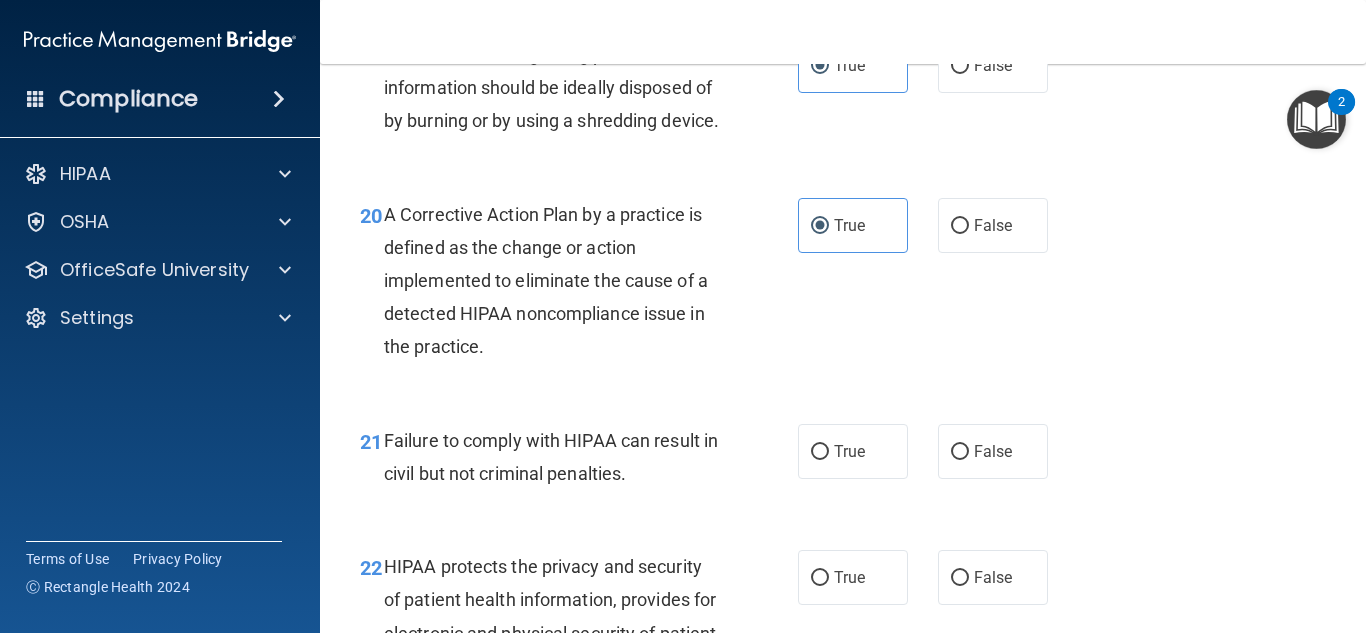 scroll, scrollTop: 3571, scrollLeft: 0, axis: vertical 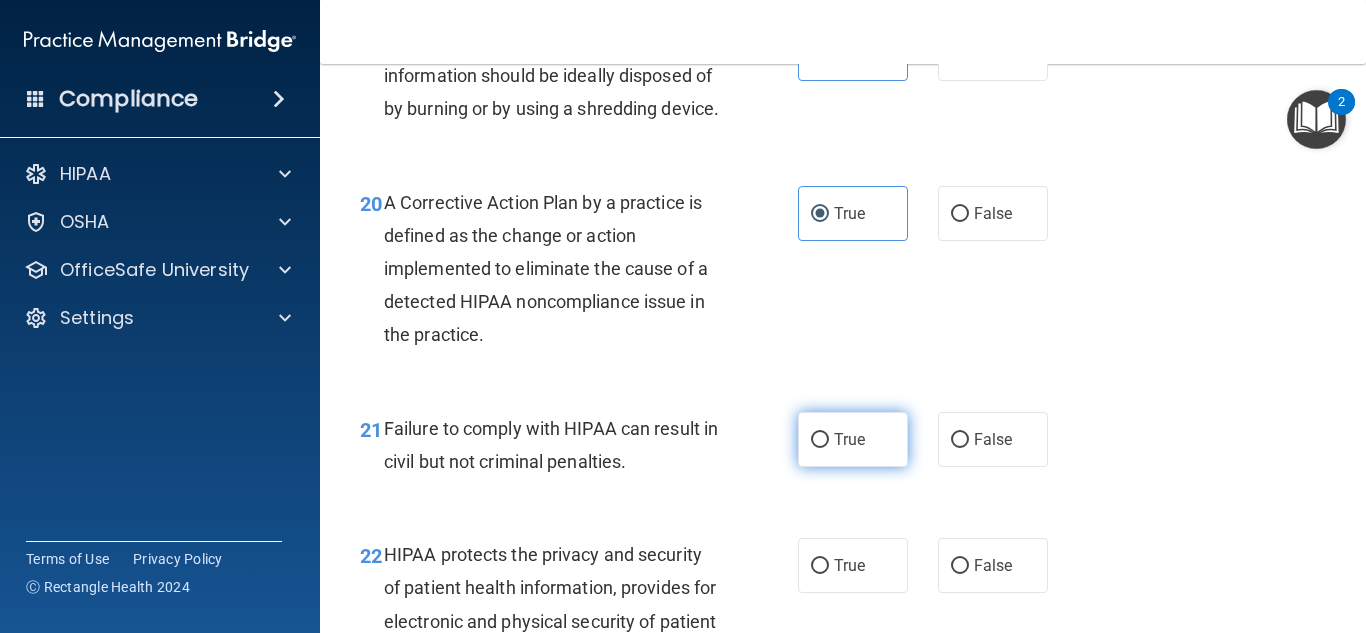click on "True" at bounding box center [849, 439] 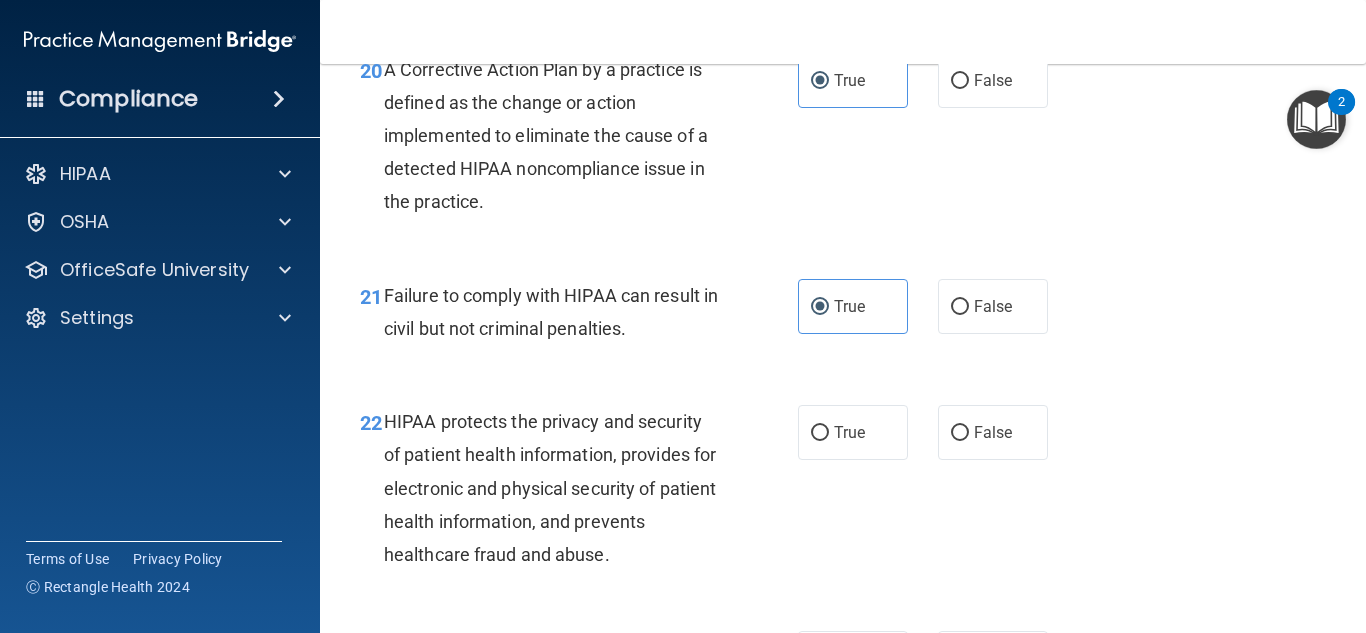 scroll, scrollTop: 3705, scrollLeft: 0, axis: vertical 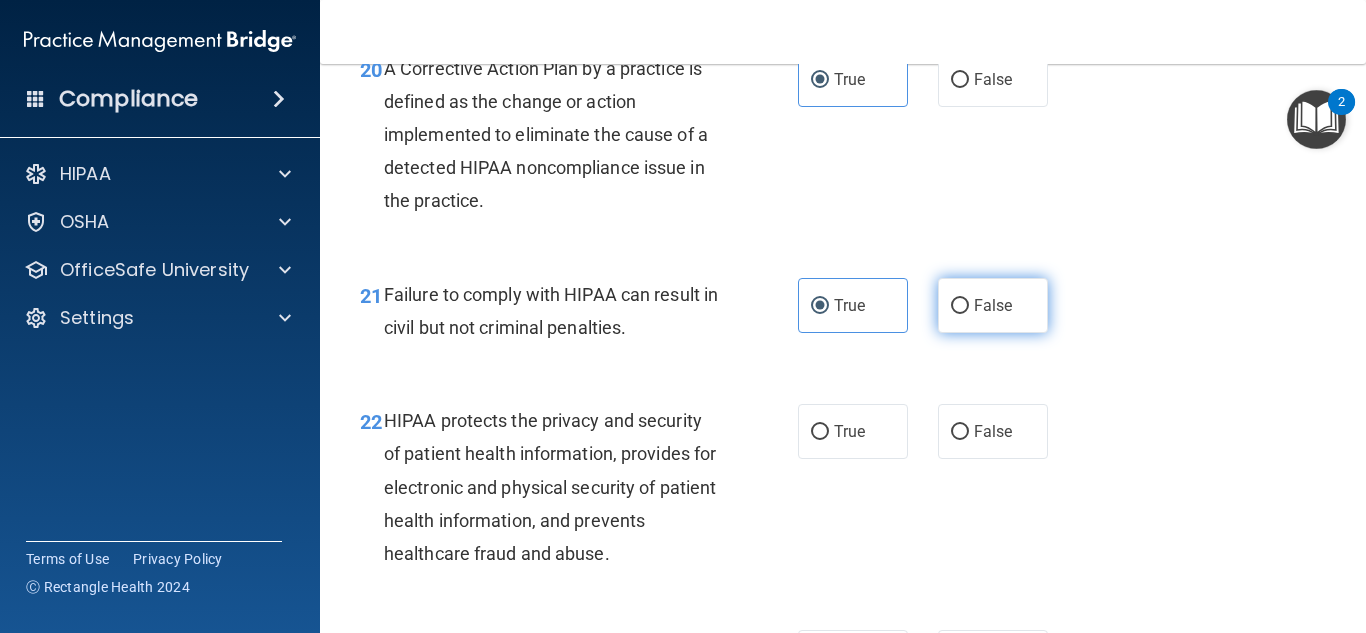 click on "False" at bounding box center [993, 305] 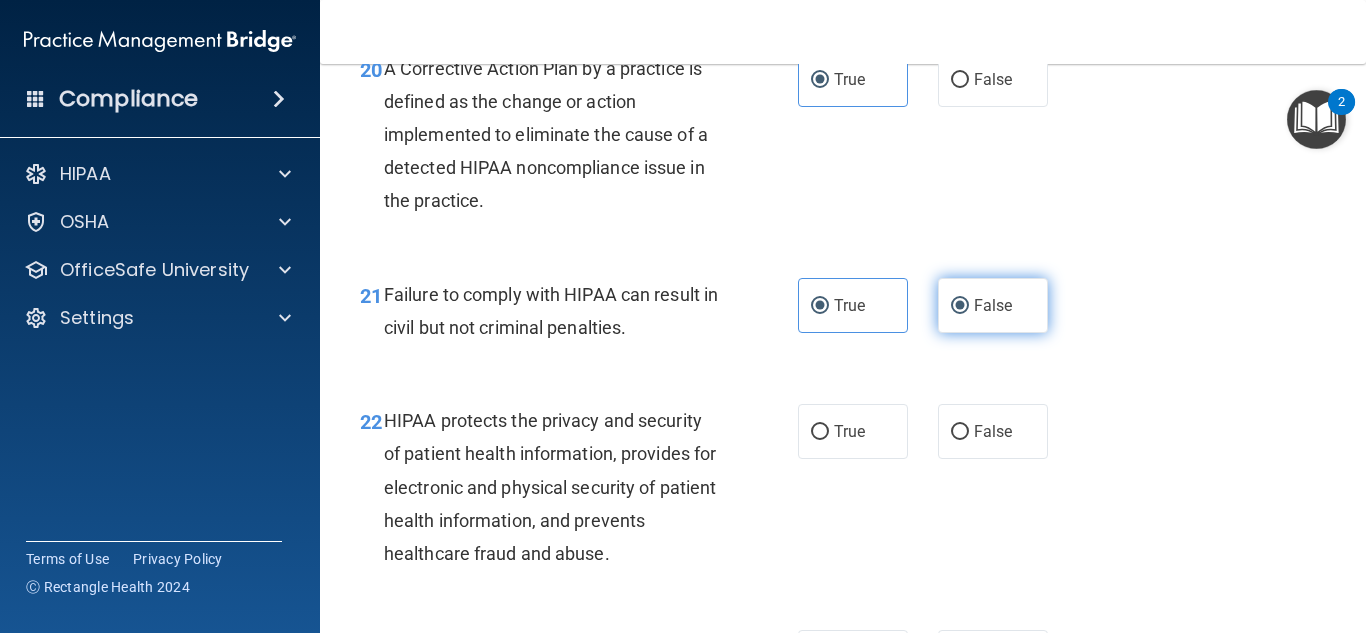 radio on "false" 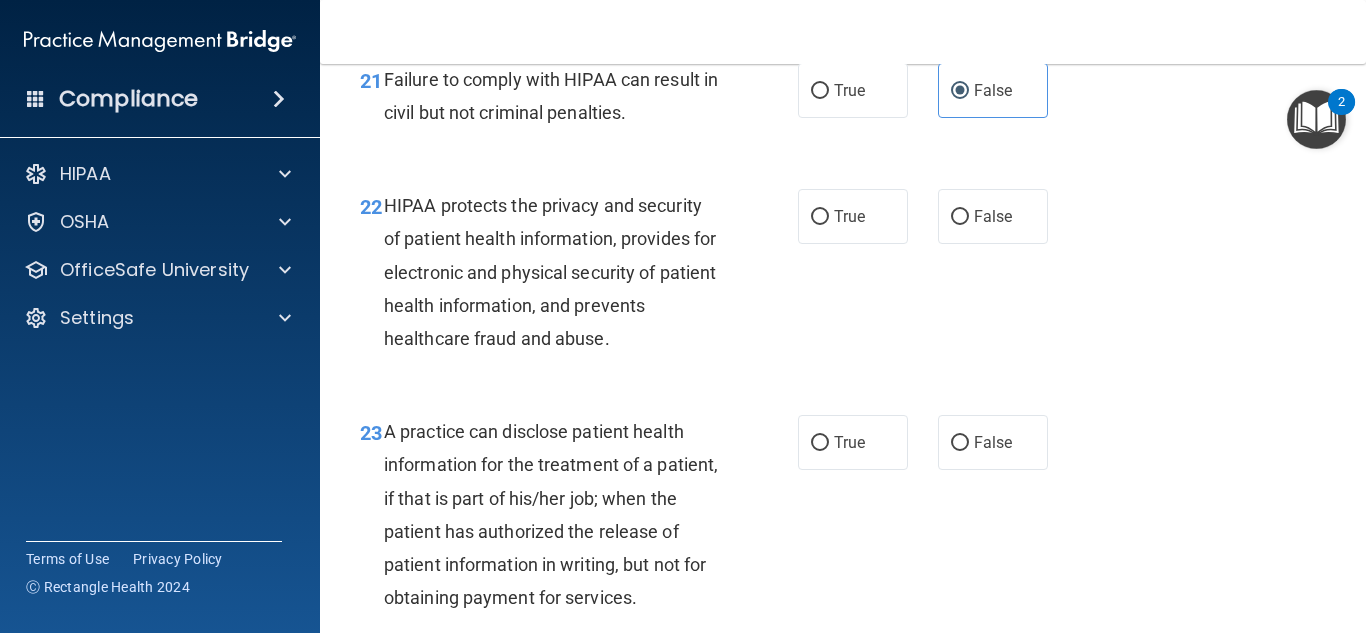 scroll, scrollTop: 3925, scrollLeft: 0, axis: vertical 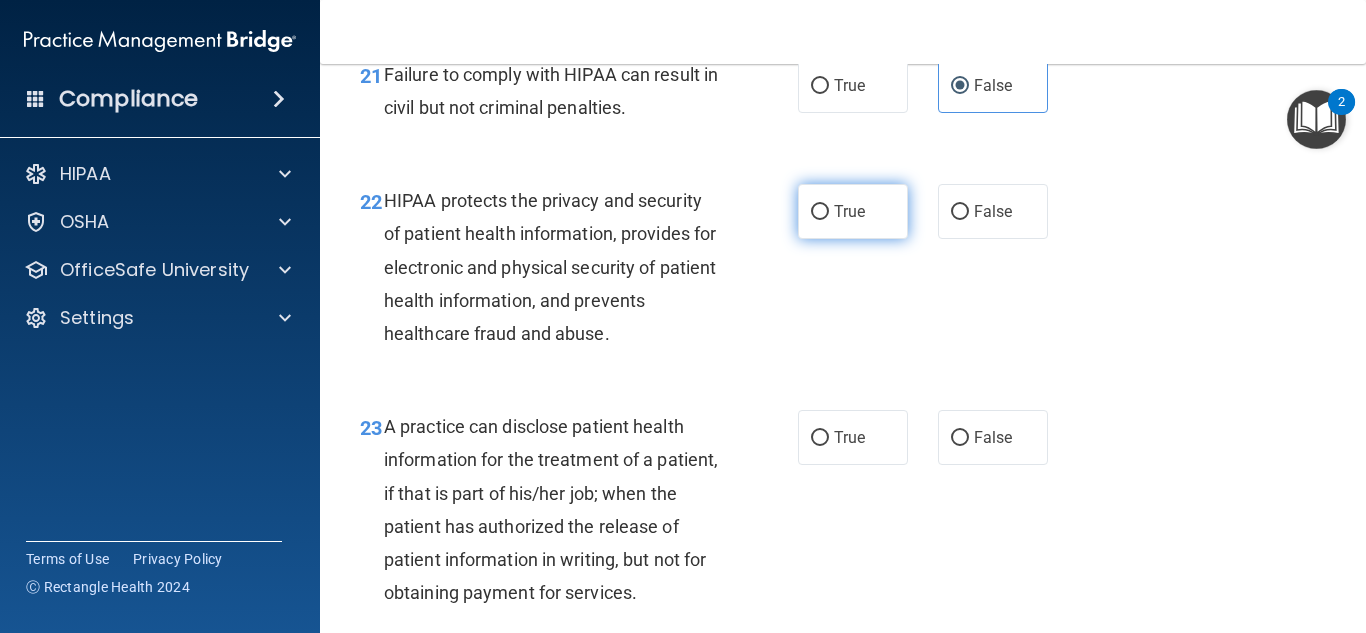 click on "True" at bounding box center (820, 212) 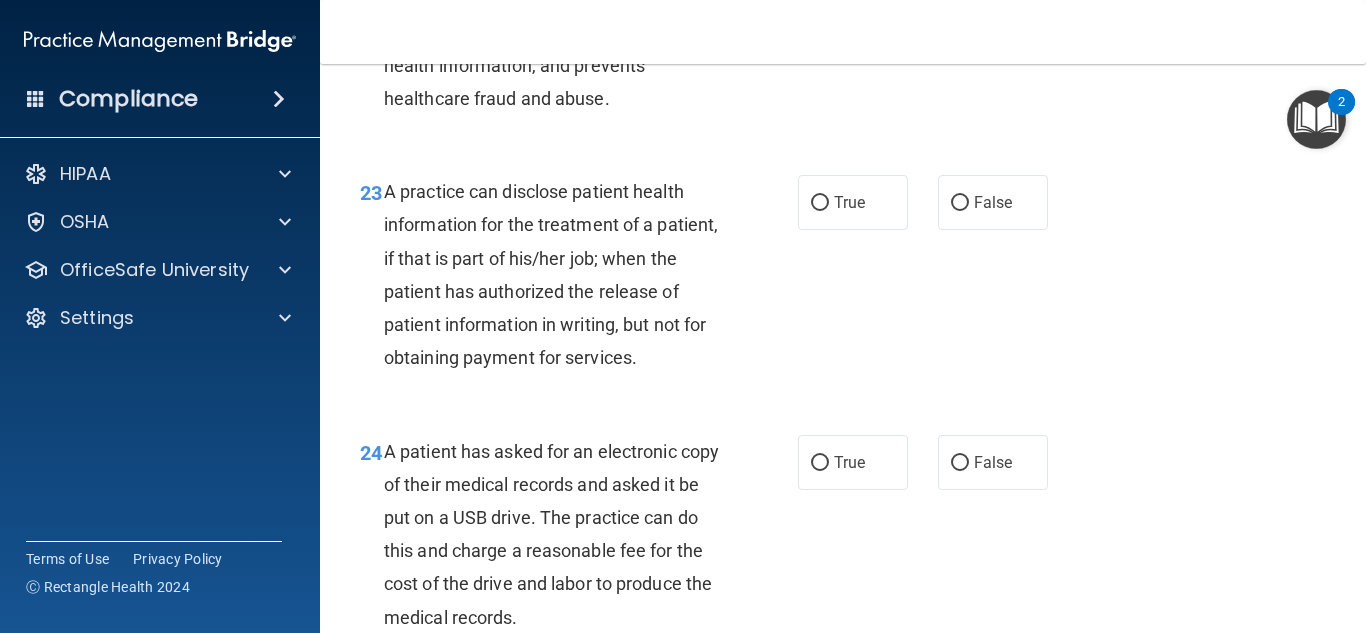scroll, scrollTop: 4161, scrollLeft: 0, axis: vertical 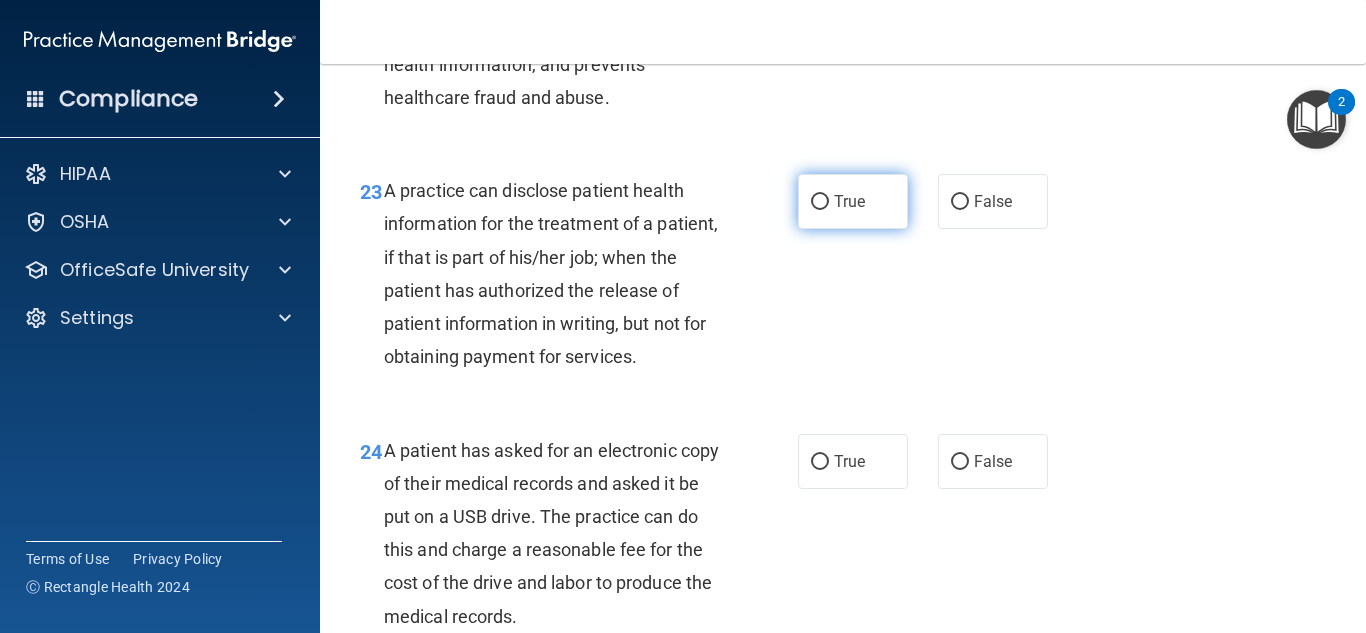 click on "True" at bounding box center (820, 202) 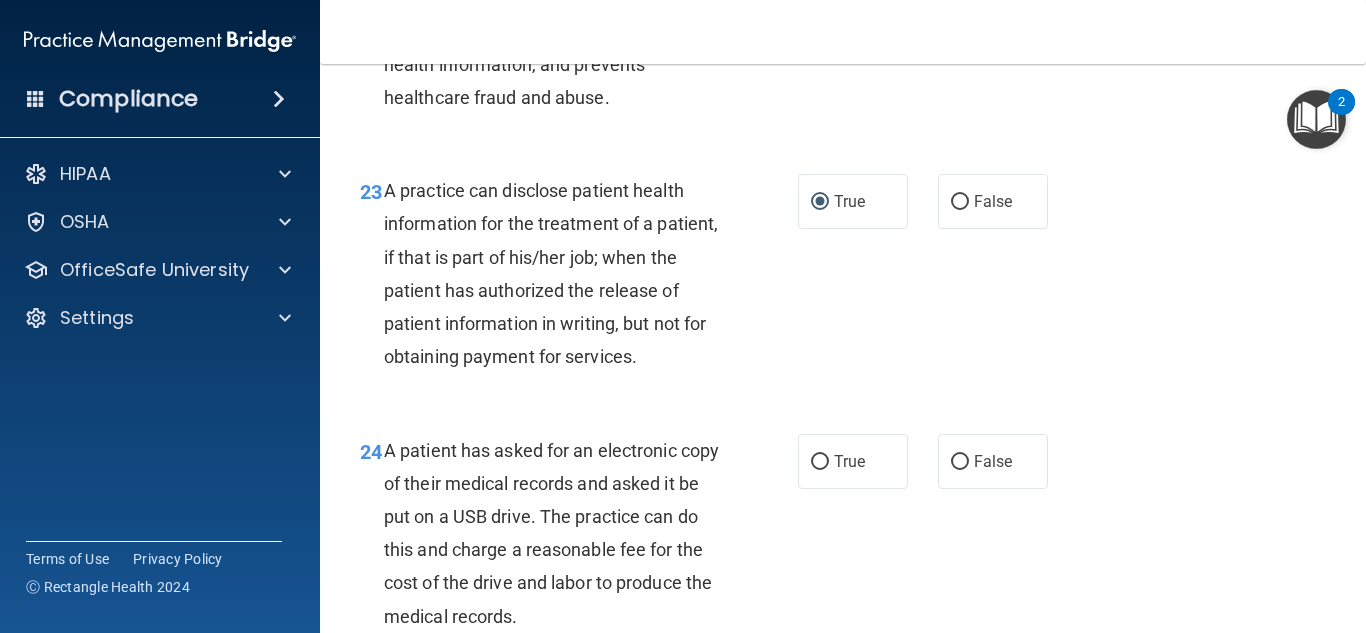 click on "23       A practice can disclose patient health information for the treatment of a patient, if that is part of his/her job; when the patient has authorized the release of patient information in writing, but not for obtaining payment for services.                 True           False" at bounding box center [843, 278] 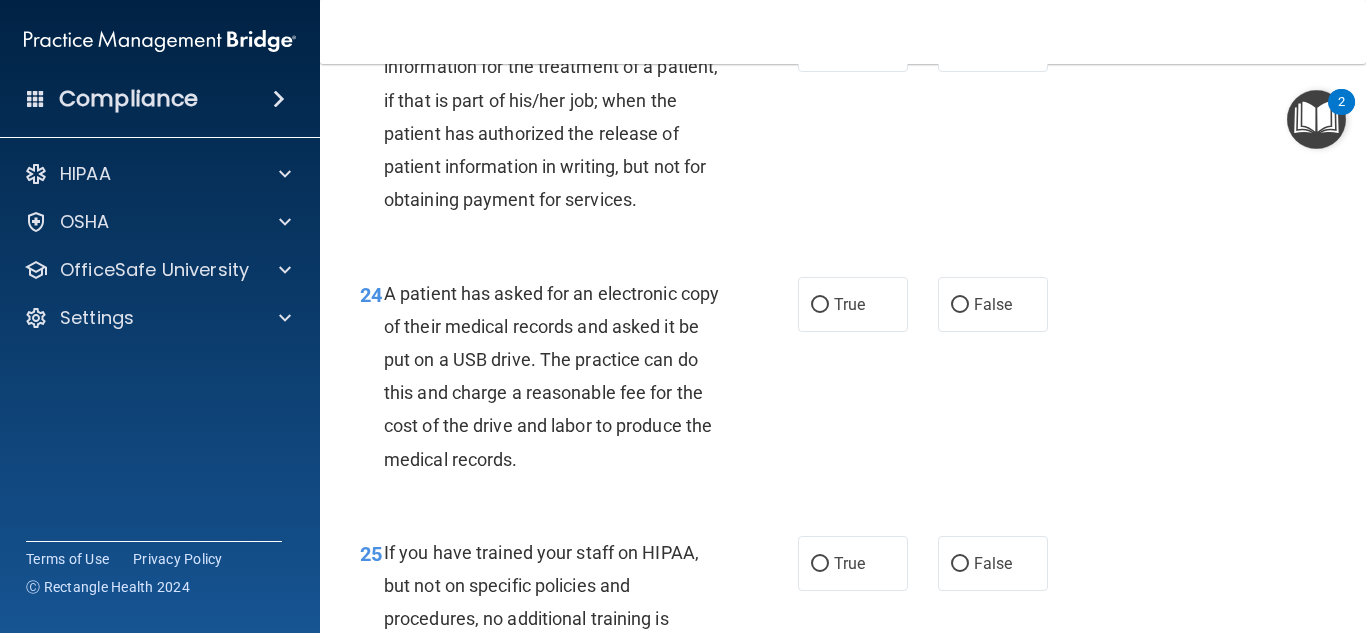 scroll, scrollTop: 4319, scrollLeft: 0, axis: vertical 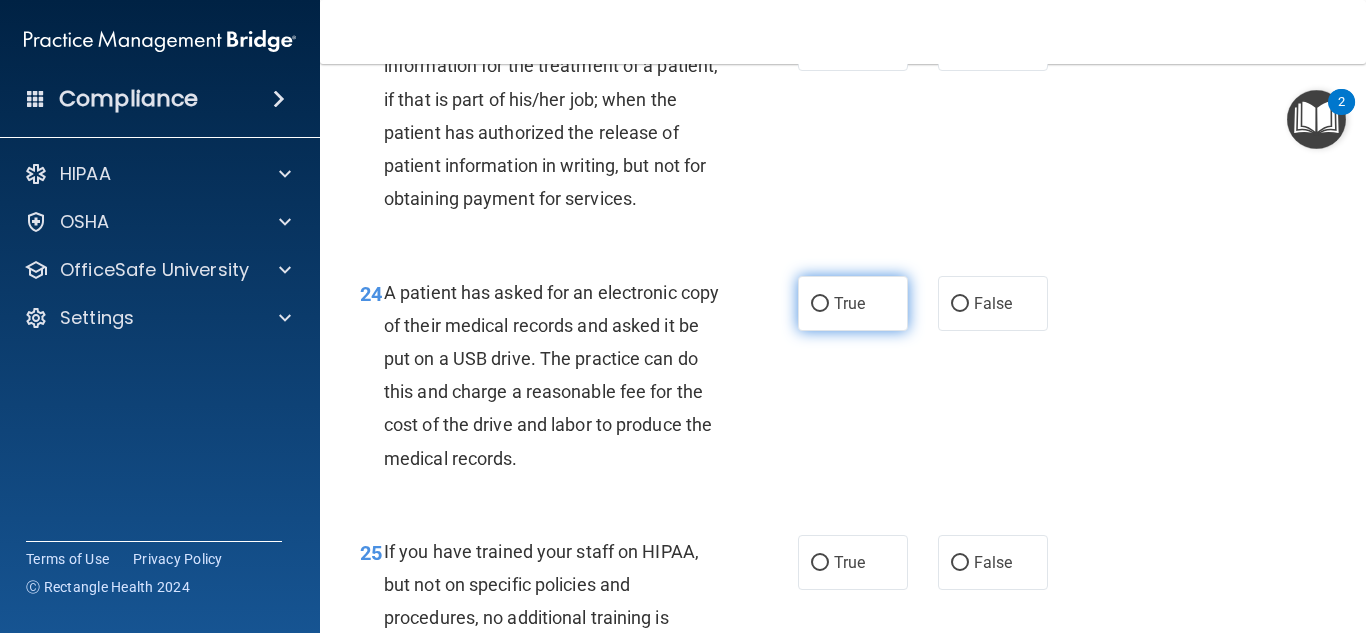 click on "True" at bounding box center (849, 303) 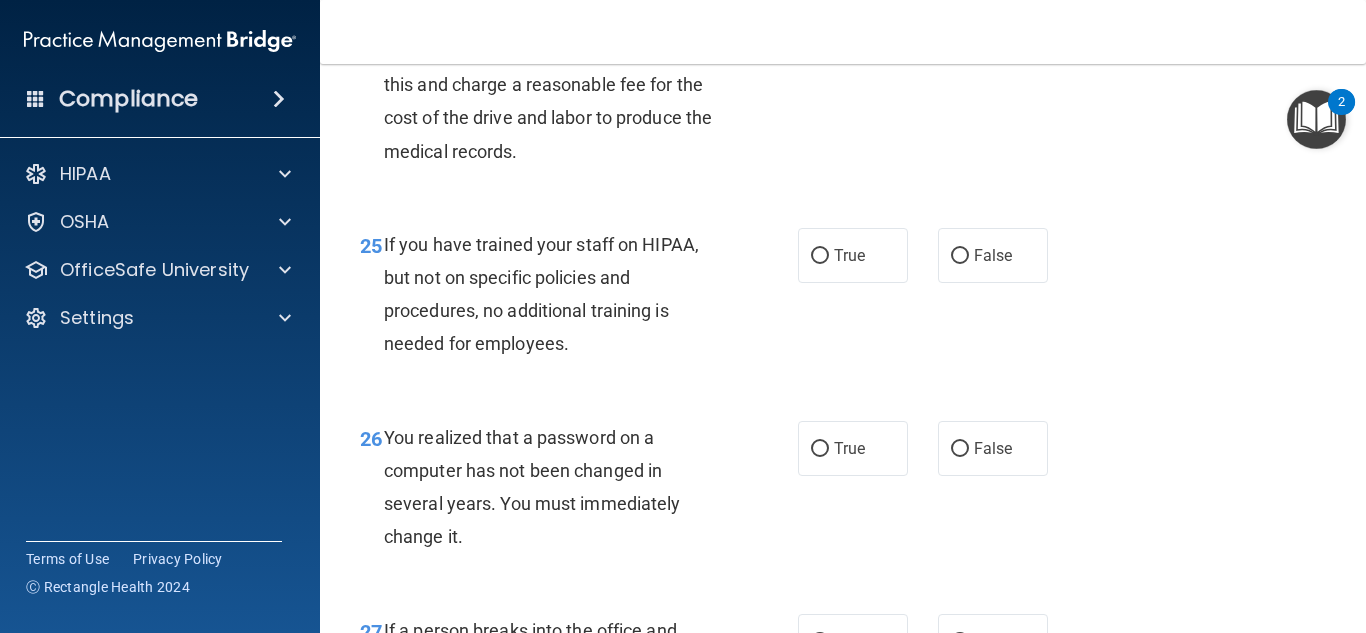 scroll, scrollTop: 4628, scrollLeft: 0, axis: vertical 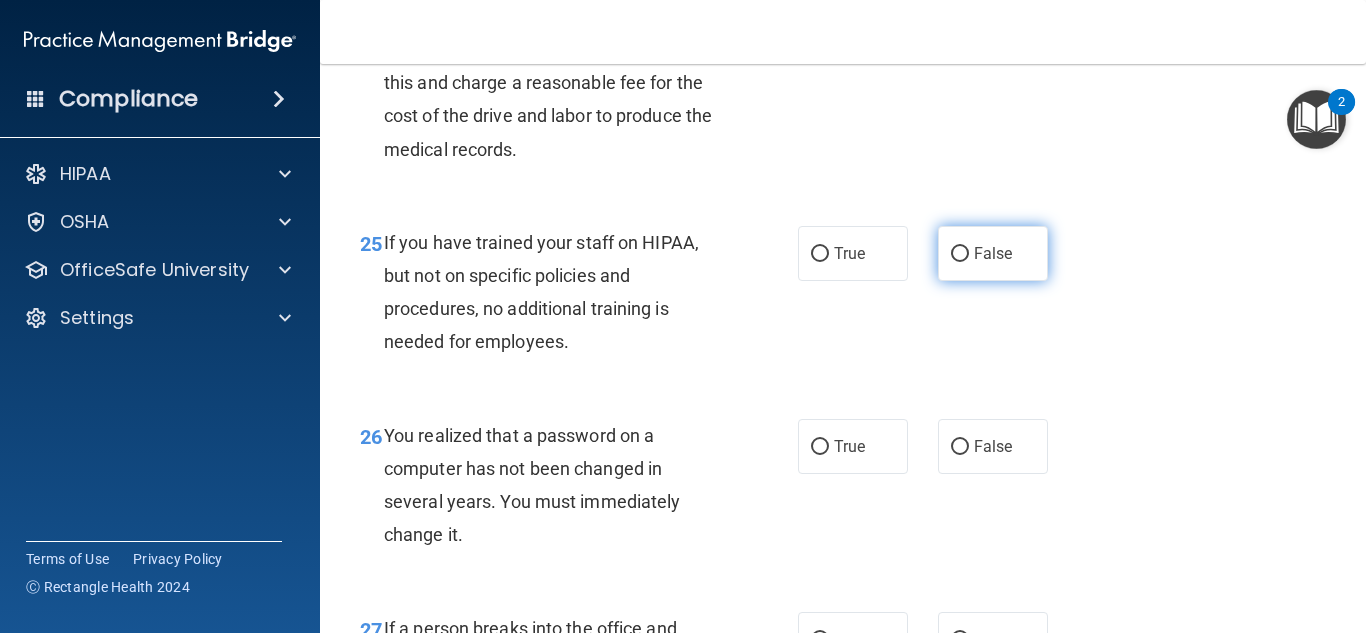 click on "False" at bounding box center [993, 253] 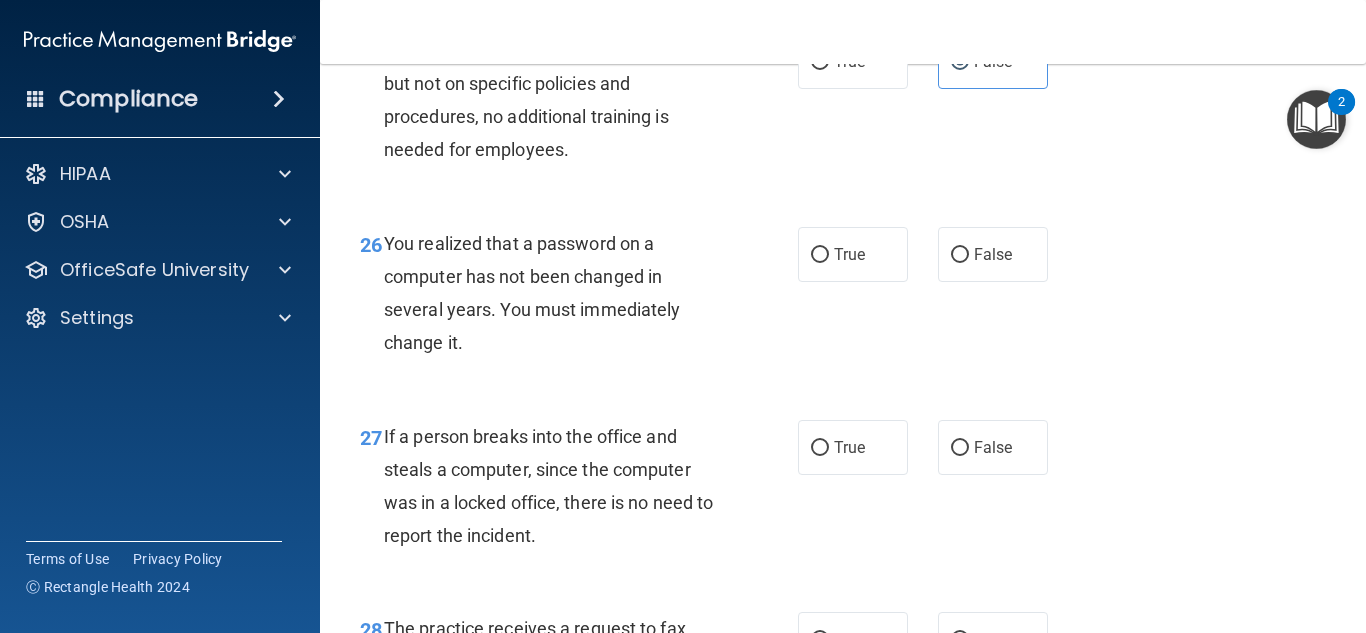 scroll, scrollTop: 4823, scrollLeft: 0, axis: vertical 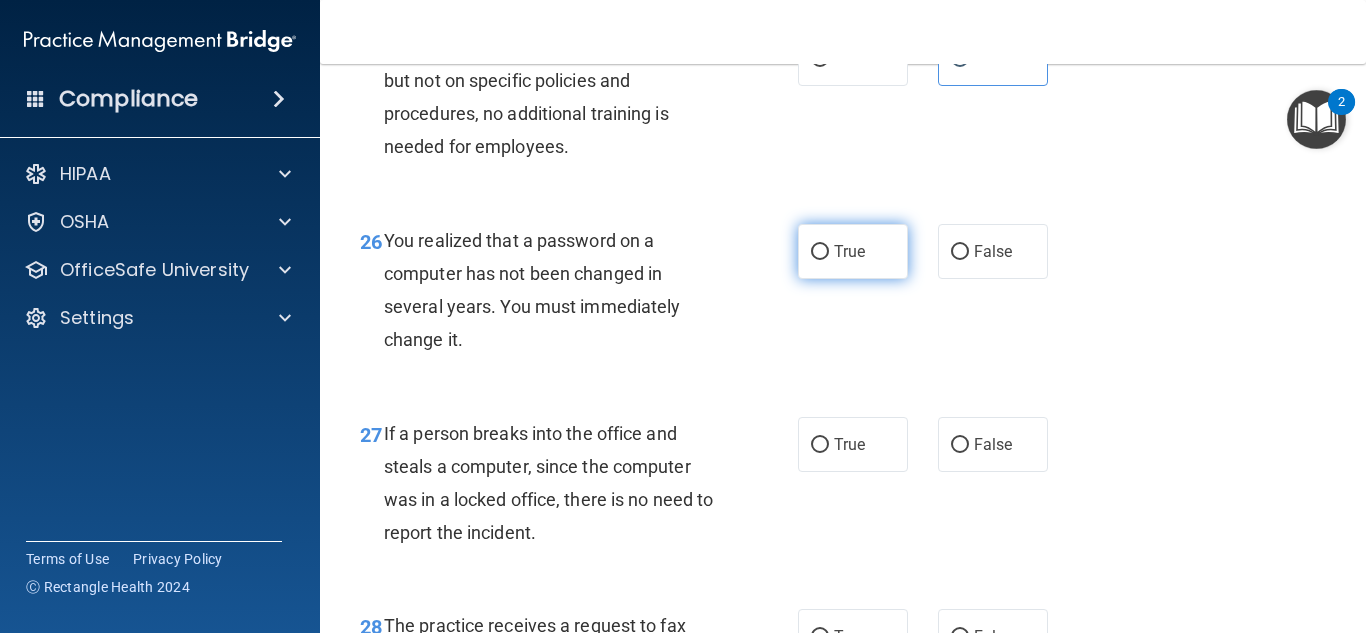 click on "True" at bounding box center [853, 251] 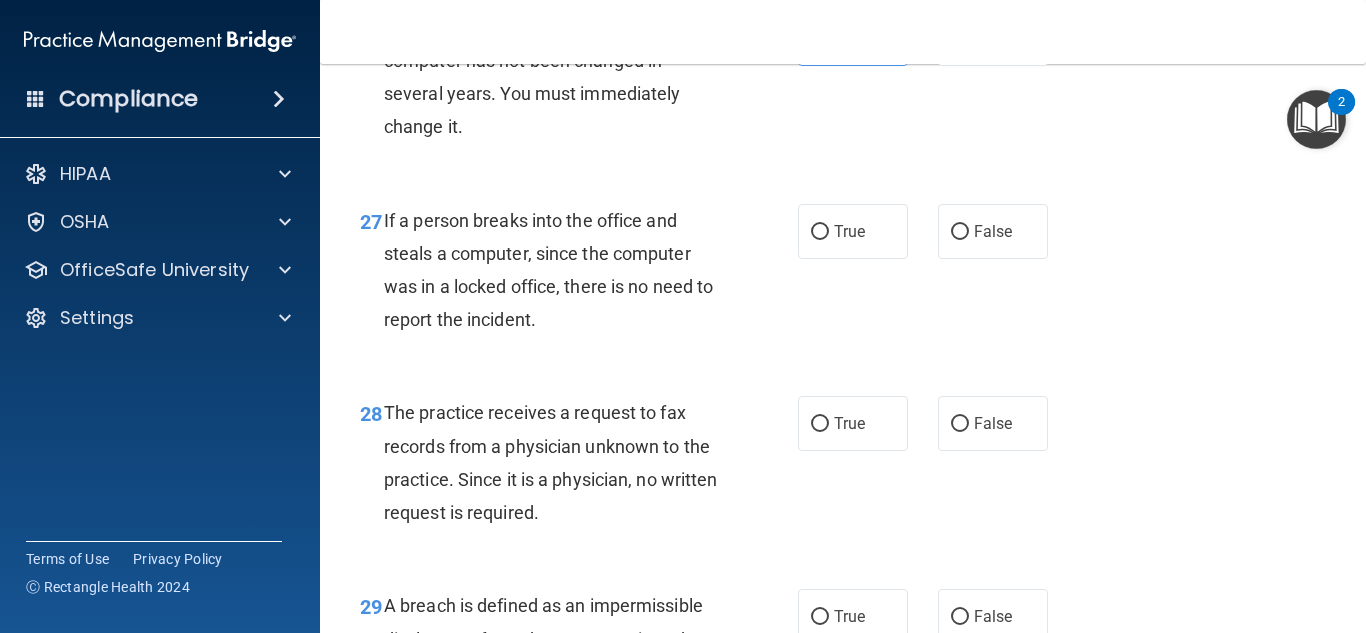 scroll, scrollTop: 5041, scrollLeft: 0, axis: vertical 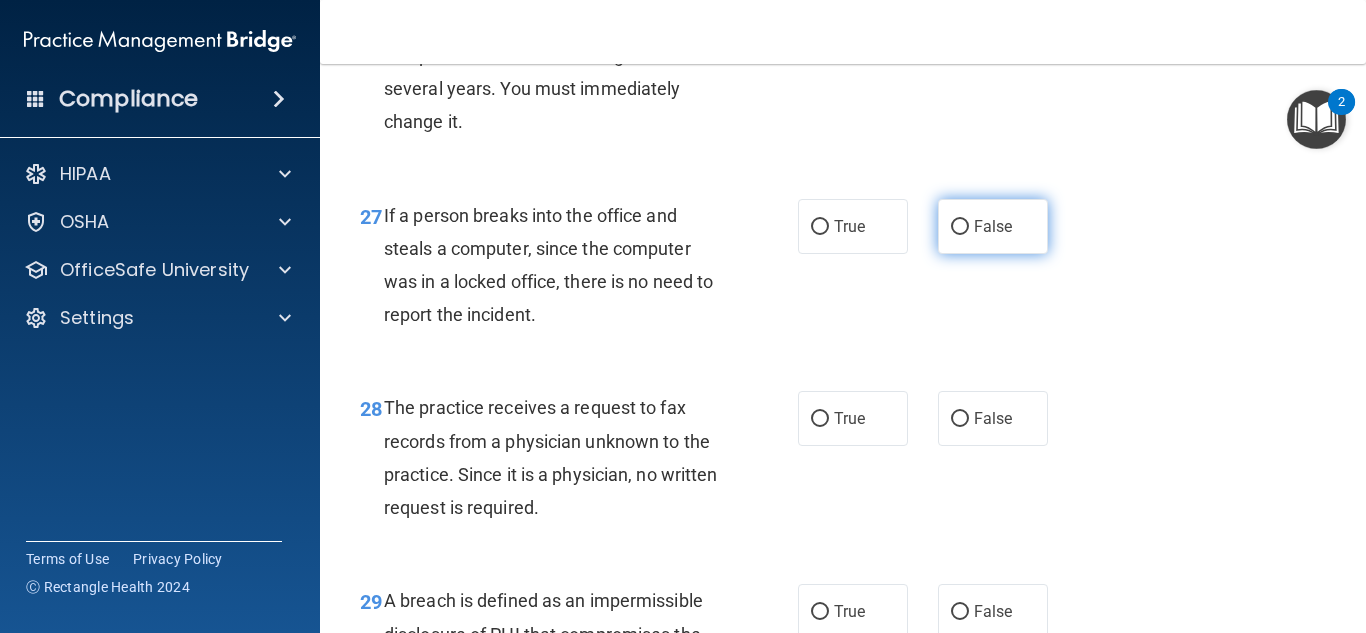click on "False" at bounding box center (993, 226) 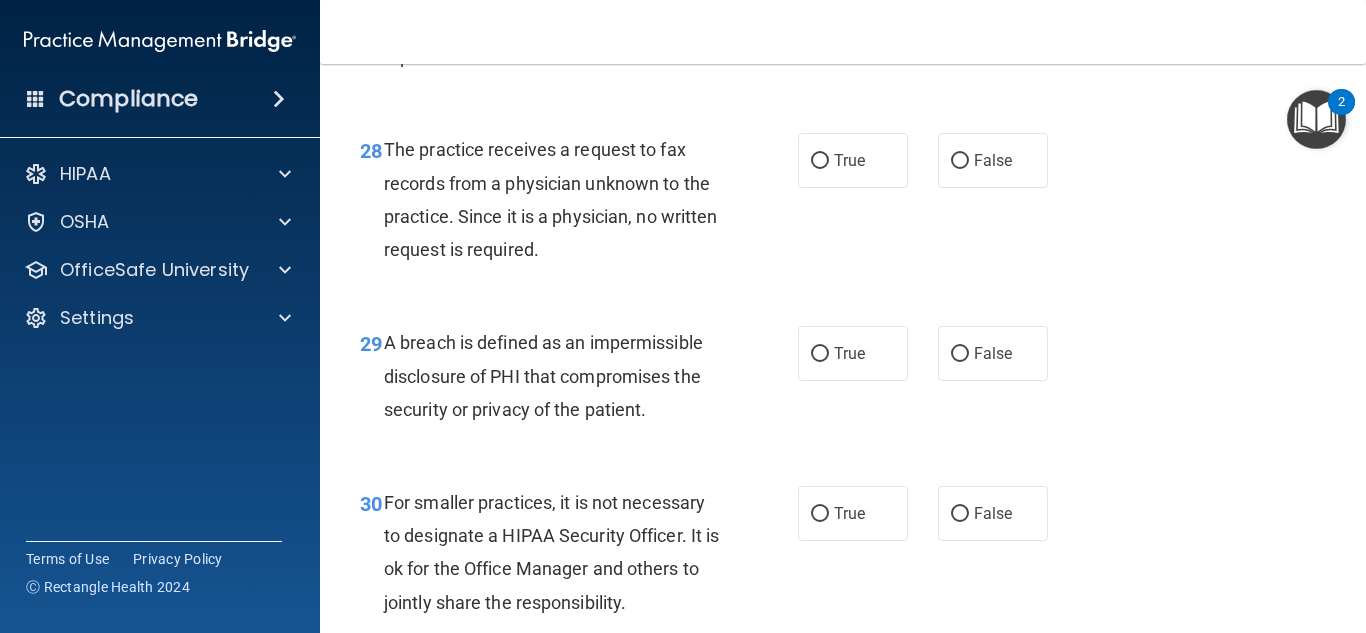 scroll, scrollTop: 5312, scrollLeft: 0, axis: vertical 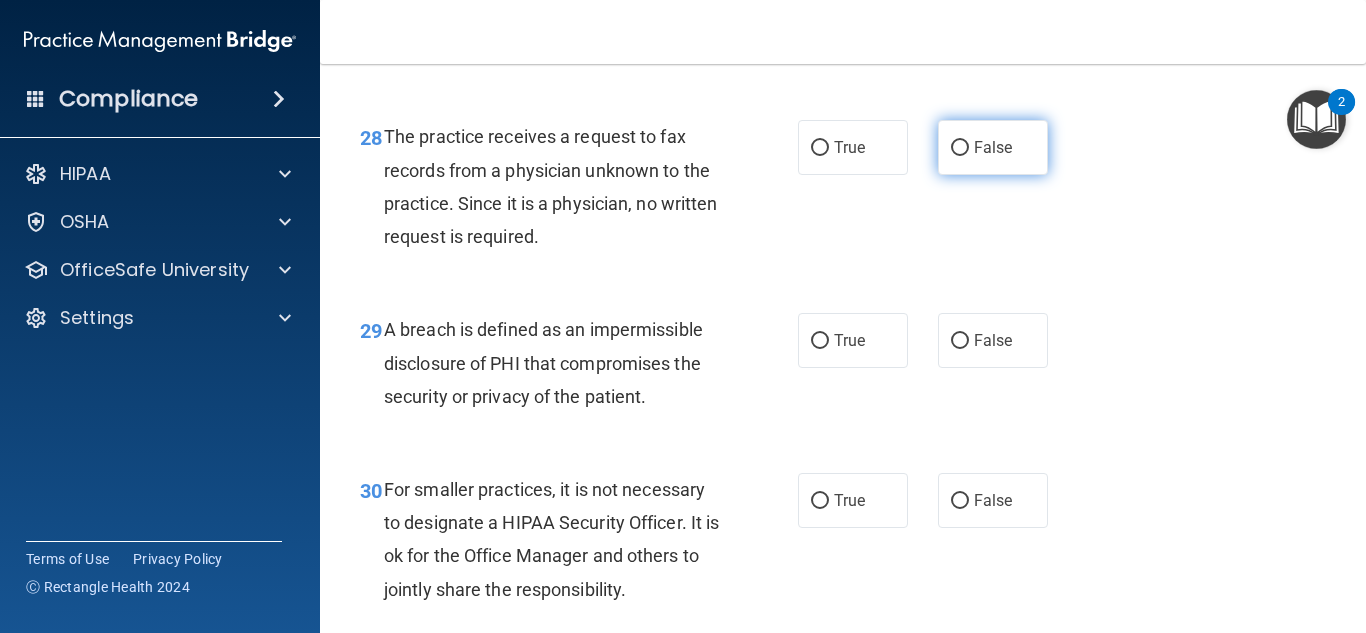 click on "False" at bounding box center [960, 148] 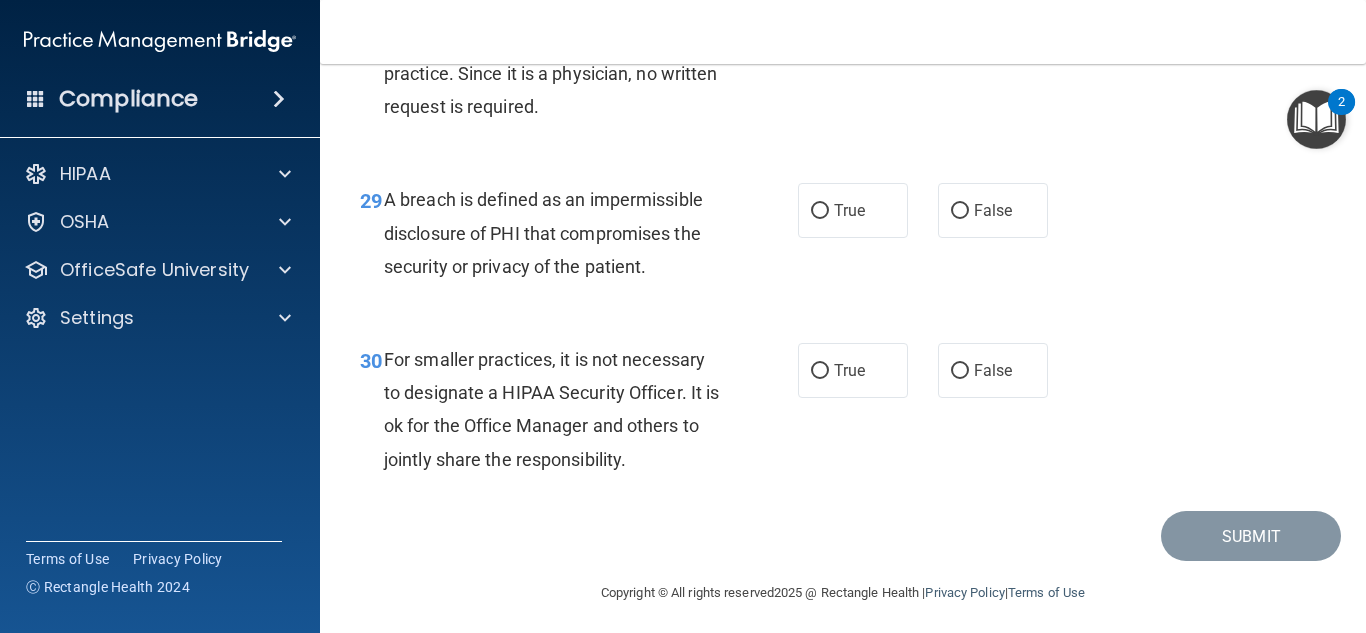 scroll, scrollTop: 5443, scrollLeft: 0, axis: vertical 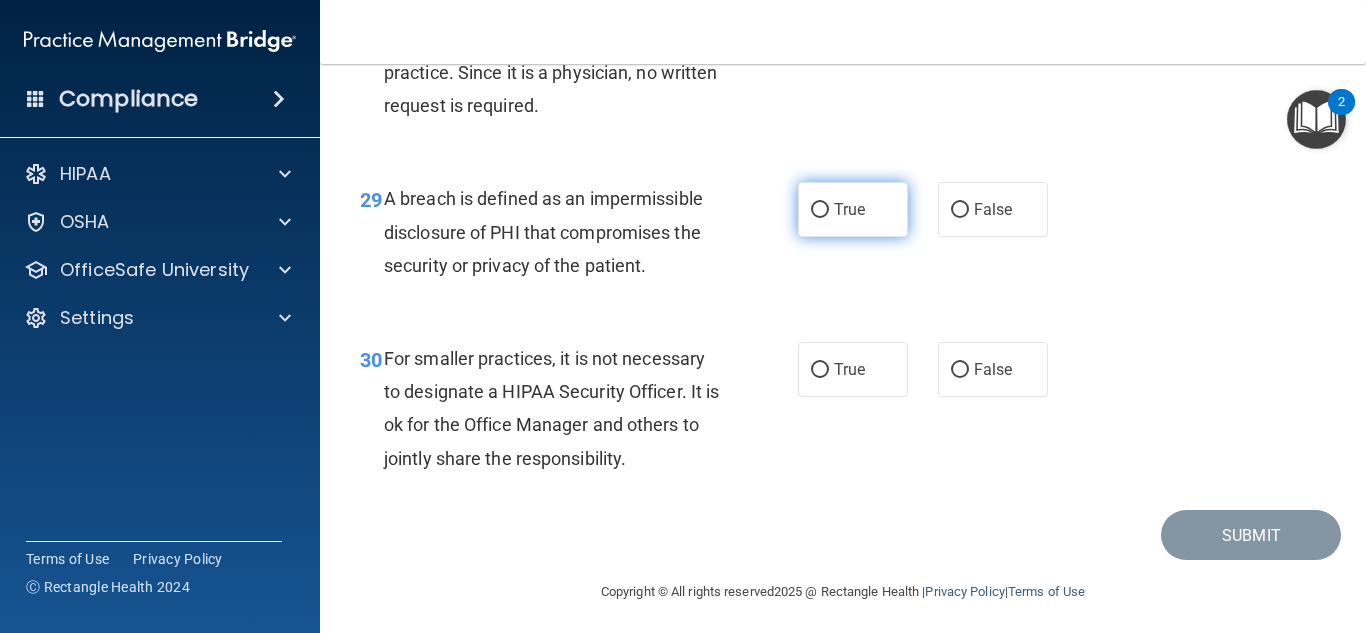 click on "True" at bounding box center [853, 209] 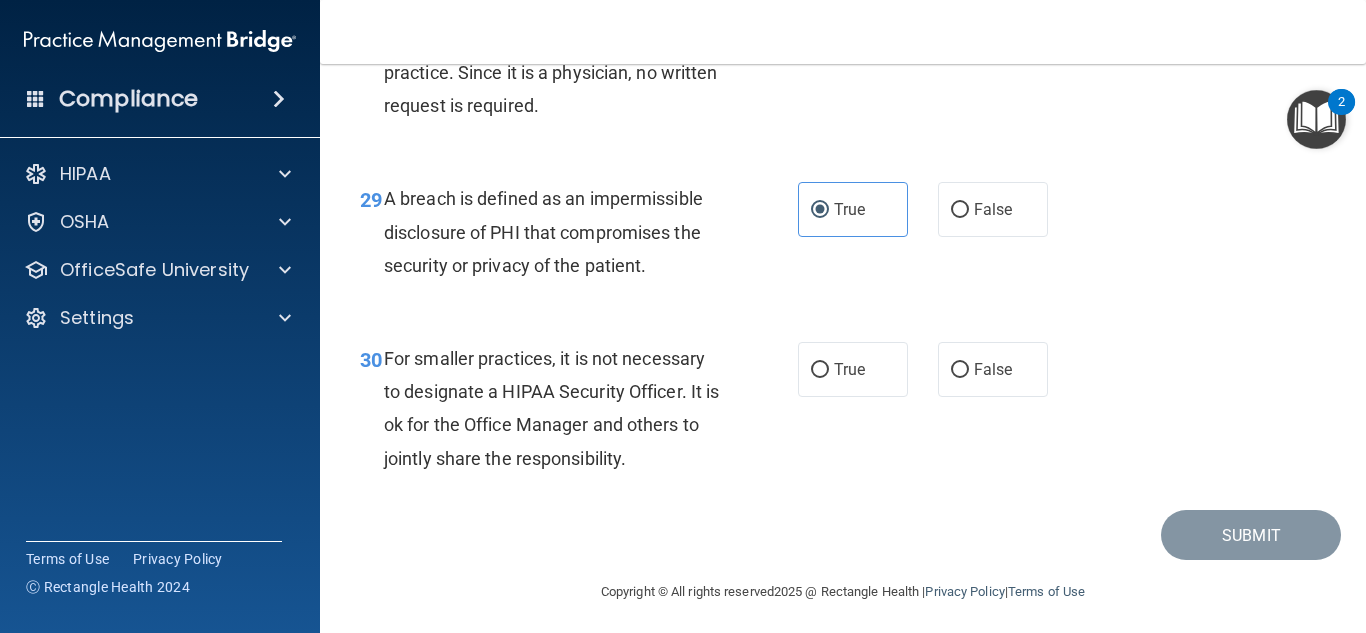 scroll, scrollTop: 5517, scrollLeft: 0, axis: vertical 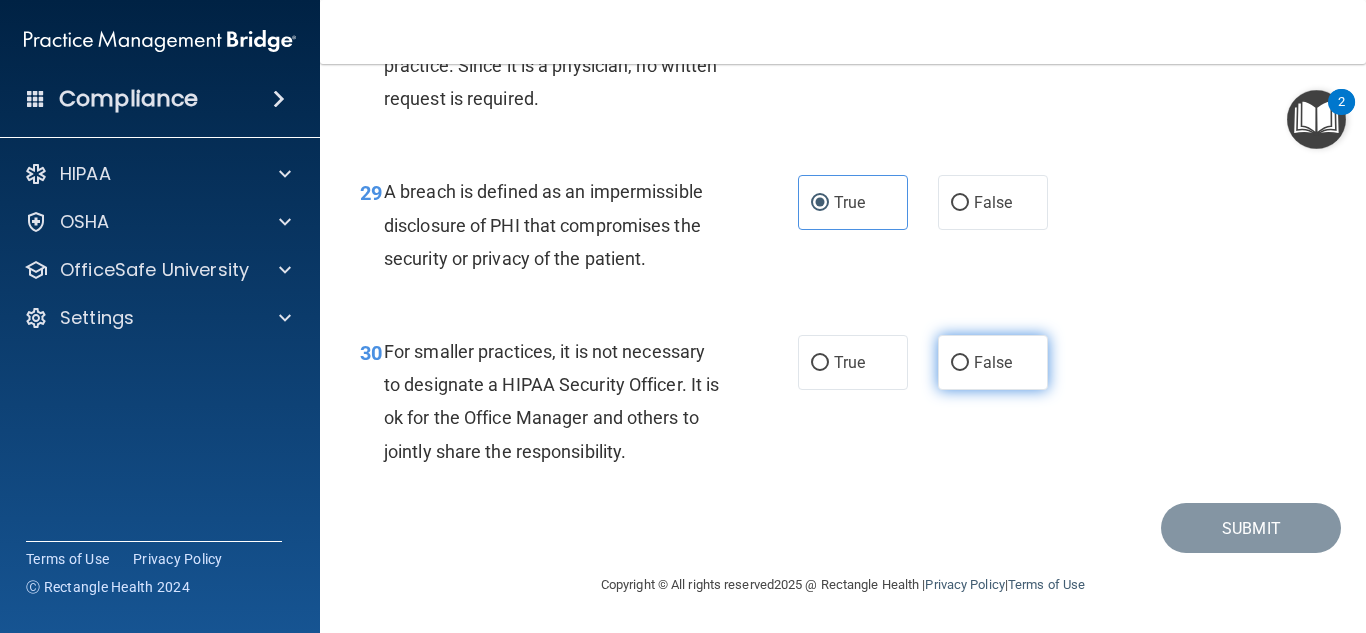 click on "False" at bounding box center [993, 362] 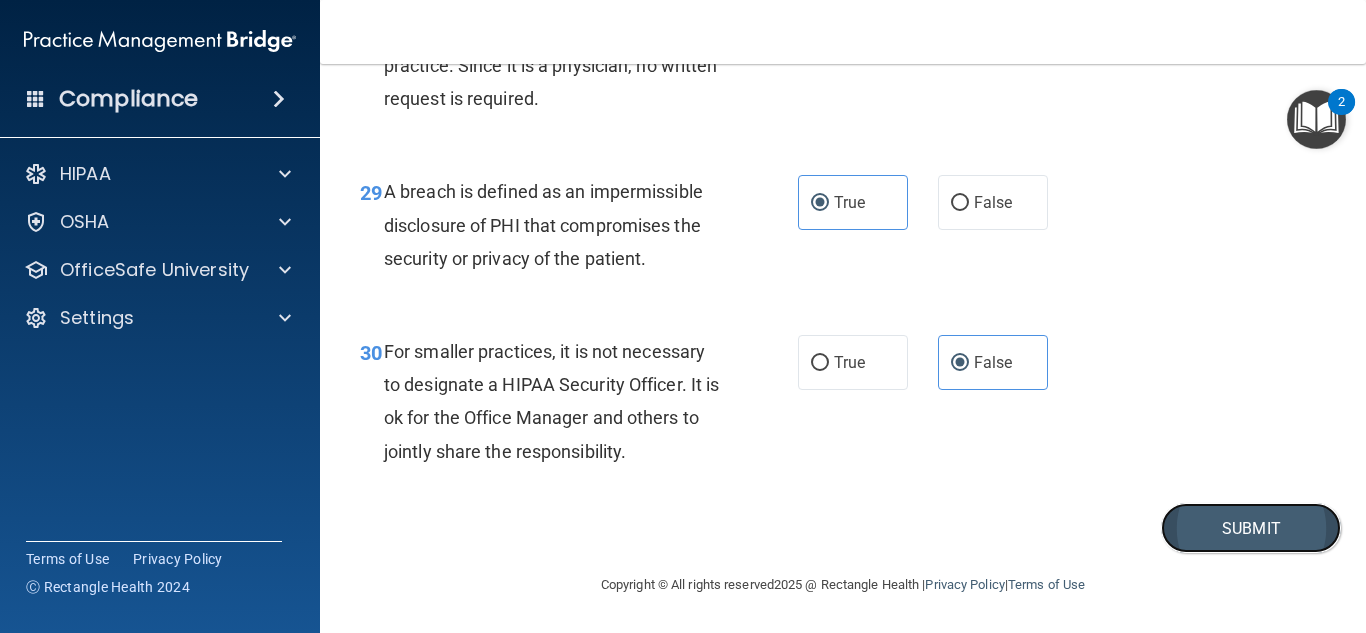 click on "Submit" at bounding box center [1251, 528] 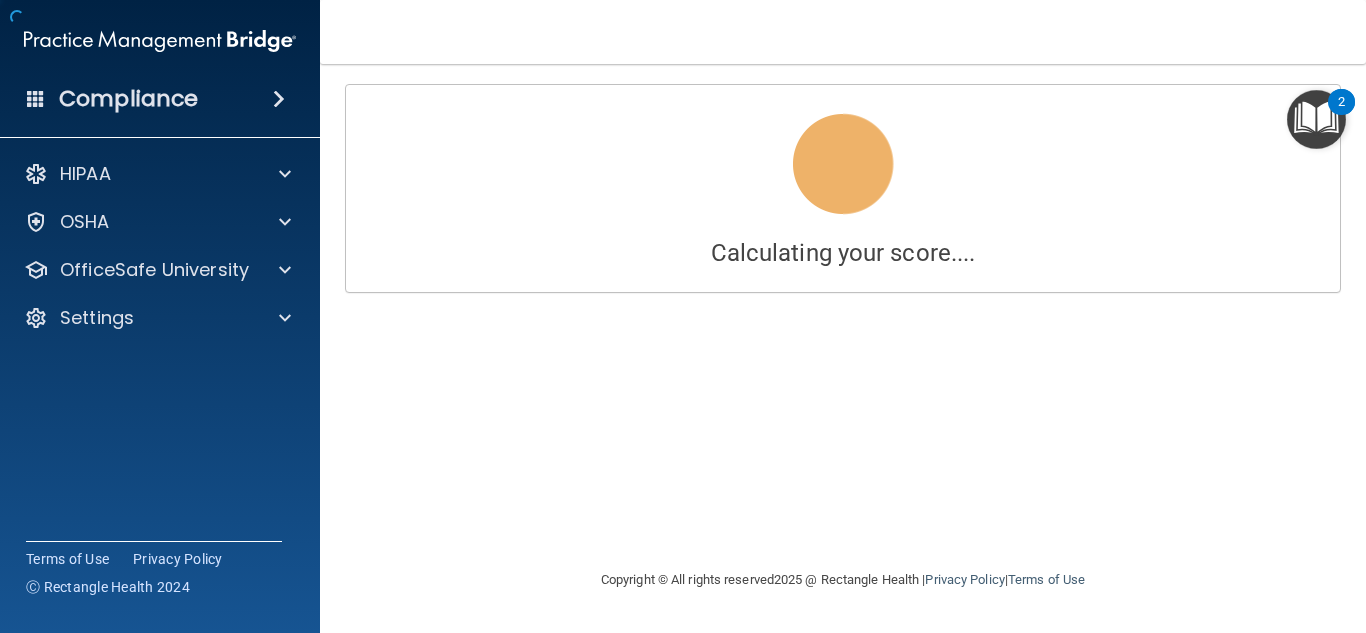 scroll, scrollTop: 0, scrollLeft: 0, axis: both 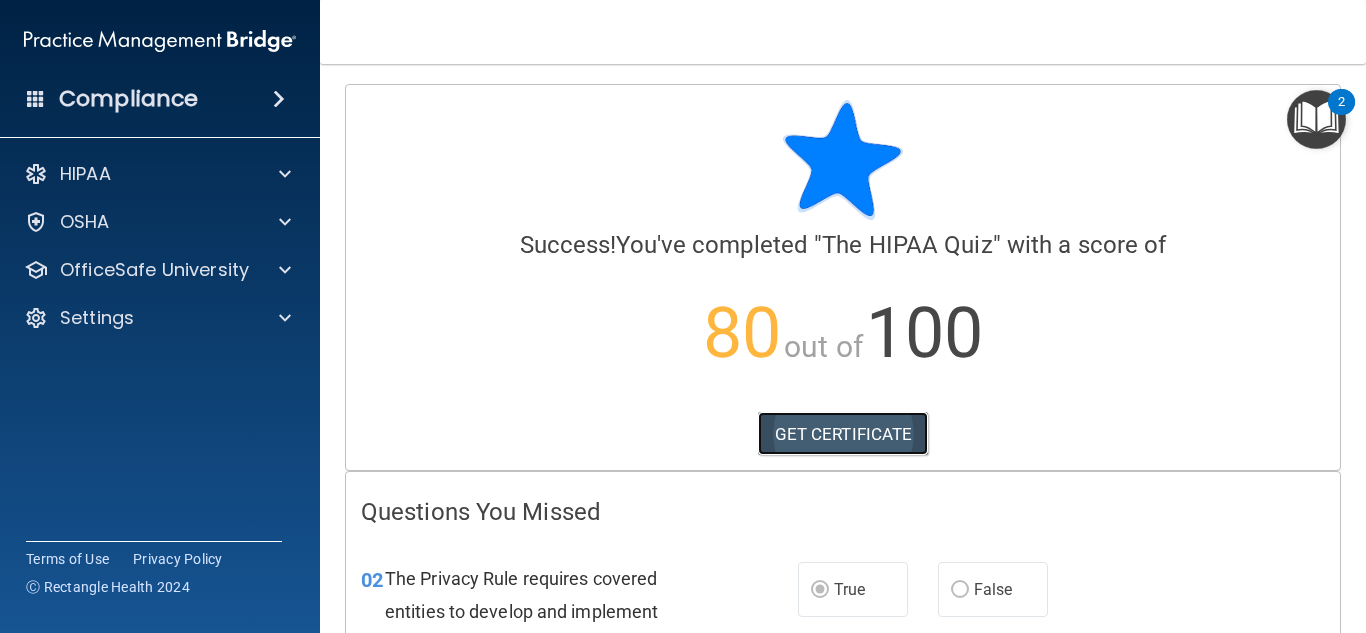 click on "GET CERTIFICATE" at bounding box center [843, 434] 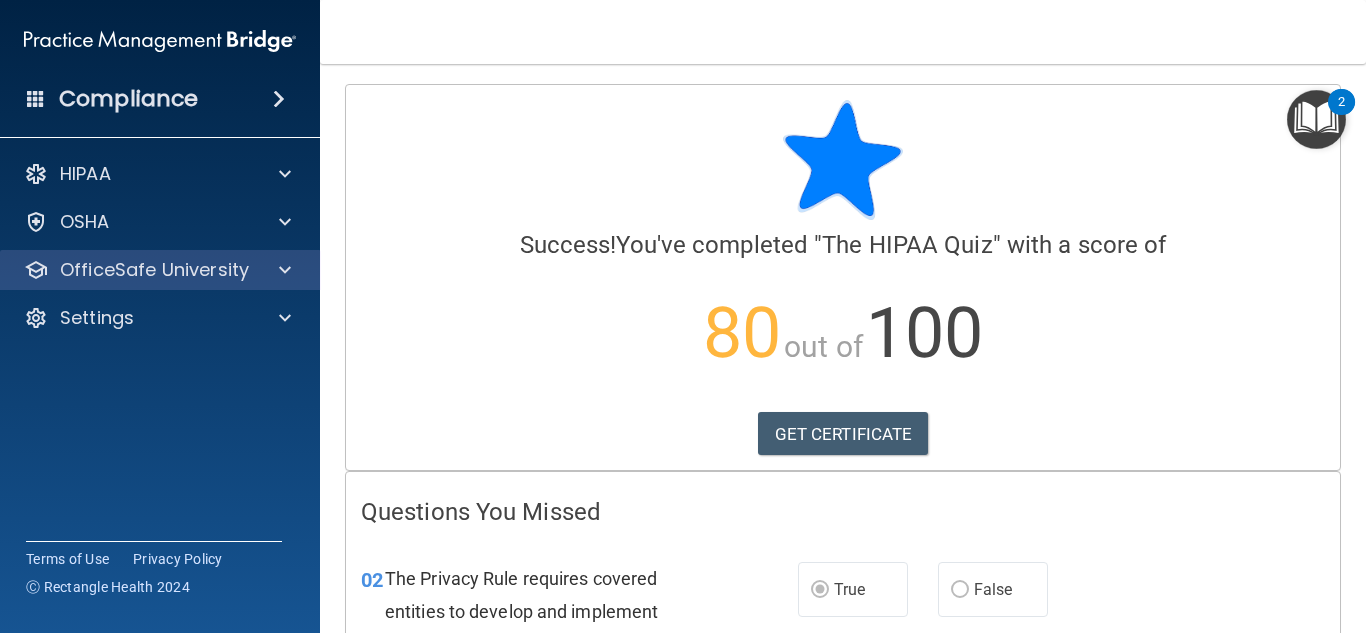 click on "OfficeSafe University" at bounding box center (160, 270) 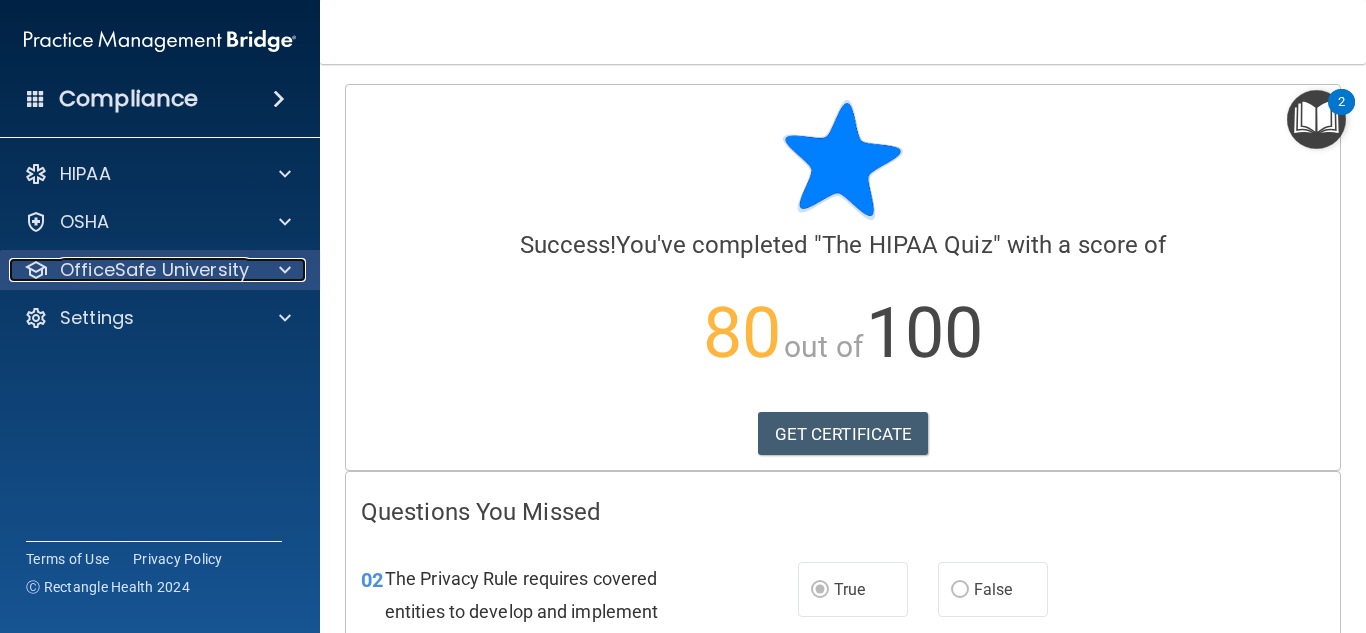 click on "OfficeSafe University" at bounding box center [154, 270] 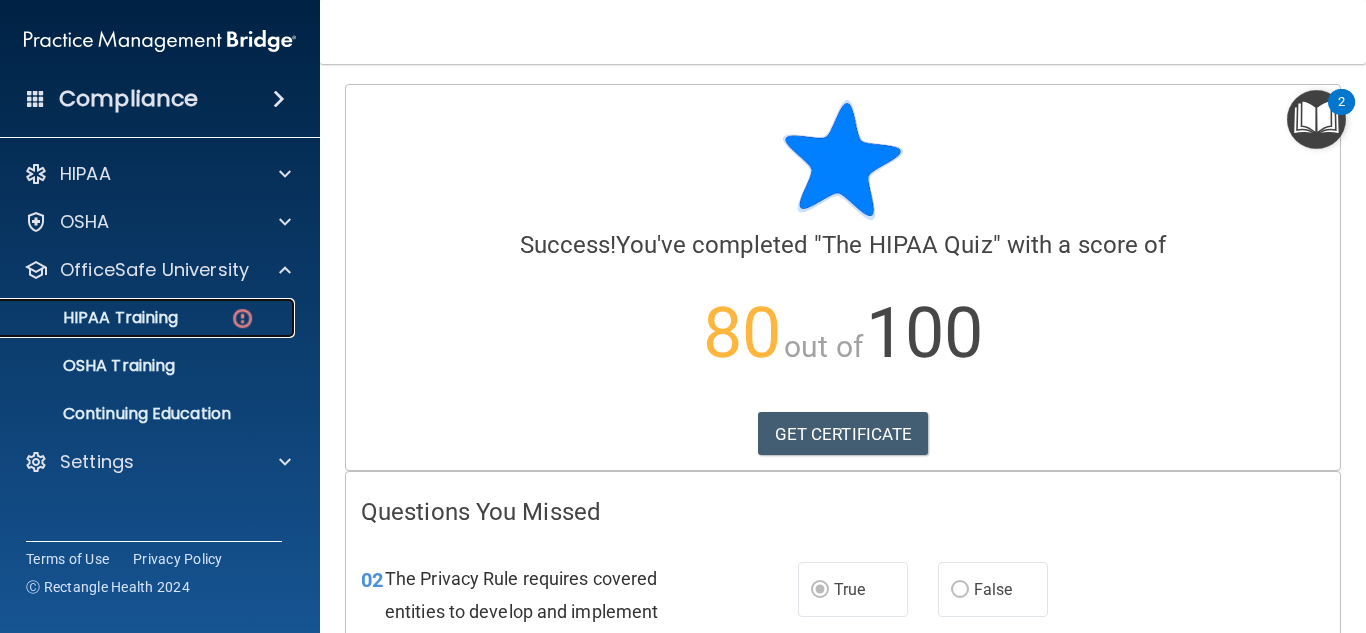 click on "HIPAA Training" at bounding box center [149, 318] 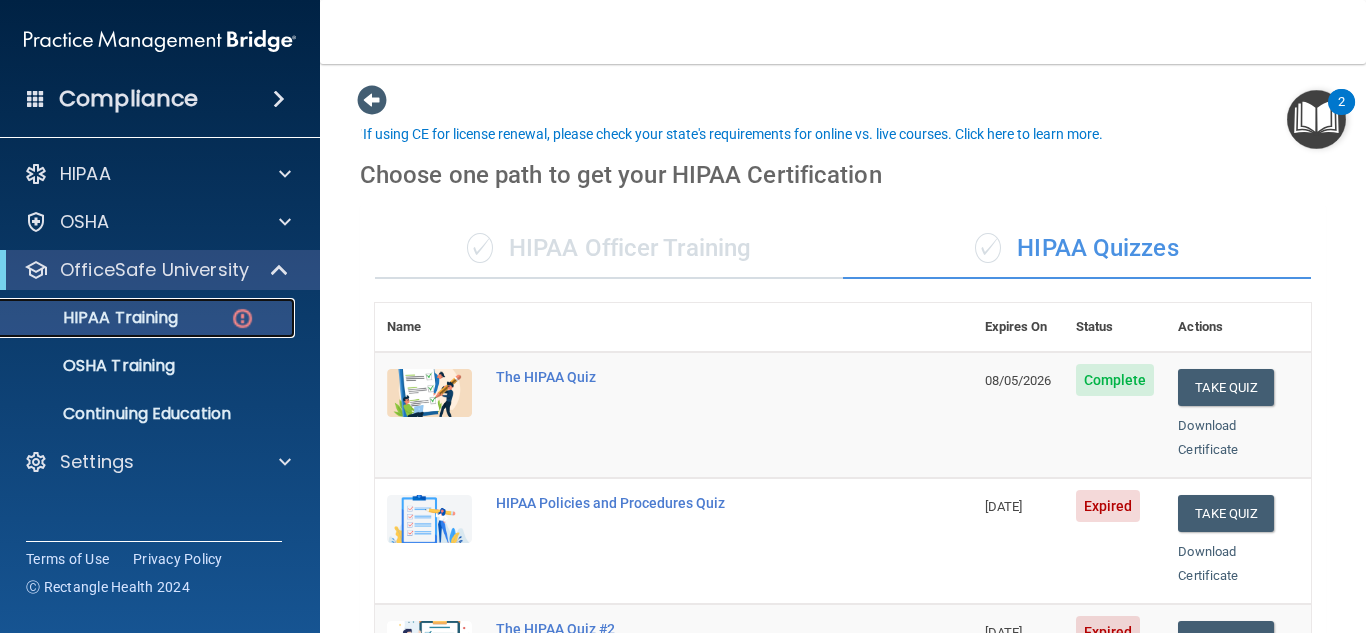 scroll, scrollTop: 132, scrollLeft: 0, axis: vertical 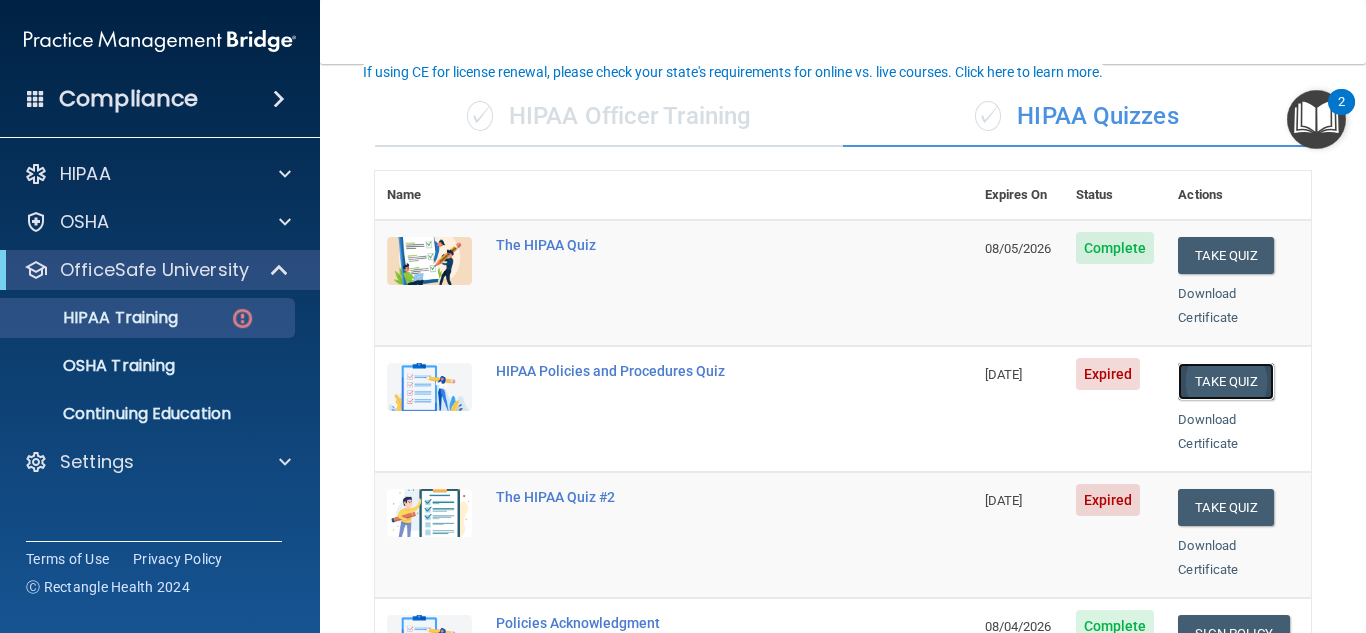 click on "Take Quiz" at bounding box center (1226, 381) 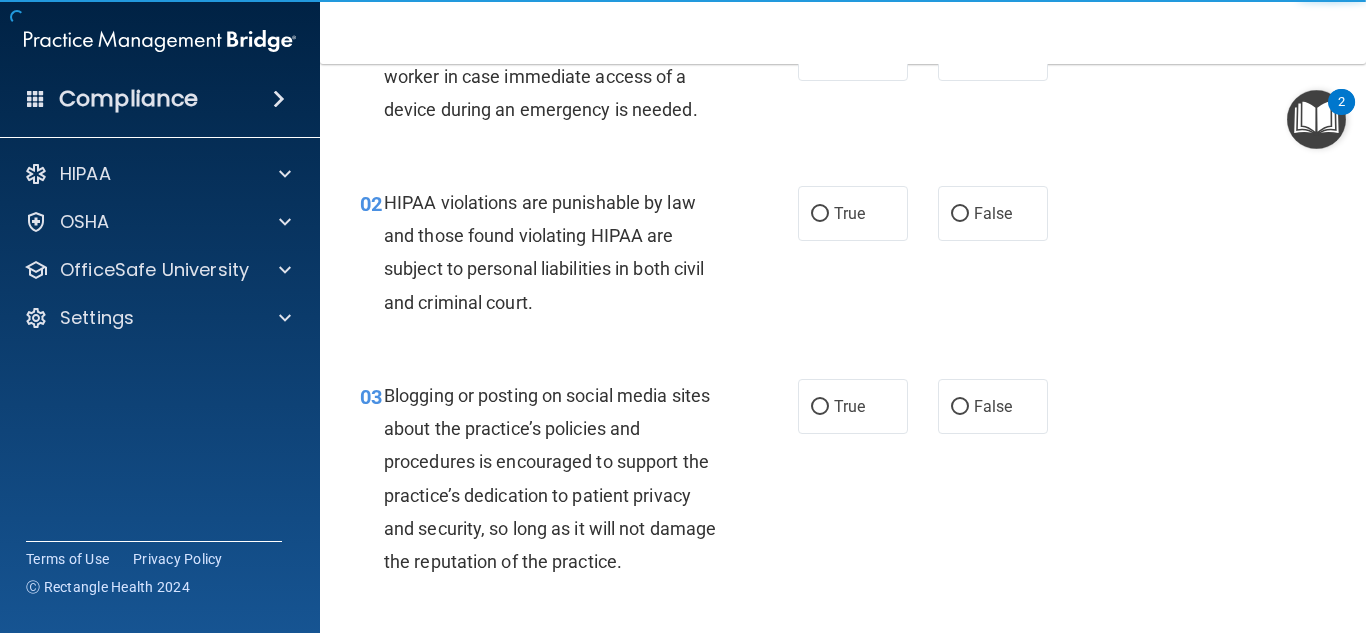 scroll, scrollTop: 0, scrollLeft: 0, axis: both 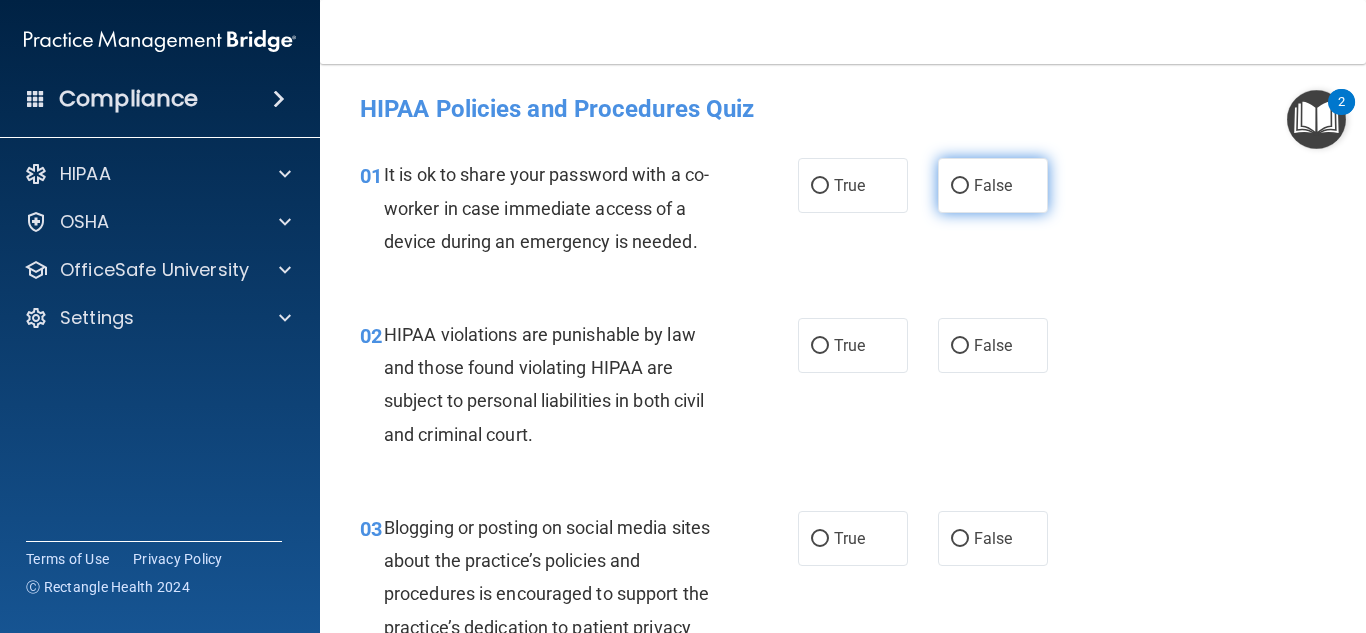 click on "False" at bounding box center [993, 185] 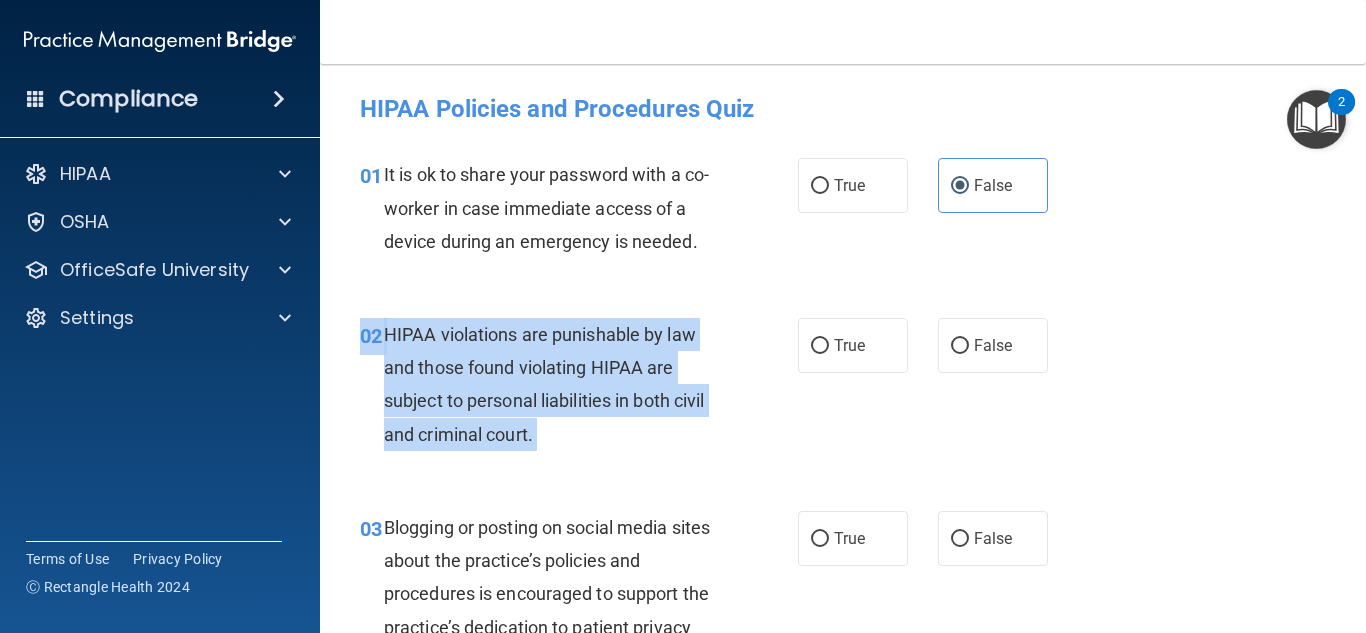 drag, startPoint x: 829, startPoint y: 331, endPoint x: 905, endPoint y: 450, distance: 141.19844 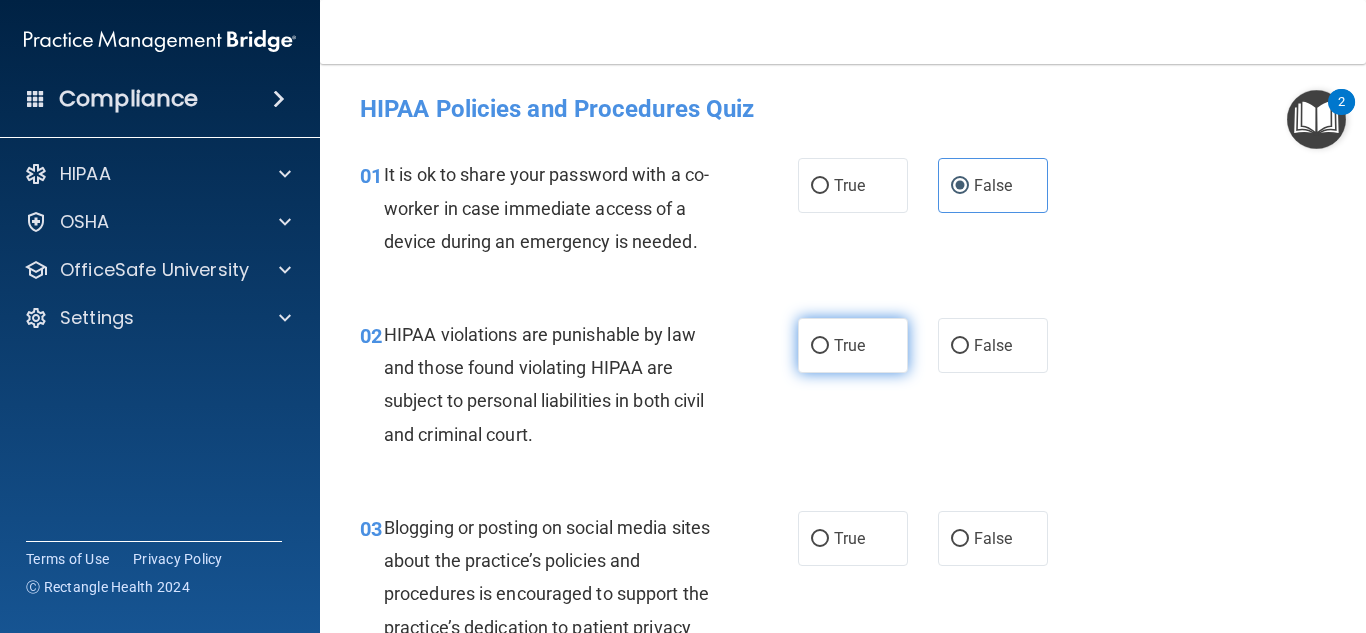 click on "True" at bounding box center [853, 345] 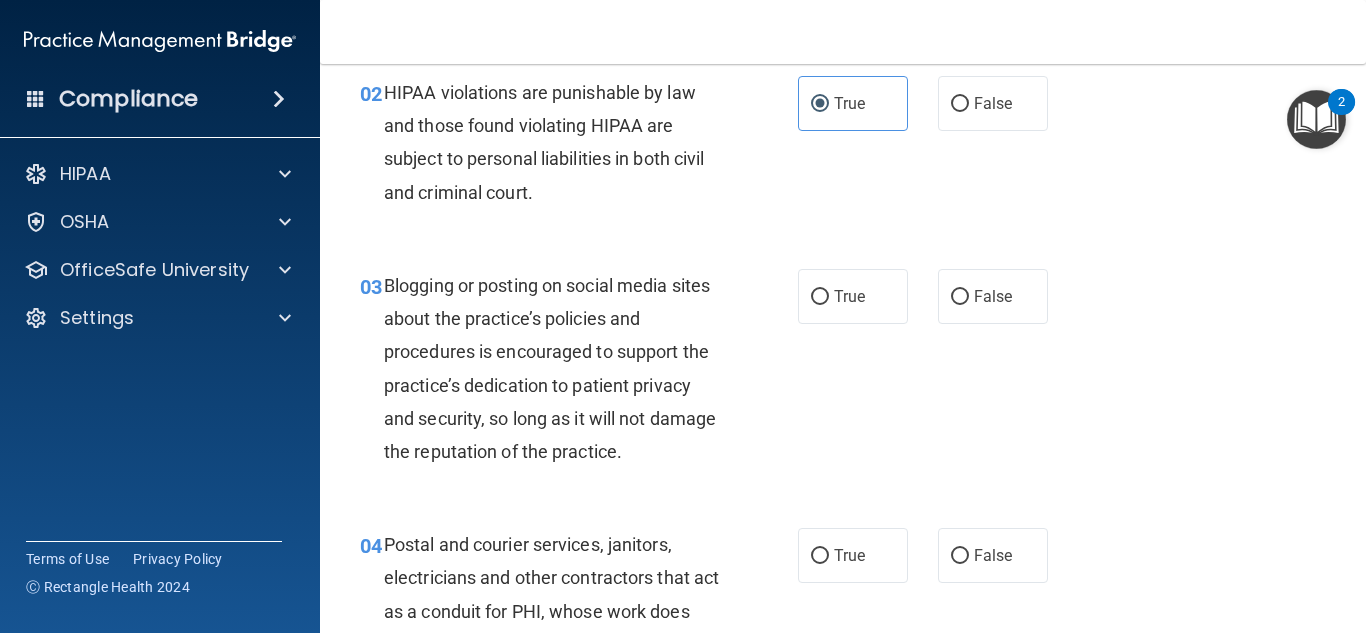 scroll, scrollTop: 243, scrollLeft: 0, axis: vertical 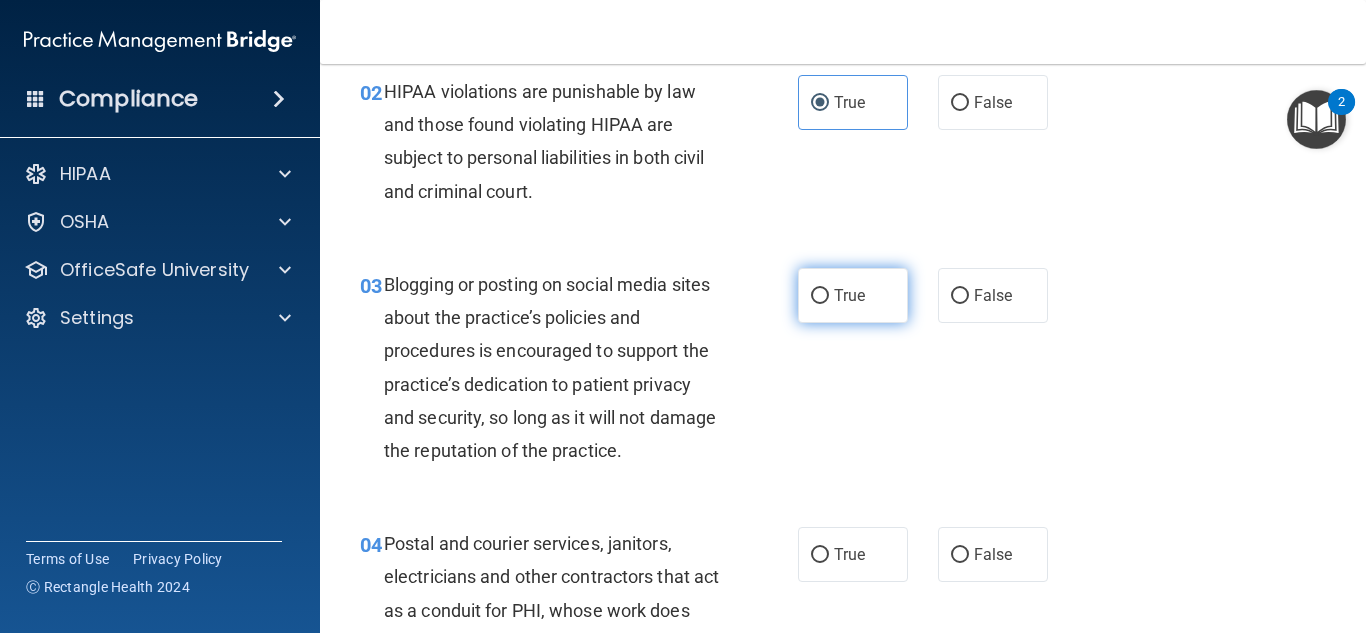 click on "True" at bounding box center [853, 295] 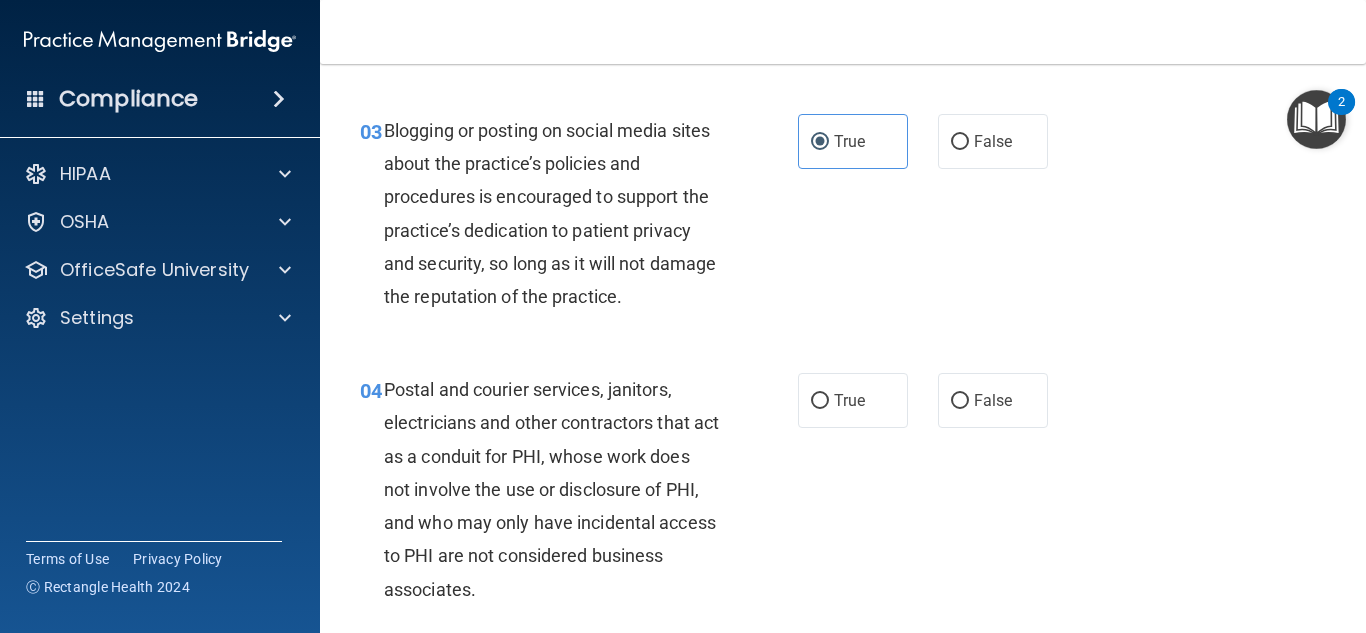 scroll, scrollTop: 410, scrollLeft: 0, axis: vertical 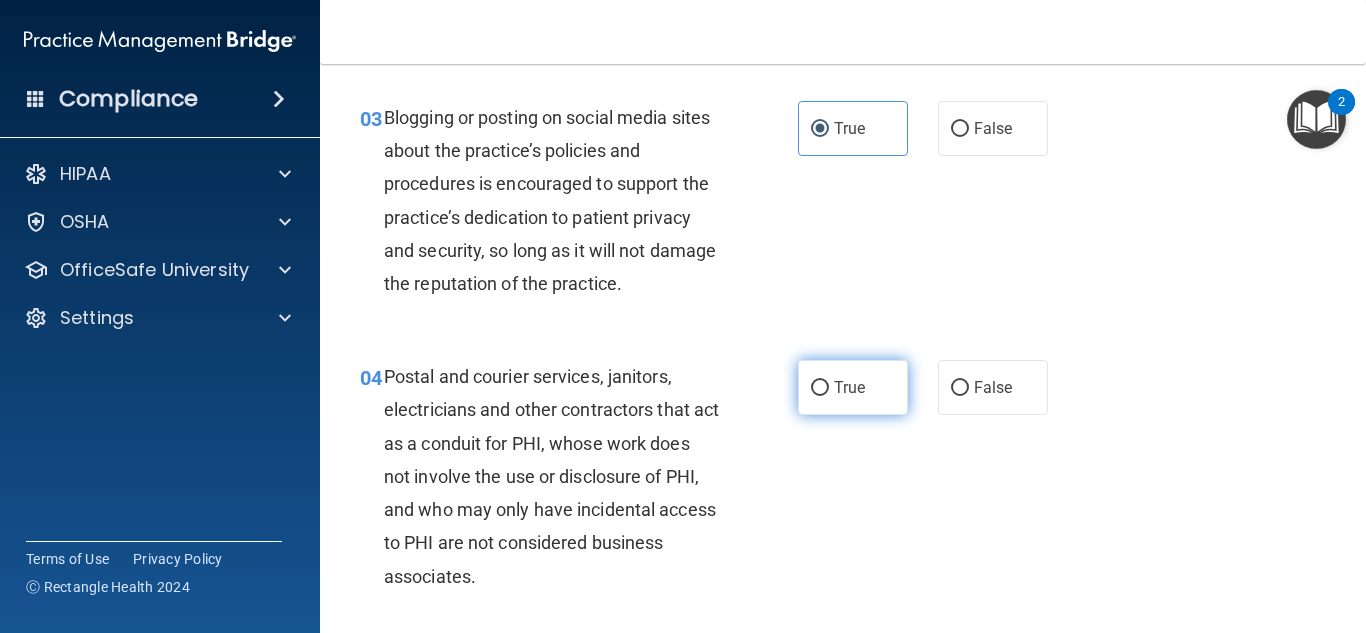 click on "True" at bounding box center (849, 387) 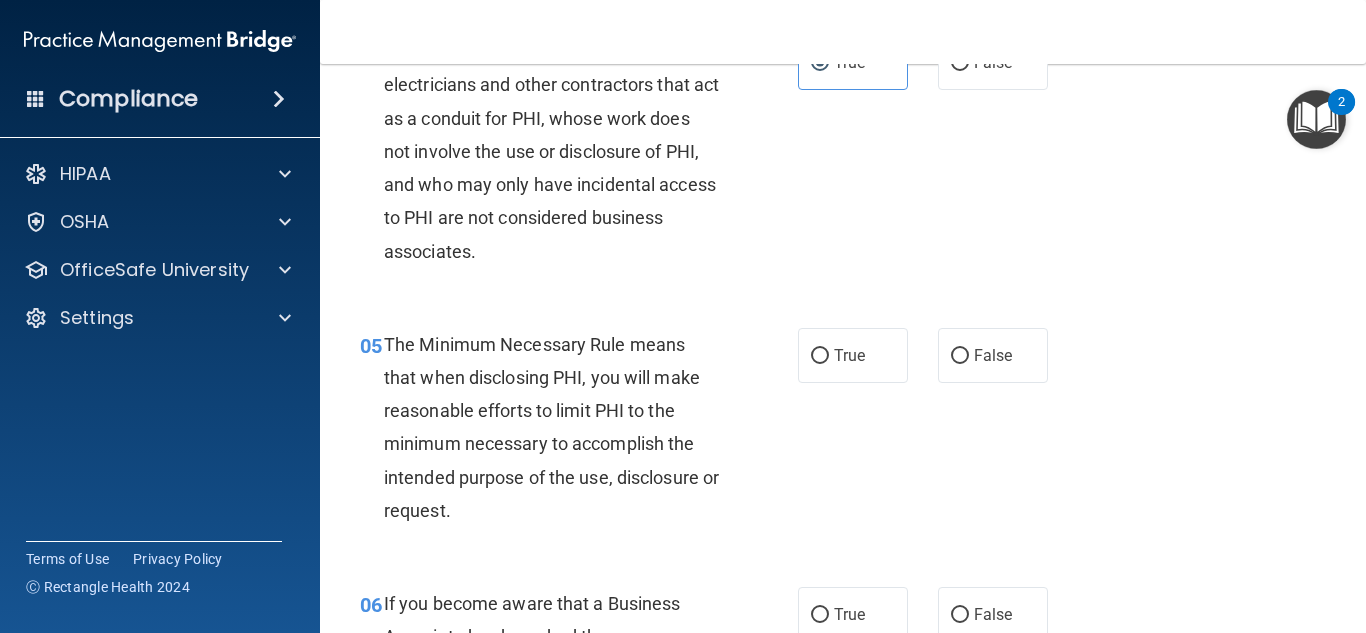 scroll, scrollTop: 736, scrollLeft: 0, axis: vertical 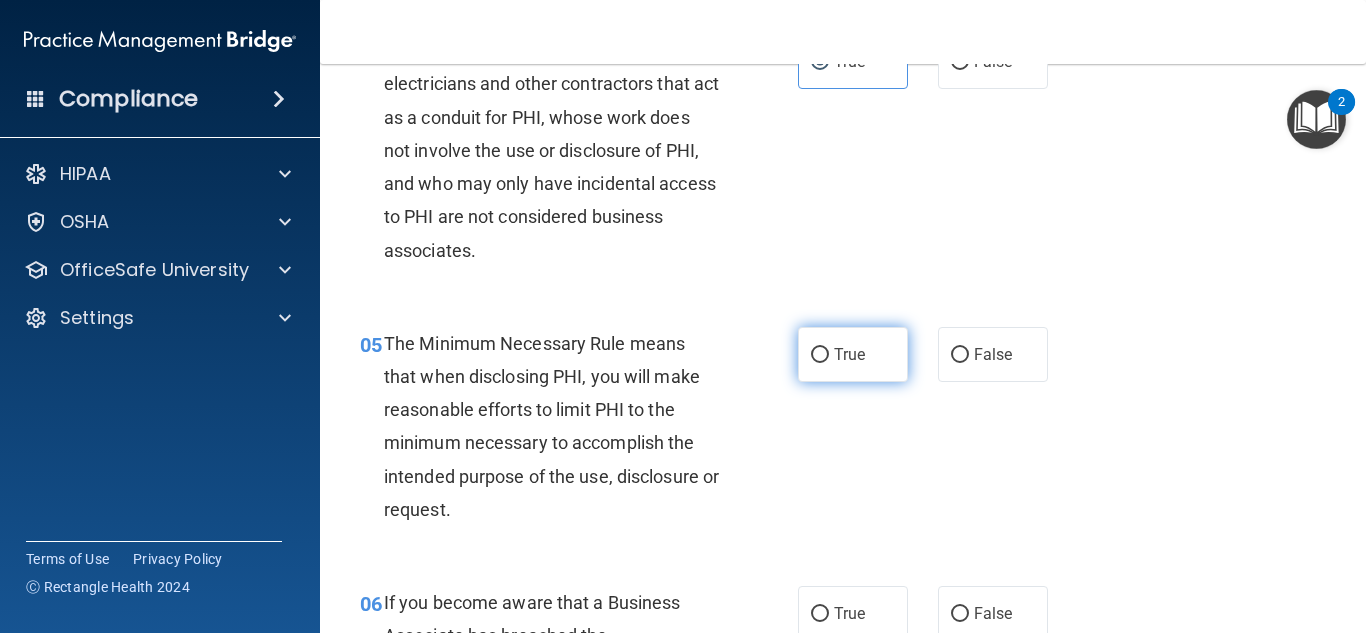 click on "True" at bounding box center [853, 354] 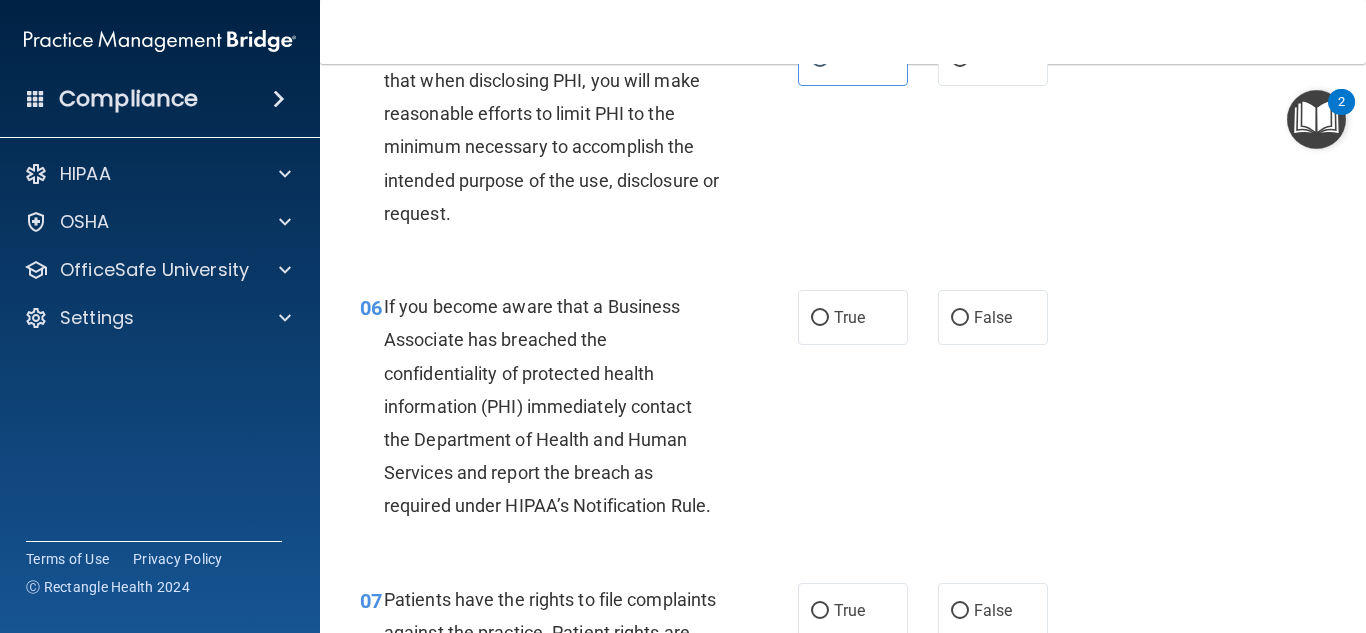 scroll, scrollTop: 1056, scrollLeft: 0, axis: vertical 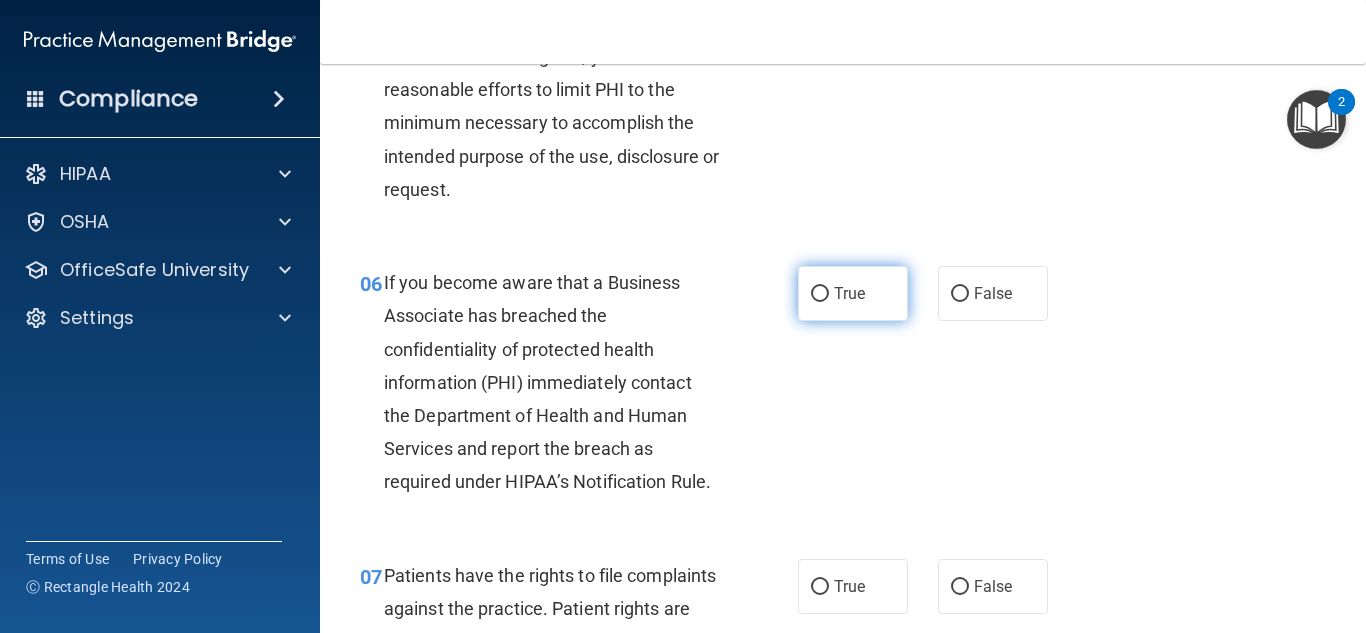 click on "True" at bounding box center [853, 293] 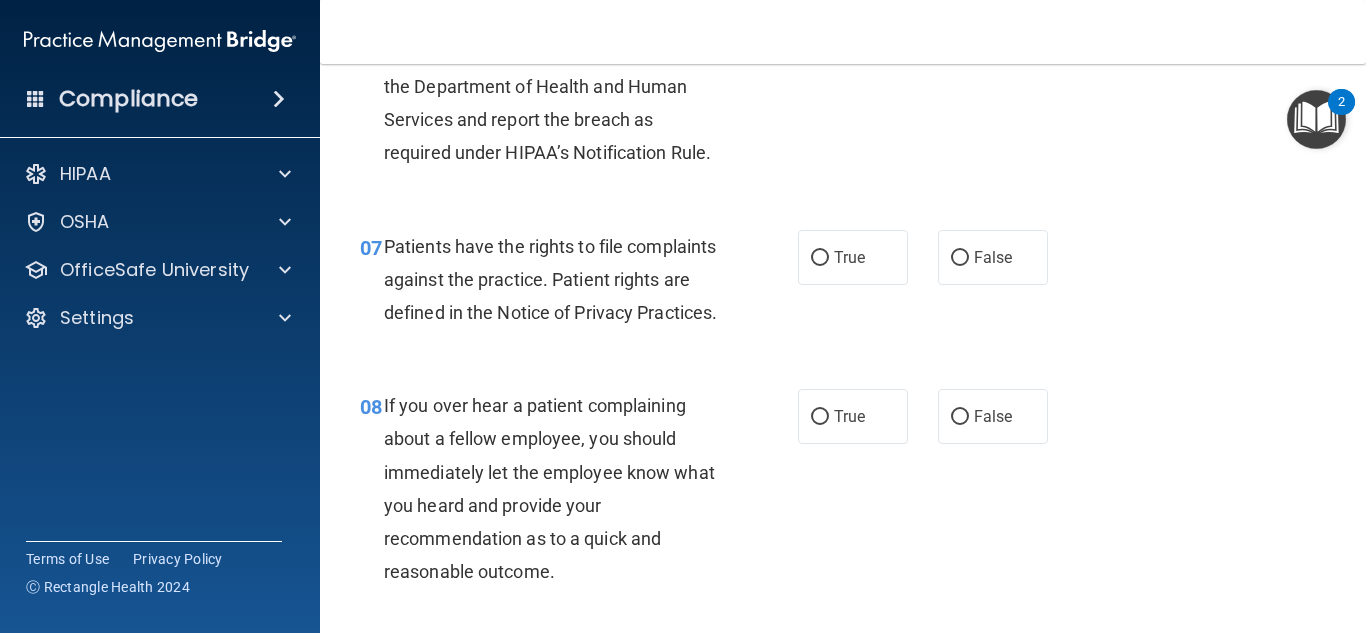 scroll, scrollTop: 1386, scrollLeft: 0, axis: vertical 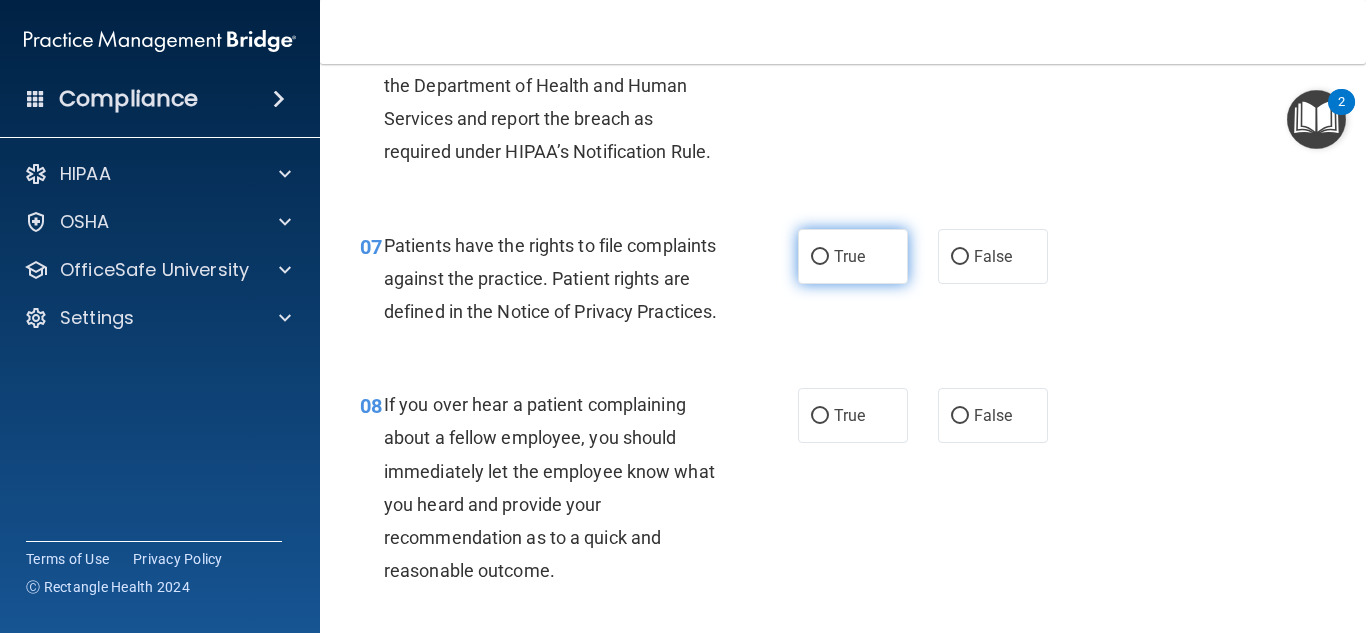 click on "True" at bounding box center [853, 256] 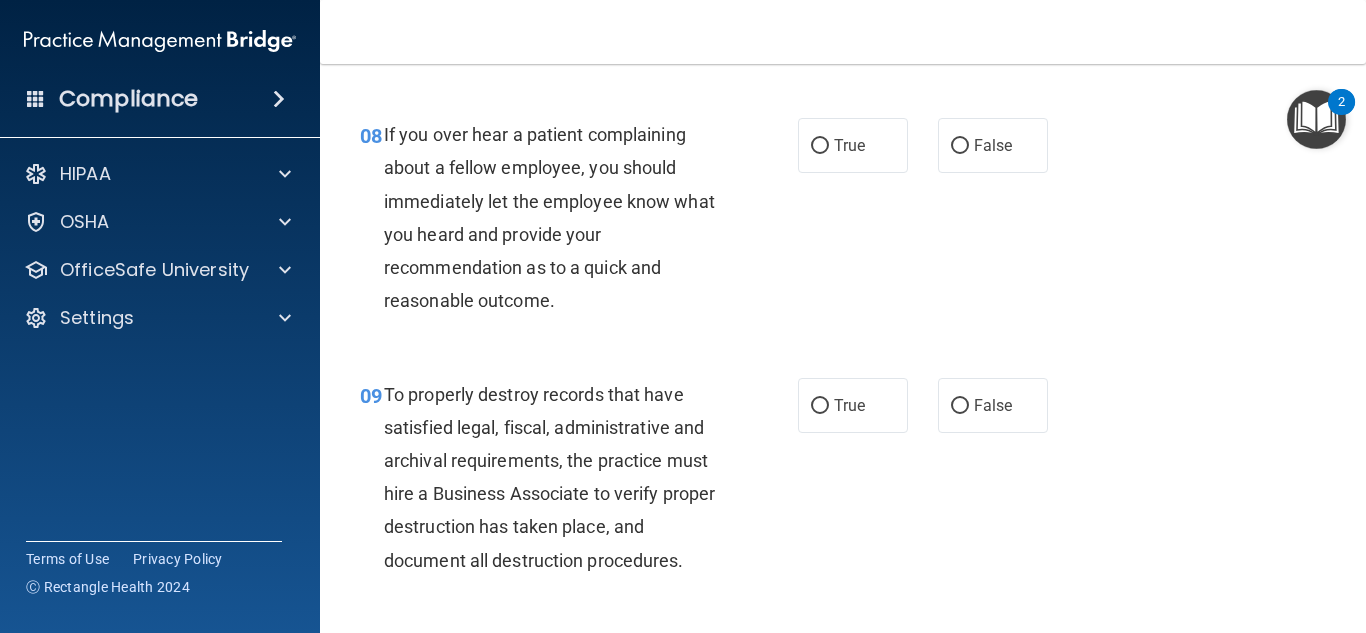scroll, scrollTop: 1657, scrollLeft: 0, axis: vertical 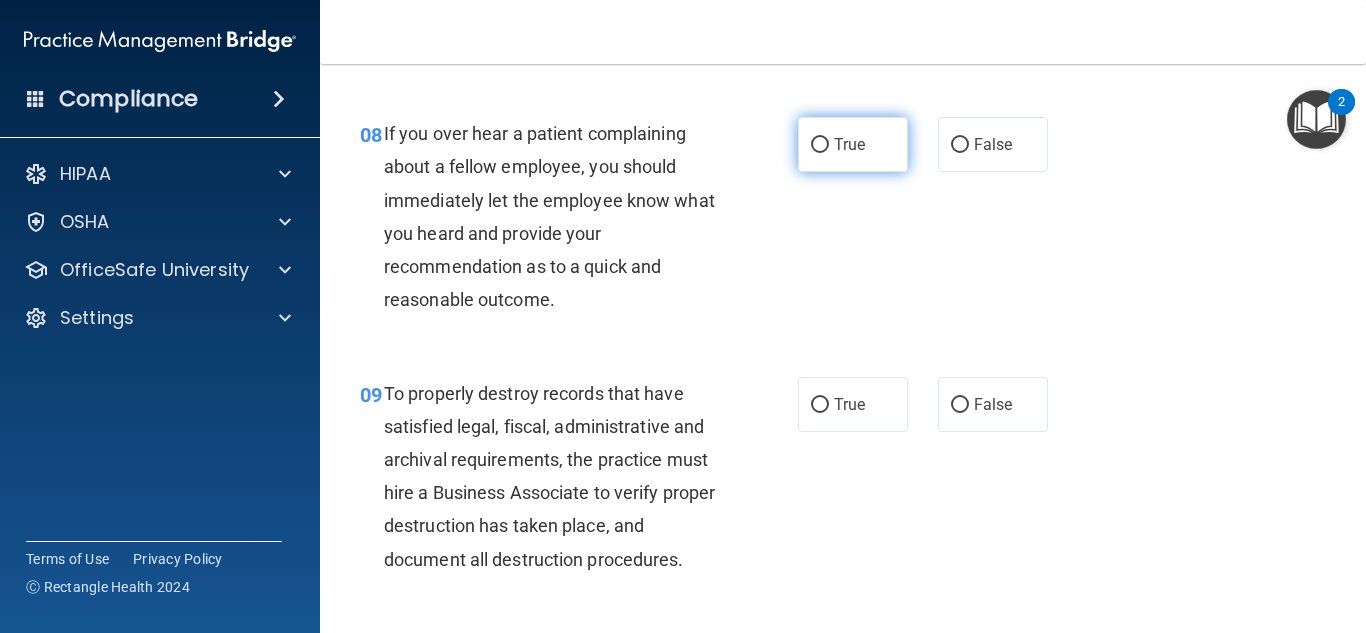 click on "True" at bounding box center [853, 144] 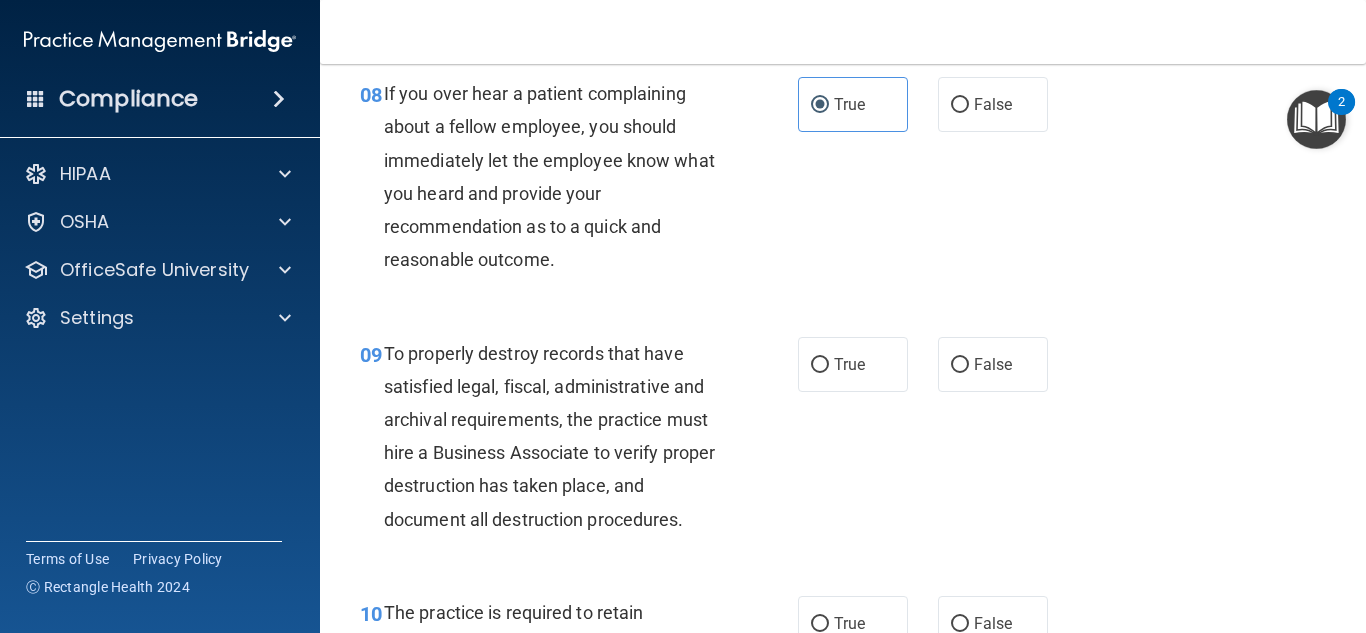 scroll, scrollTop: 1698, scrollLeft: 0, axis: vertical 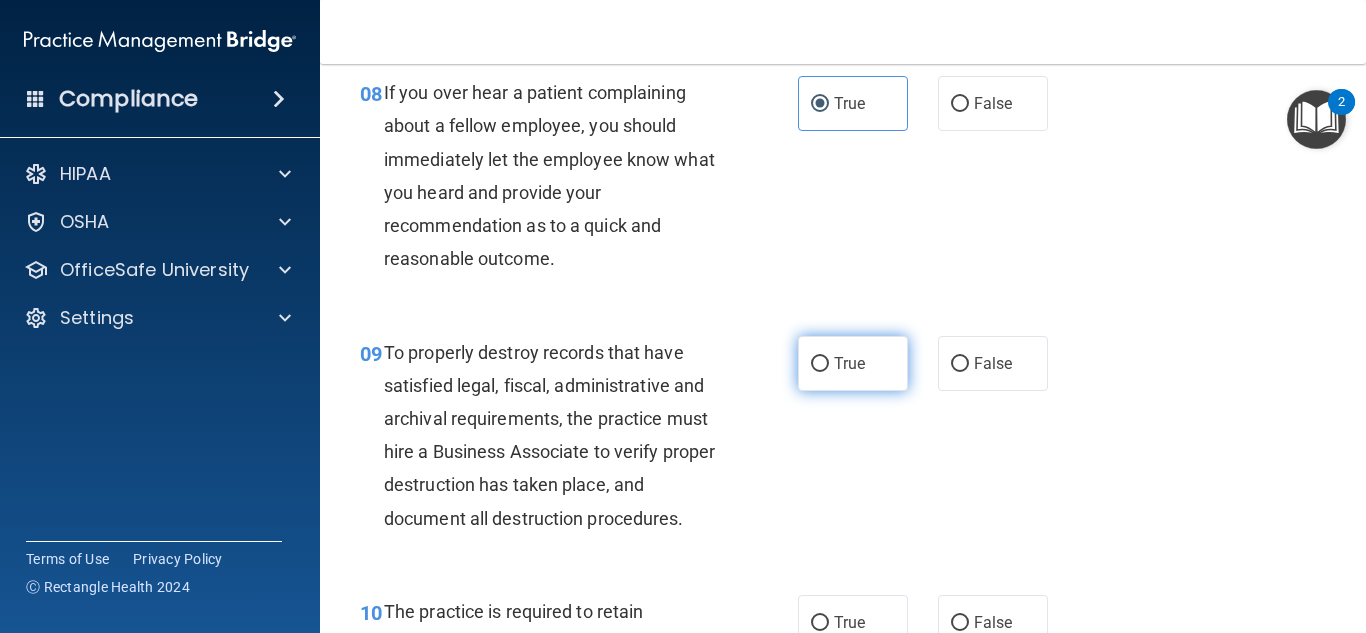 click on "True" at bounding box center [853, 363] 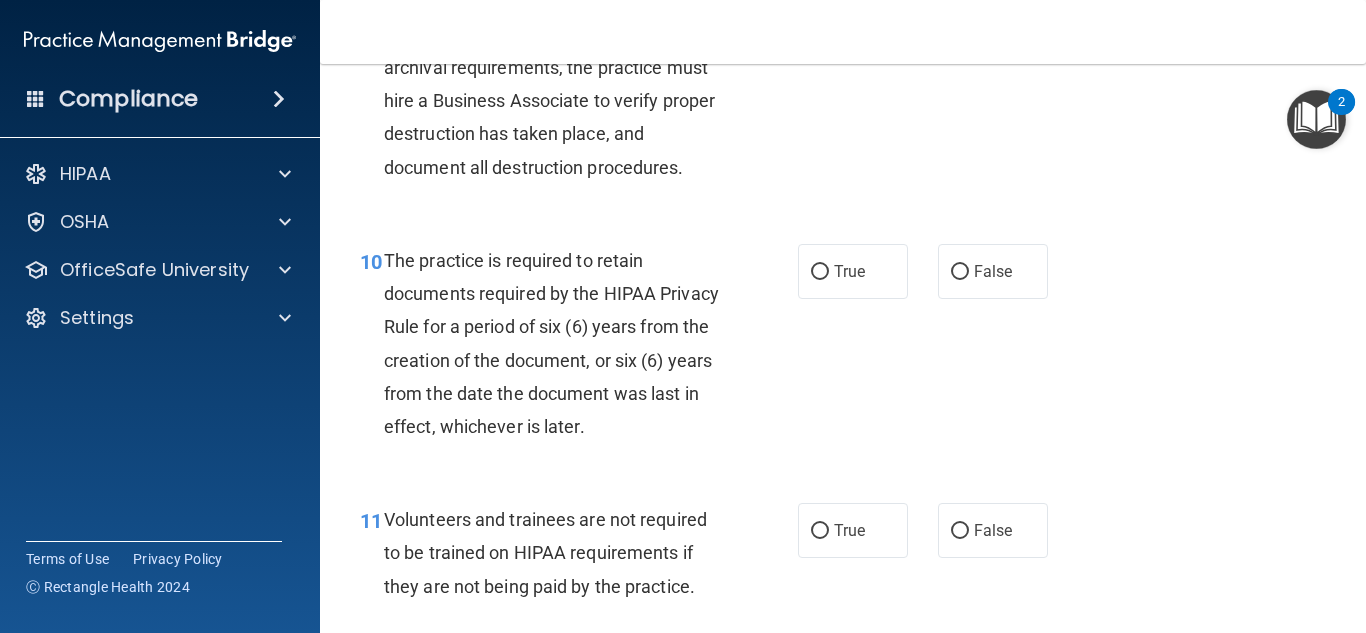 scroll, scrollTop: 2050, scrollLeft: 0, axis: vertical 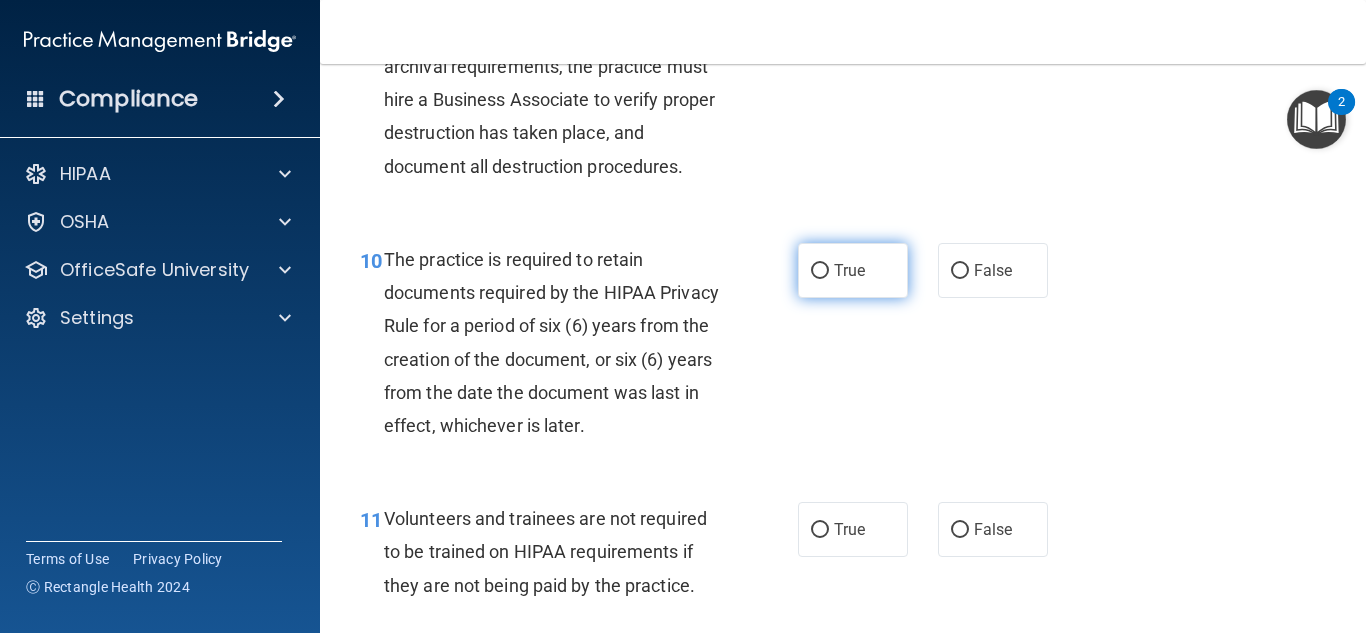 click on "True" at bounding box center (853, 270) 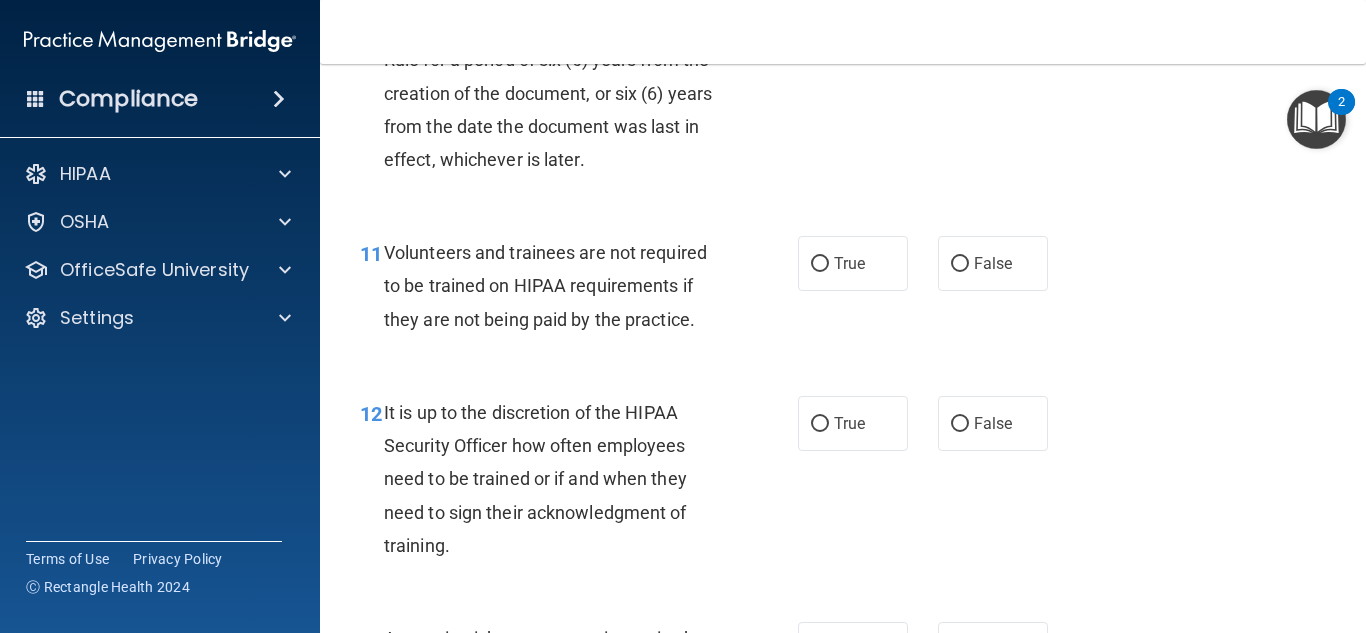 scroll, scrollTop: 2320, scrollLeft: 0, axis: vertical 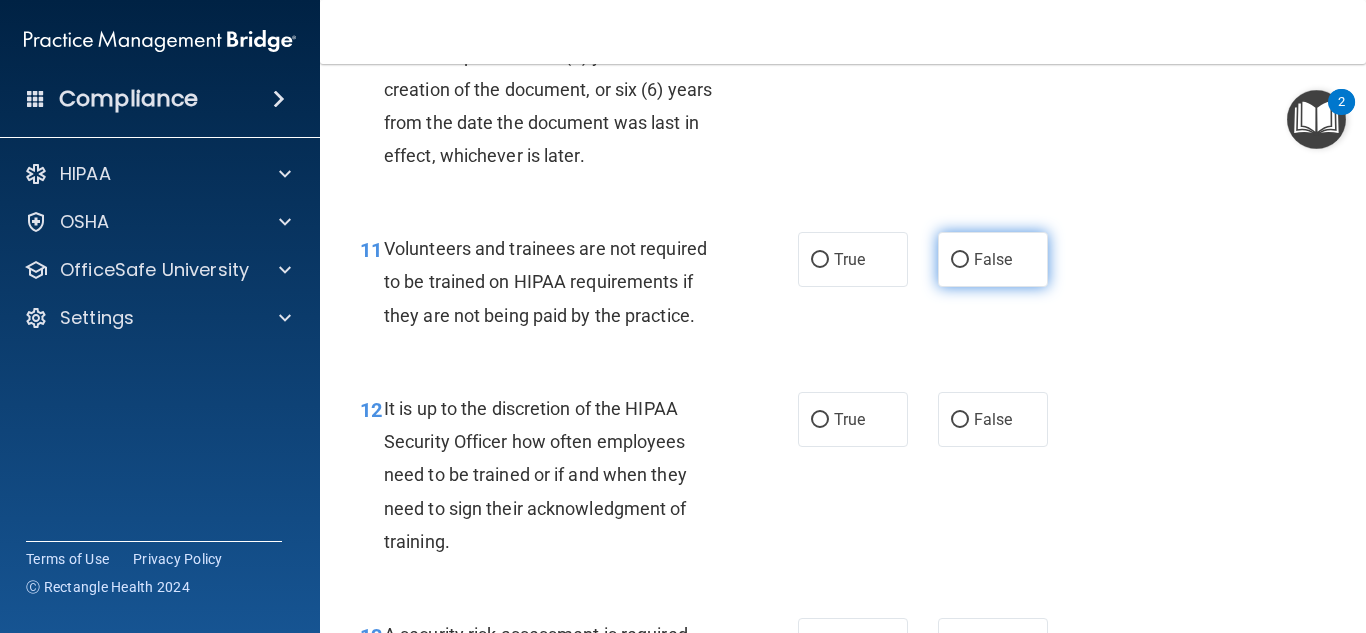 click on "False" at bounding box center (993, 259) 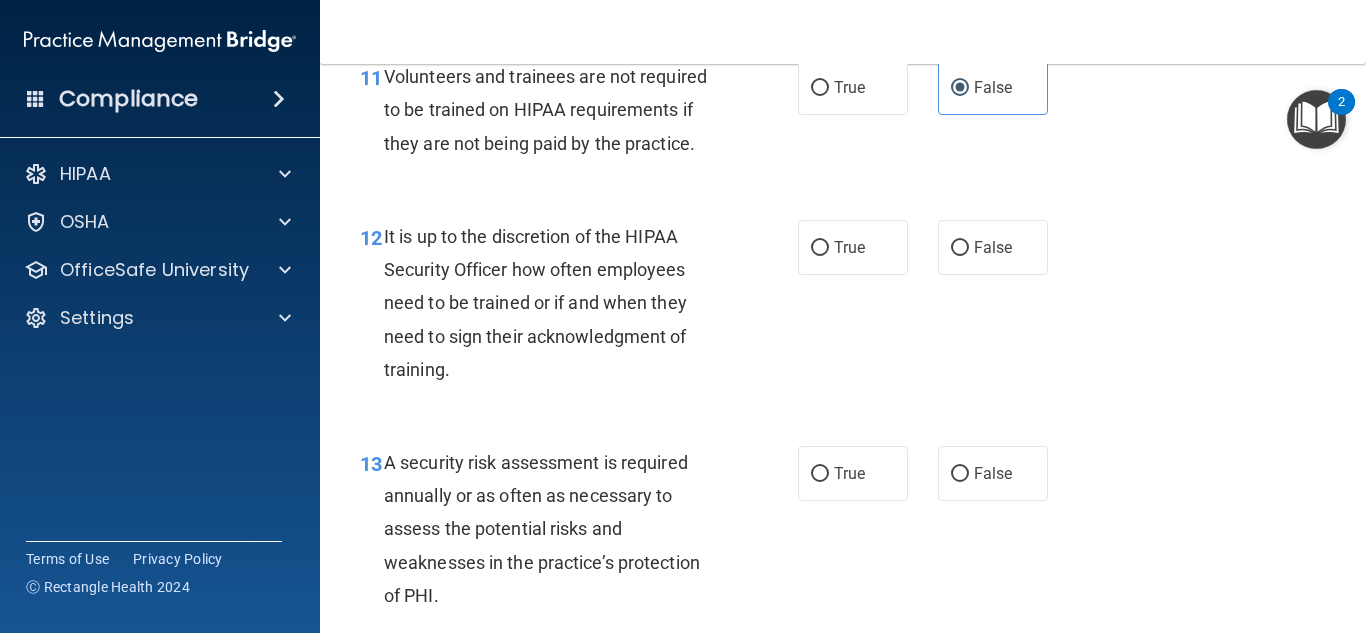 scroll, scrollTop: 2495, scrollLeft: 0, axis: vertical 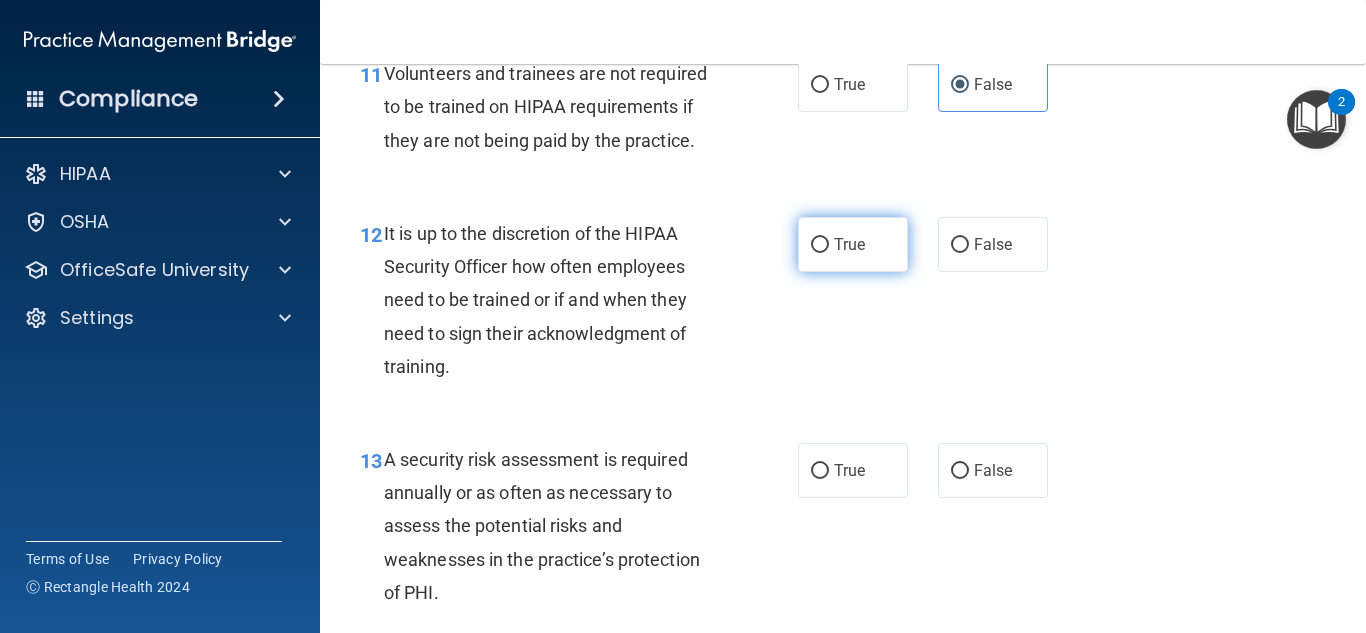 click on "True" at bounding box center [853, 244] 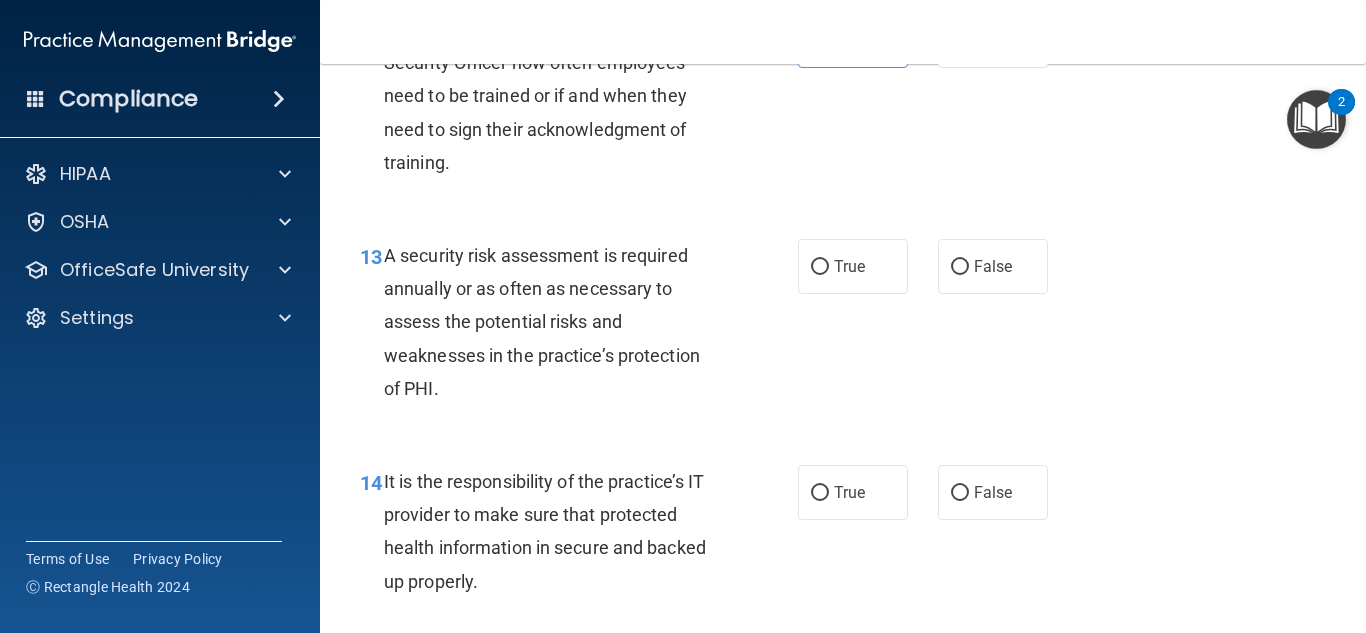 scroll, scrollTop: 2700, scrollLeft: 0, axis: vertical 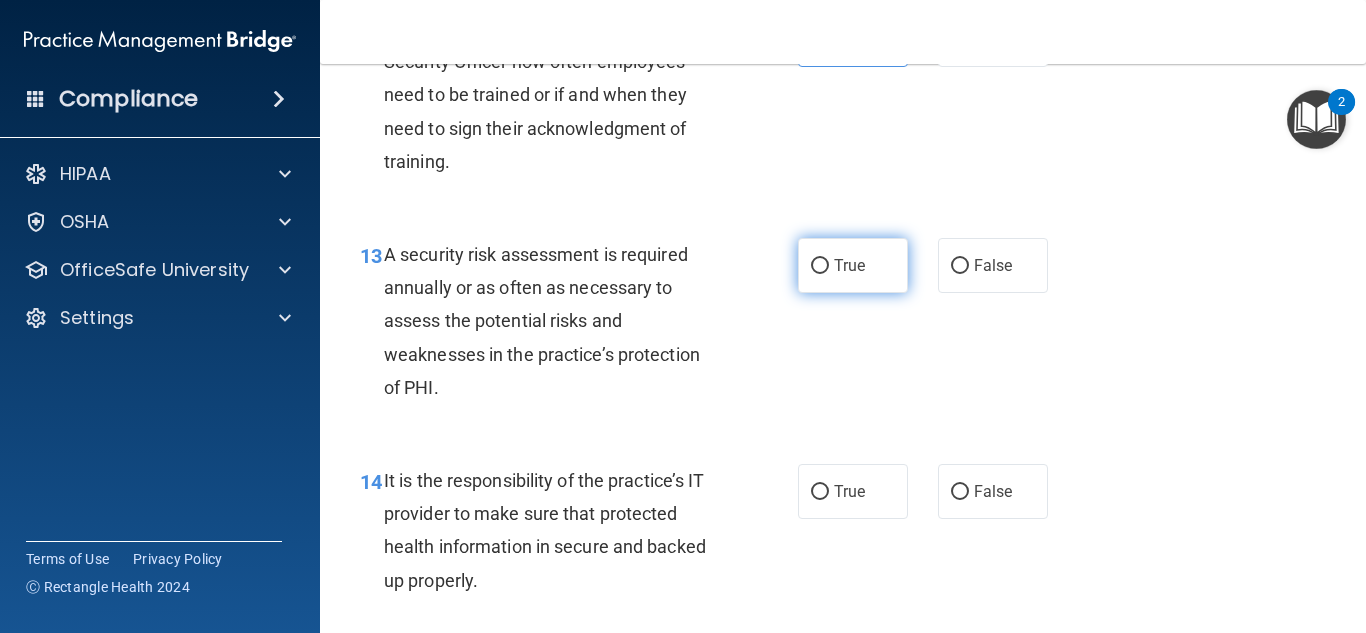 click on "True" at bounding box center [820, 266] 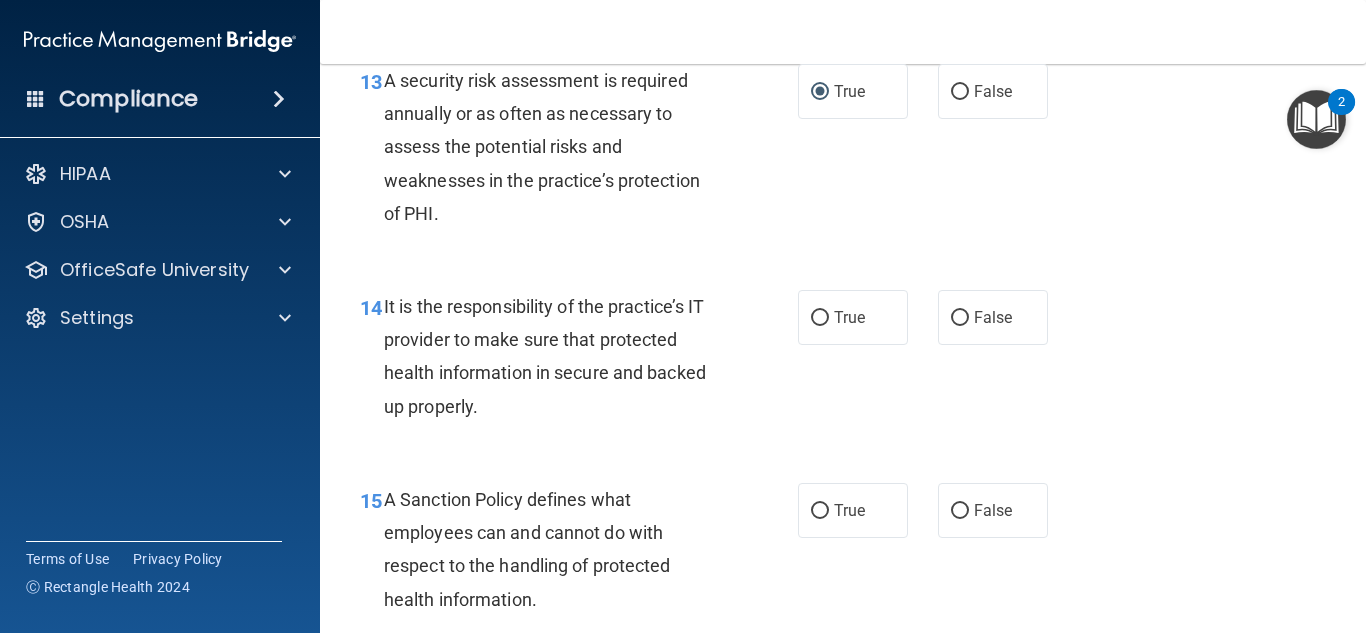 scroll, scrollTop: 2879, scrollLeft: 0, axis: vertical 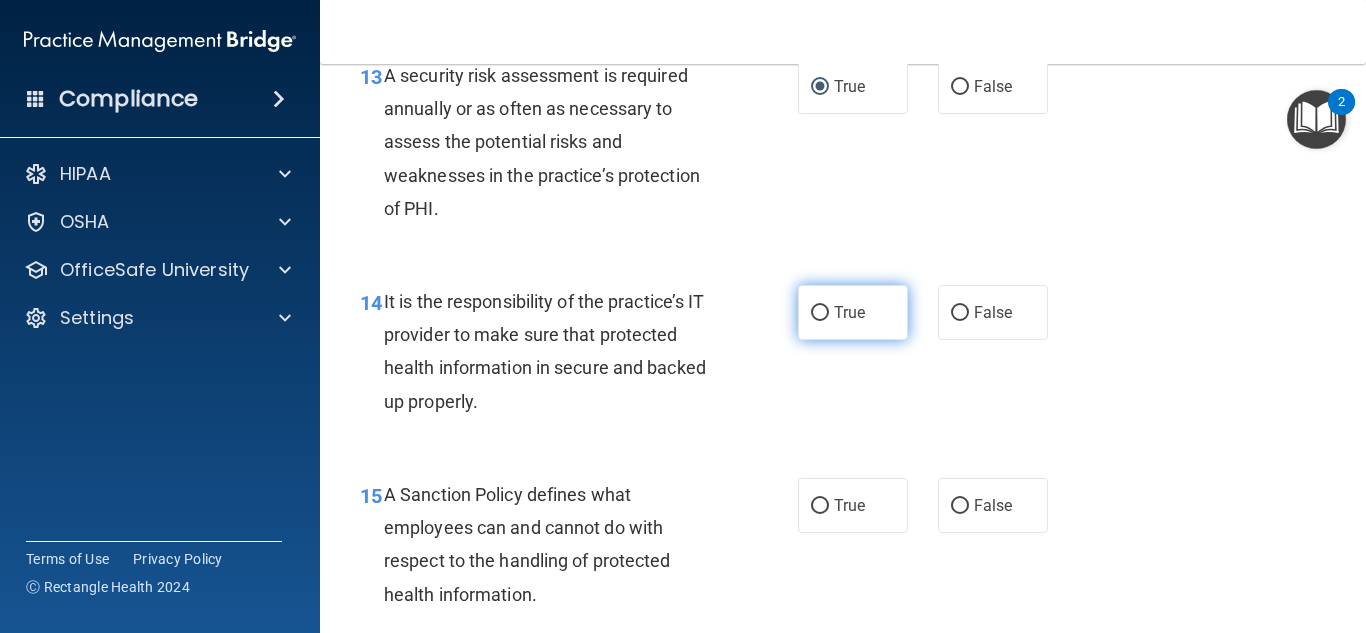 click on "True" at bounding box center [853, 312] 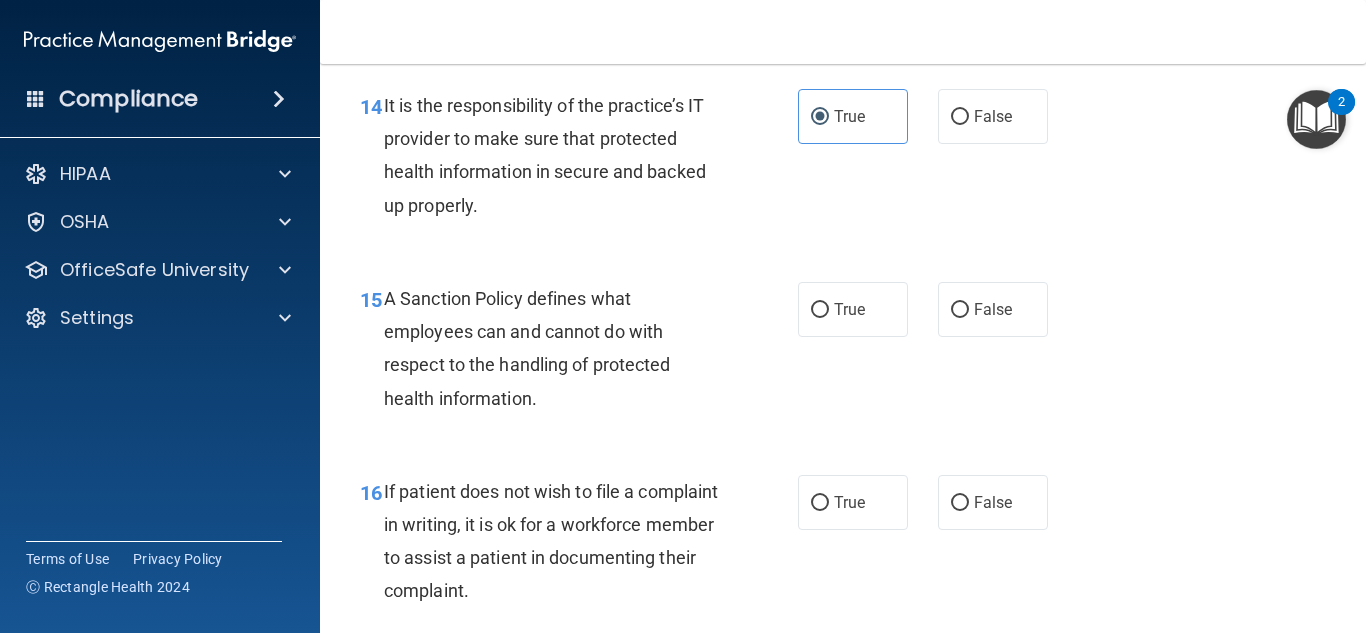scroll, scrollTop: 3088, scrollLeft: 0, axis: vertical 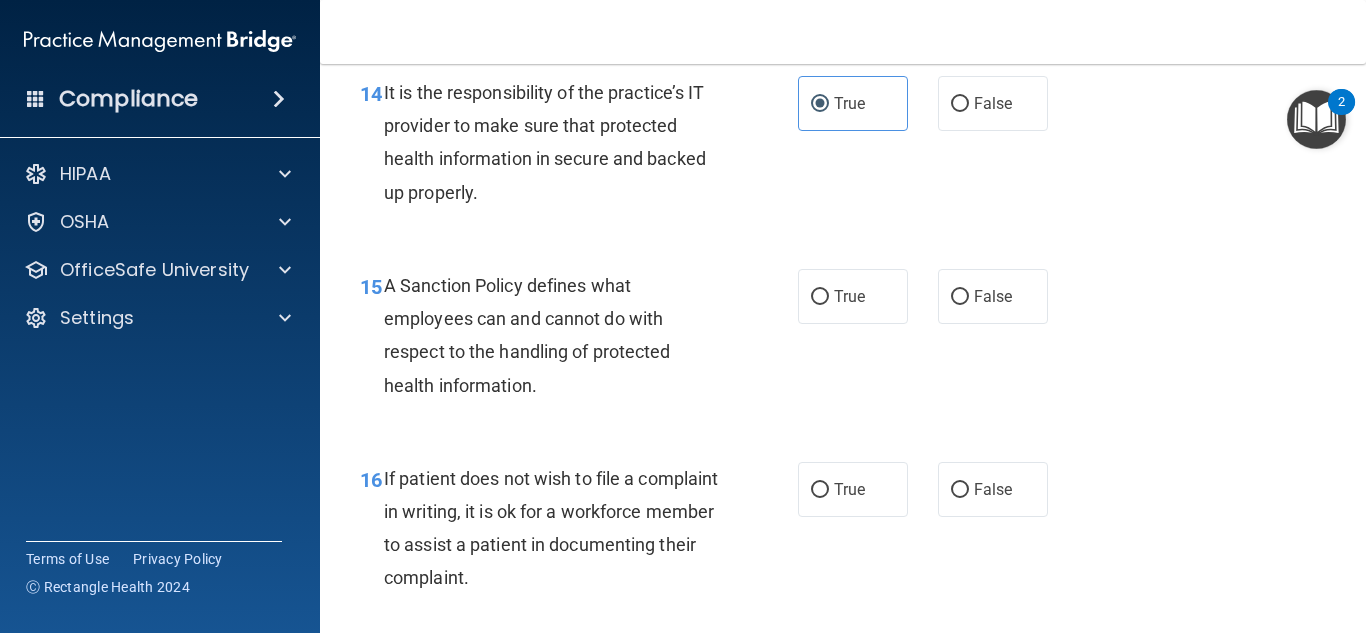 click on "15       A Sanction Policy defines what employees can and cannot do with respect to the handling of protected health information.                 True           False" at bounding box center [843, 340] 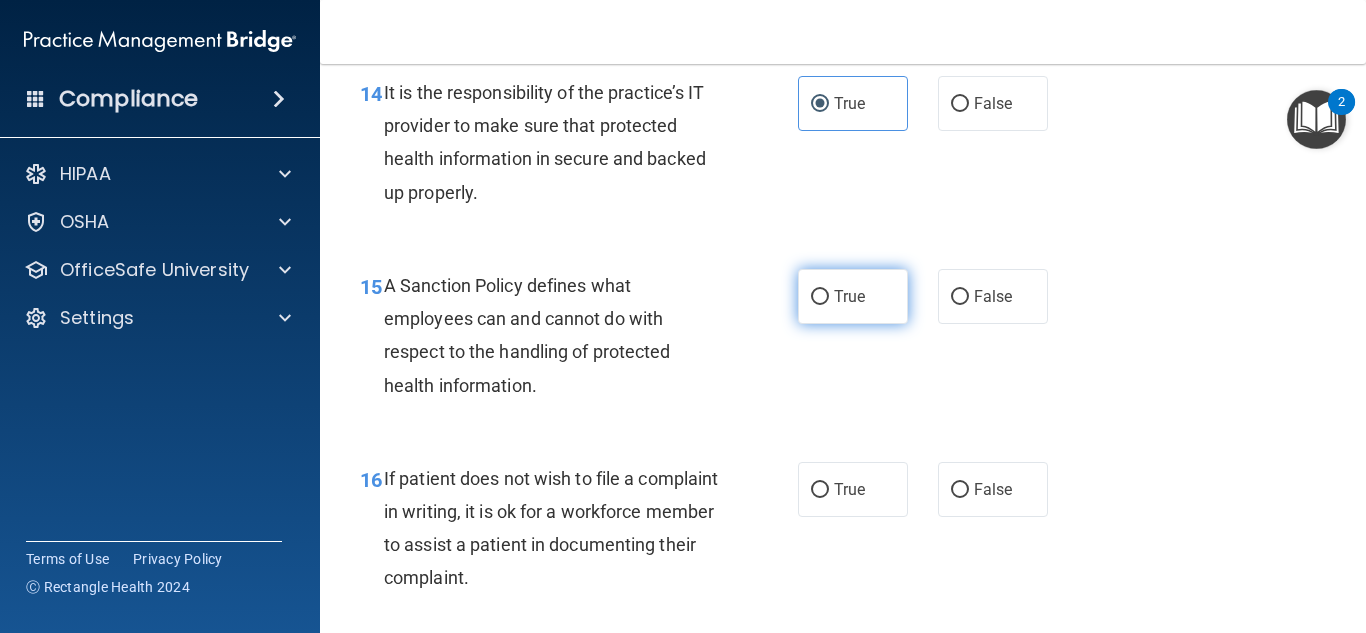 click on "True" at bounding box center (853, 296) 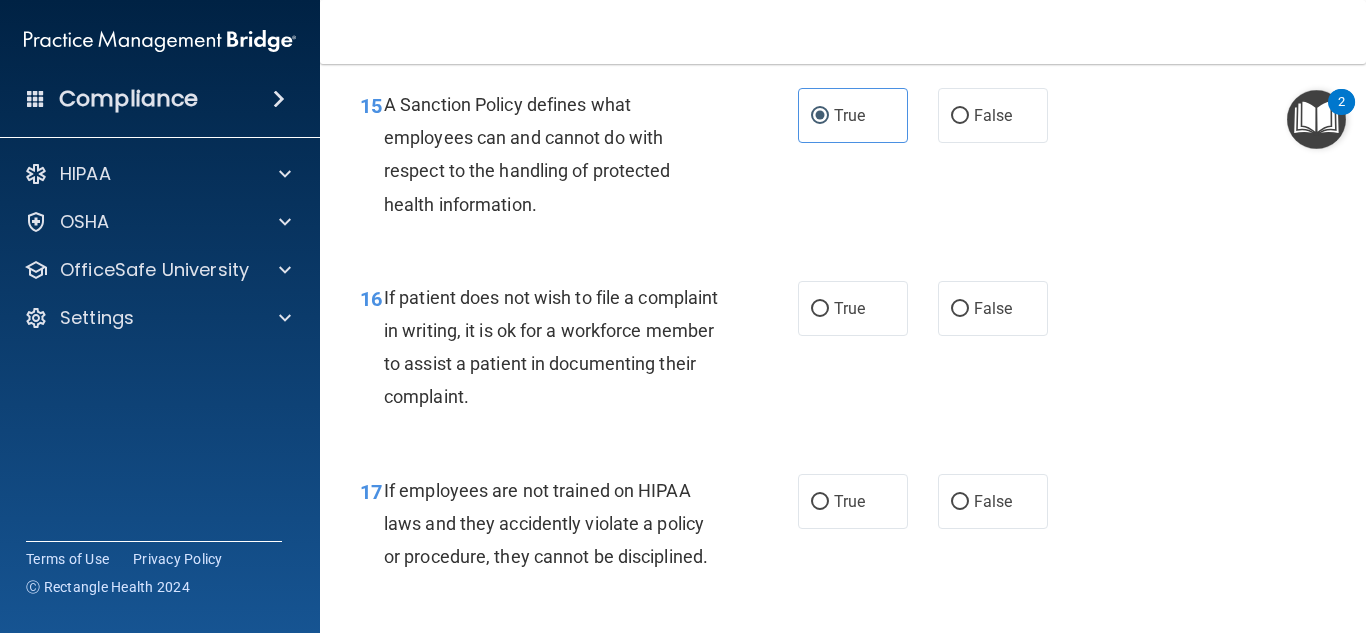 scroll, scrollTop: 3270, scrollLeft: 0, axis: vertical 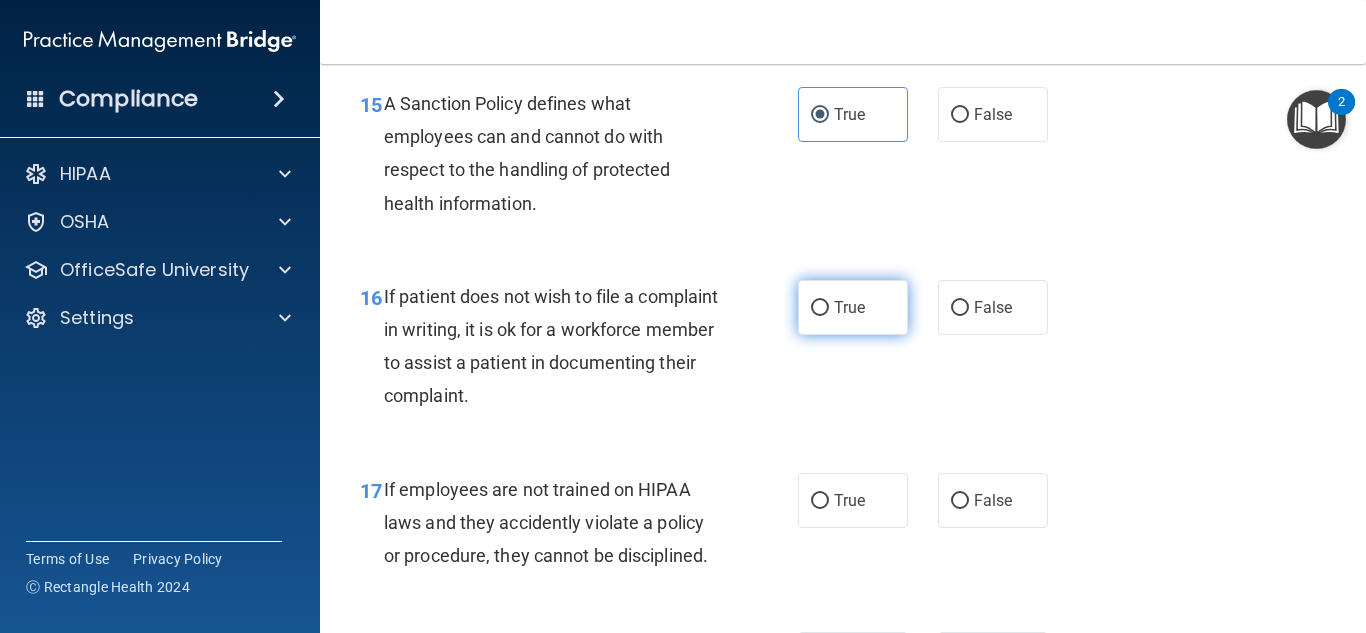 click on "True" at bounding box center [853, 307] 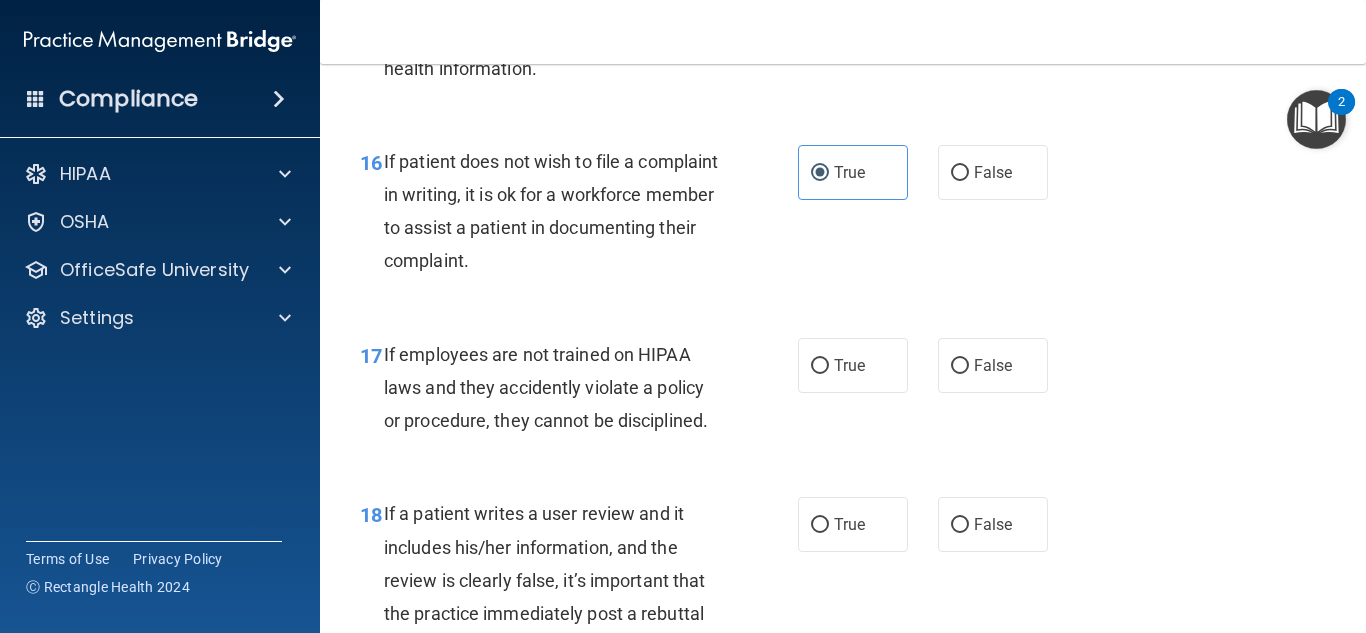 scroll, scrollTop: 3409, scrollLeft: 0, axis: vertical 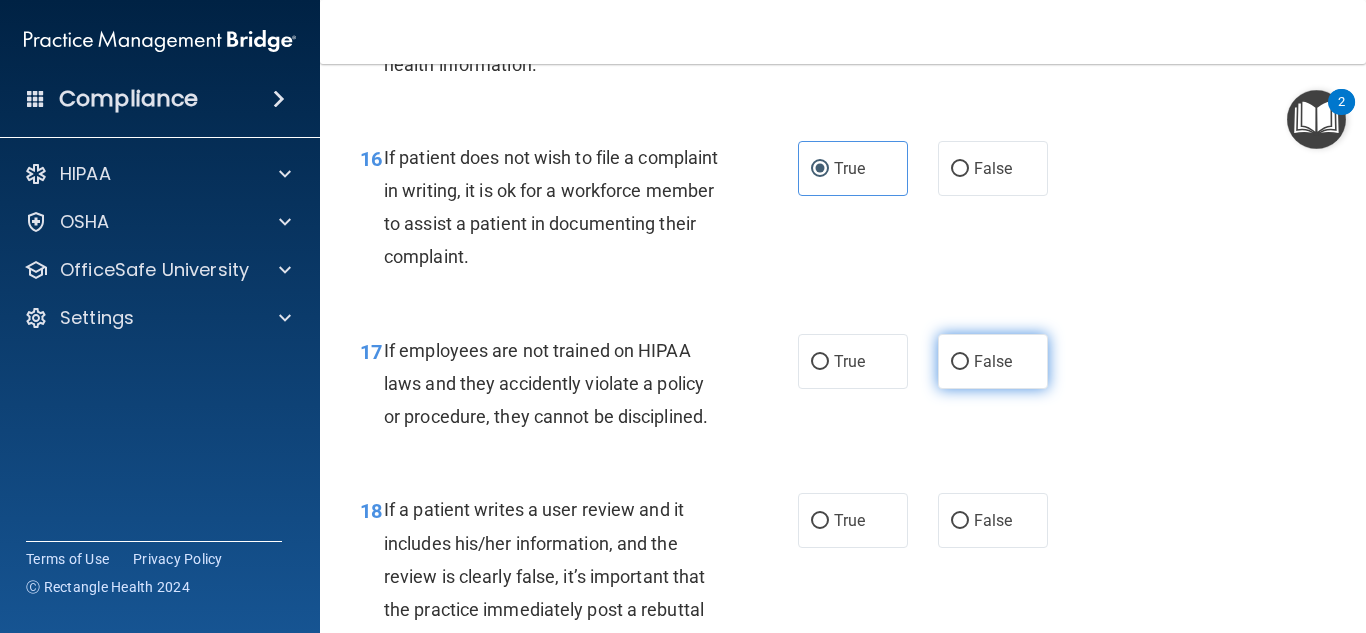 click on "False" at bounding box center (993, 361) 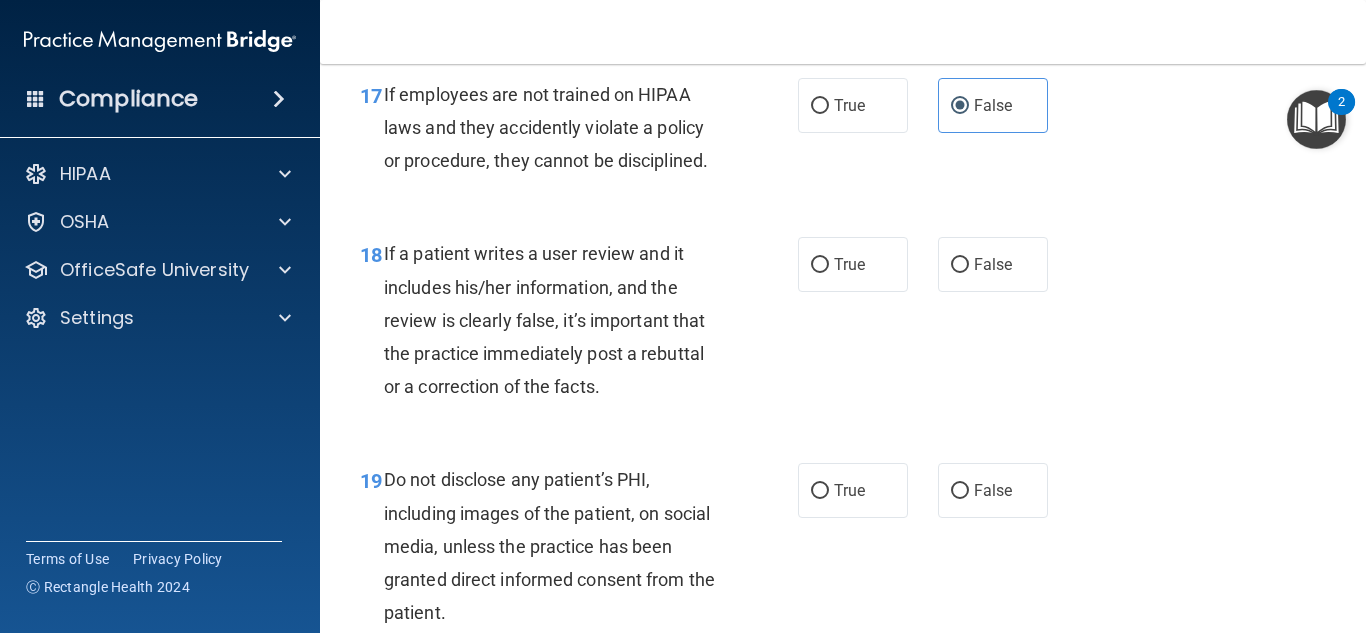 scroll, scrollTop: 3666, scrollLeft: 0, axis: vertical 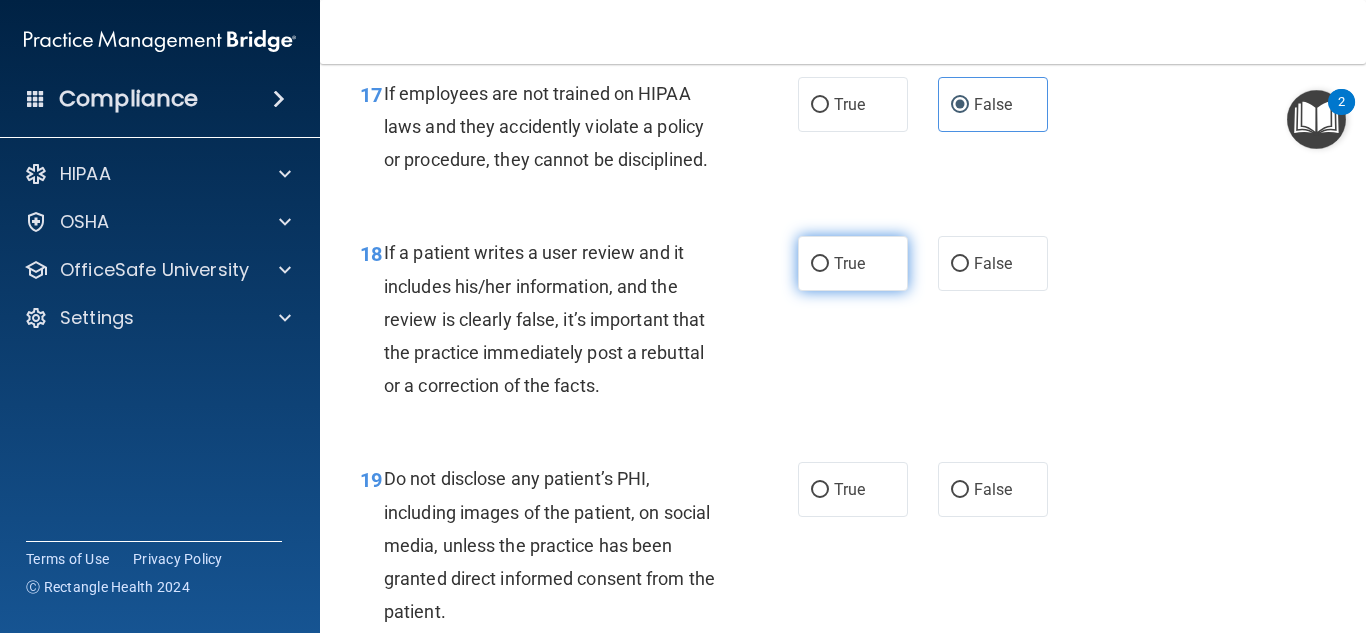 click on "True" at bounding box center (853, 263) 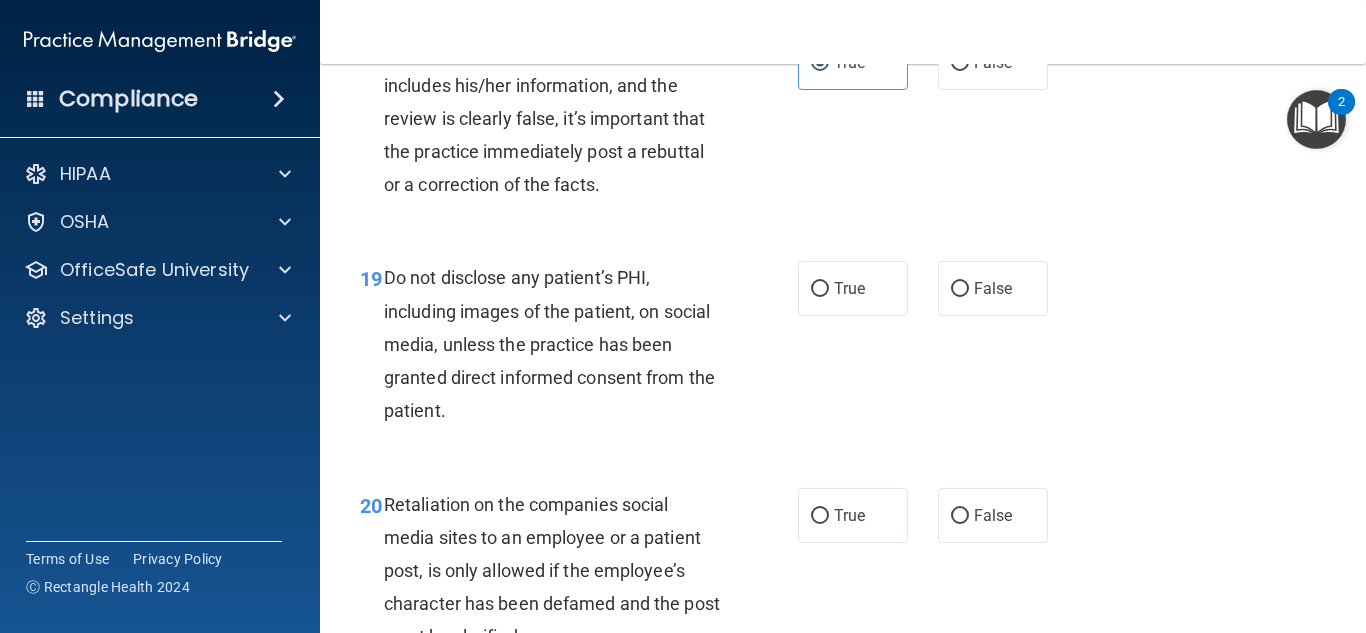 scroll, scrollTop: 3870, scrollLeft: 0, axis: vertical 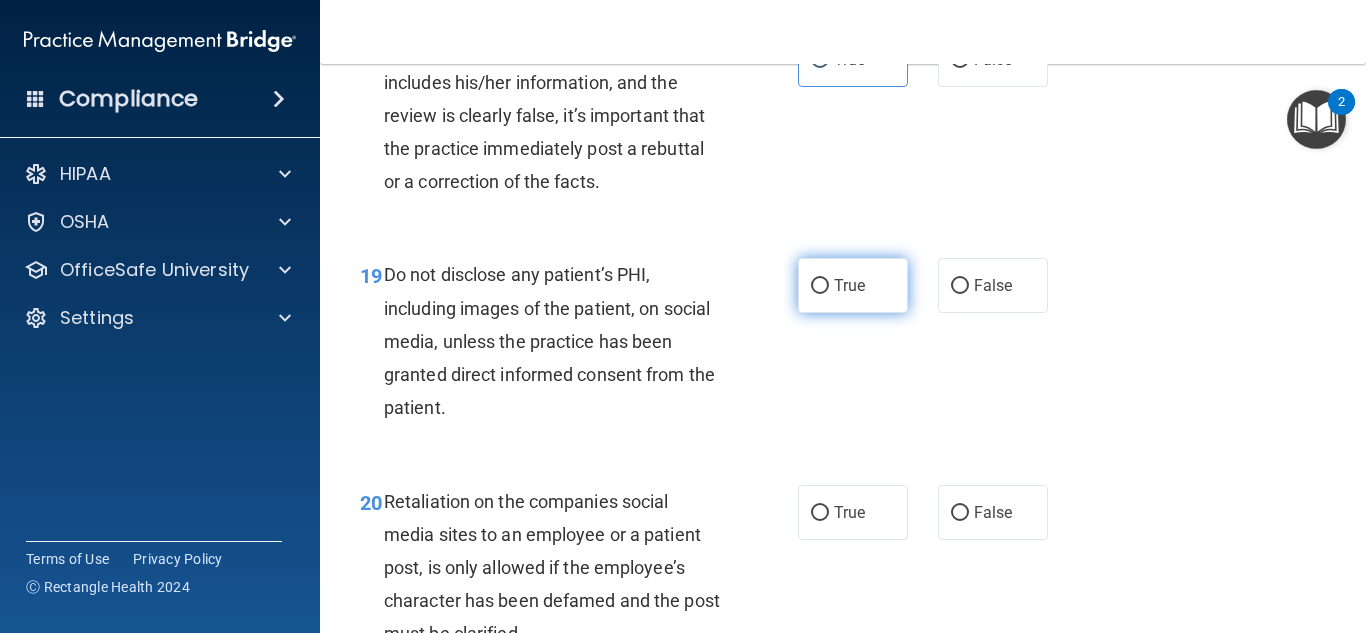 click on "True" at bounding box center [853, 285] 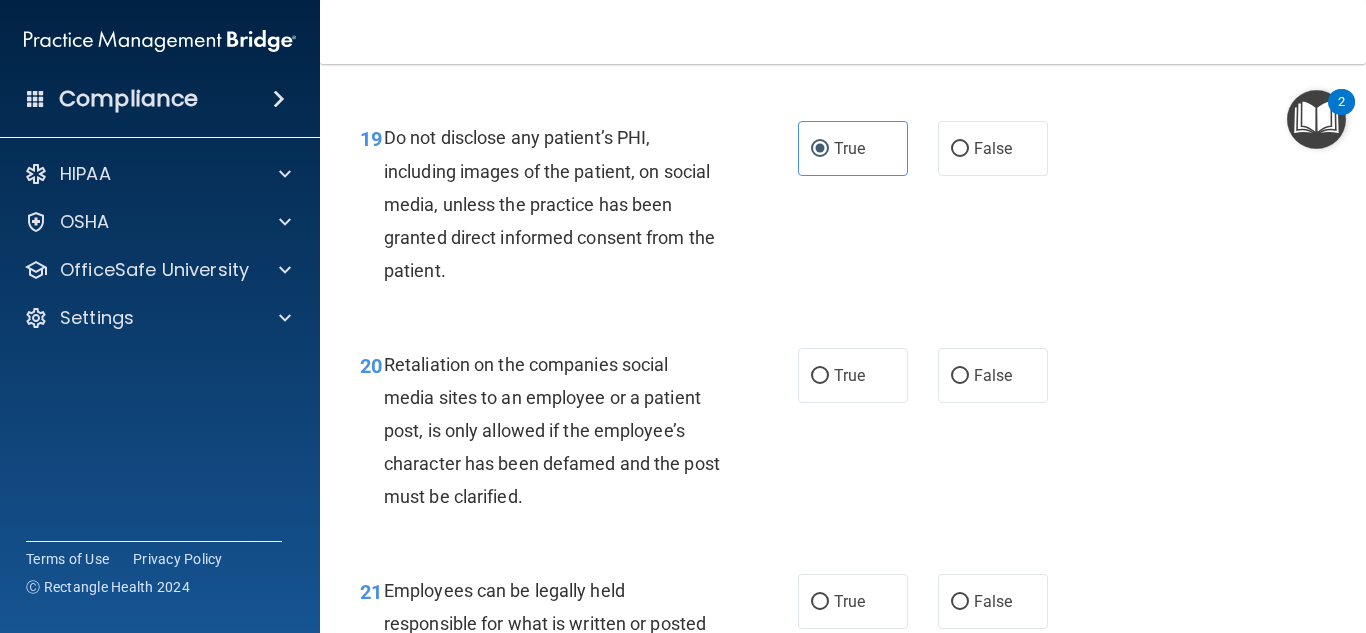 scroll, scrollTop: 4008, scrollLeft: 0, axis: vertical 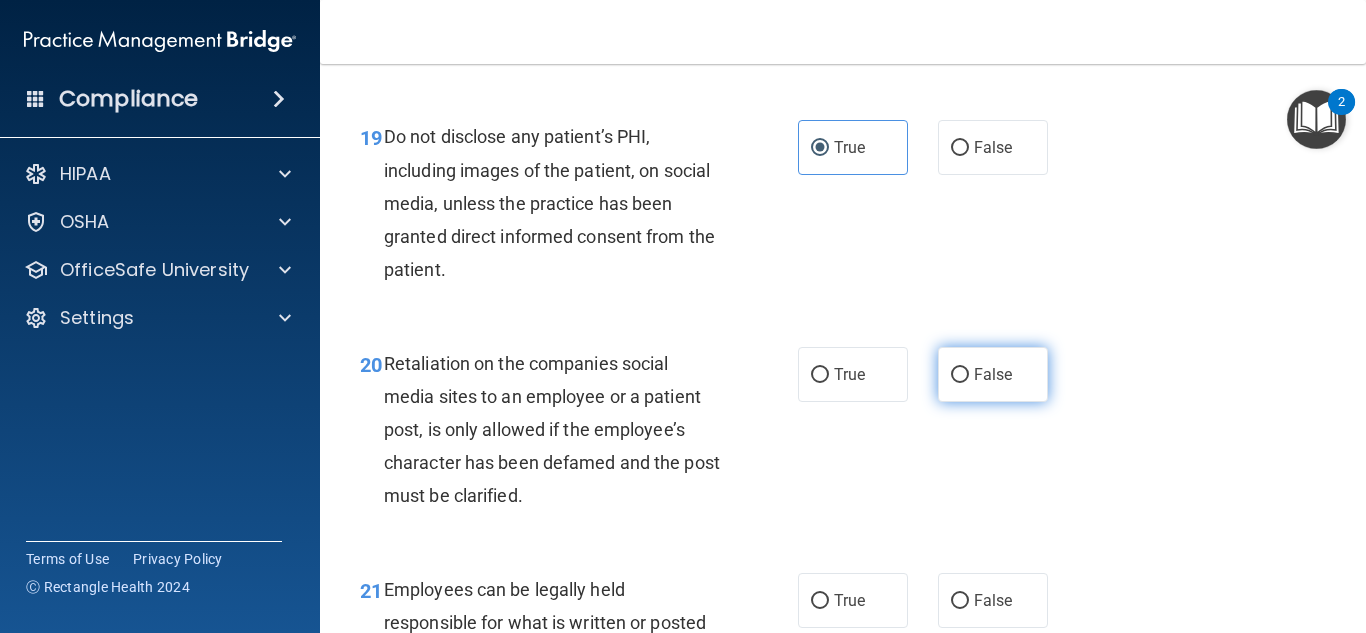 click on "False" at bounding box center [960, 375] 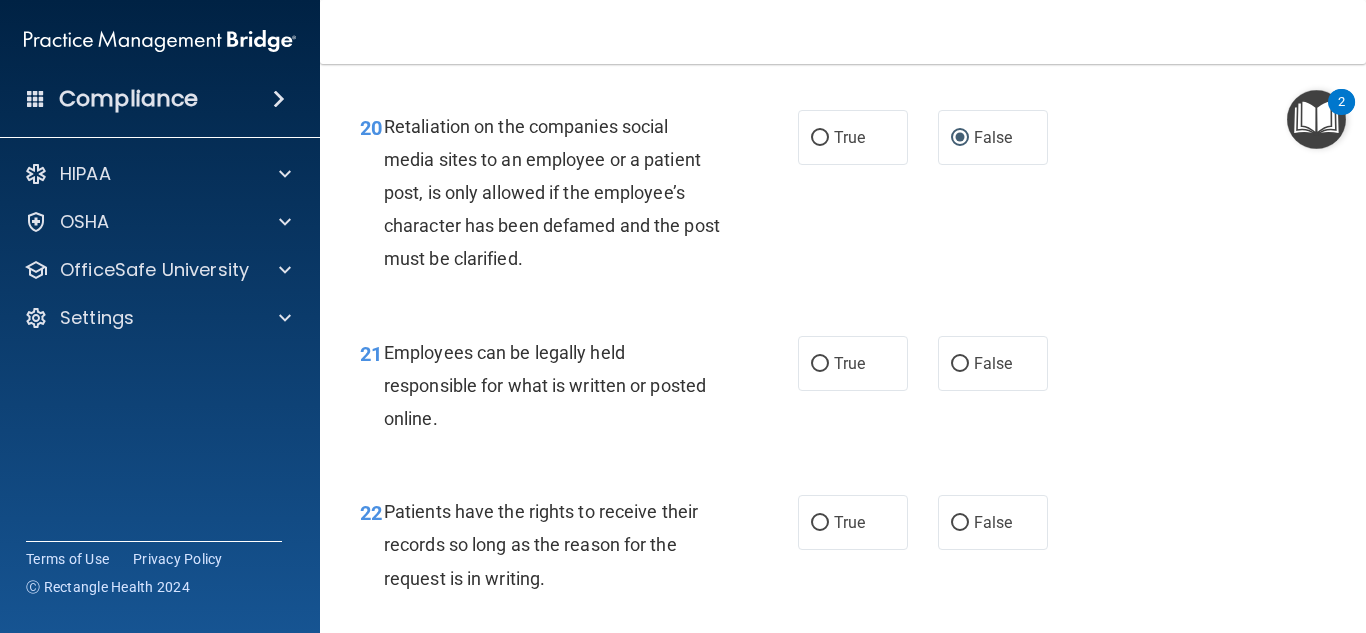 scroll, scrollTop: 4246, scrollLeft: 0, axis: vertical 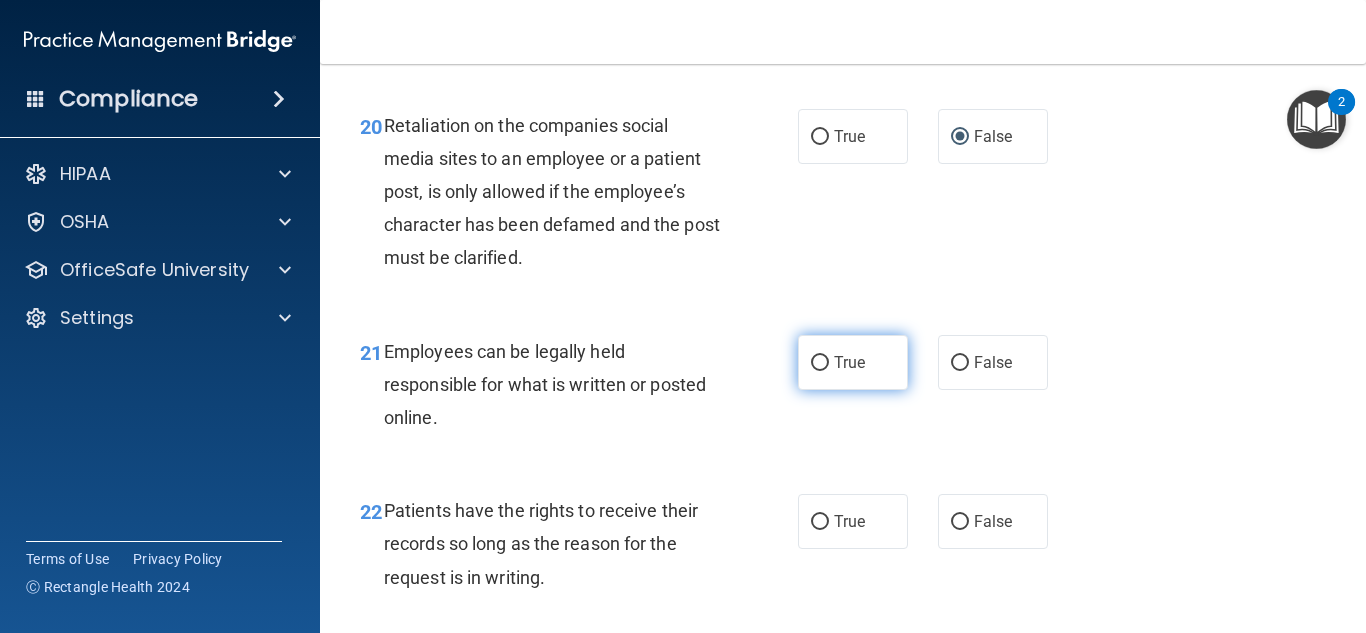 click on "True" at bounding box center (853, 362) 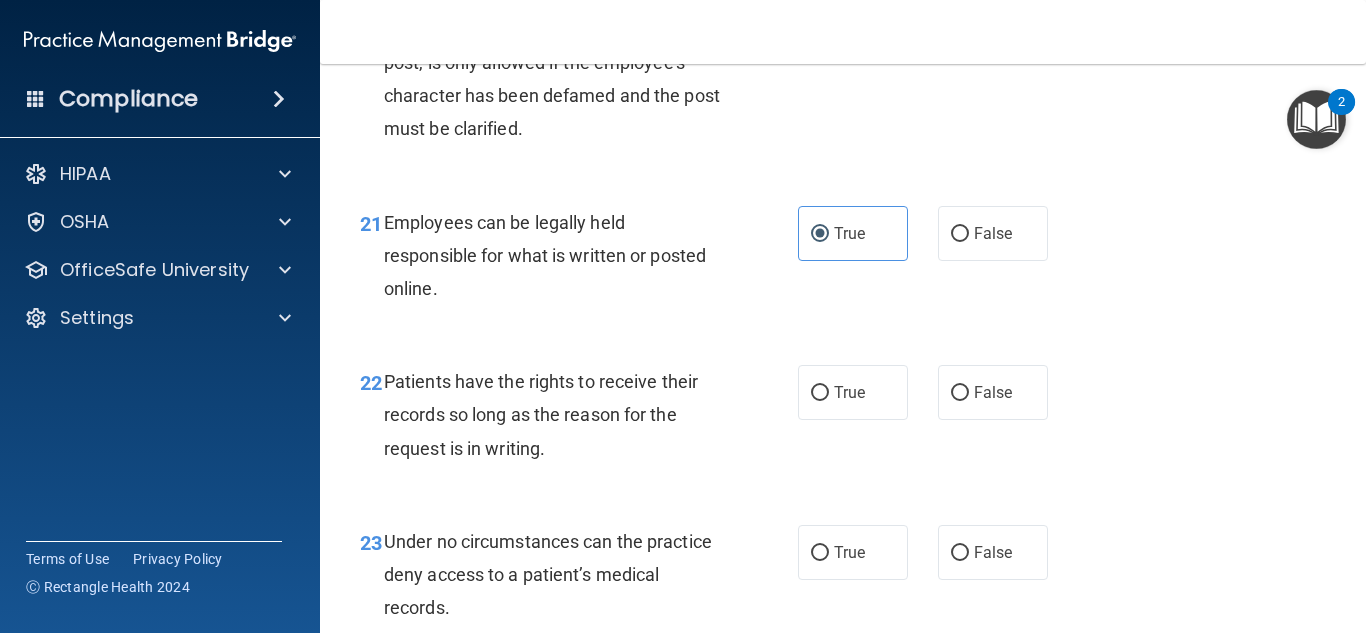 scroll, scrollTop: 4376, scrollLeft: 0, axis: vertical 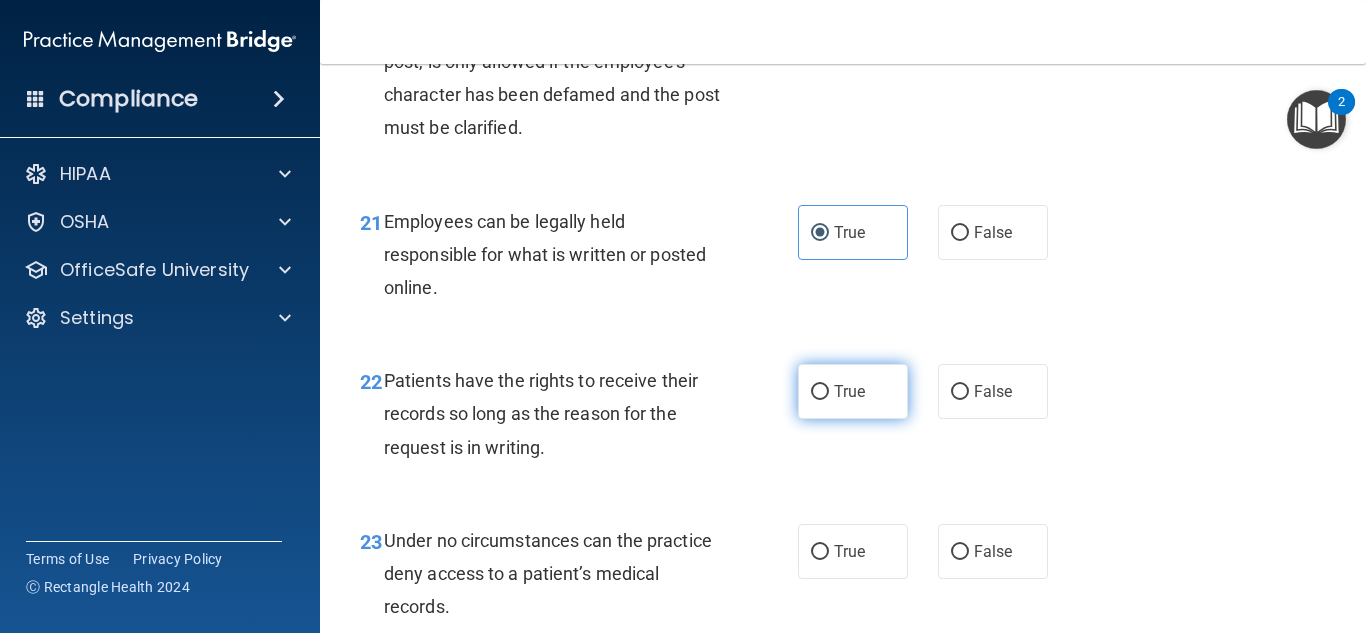 click on "True" at bounding box center [849, 391] 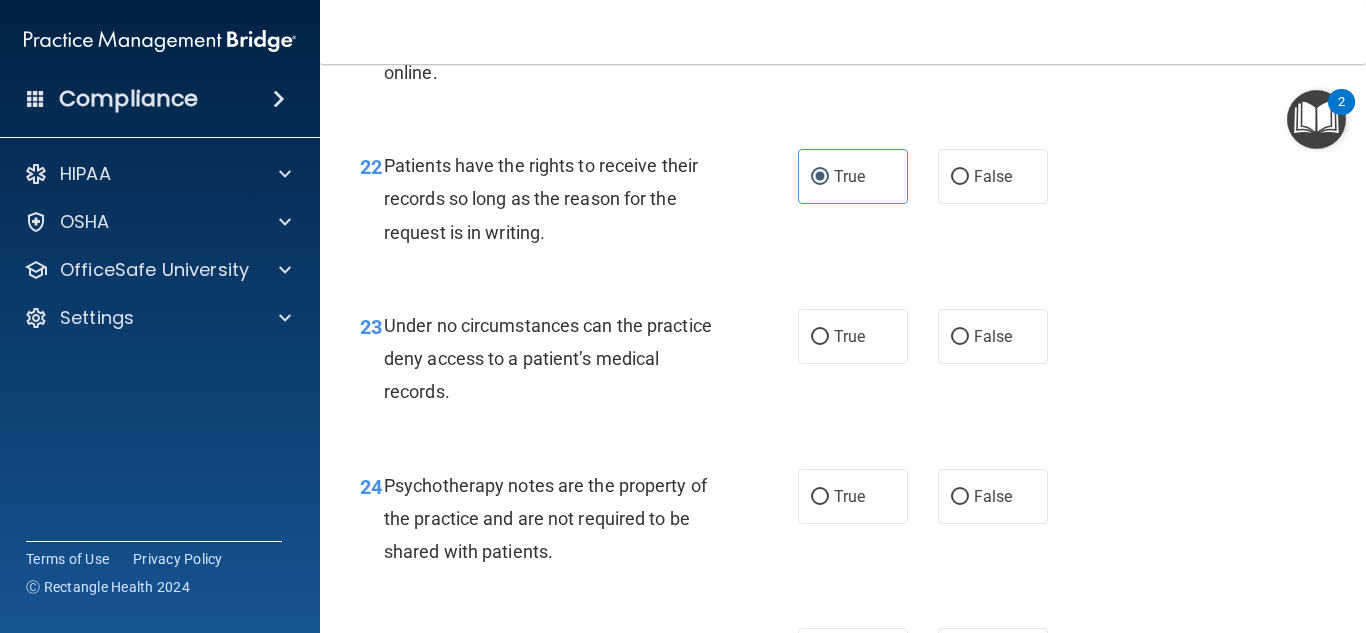 scroll, scrollTop: 4592, scrollLeft: 0, axis: vertical 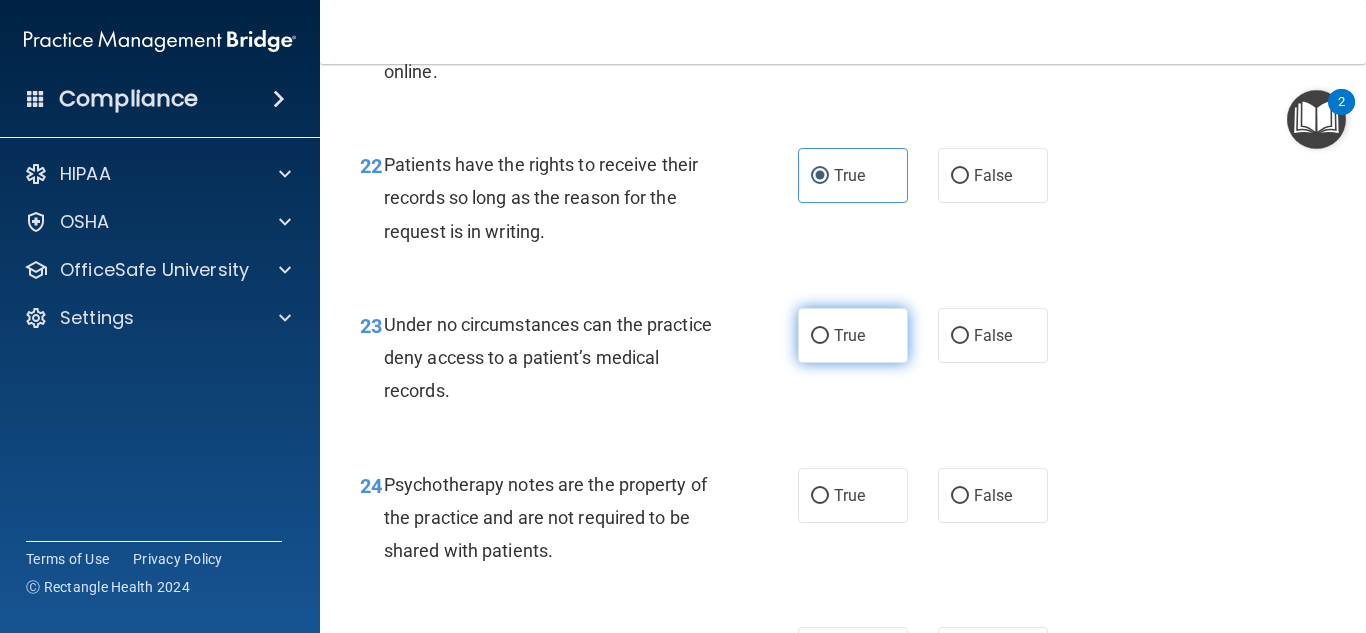 click on "True" at bounding box center (853, 335) 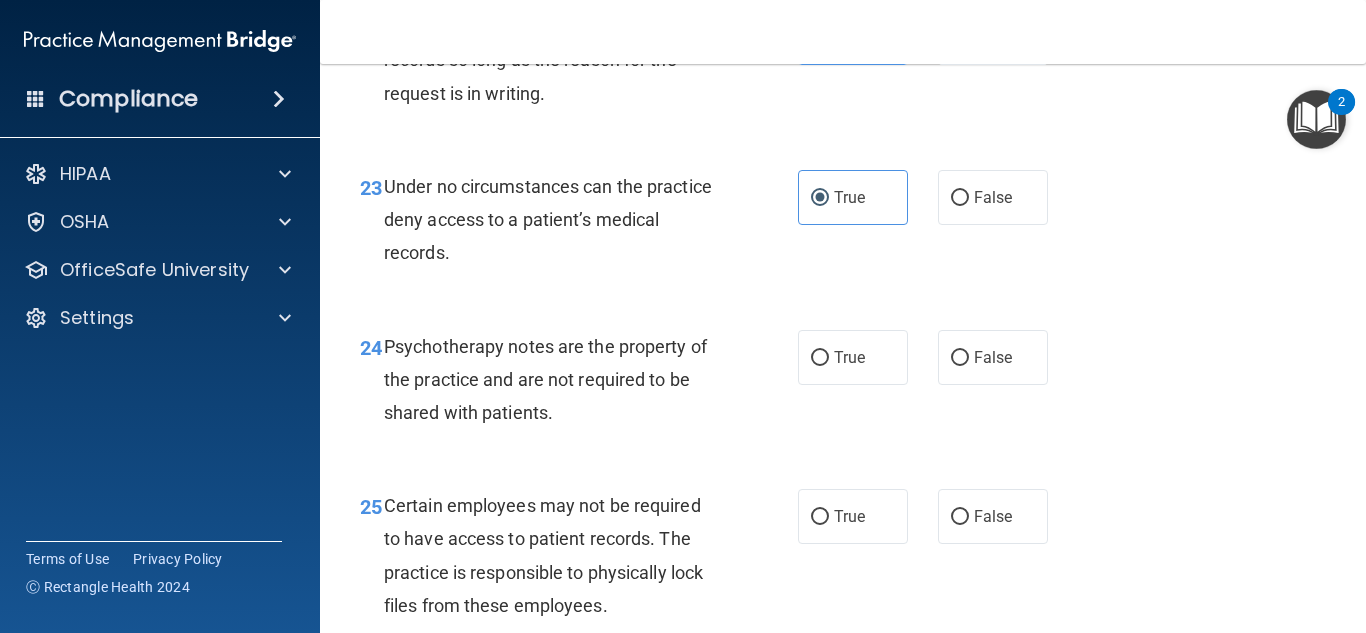 scroll, scrollTop: 4737, scrollLeft: 0, axis: vertical 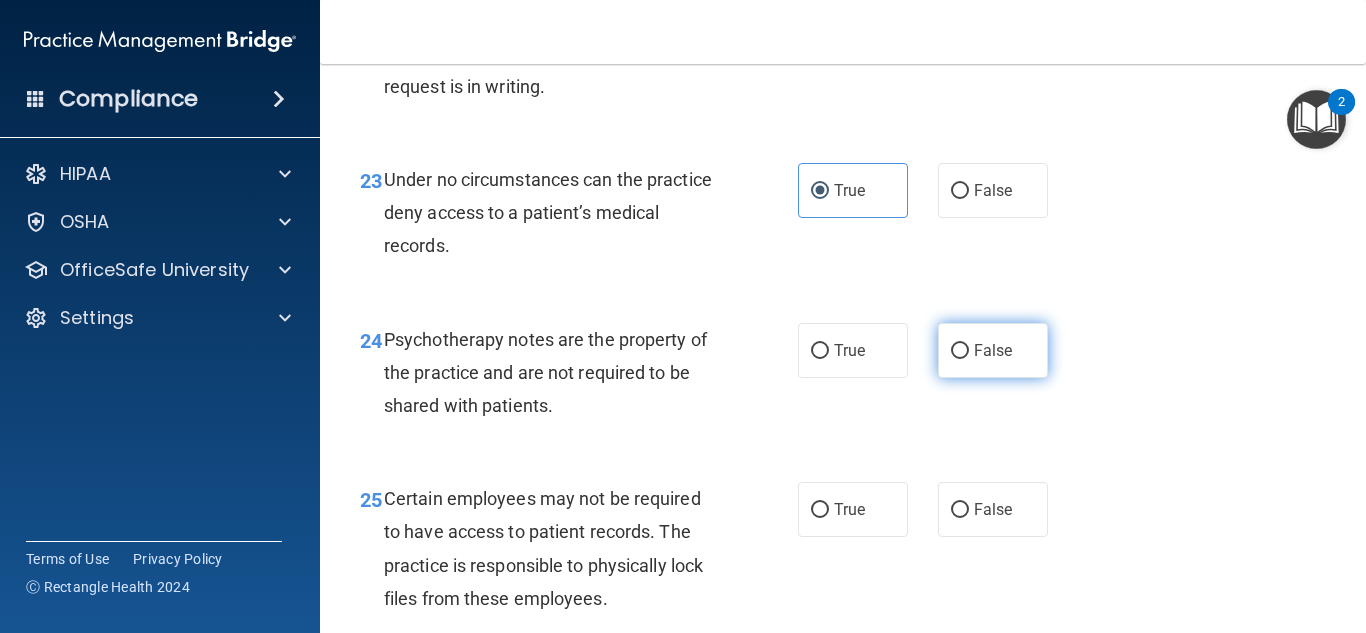 click on "False" at bounding box center (960, 351) 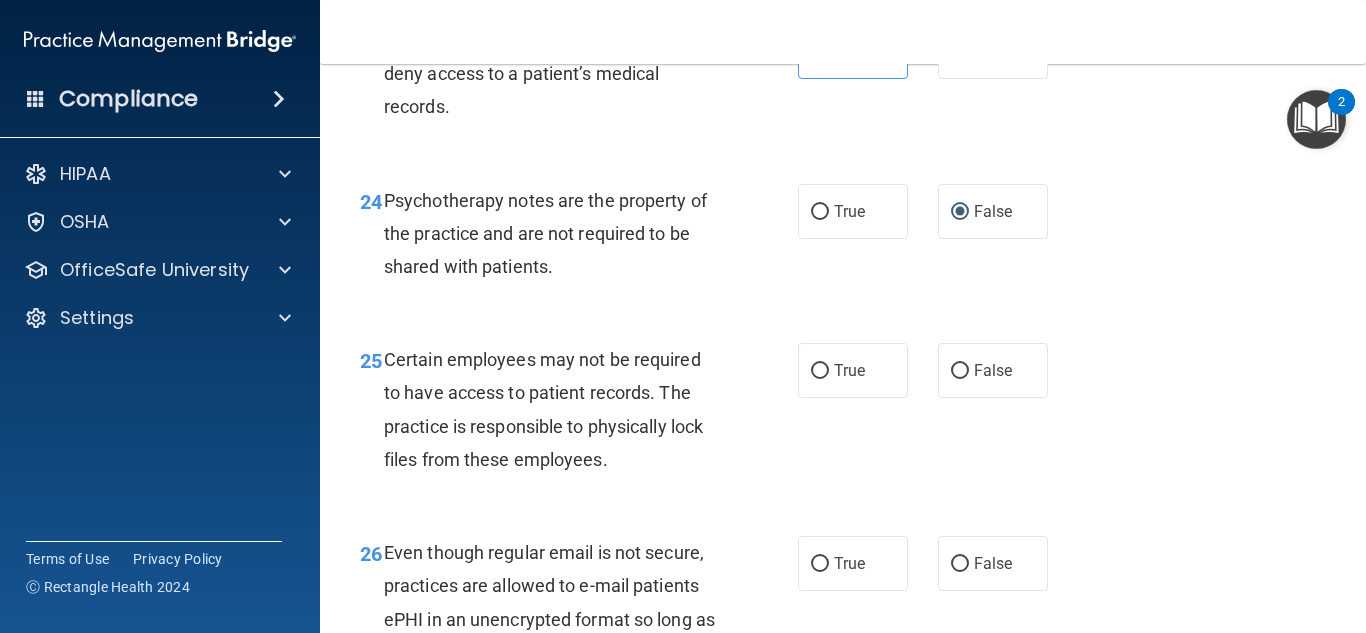 scroll, scrollTop: 4878, scrollLeft: 0, axis: vertical 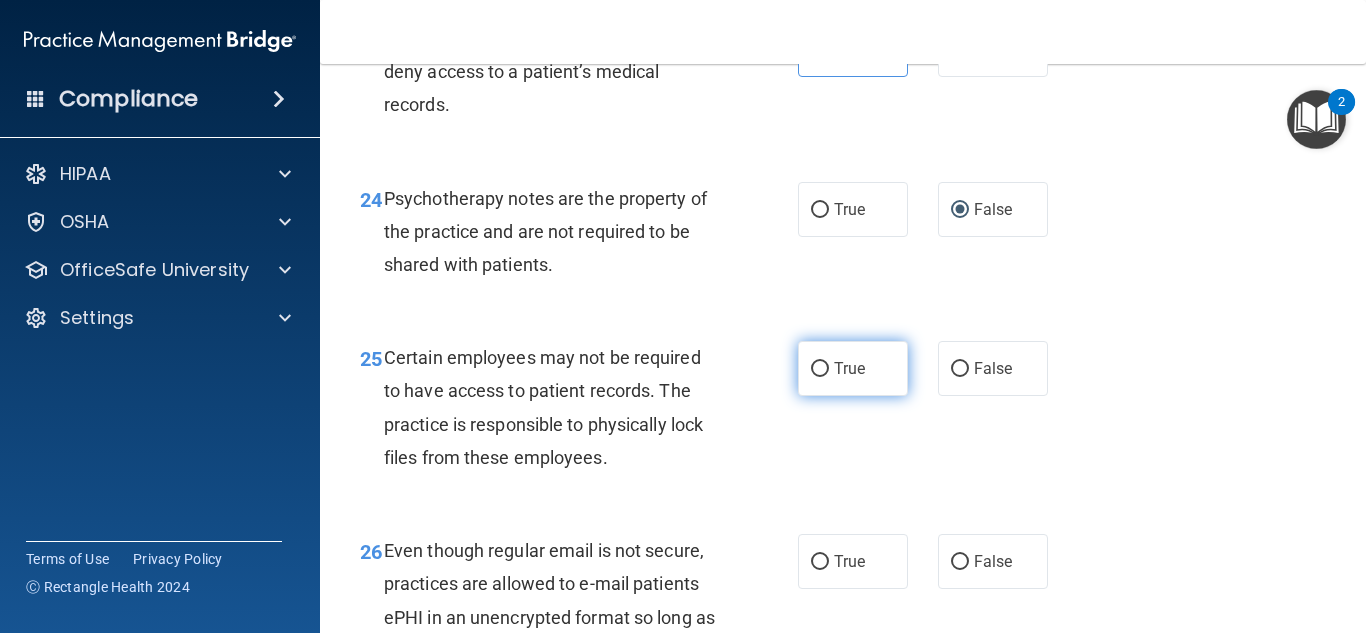 click on "True" at bounding box center [853, 368] 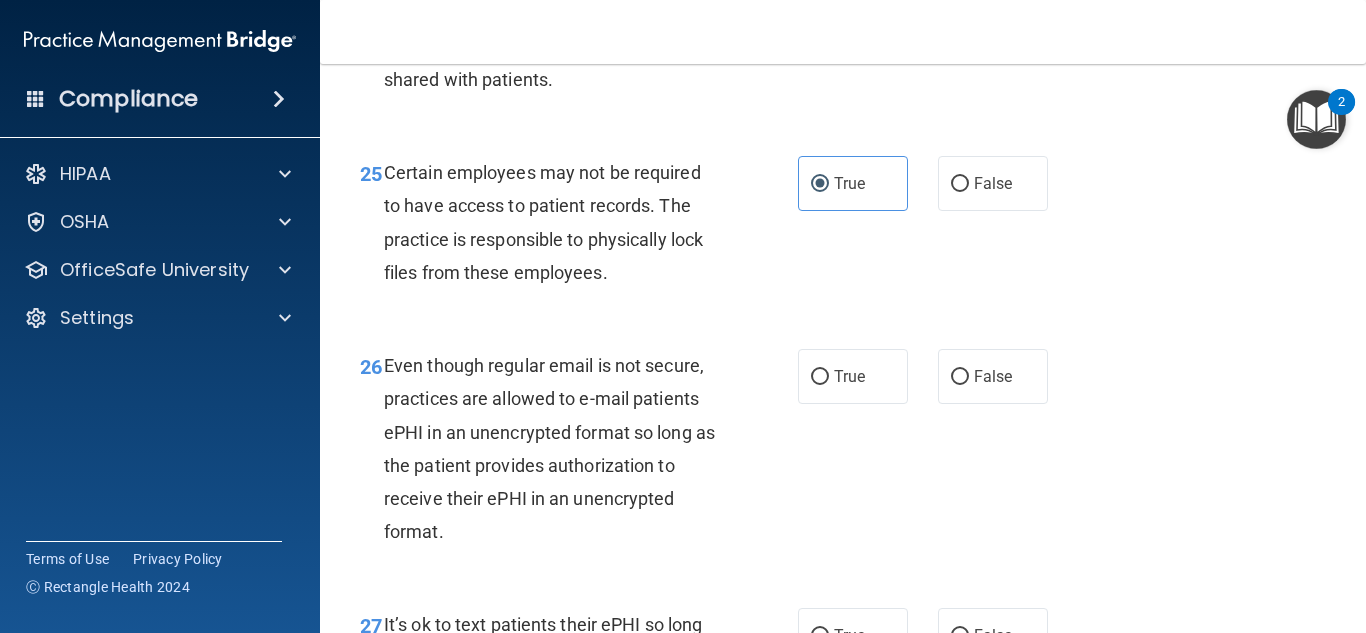 scroll, scrollTop: 5073, scrollLeft: 0, axis: vertical 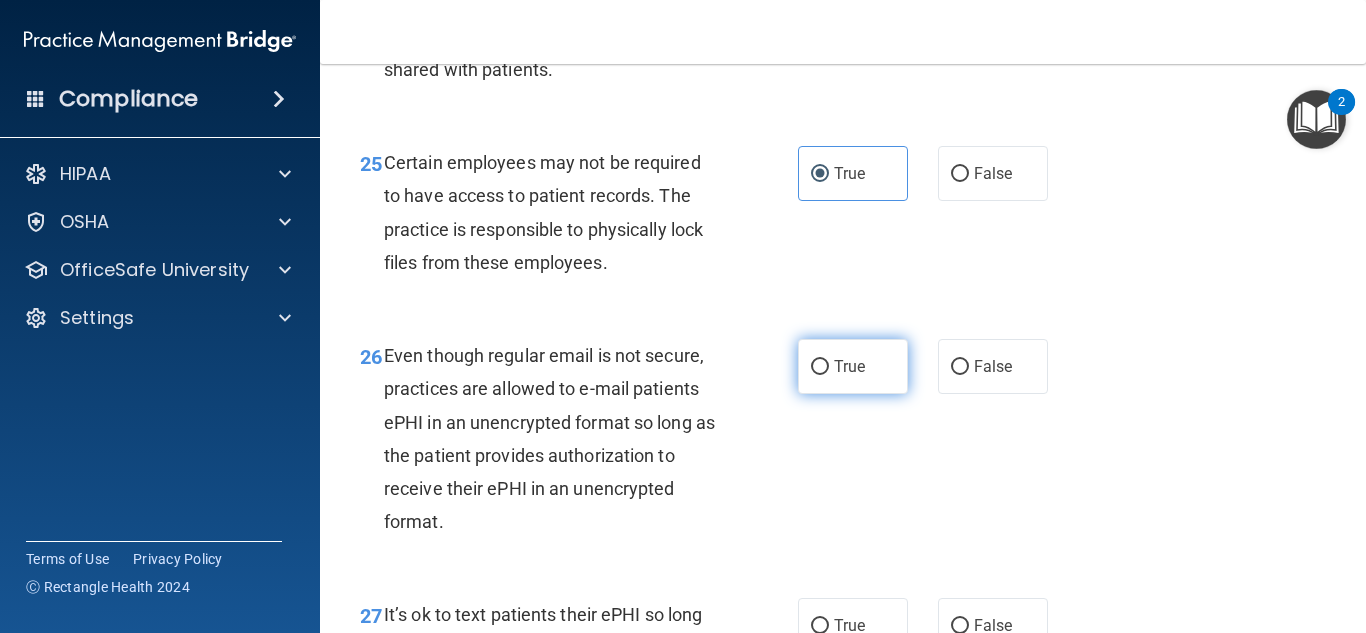 click on "True" at bounding box center [849, 366] 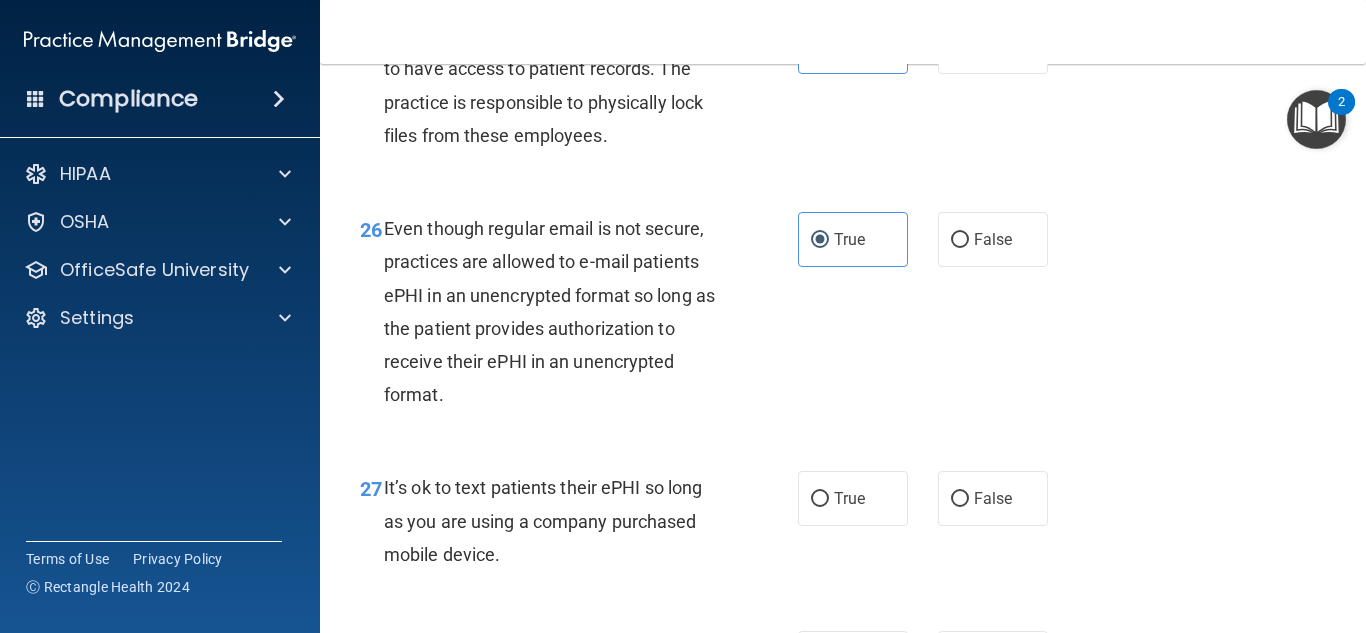 scroll, scrollTop: 5205, scrollLeft: 0, axis: vertical 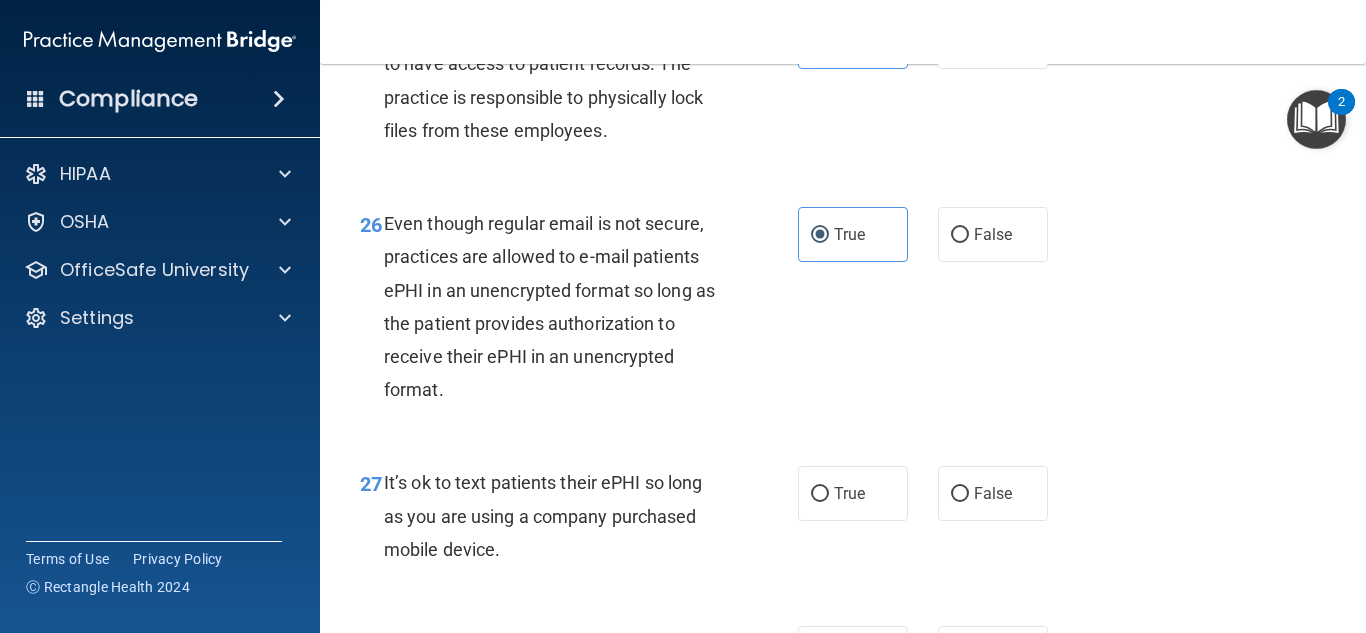click on "True" at bounding box center [853, 493] 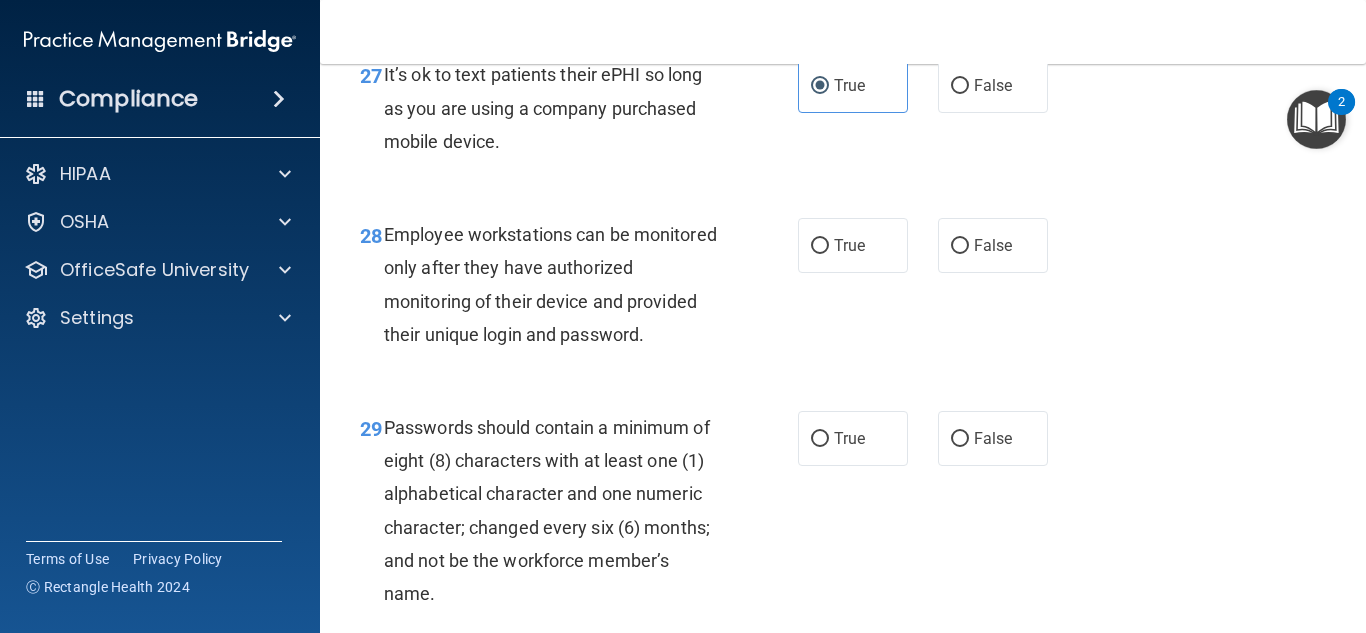 scroll, scrollTop: 5614, scrollLeft: 0, axis: vertical 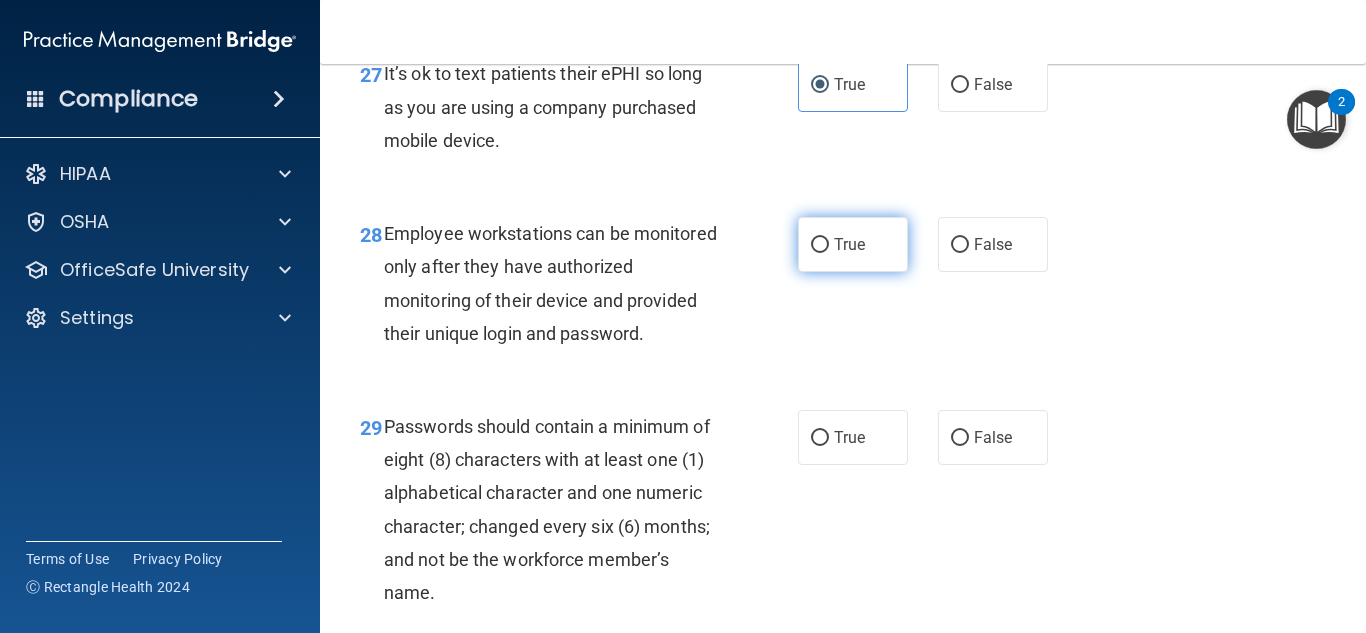 click on "True" at bounding box center (853, 244) 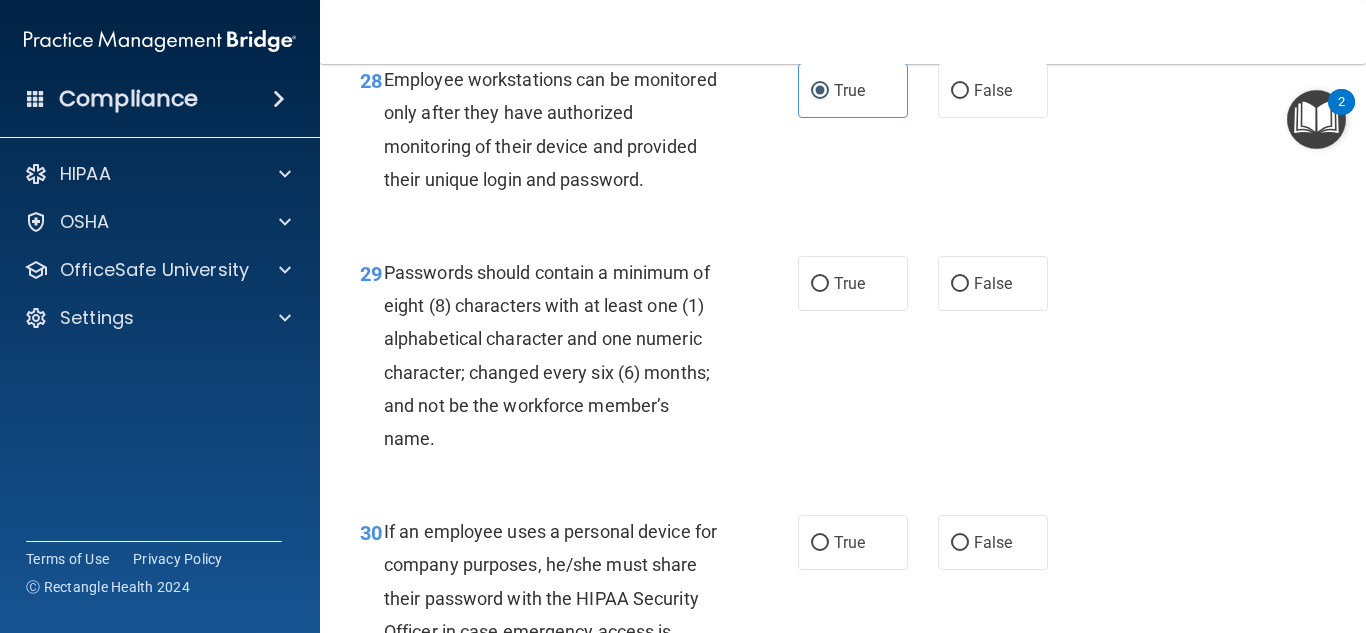 scroll, scrollTop: 5769, scrollLeft: 0, axis: vertical 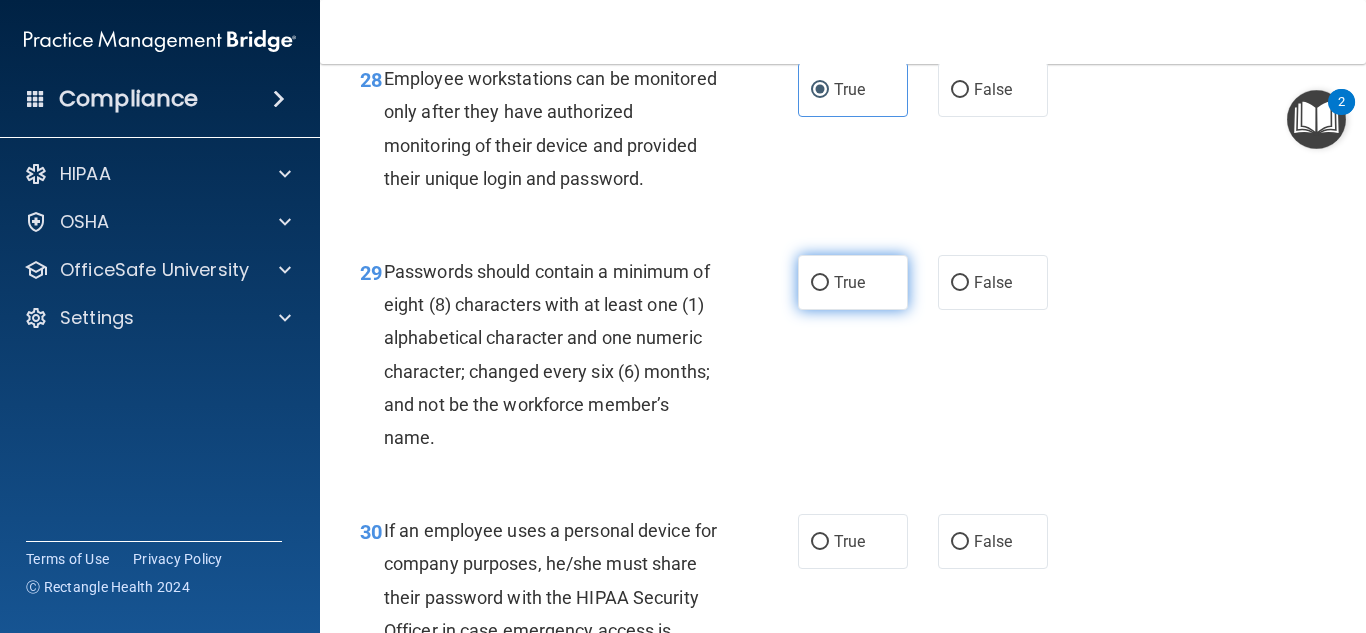 click on "True" at bounding box center [853, 282] 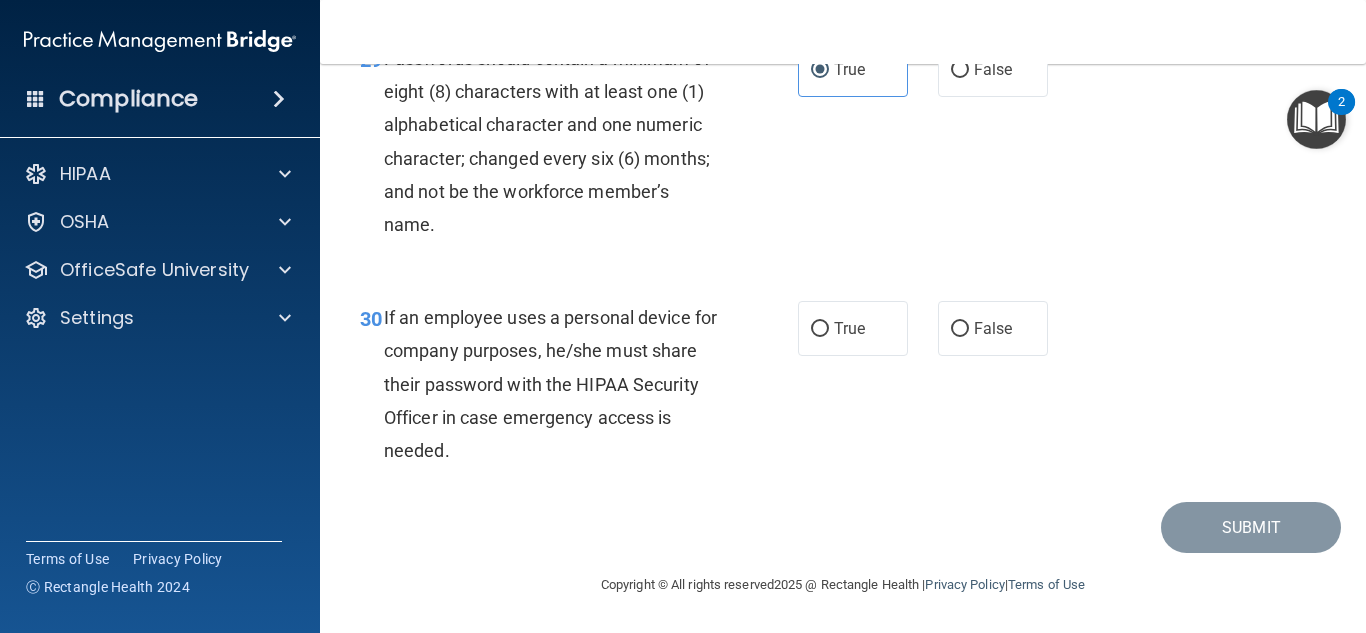scroll, scrollTop: 6048, scrollLeft: 0, axis: vertical 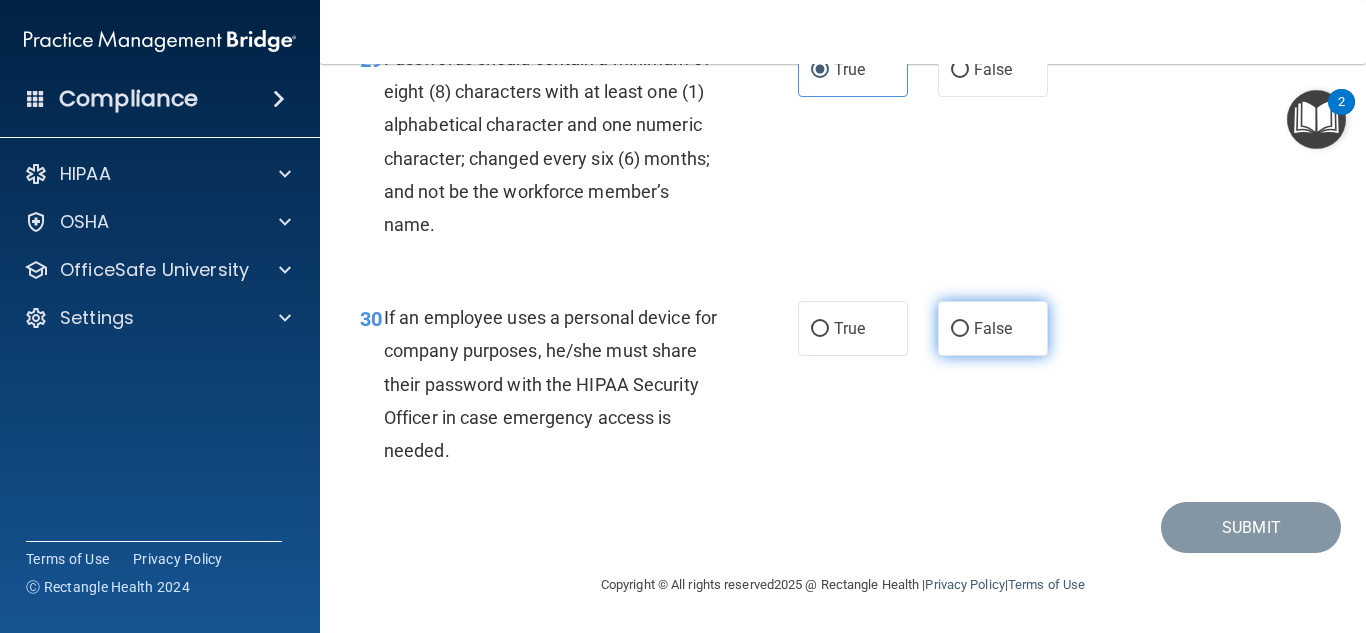 click on "False" at bounding box center [993, 328] 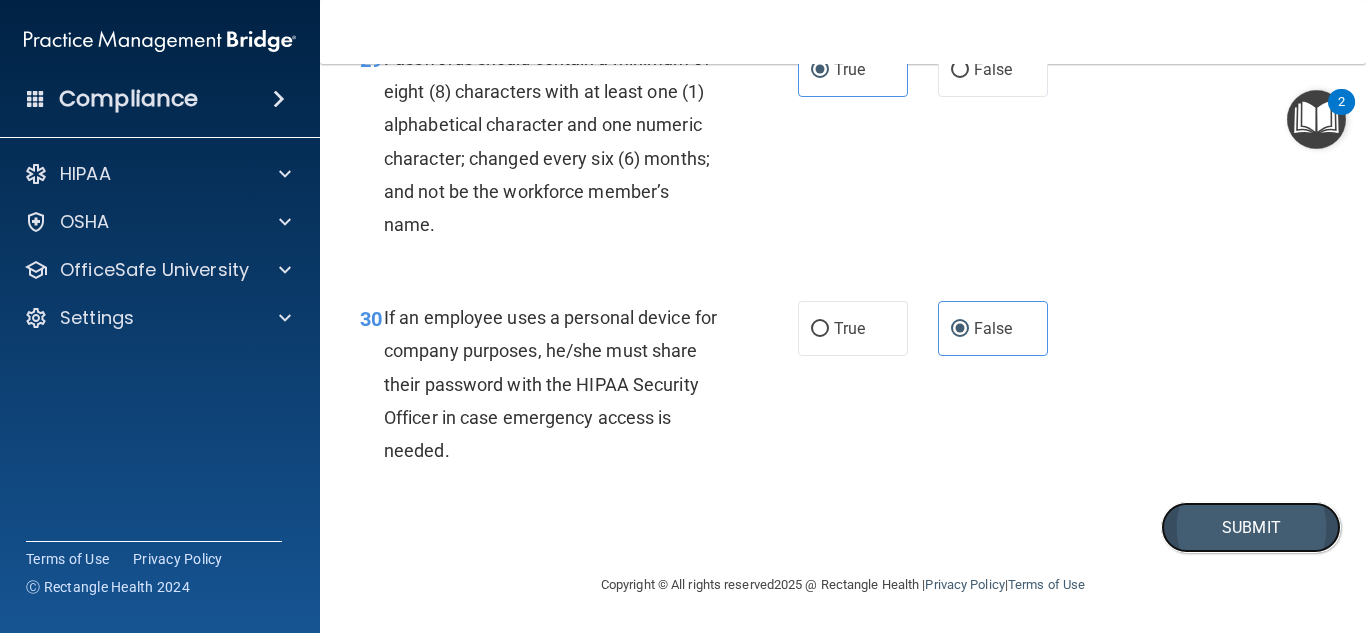 click on "Submit" at bounding box center (1251, 527) 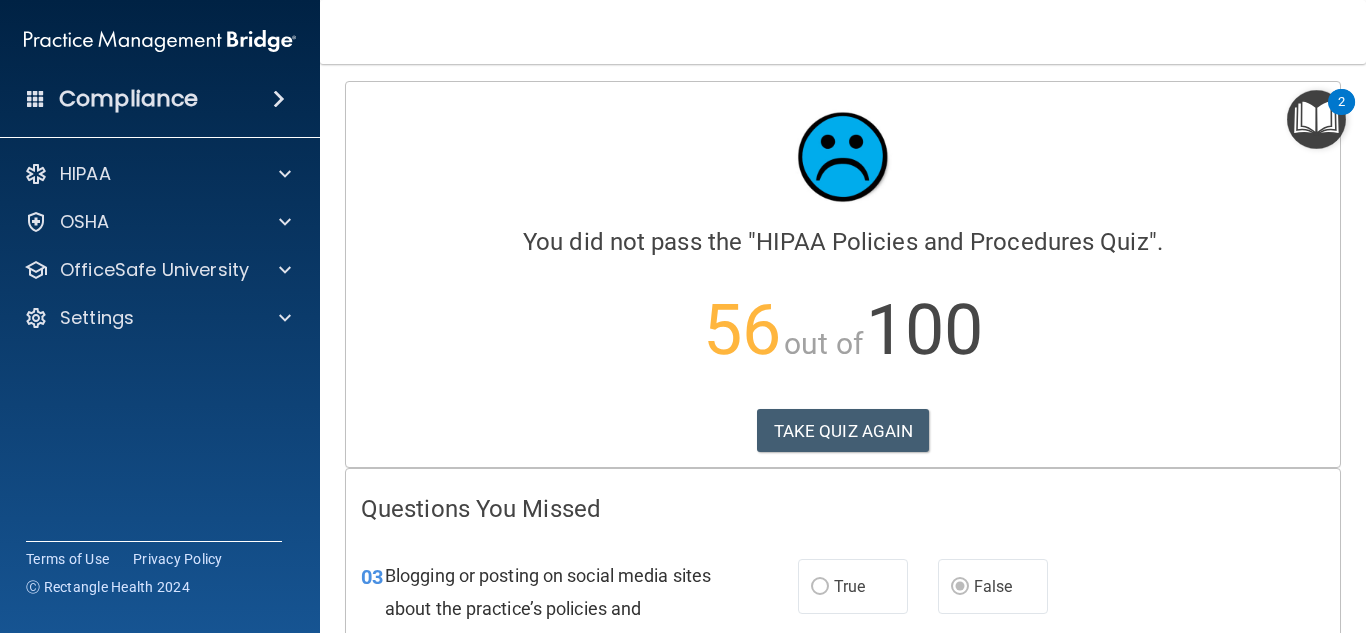scroll, scrollTop: 0, scrollLeft: 0, axis: both 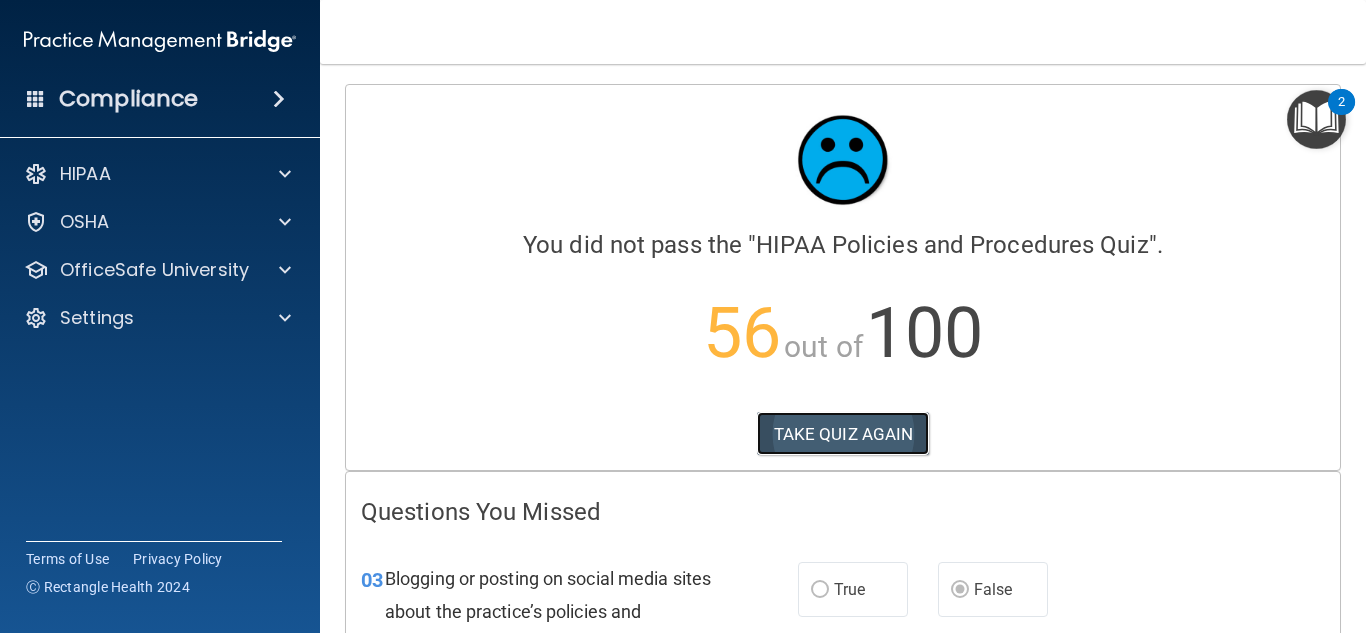 click on "TAKE QUIZ AGAIN" at bounding box center [843, 434] 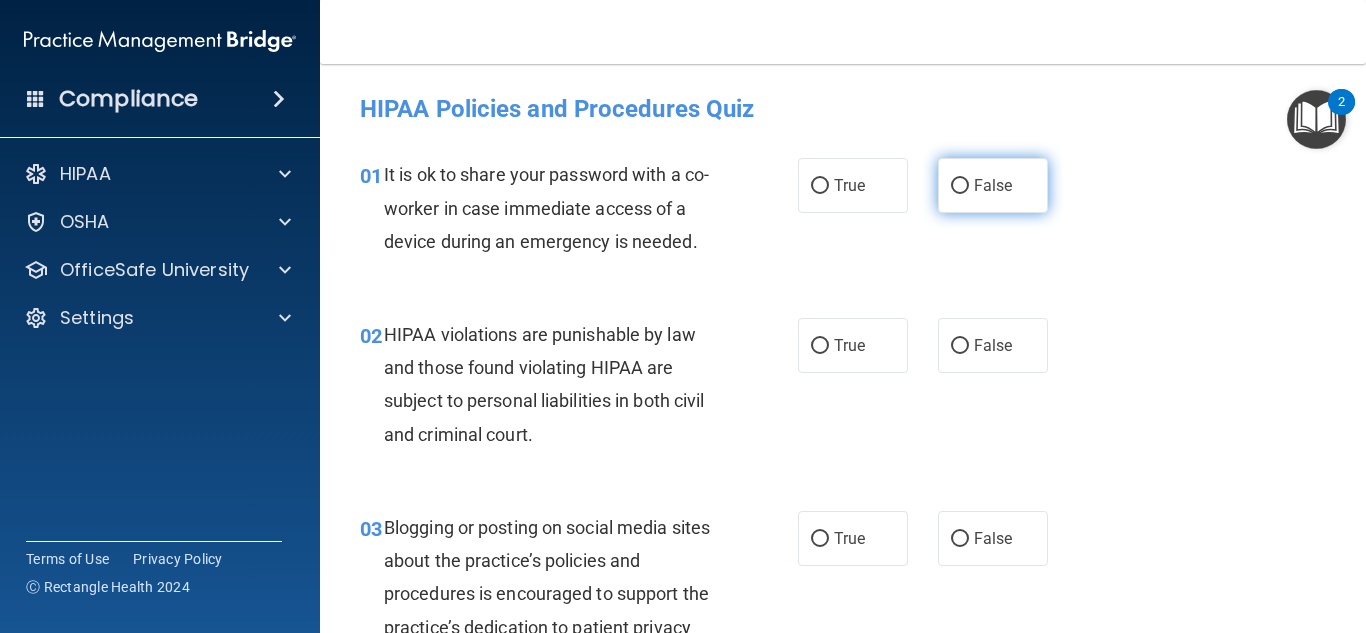 click on "False" at bounding box center [993, 185] 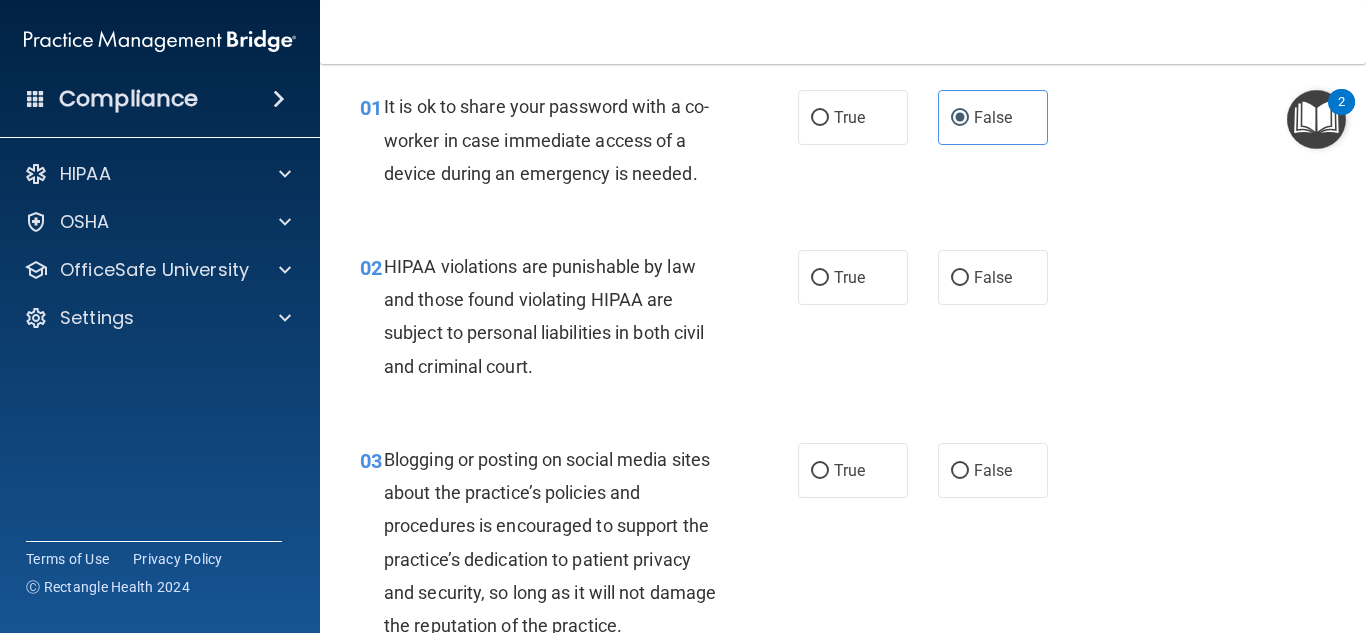 scroll, scrollTop: 69, scrollLeft: 0, axis: vertical 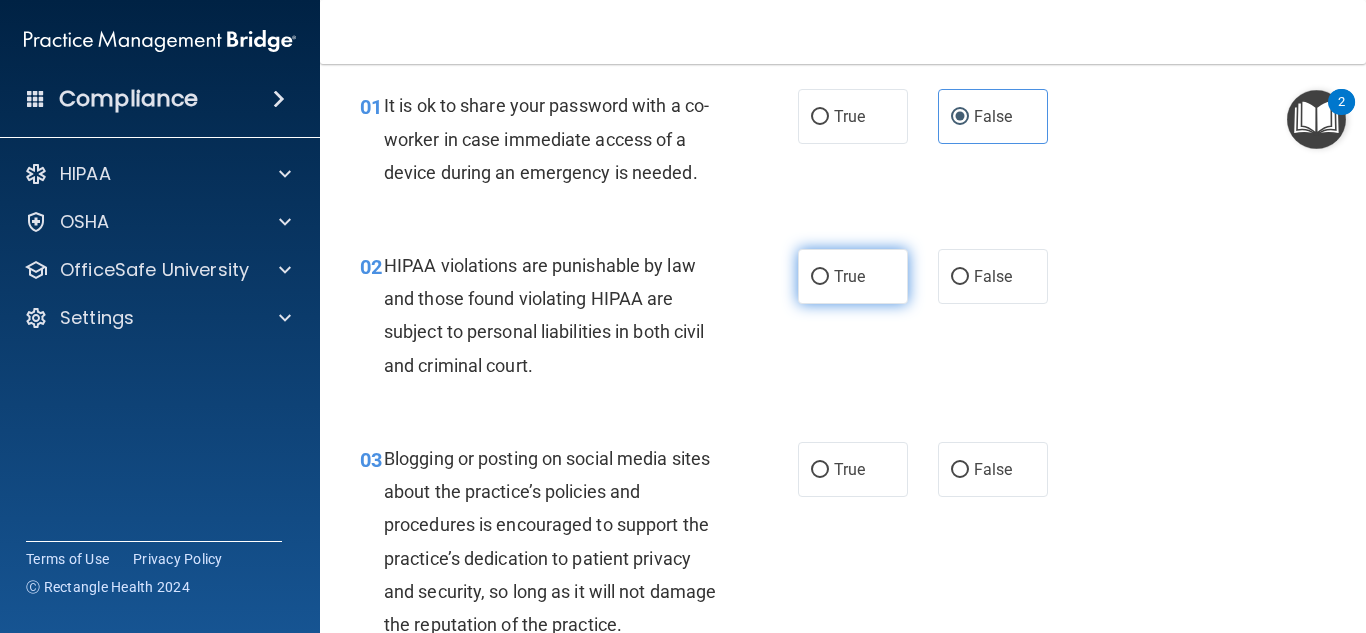 click on "True" at bounding box center (853, 276) 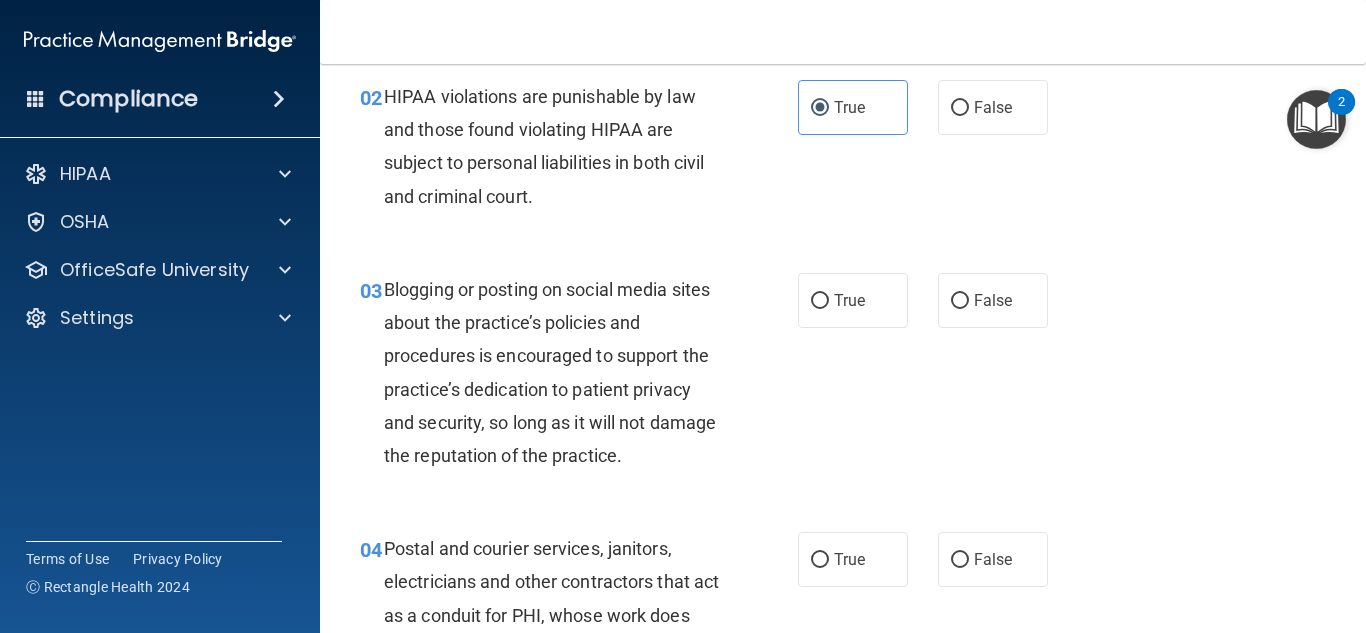 scroll, scrollTop: 248, scrollLeft: 0, axis: vertical 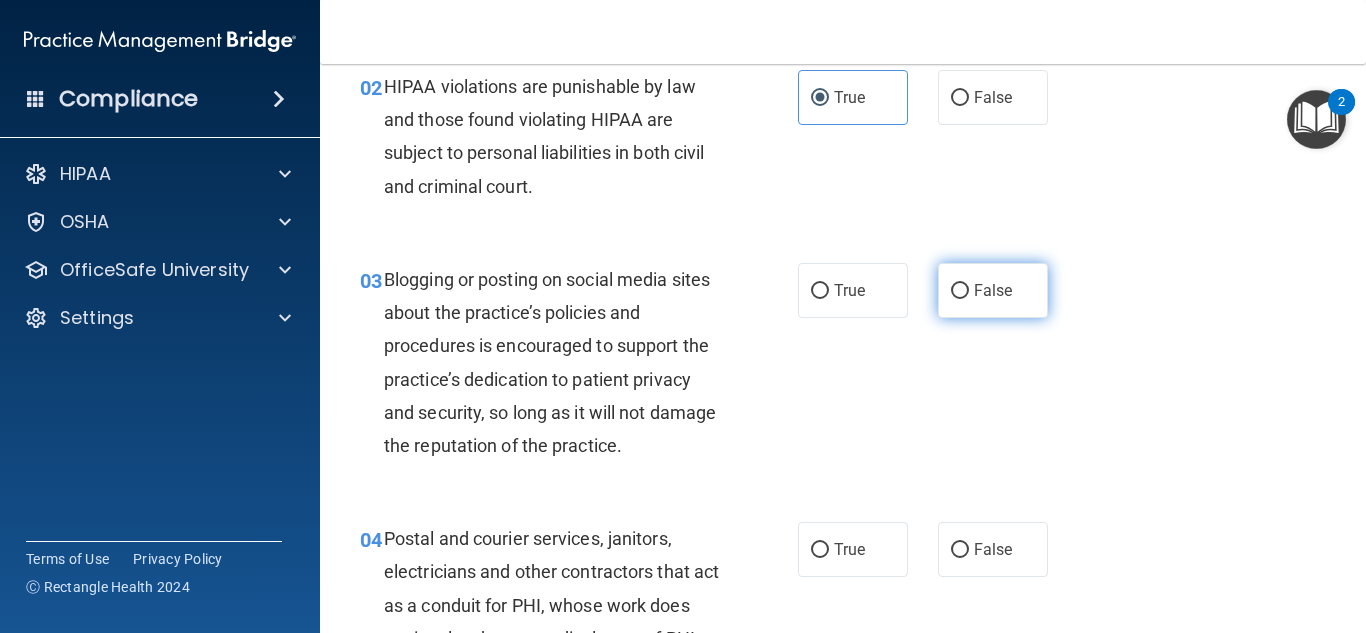 click on "False" at bounding box center (993, 290) 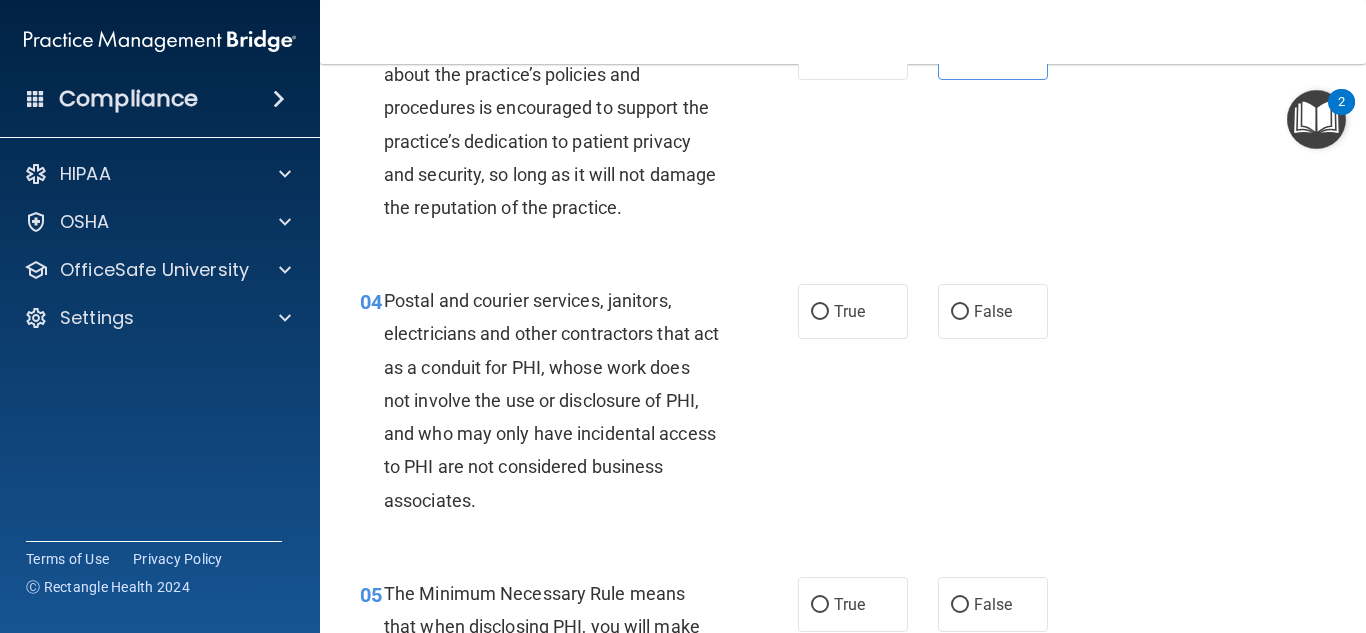scroll, scrollTop: 487, scrollLeft: 0, axis: vertical 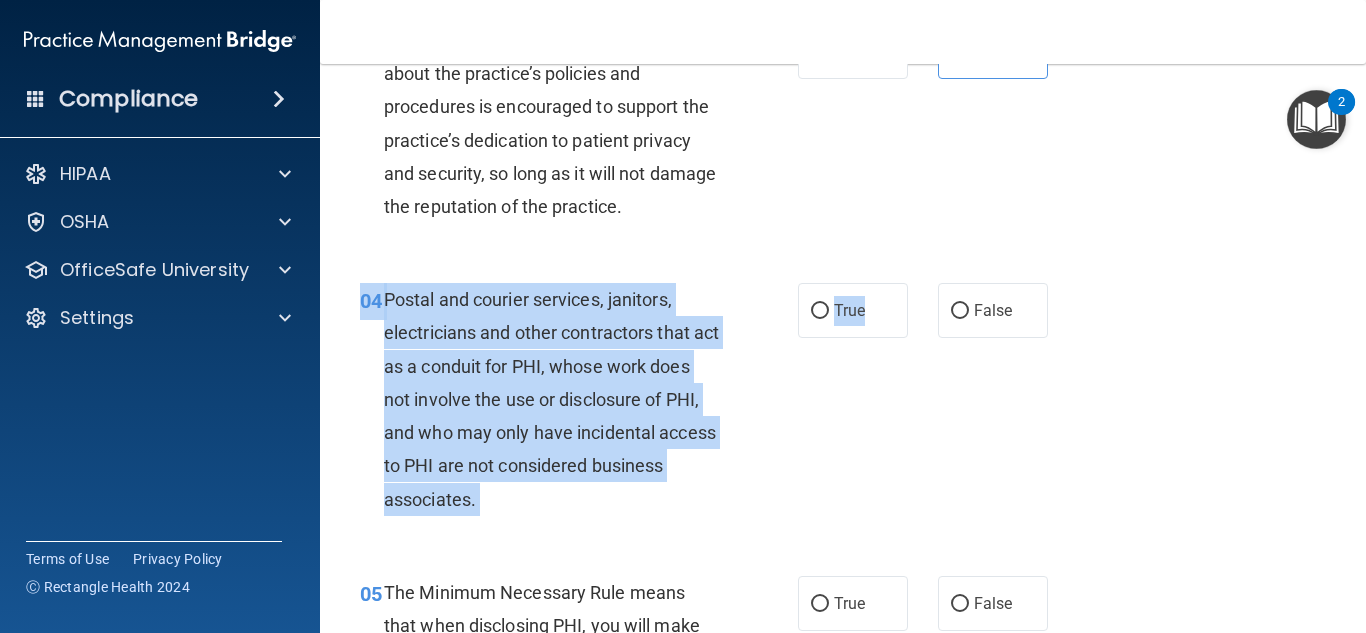 drag, startPoint x: 869, startPoint y: 336, endPoint x: 921, endPoint y: 439, distance: 115.38197 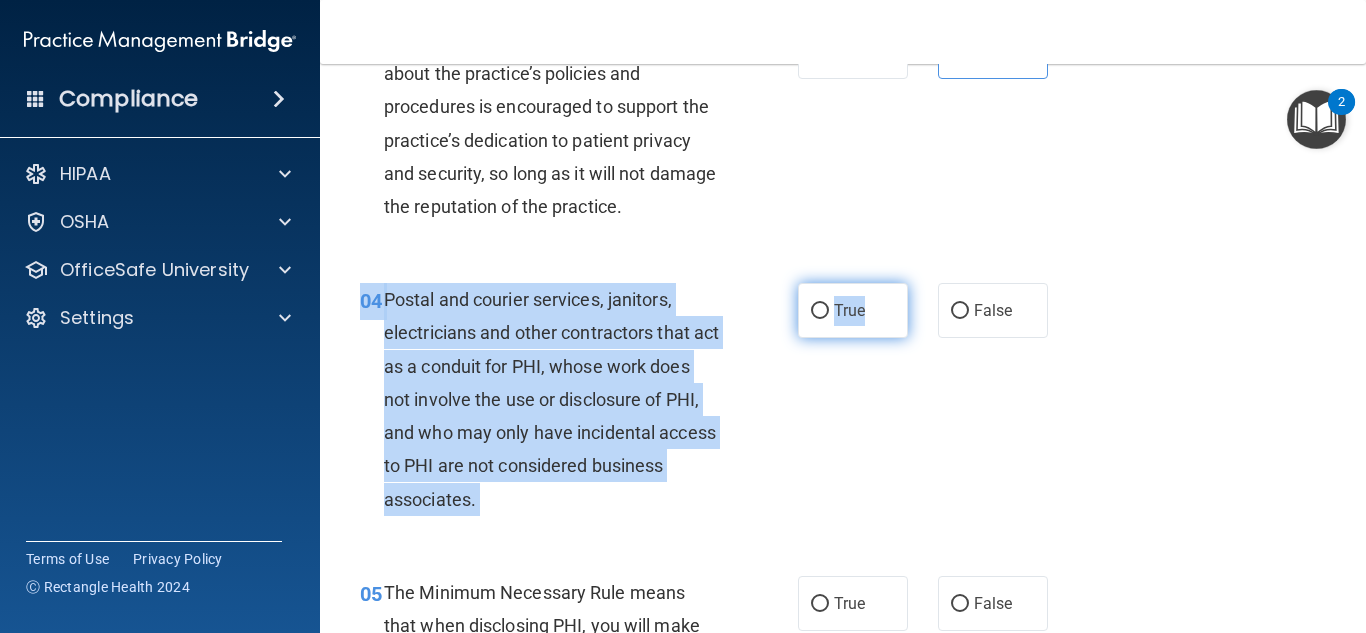 click on "True" at bounding box center (849, 310) 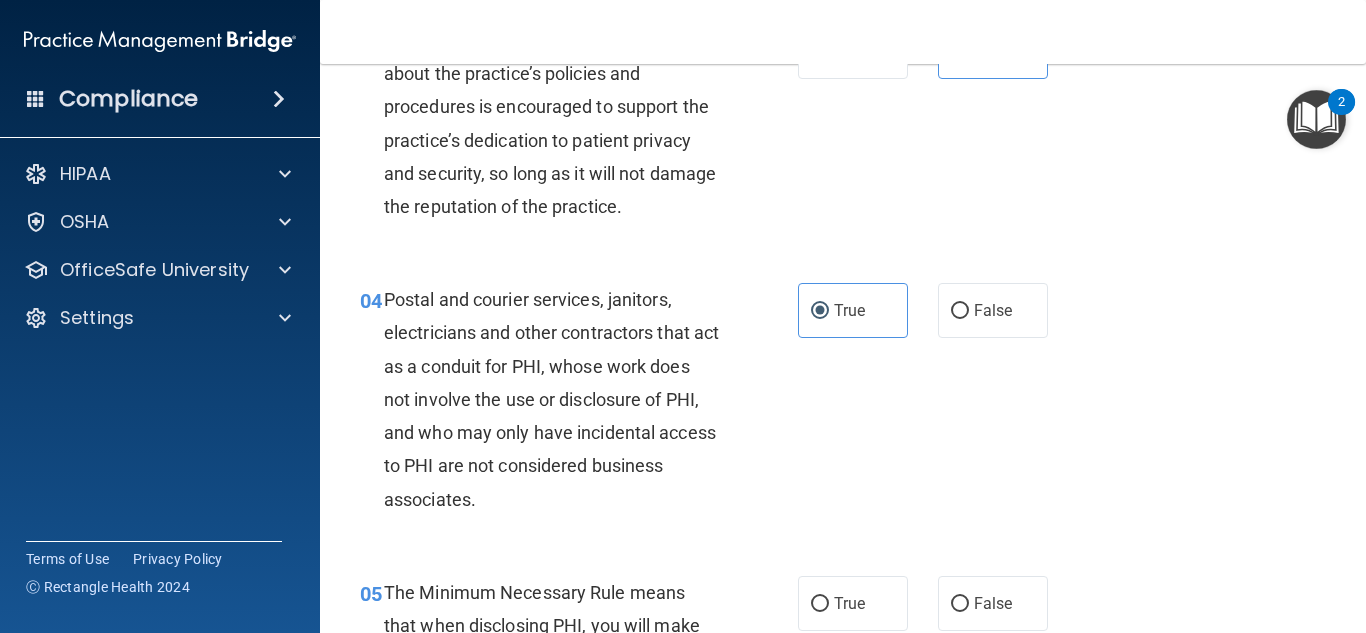 click on "04       Postal and courier services, janitors, electricians and other contractors that act as a conduit for PHI, whose work does not involve the use or disclosure of PHI, and who may only have incidental access to PHI are not considered business associates.                 True           False" at bounding box center [843, 404] 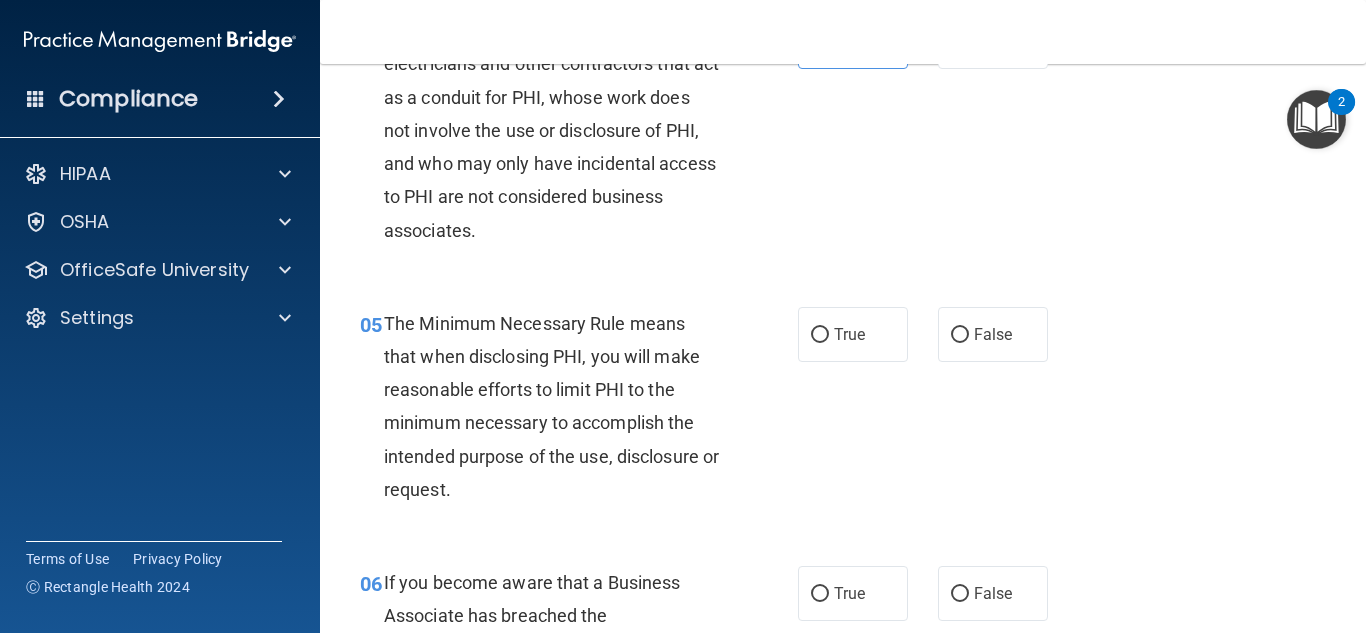 scroll, scrollTop: 757, scrollLeft: 0, axis: vertical 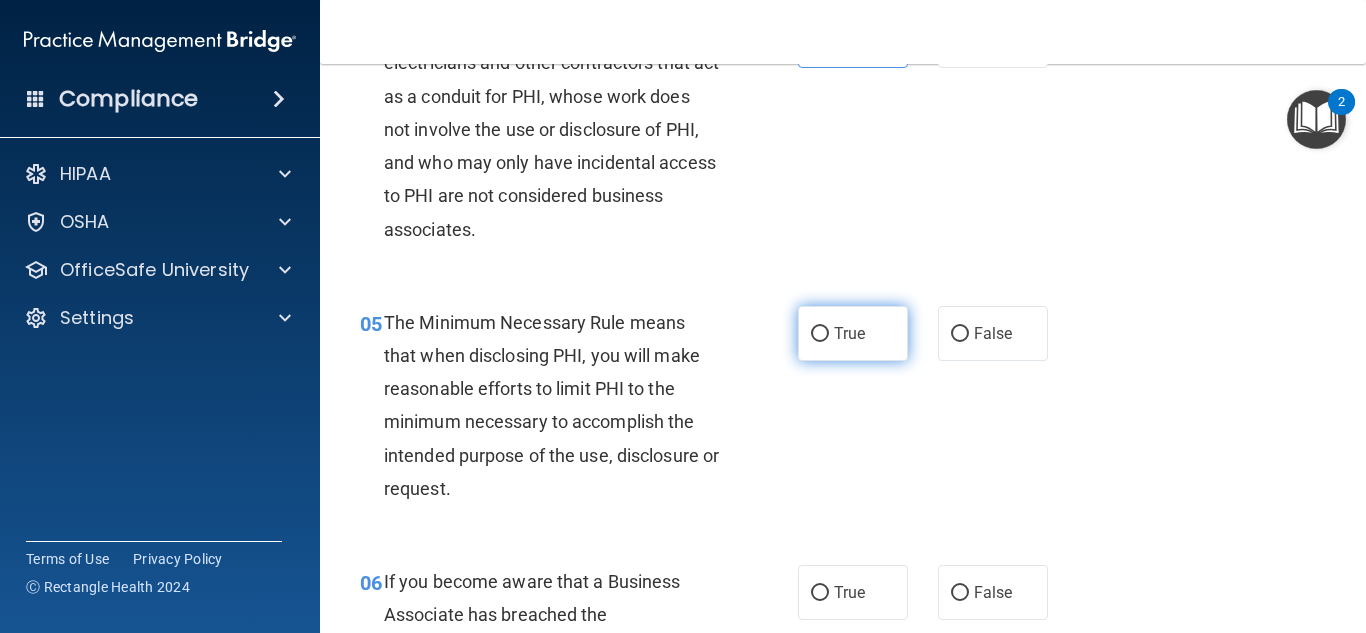 click on "True" at bounding box center [853, 333] 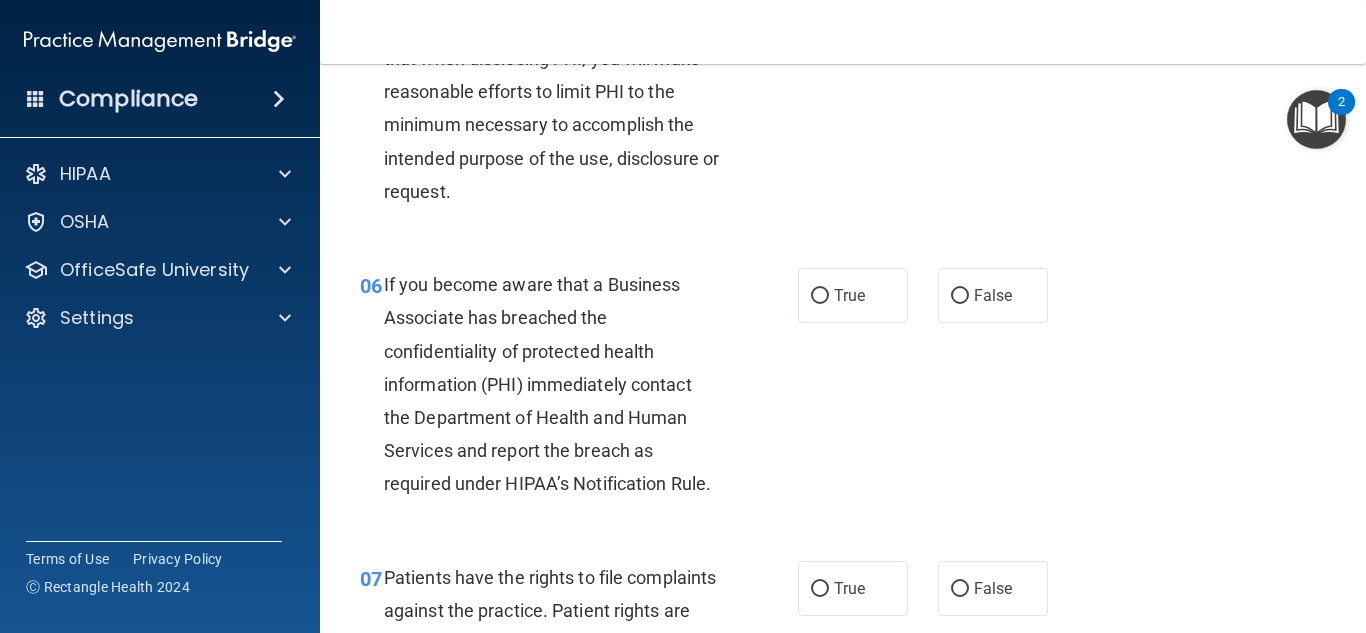scroll, scrollTop: 1055, scrollLeft: 0, axis: vertical 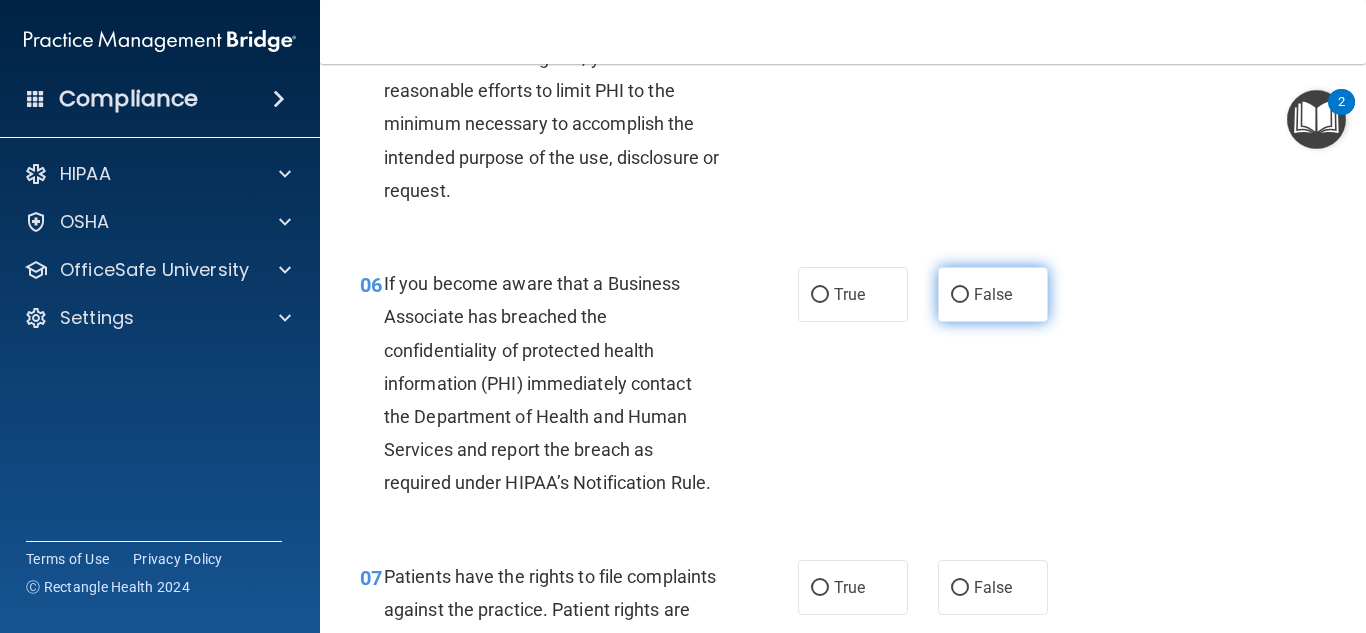 click on "False" at bounding box center (993, 294) 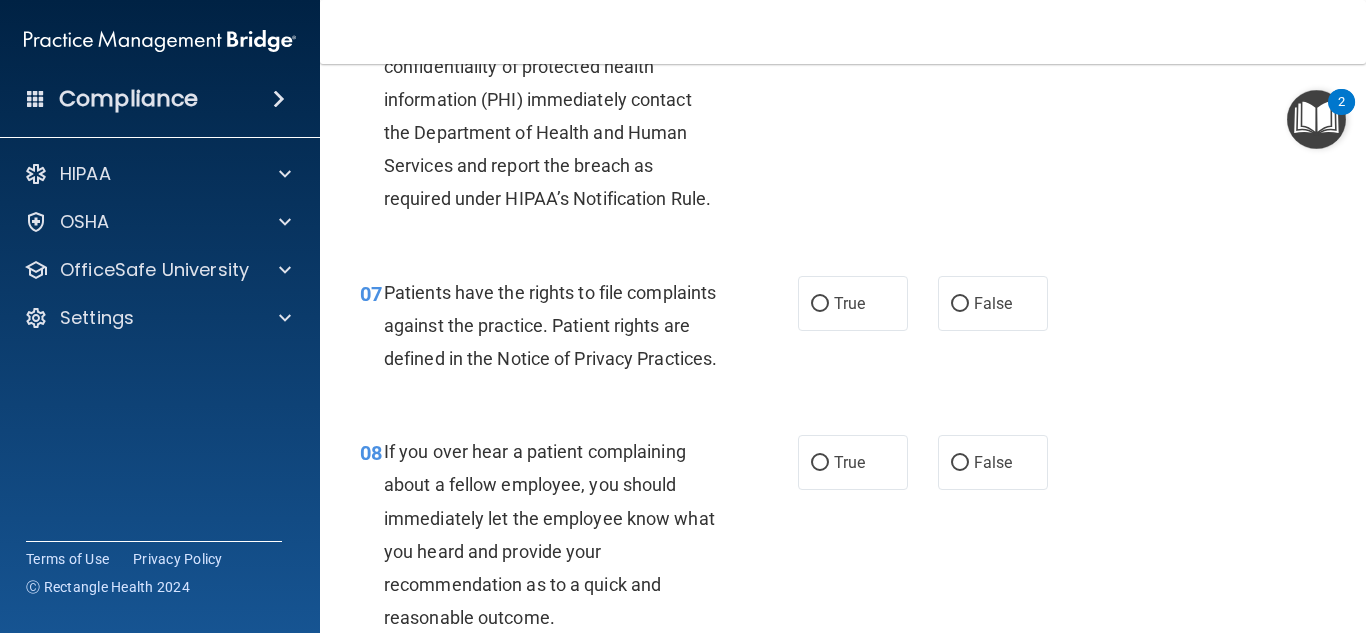 scroll, scrollTop: 1340, scrollLeft: 0, axis: vertical 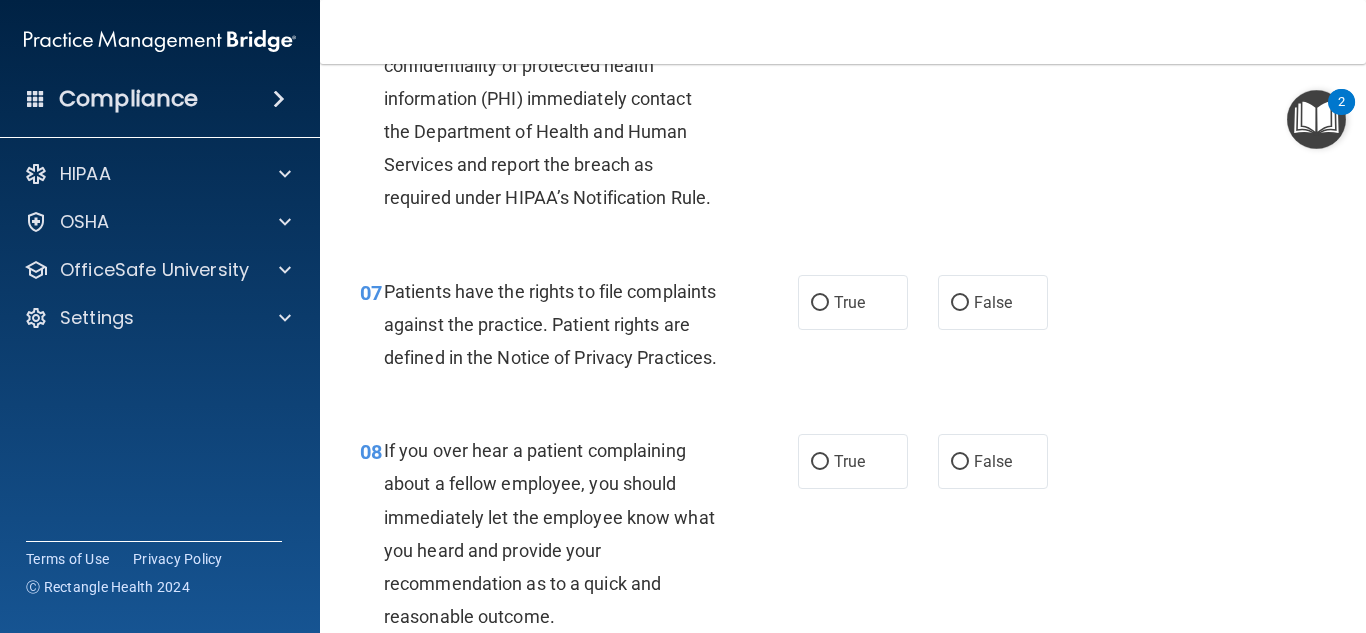 click on "07       Patients have the rights to file complaints against the practice.  Patient rights are defined in the Notice of Privacy Practices.                 True           False" at bounding box center (843, 330) 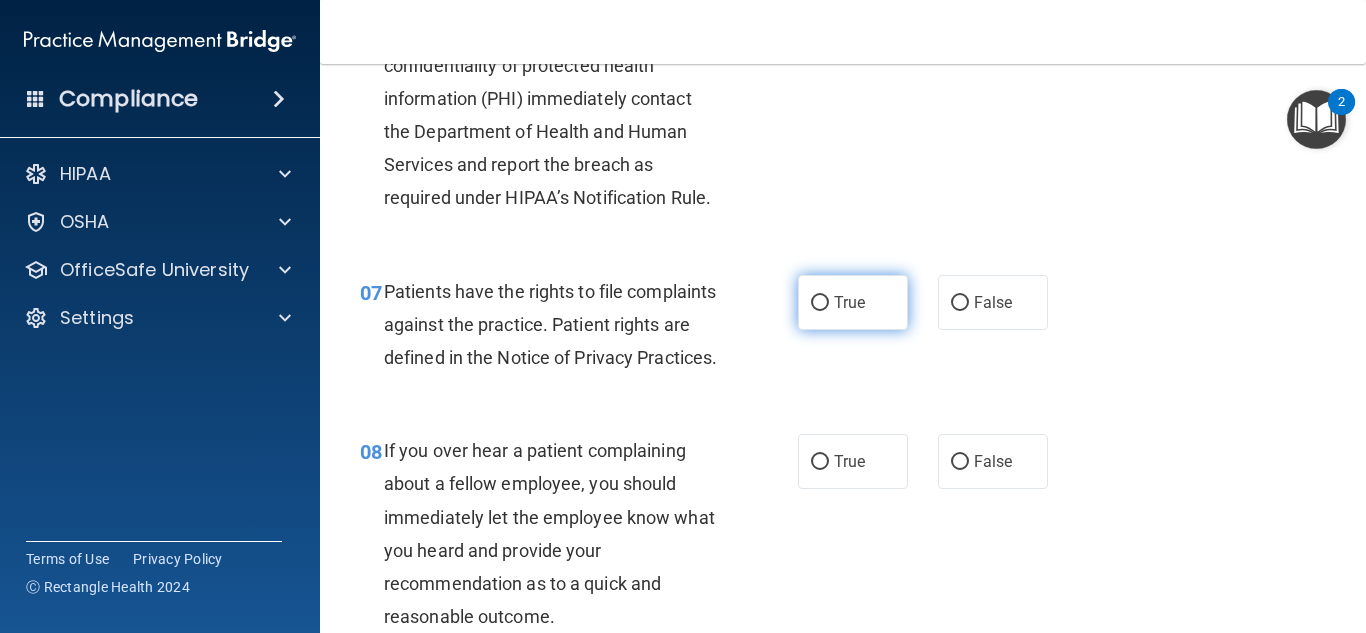 click on "True" at bounding box center [849, 302] 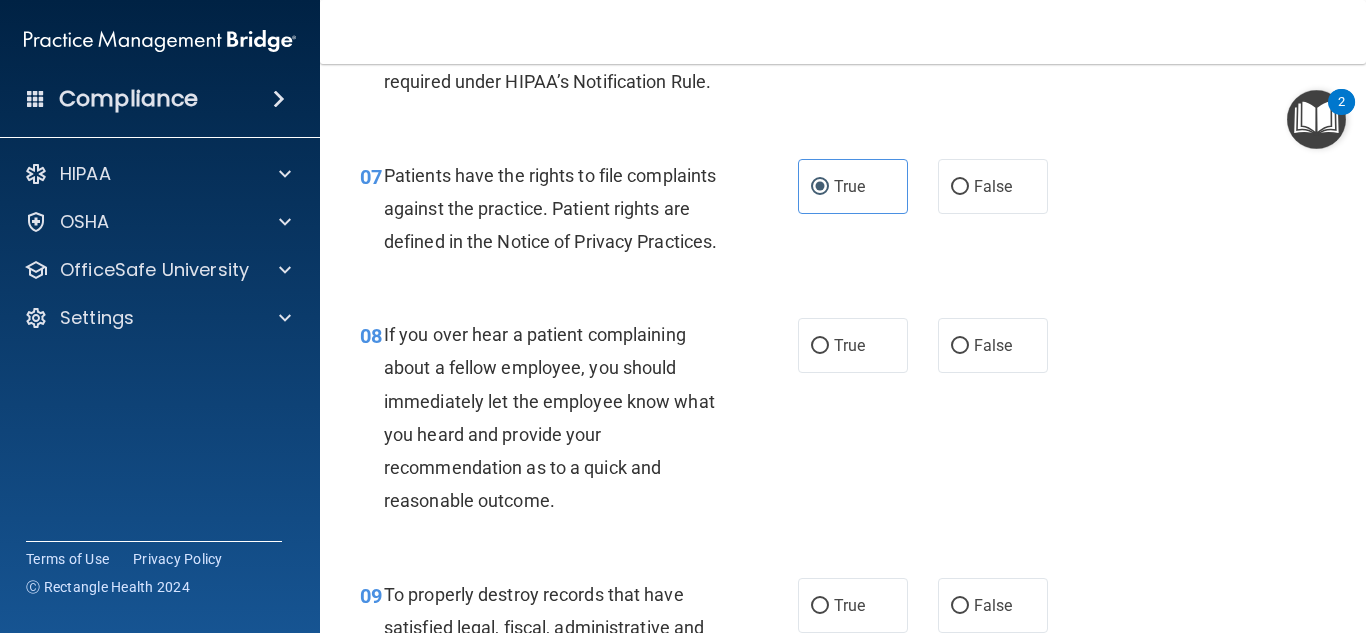 scroll, scrollTop: 1458, scrollLeft: 0, axis: vertical 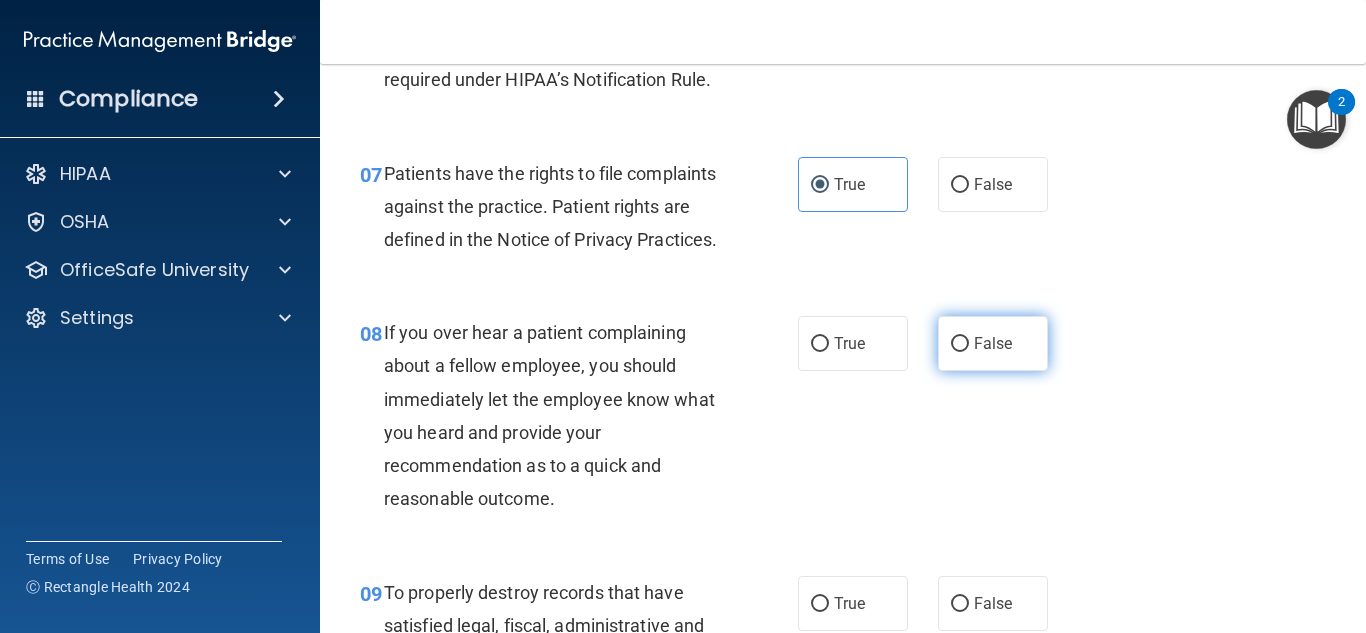 click on "False" at bounding box center (993, 343) 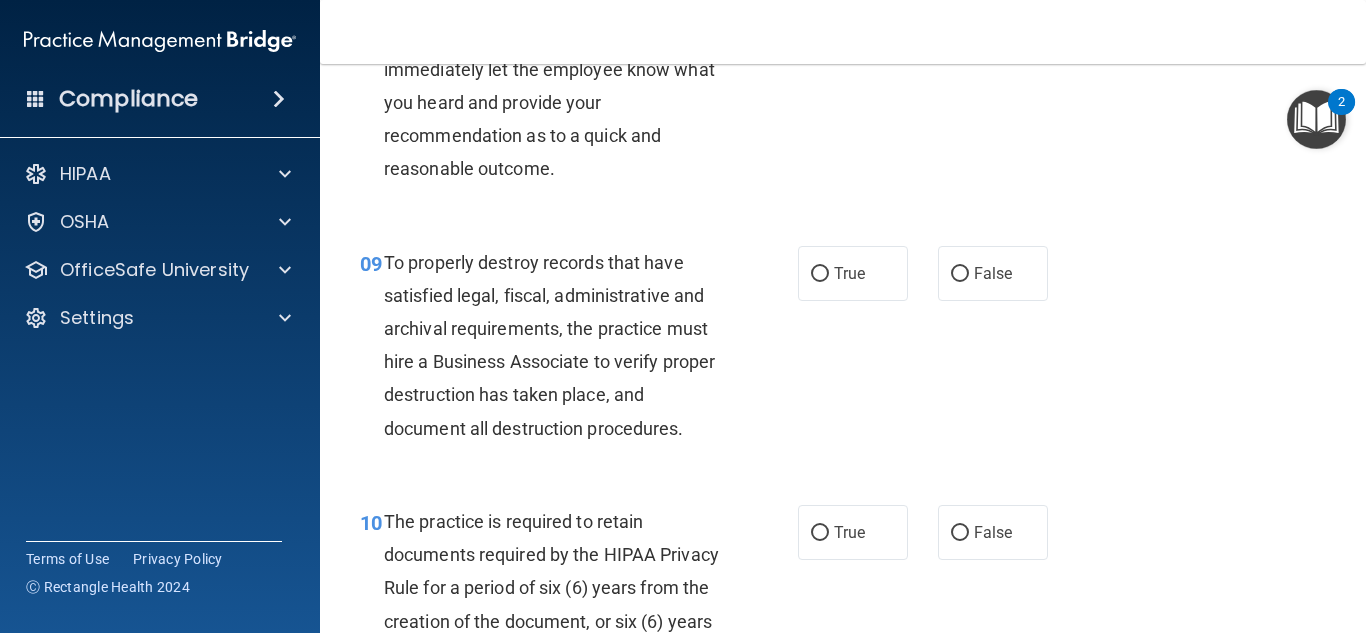 scroll, scrollTop: 1793, scrollLeft: 0, axis: vertical 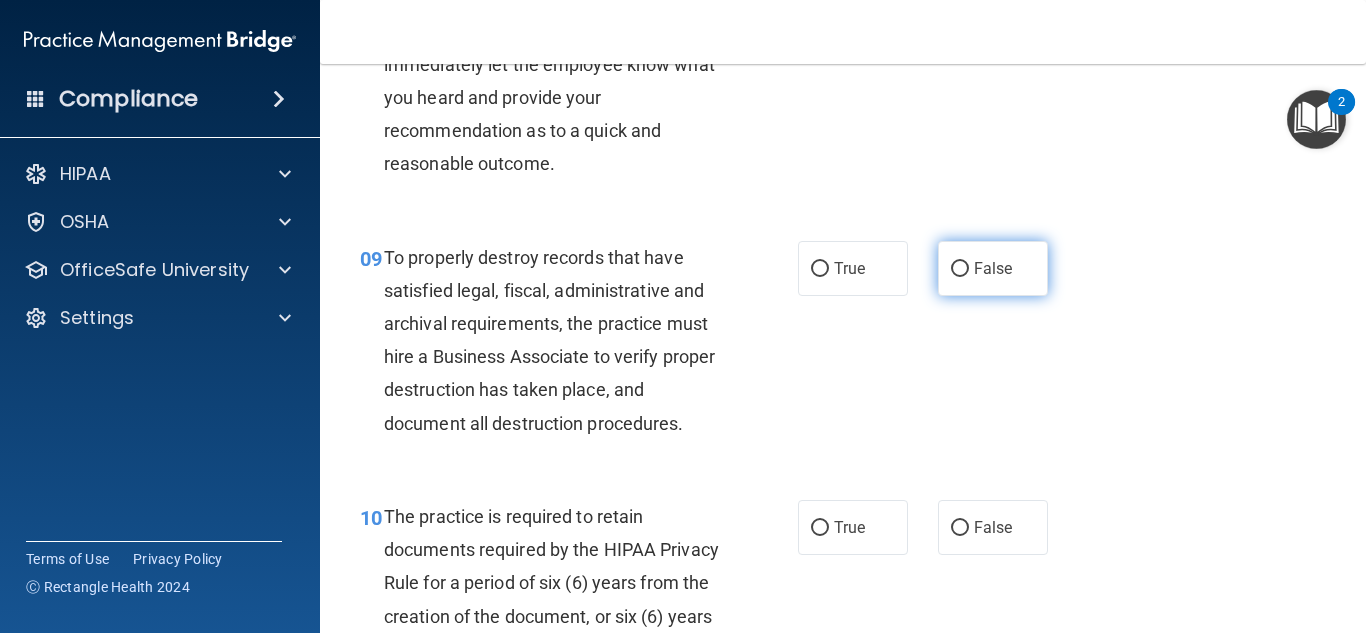 click on "False" at bounding box center [993, 268] 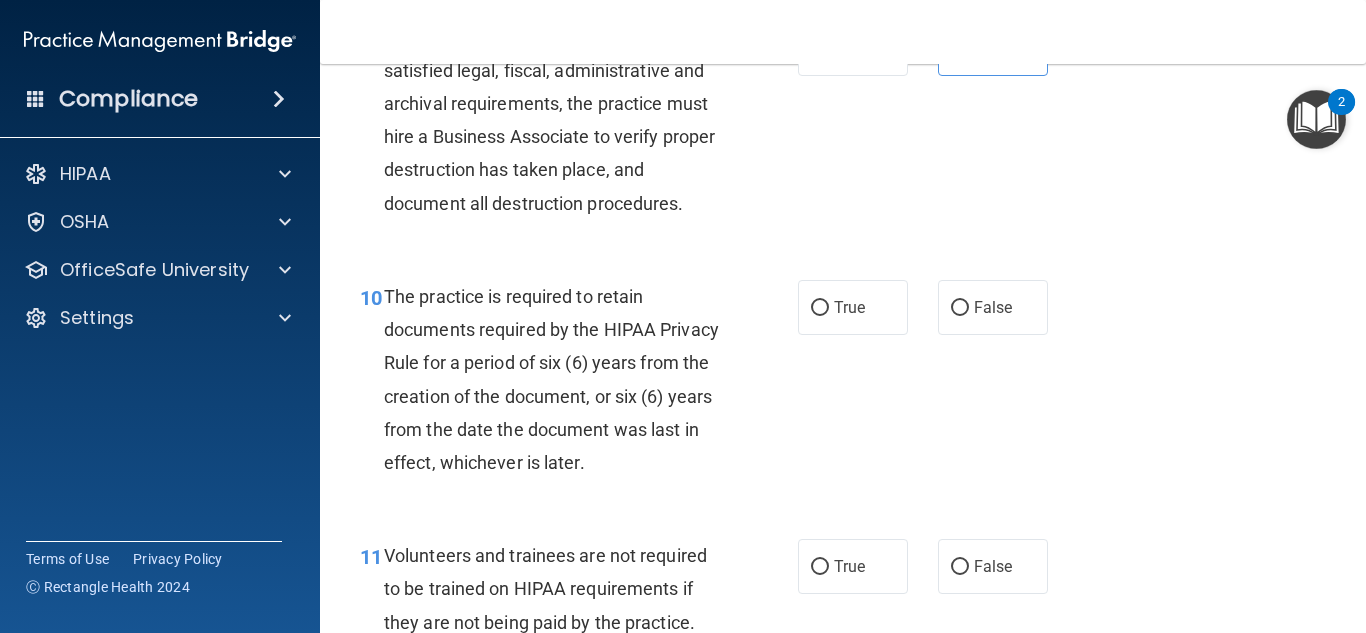 scroll, scrollTop: 2021, scrollLeft: 0, axis: vertical 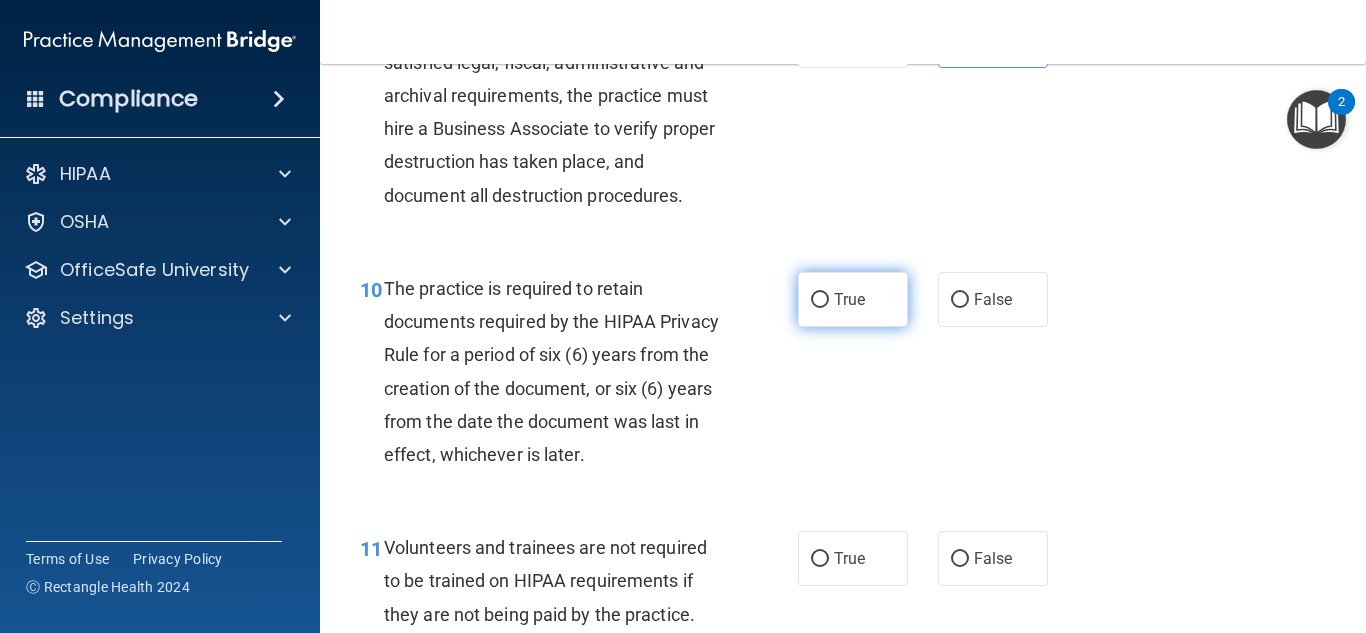 click on "True" at bounding box center [853, 299] 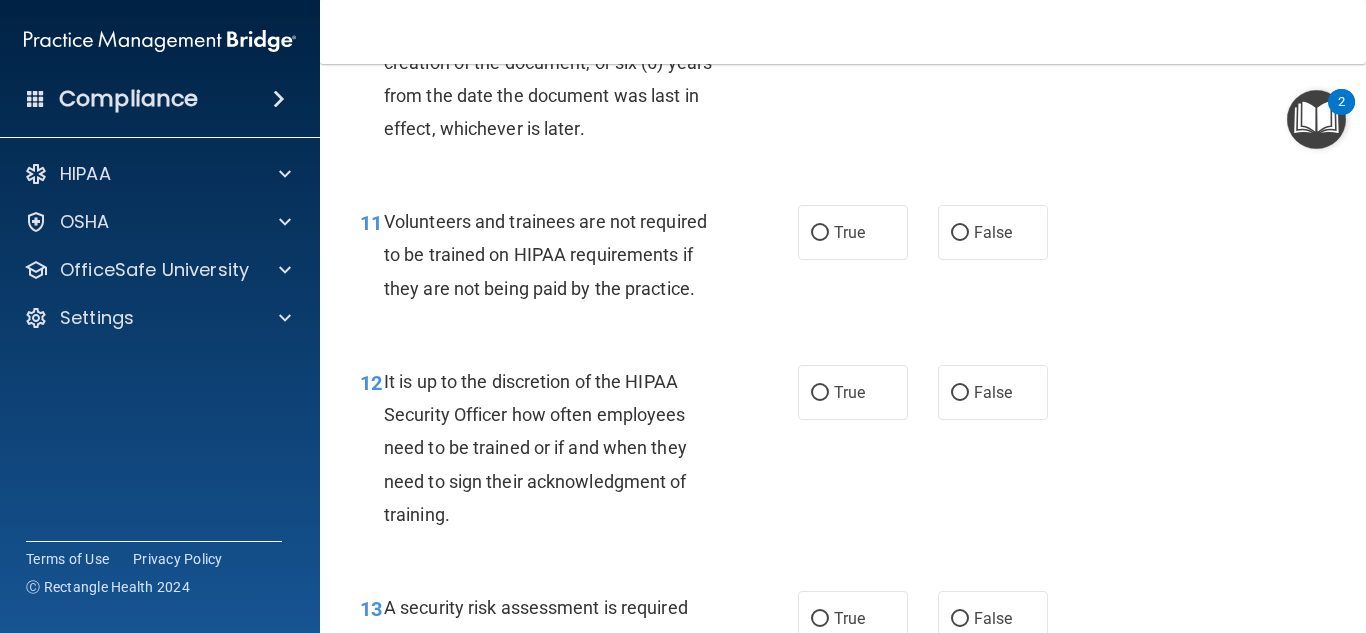 scroll, scrollTop: 2348, scrollLeft: 0, axis: vertical 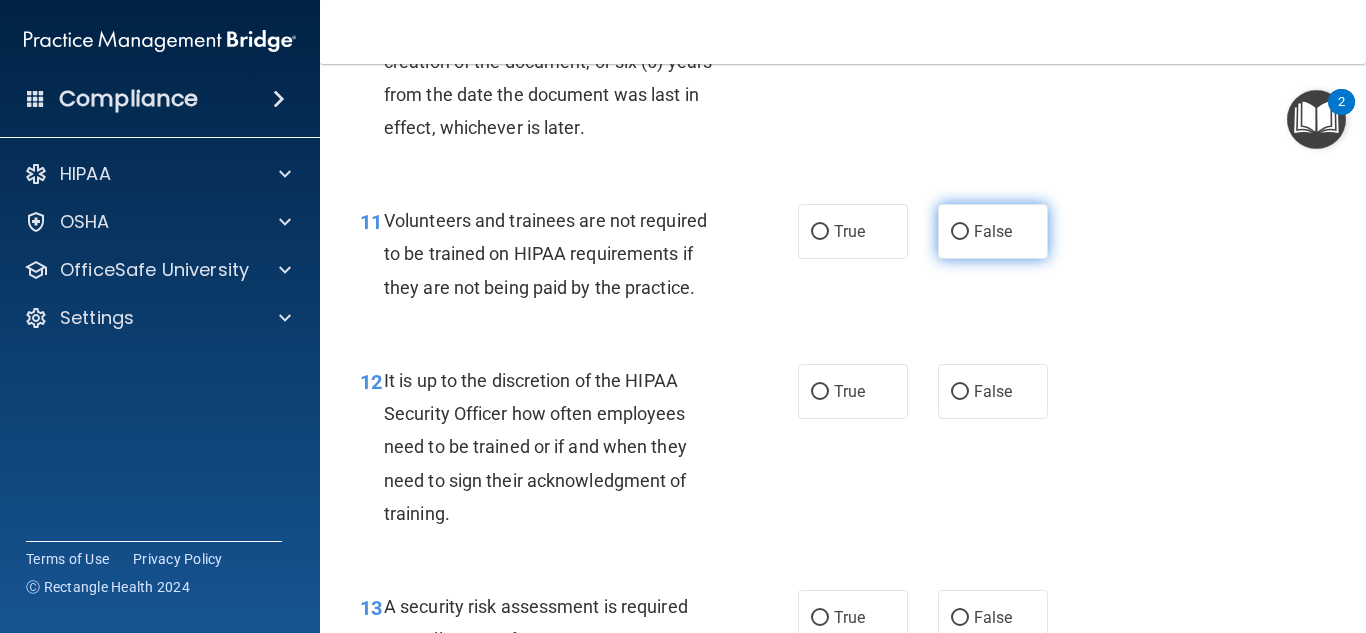 click on "False" at bounding box center (993, 231) 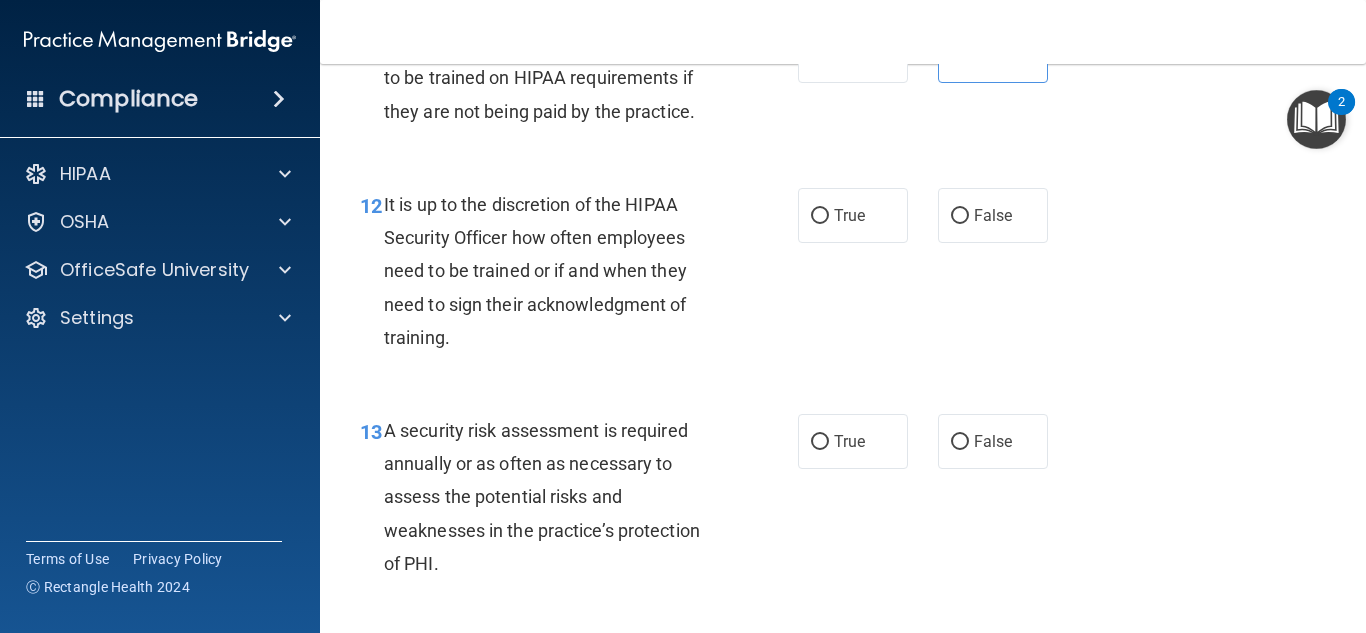 scroll, scrollTop: 2525, scrollLeft: 0, axis: vertical 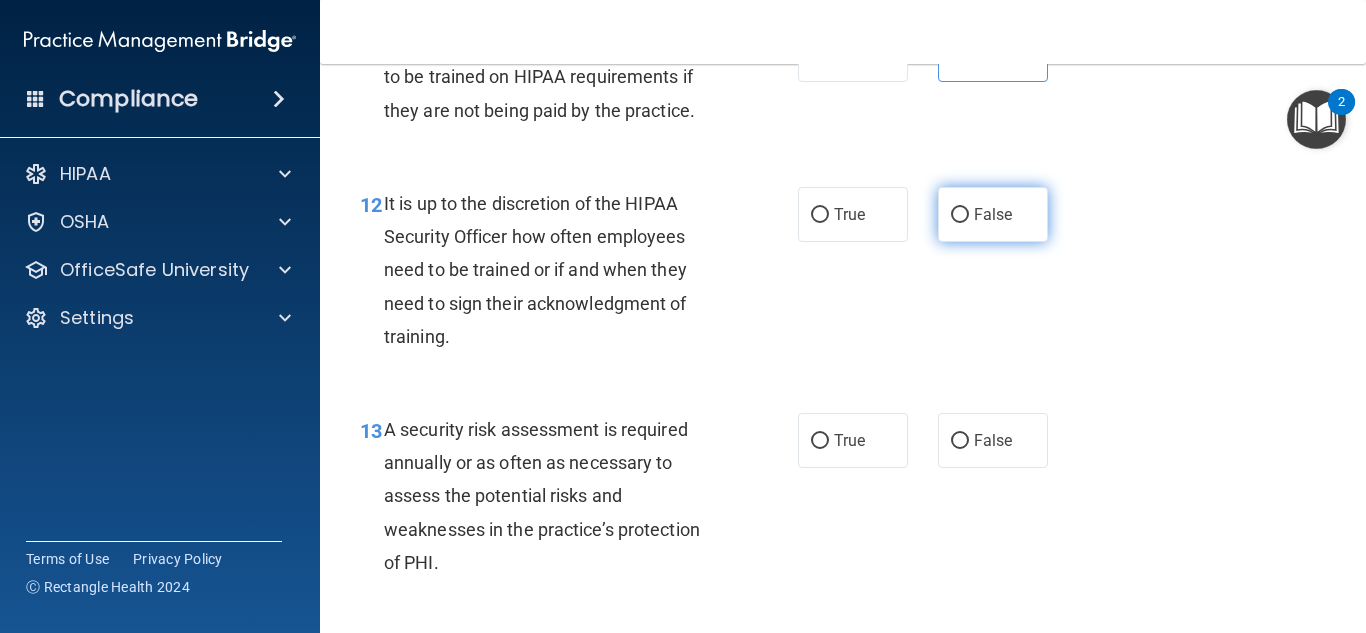click on "False" at bounding box center [993, 214] 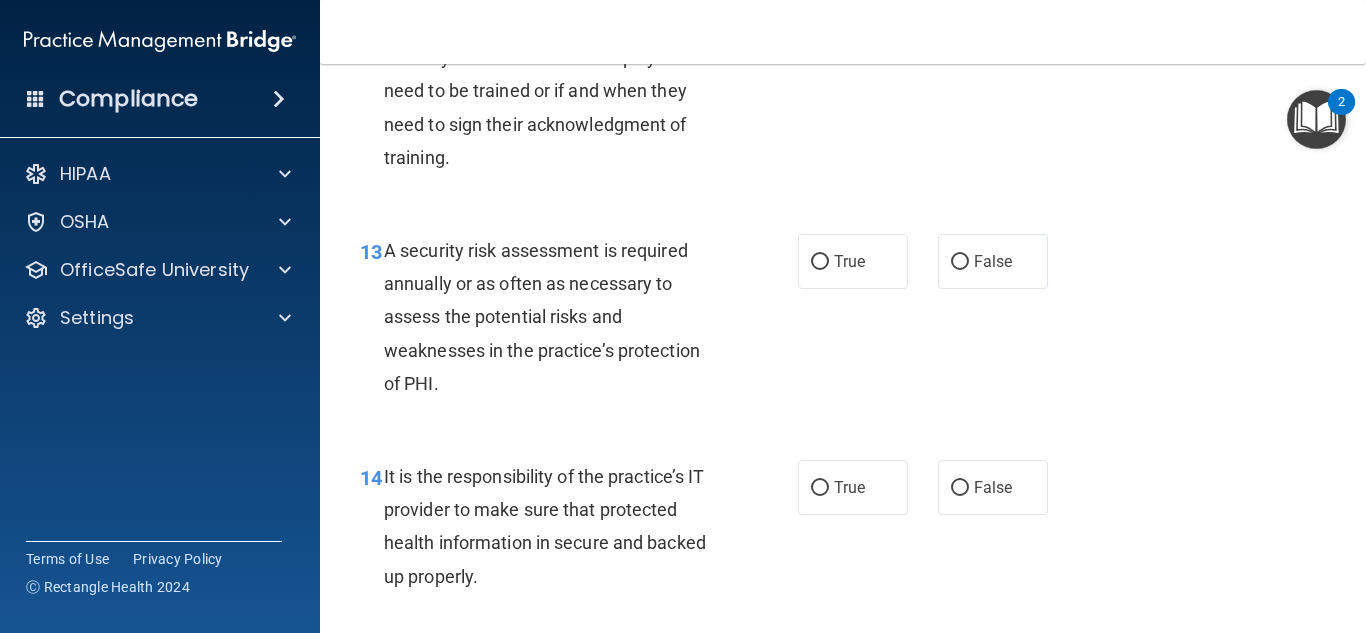 scroll, scrollTop: 2705, scrollLeft: 0, axis: vertical 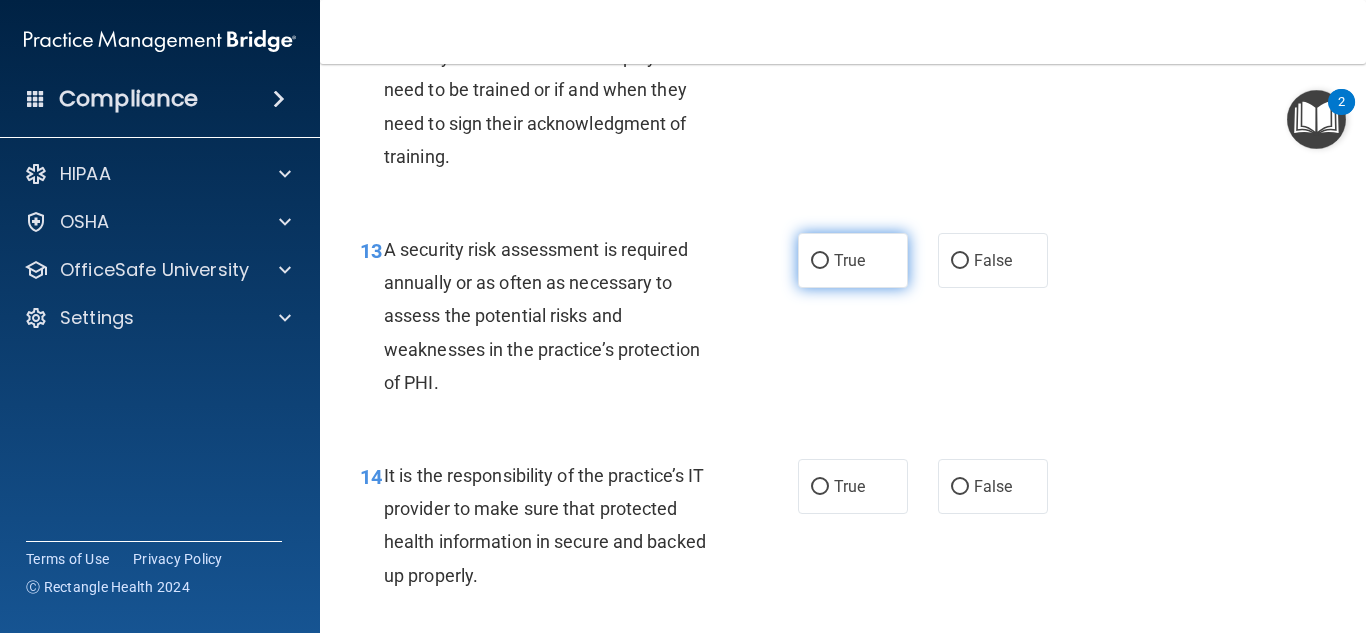 click on "True" at bounding box center (849, 260) 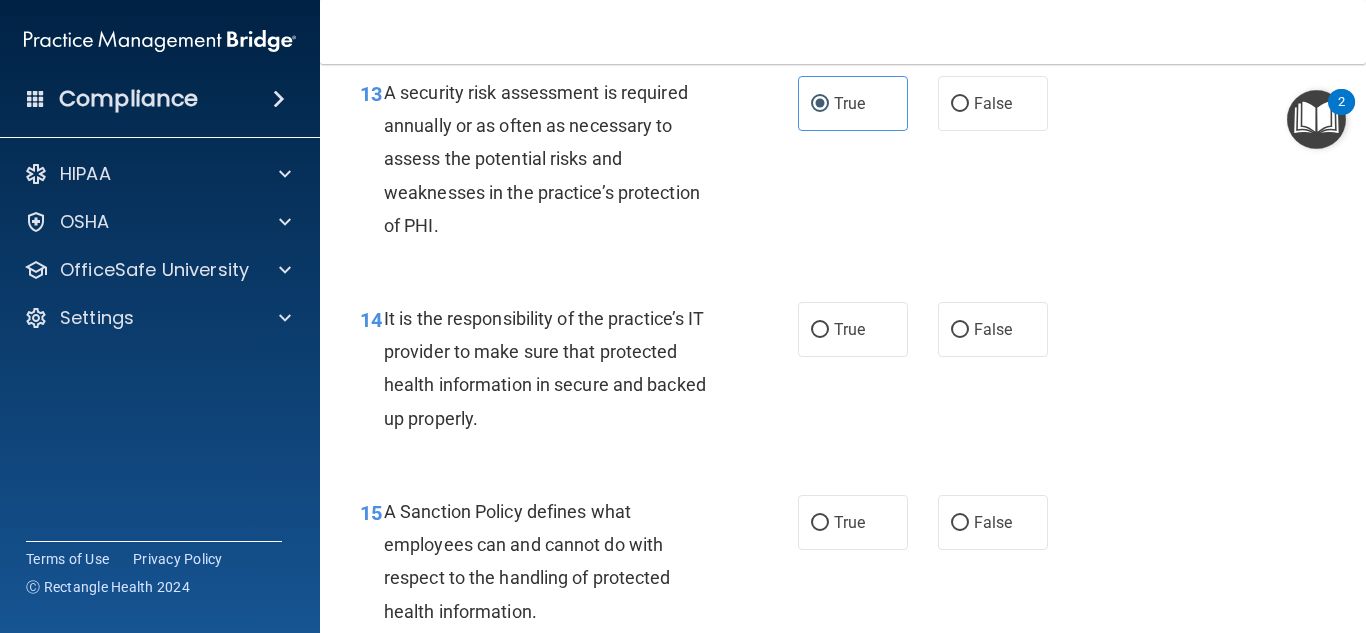 scroll, scrollTop: 2863, scrollLeft: 0, axis: vertical 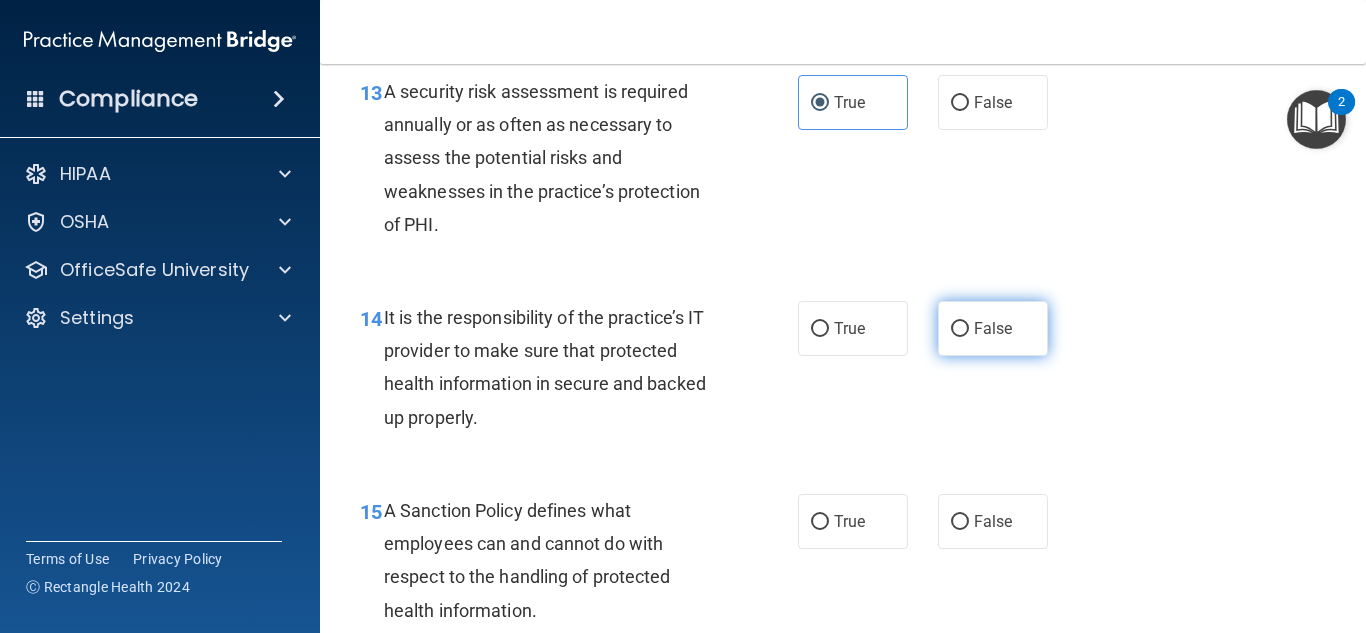 click on "False" at bounding box center (993, 328) 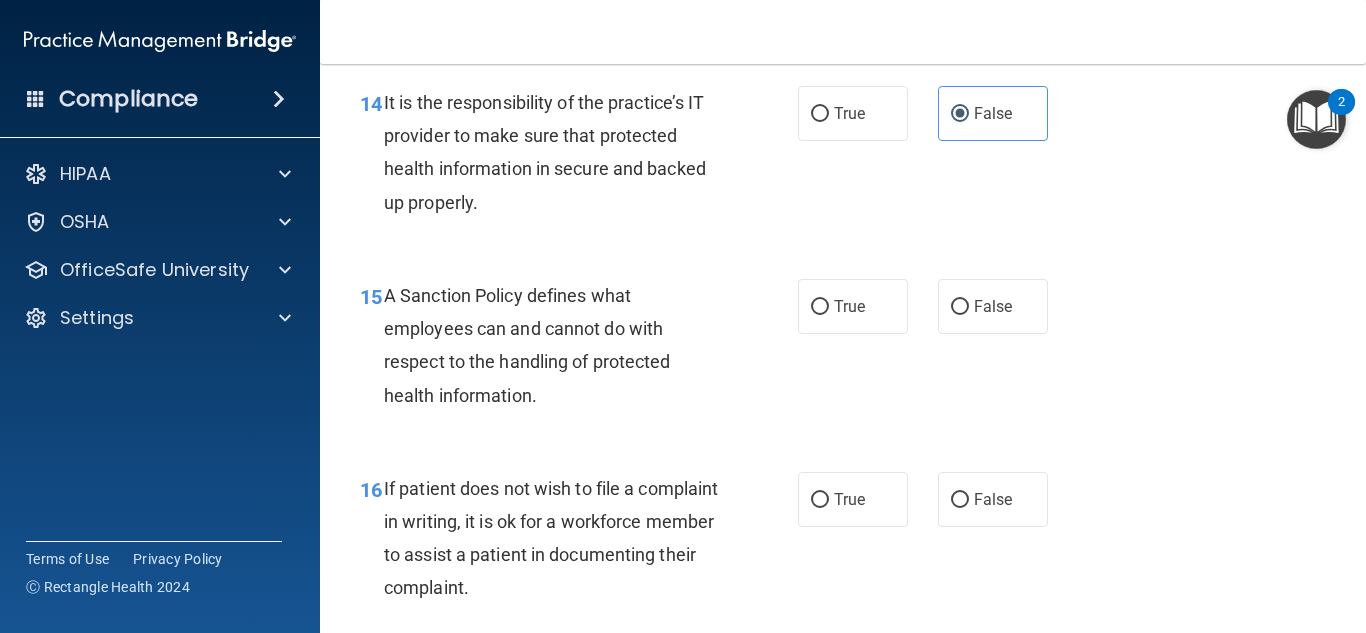 scroll, scrollTop: 3079, scrollLeft: 0, axis: vertical 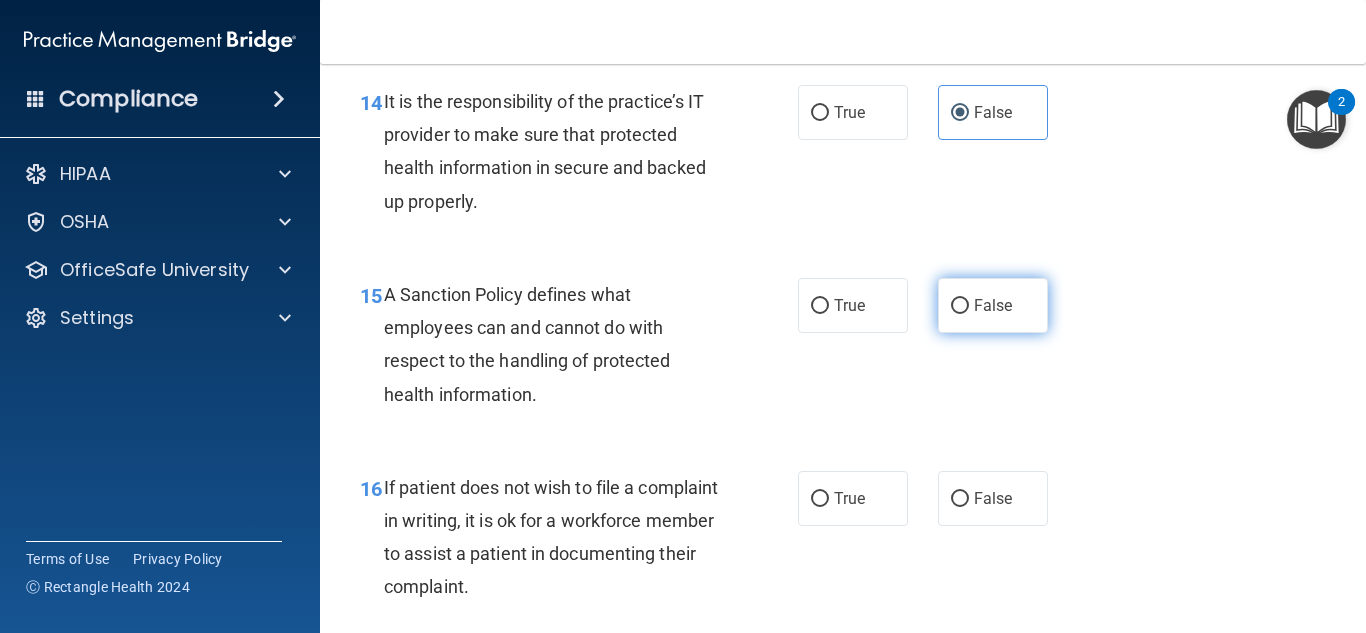 click on "False" at bounding box center [993, 305] 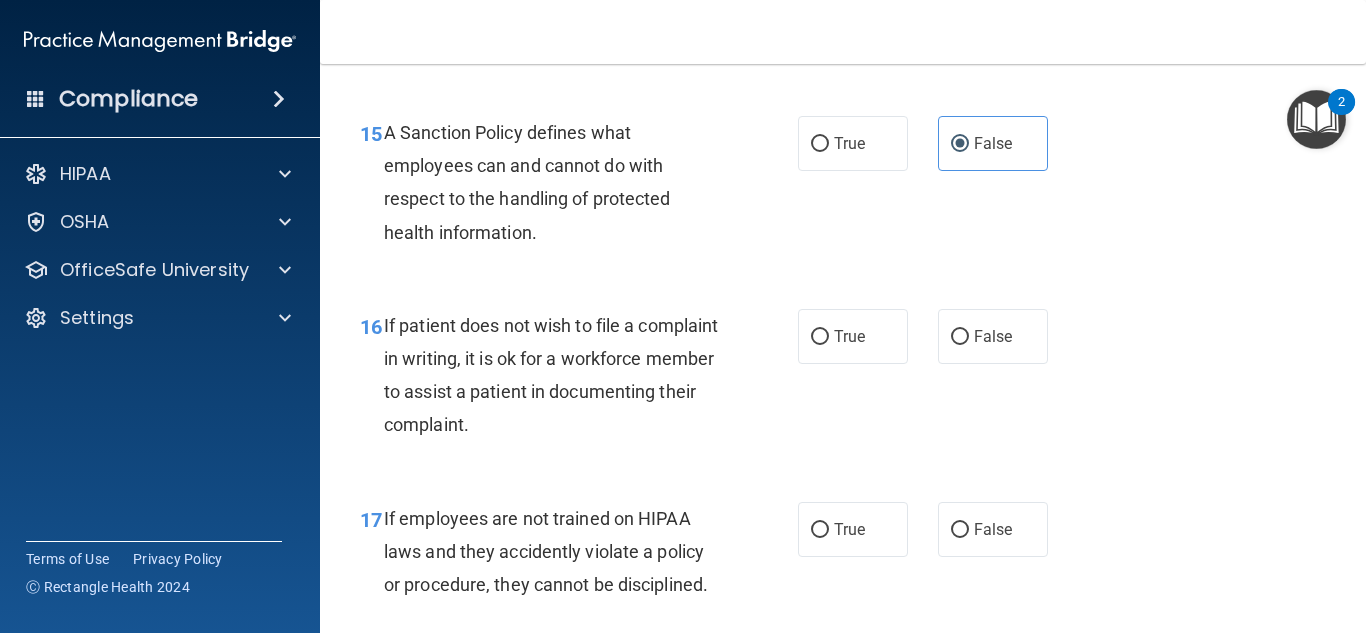 scroll, scrollTop: 3242, scrollLeft: 0, axis: vertical 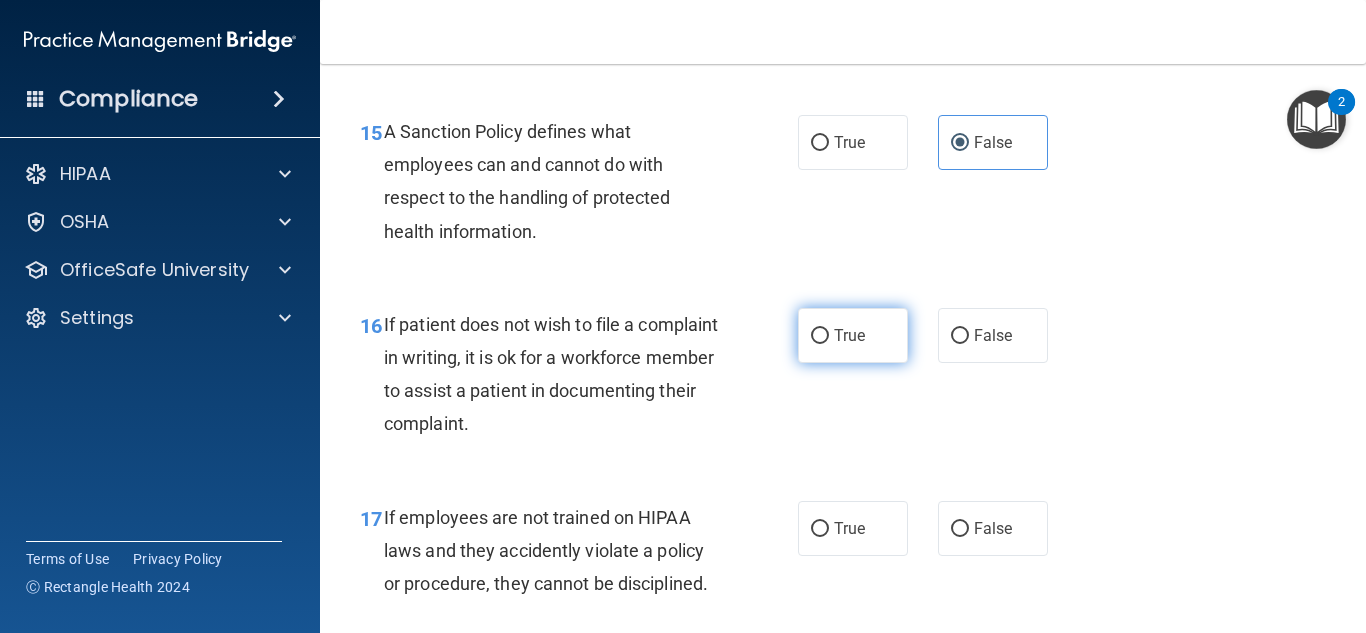 click on "True" at bounding box center (853, 335) 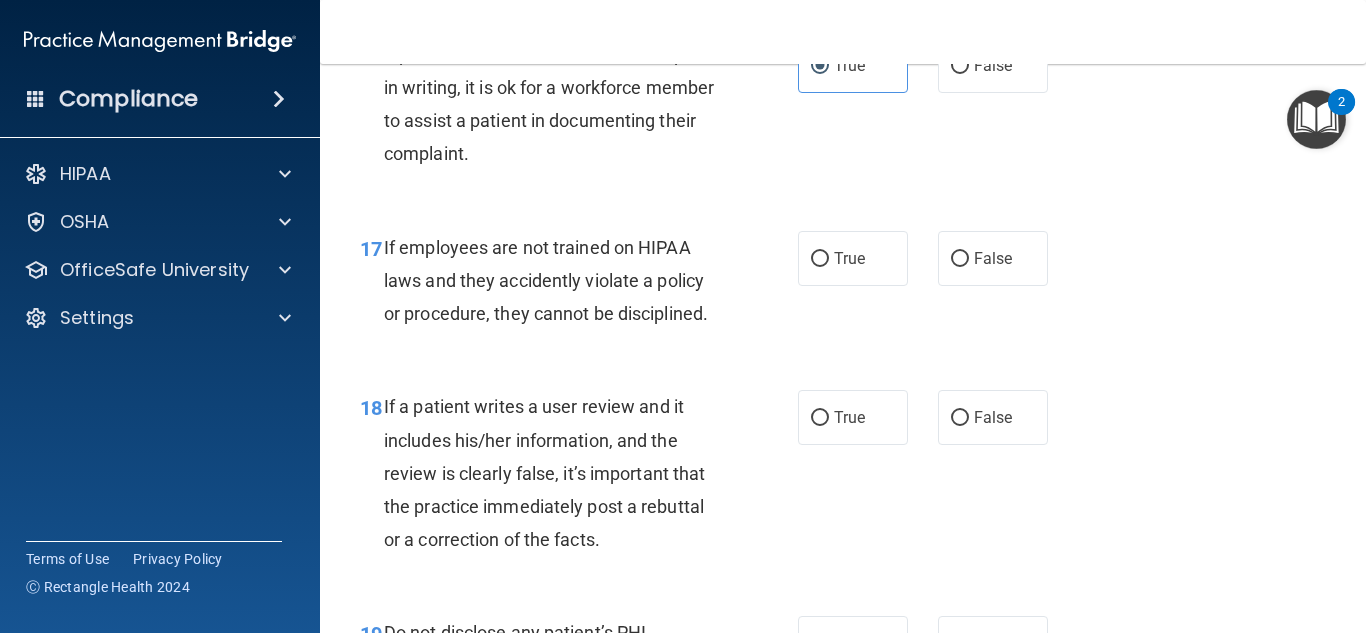scroll, scrollTop: 3513, scrollLeft: 0, axis: vertical 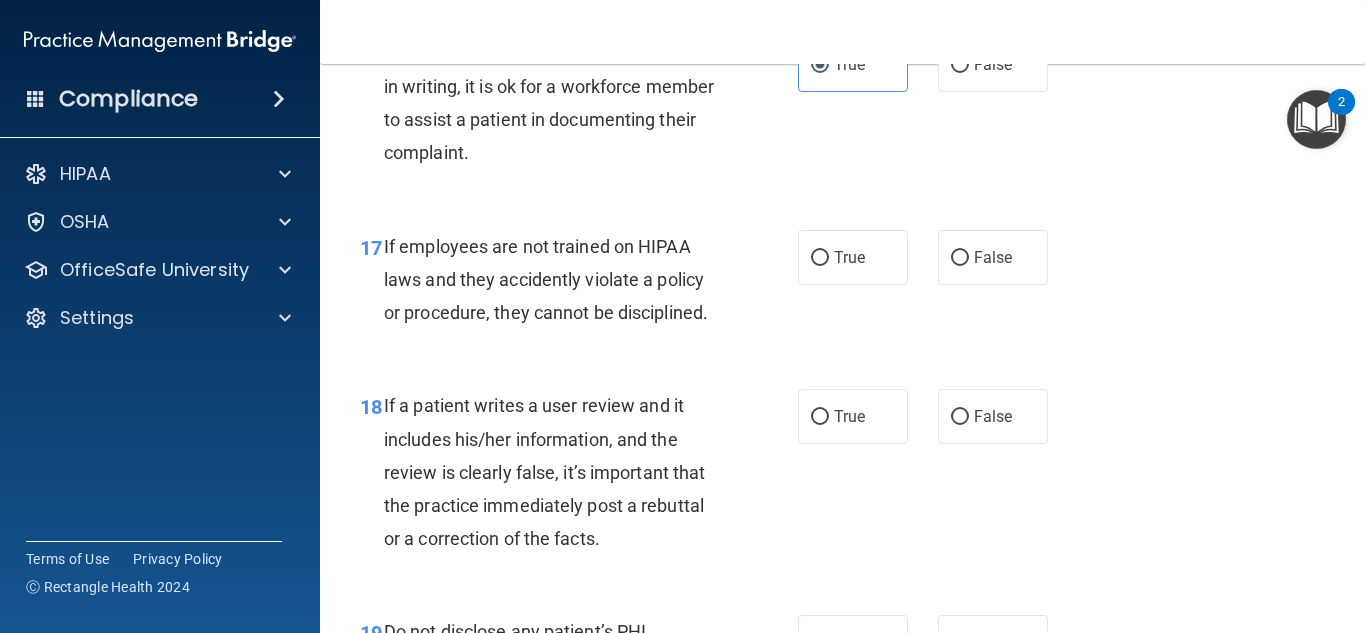 click on "17       If employees are not trained on HIPAA laws and they accidently violate a policy or procedure, they cannot be disciplined.                 True           False" at bounding box center (843, 285) 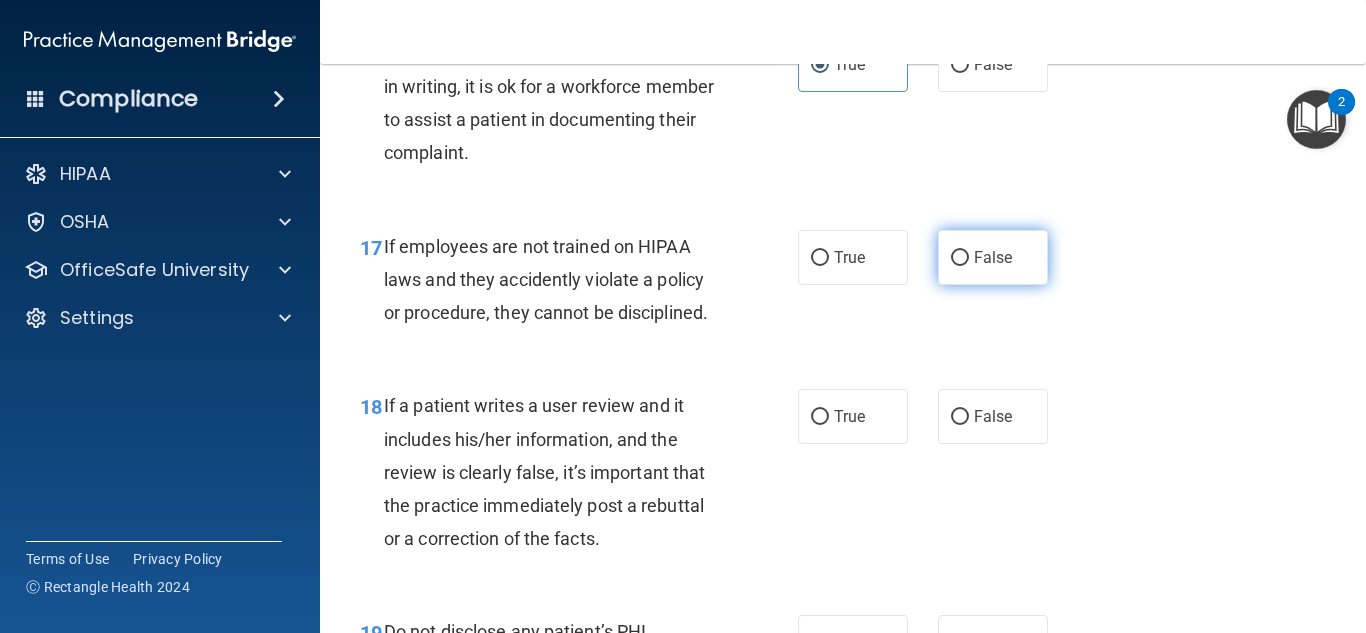 click on "False" at bounding box center [993, 257] 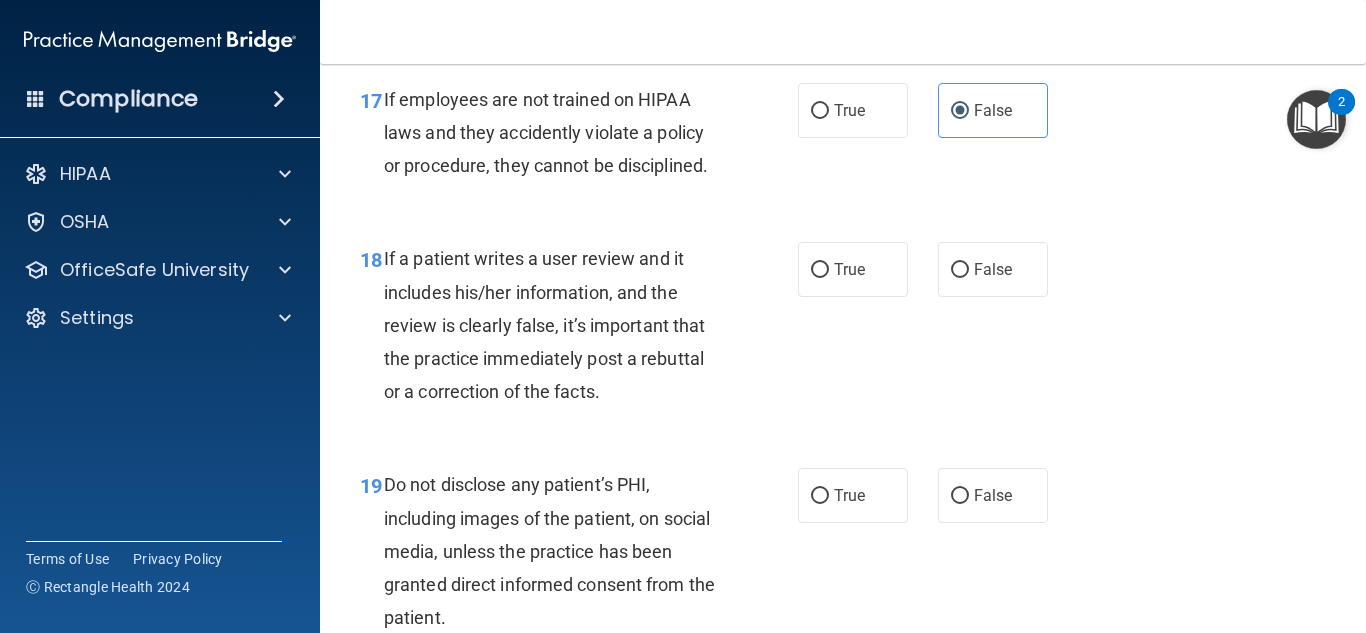 scroll, scrollTop: 3661, scrollLeft: 0, axis: vertical 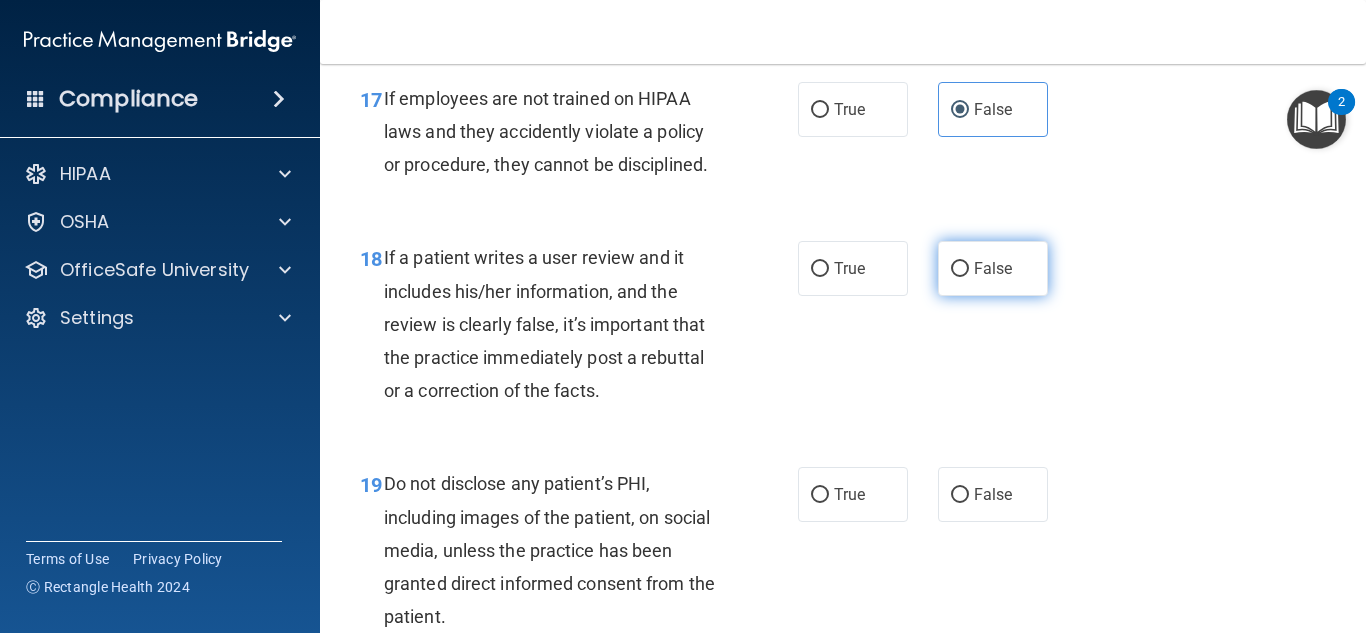 click on "False" at bounding box center (993, 268) 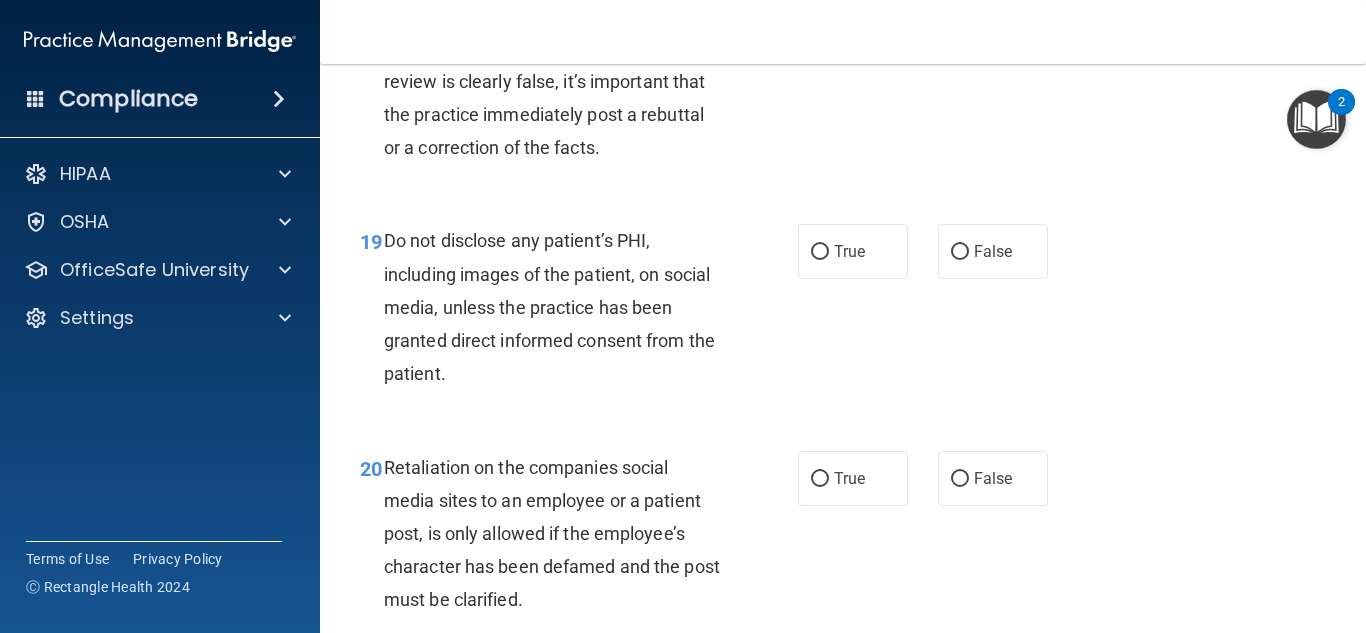 scroll, scrollTop: 3905, scrollLeft: 0, axis: vertical 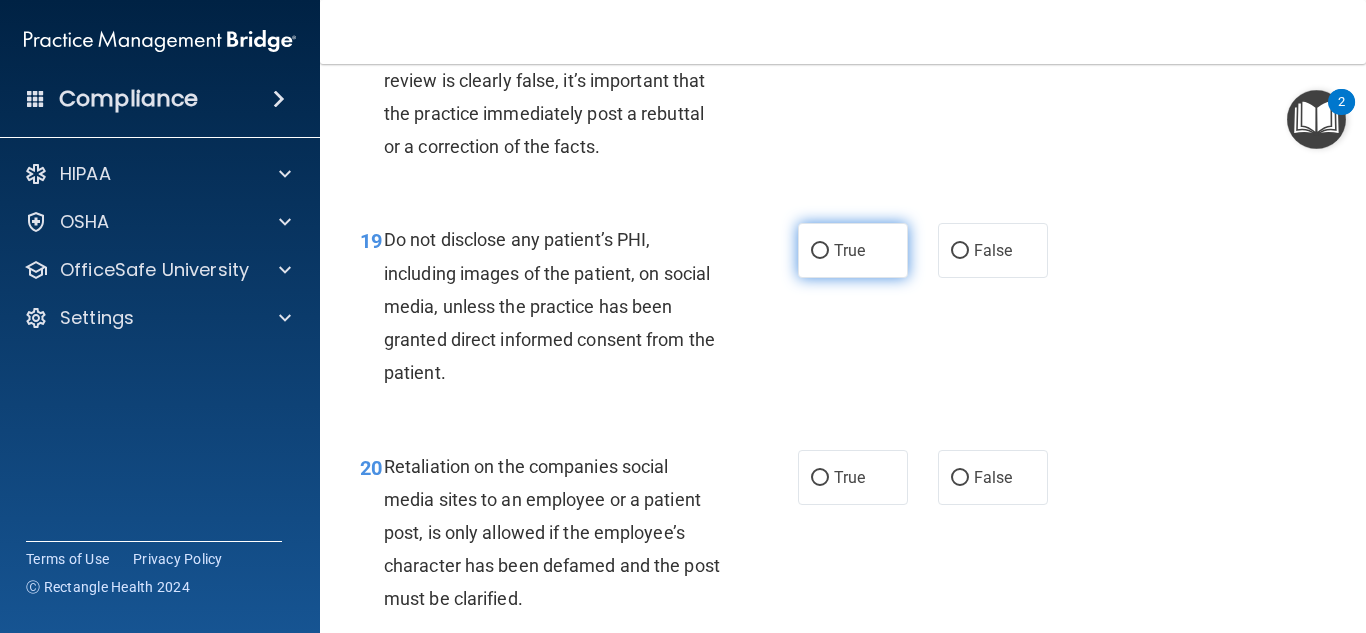 click on "True" at bounding box center (820, 251) 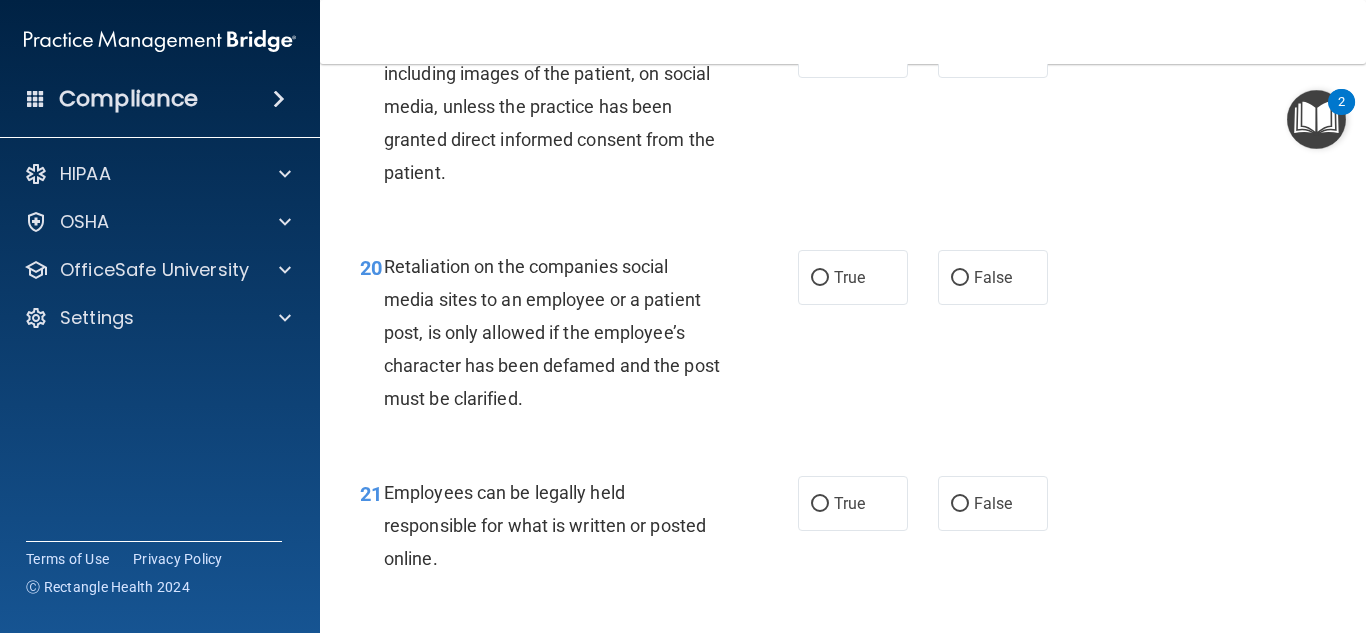 scroll, scrollTop: 4129, scrollLeft: 0, axis: vertical 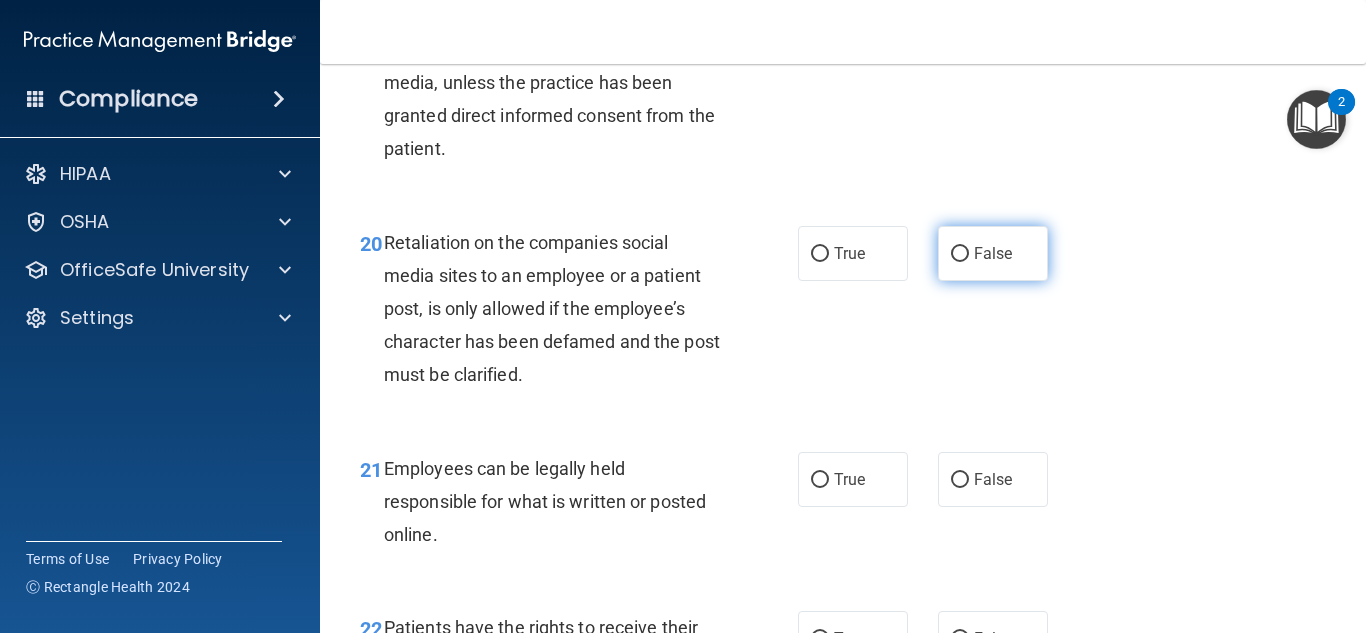 click on "False" at bounding box center [993, 253] 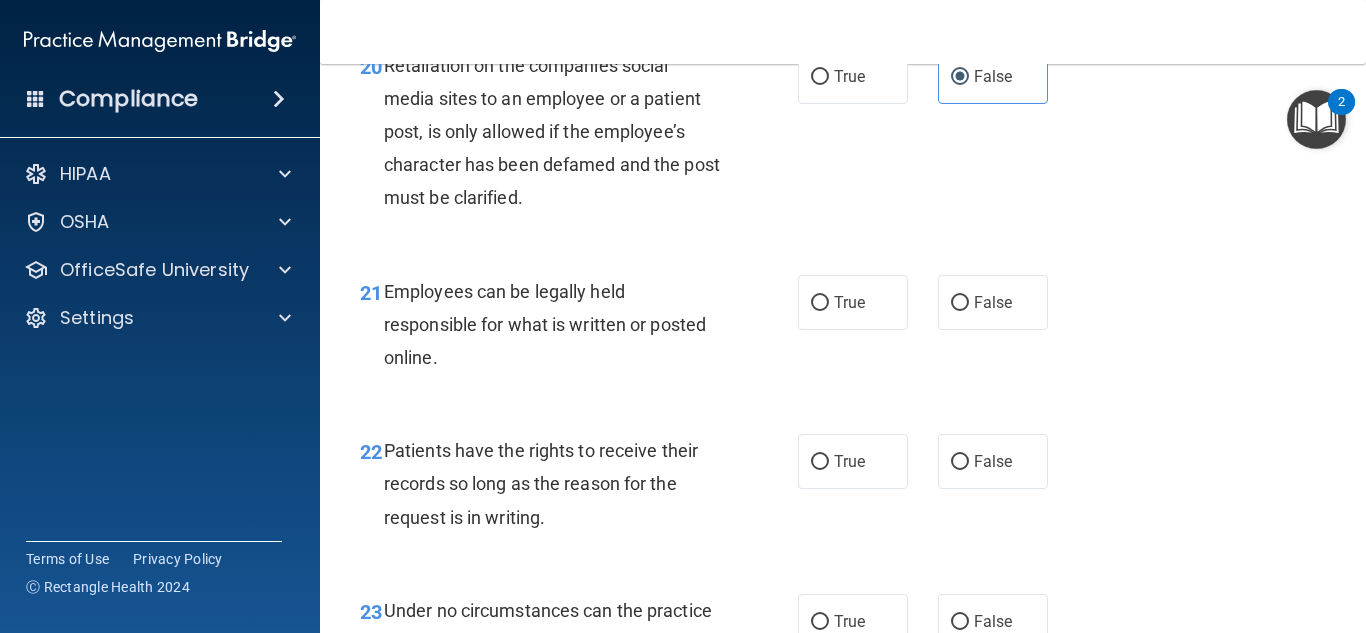 scroll, scrollTop: 4307, scrollLeft: 0, axis: vertical 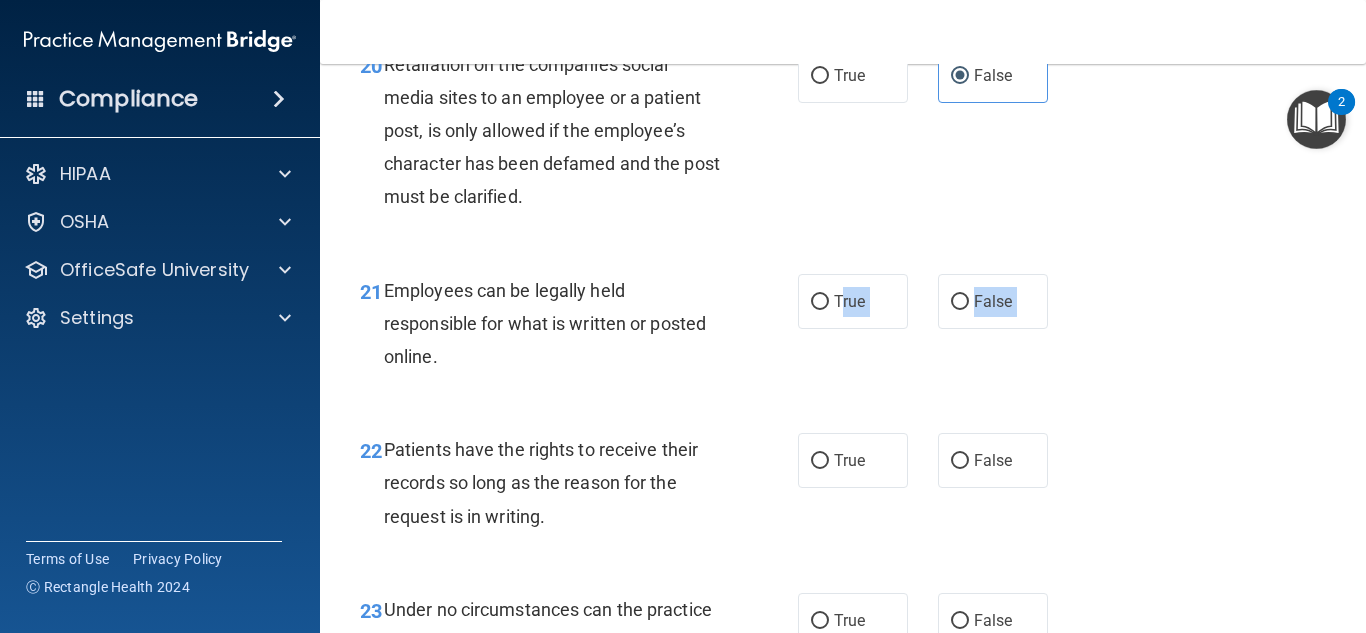 drag, startPoint x: 831, startPoint y: 339, endPoint x: 1140, endPoint y: 447, distance: 327.3301 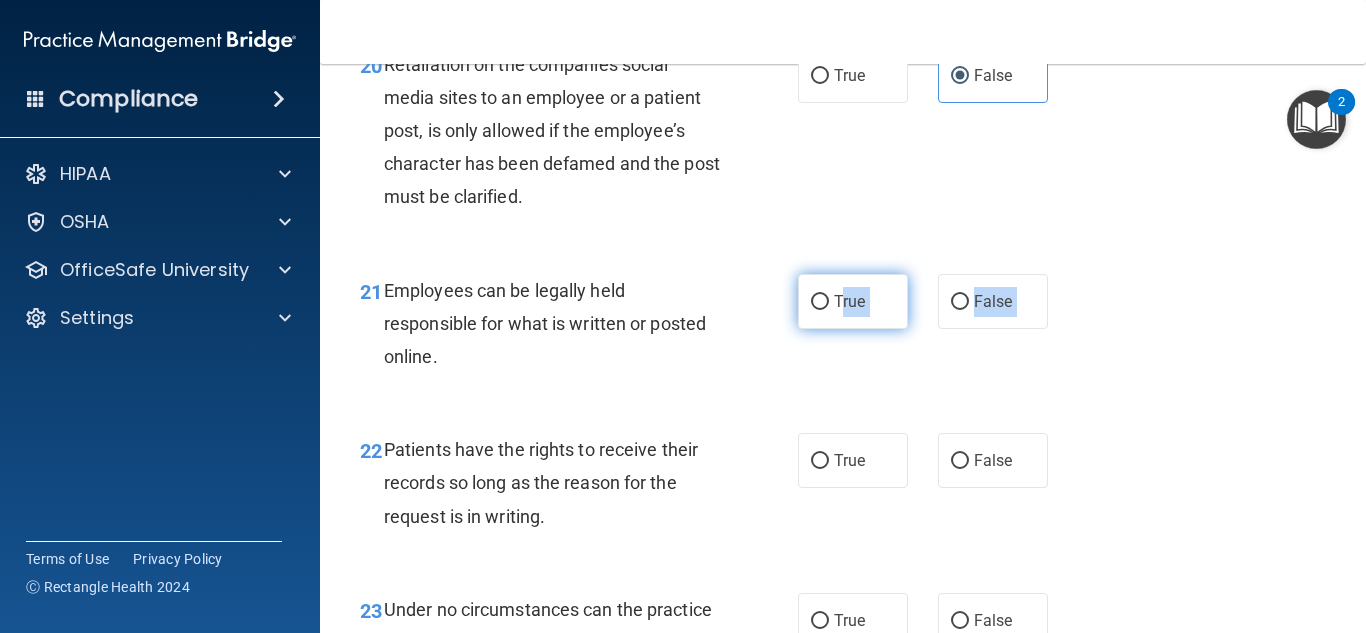 click on "True" at bounding box center [849, 301] 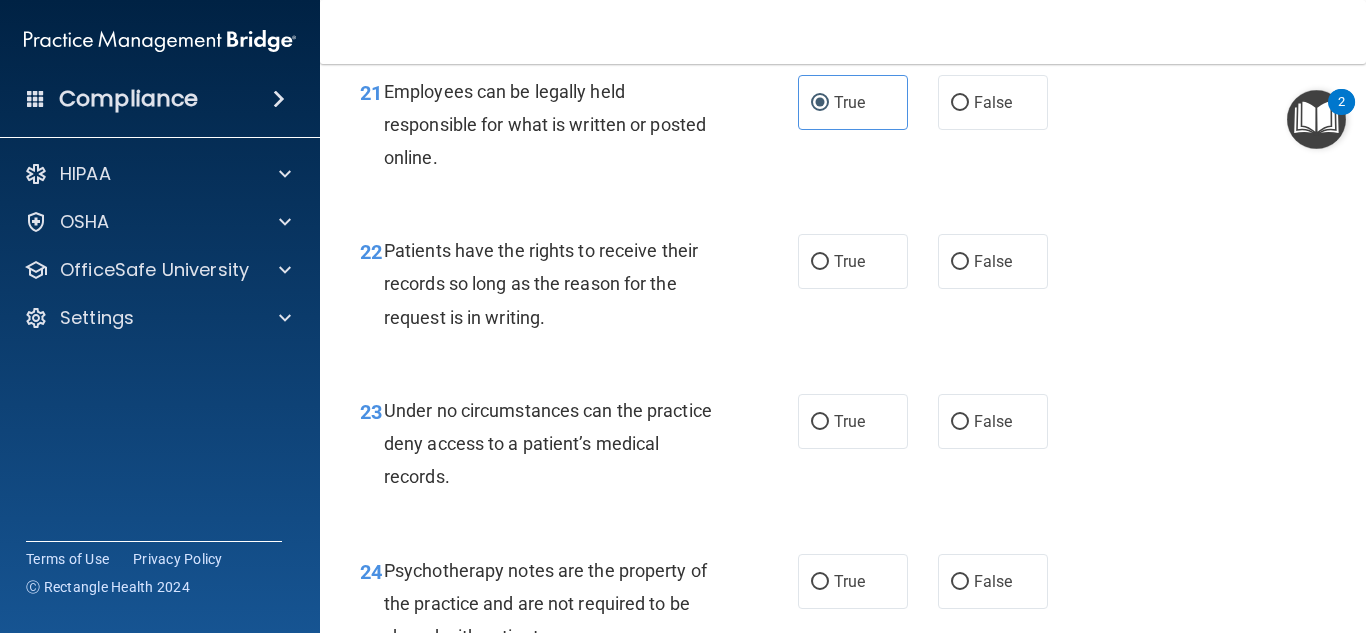 scroll, scrollTop: 4508, scrollLeft: 0, axis: vertical 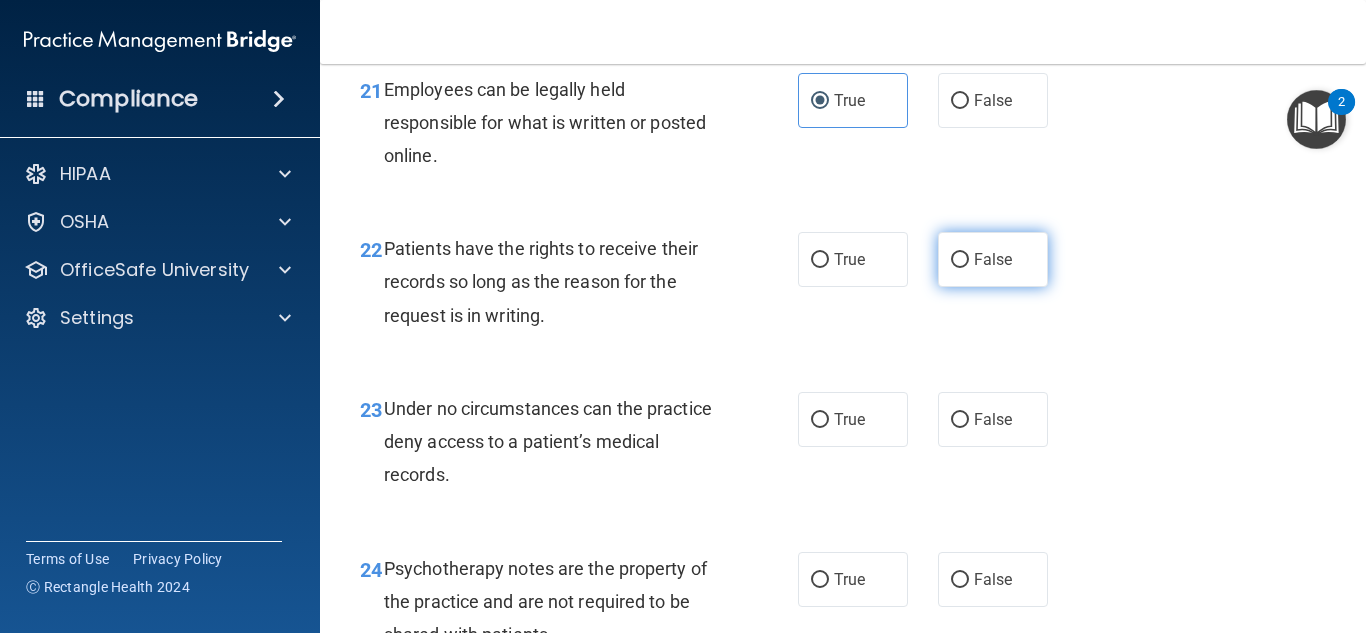 click on "False" at bounding box center (993, 259) 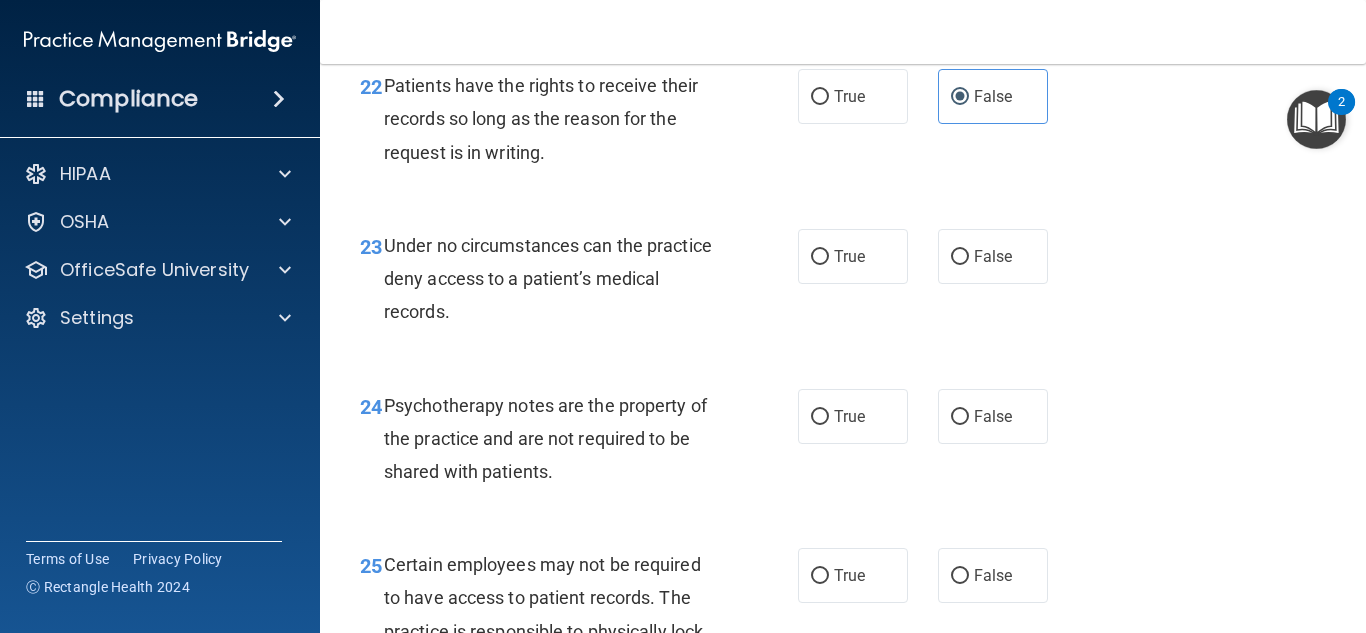 scroll, scrollTop: 4672, scrollLeft: 0, axis: vertical 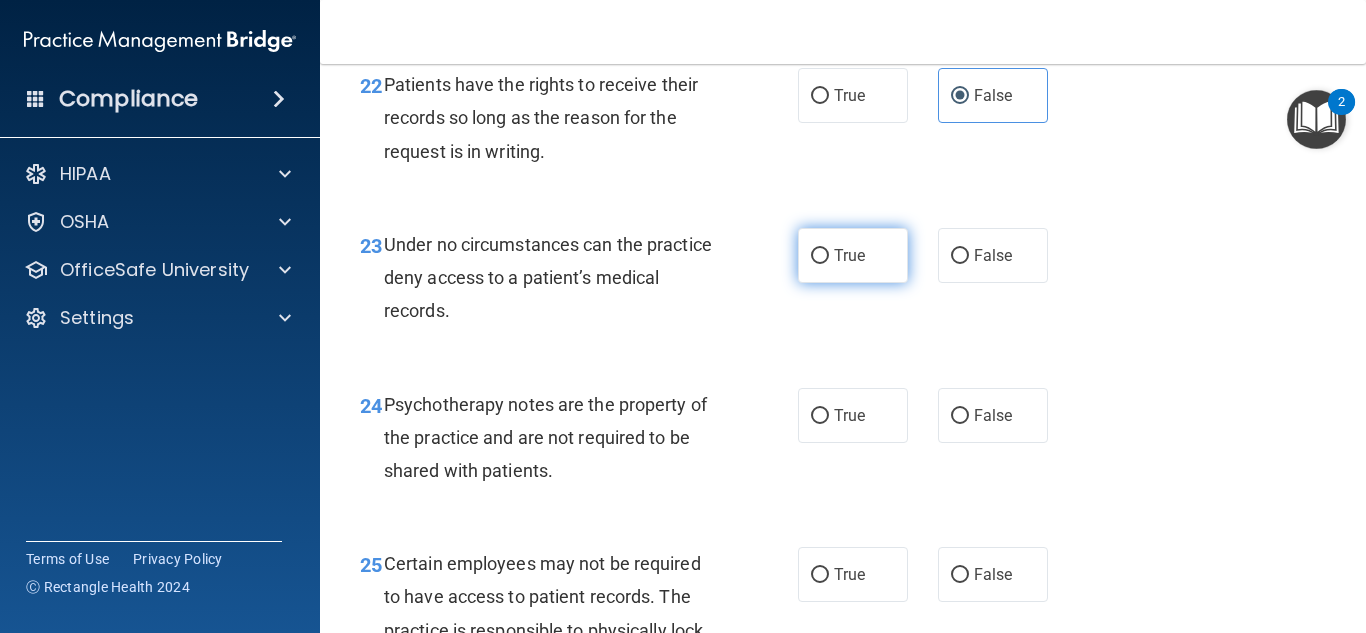 click on "True" at bounding box center (853, 255) 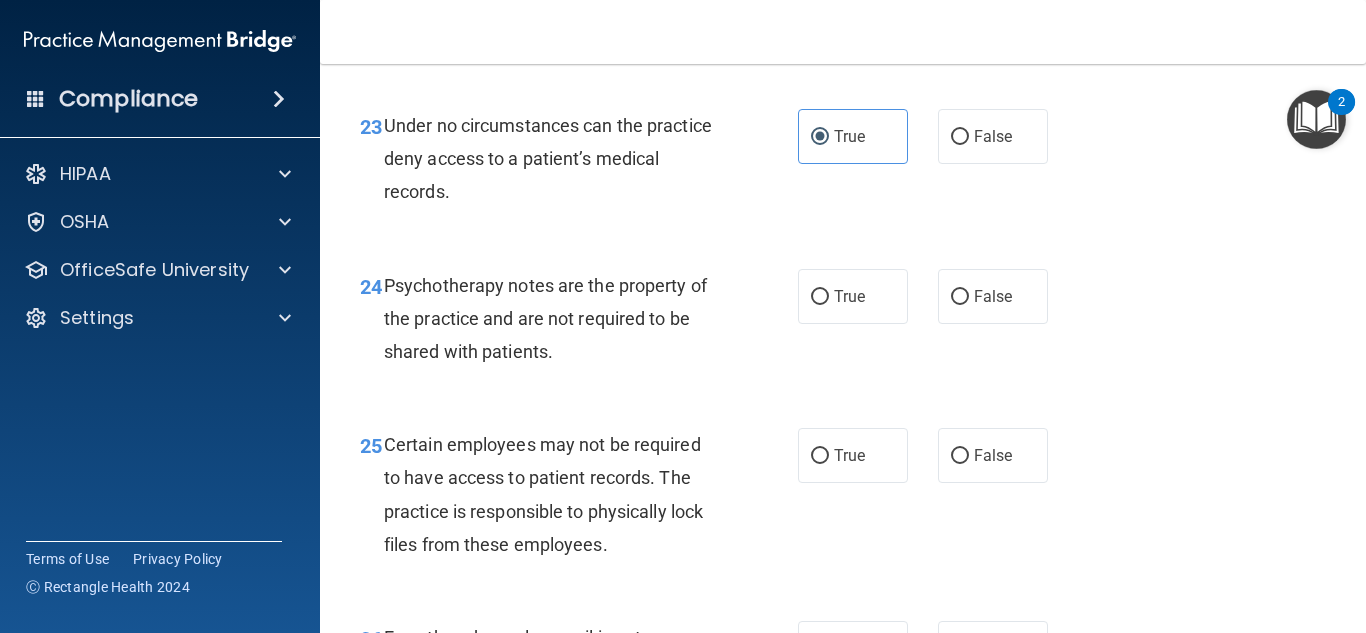 scroll, scrollTop: 4792, scrollLeft: 0, axis: vertical 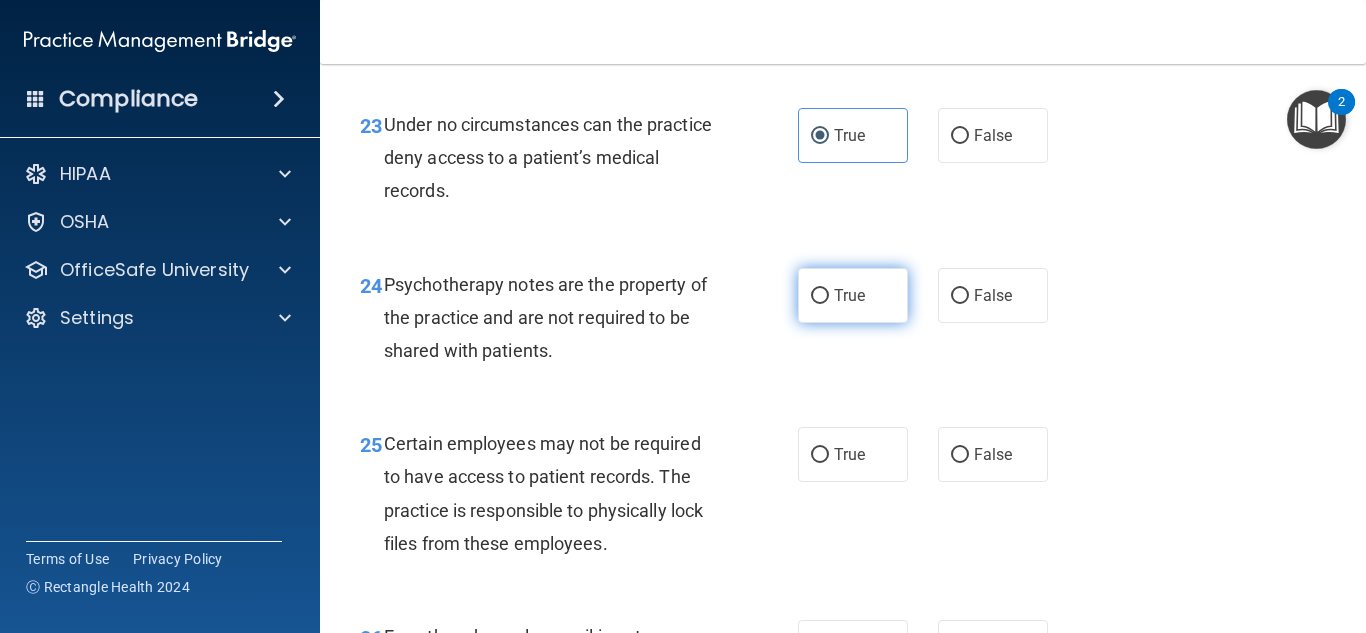 click on "True" at bounding box center [853, 295] 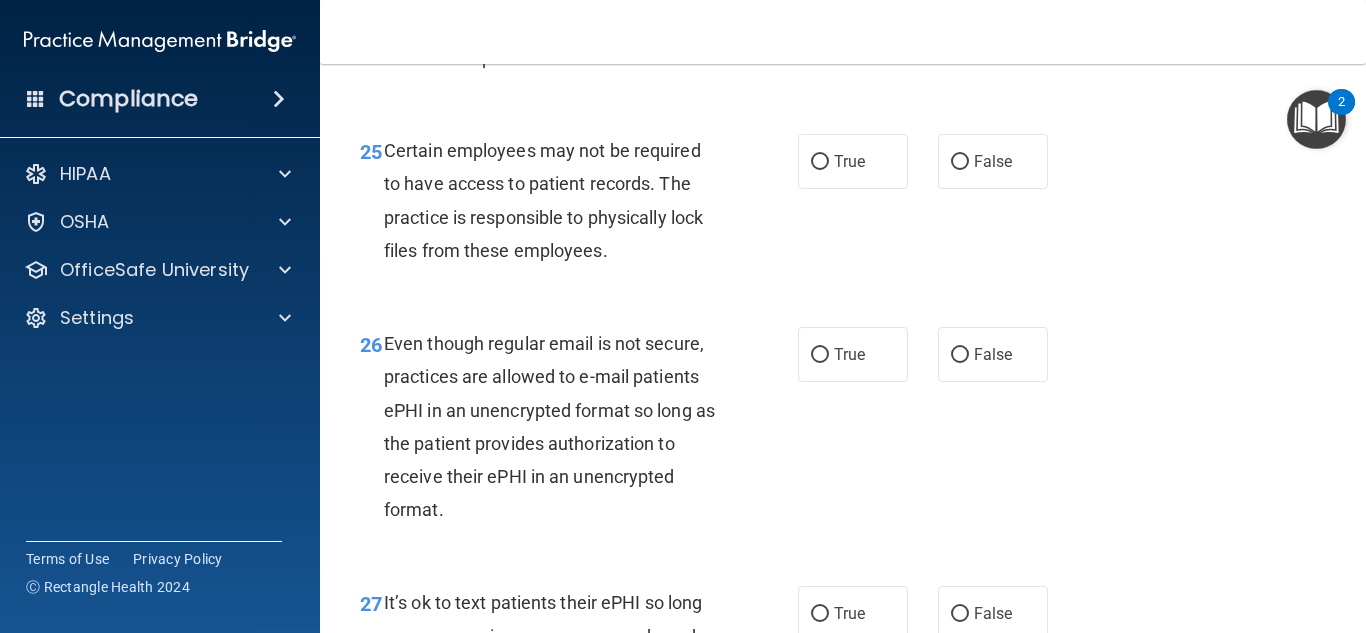 scroll, scrollTop: 5086, scrollLeft: 0, axis: vertical 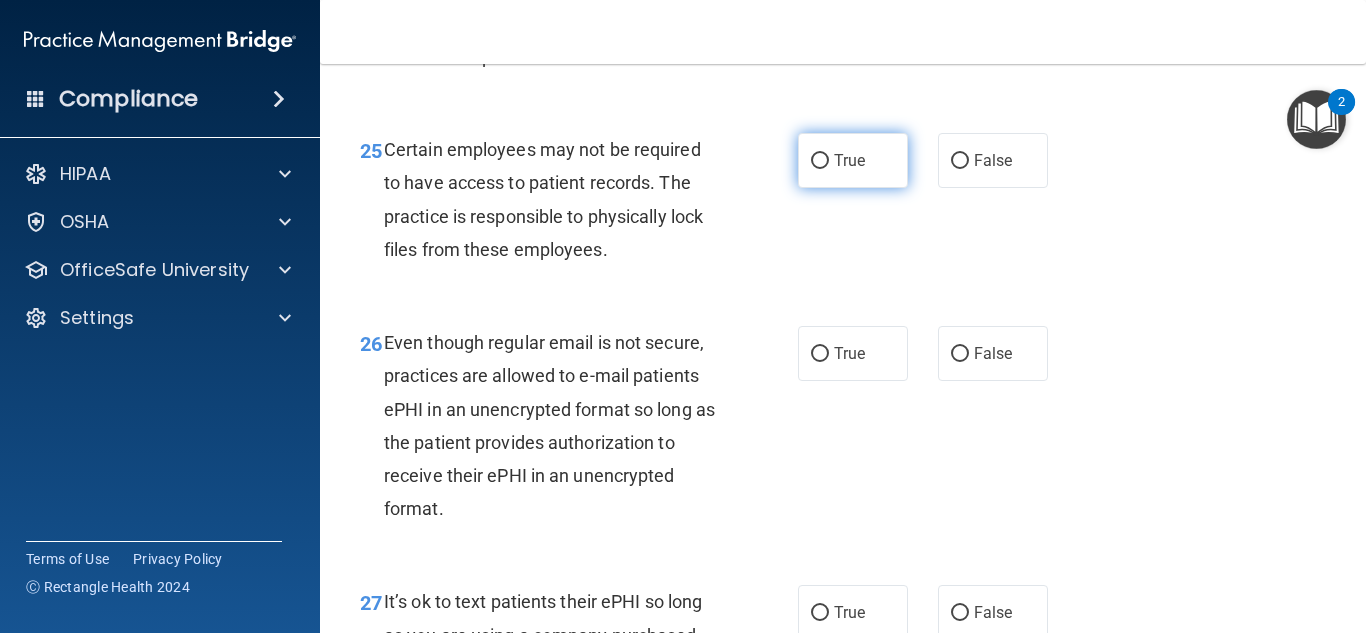 click on "True" at bounding box center [849, 160] 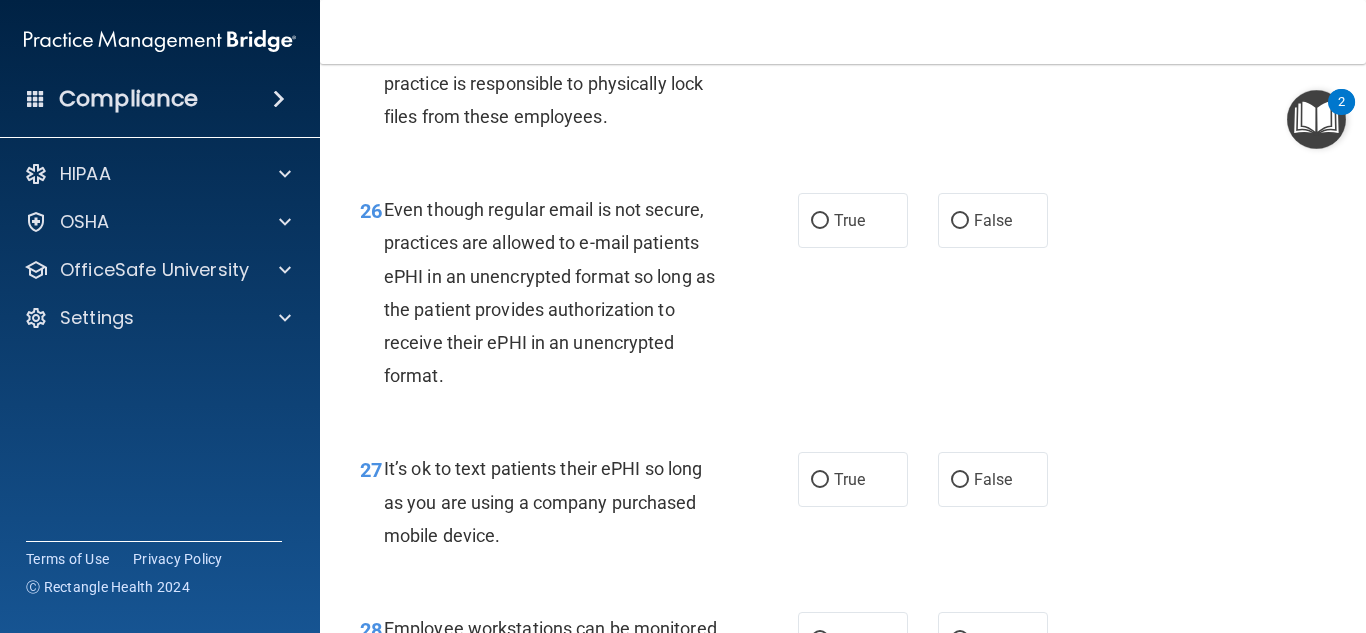 scroll, scrollTop: 5220, scrollLeft: 0, axis: vertical 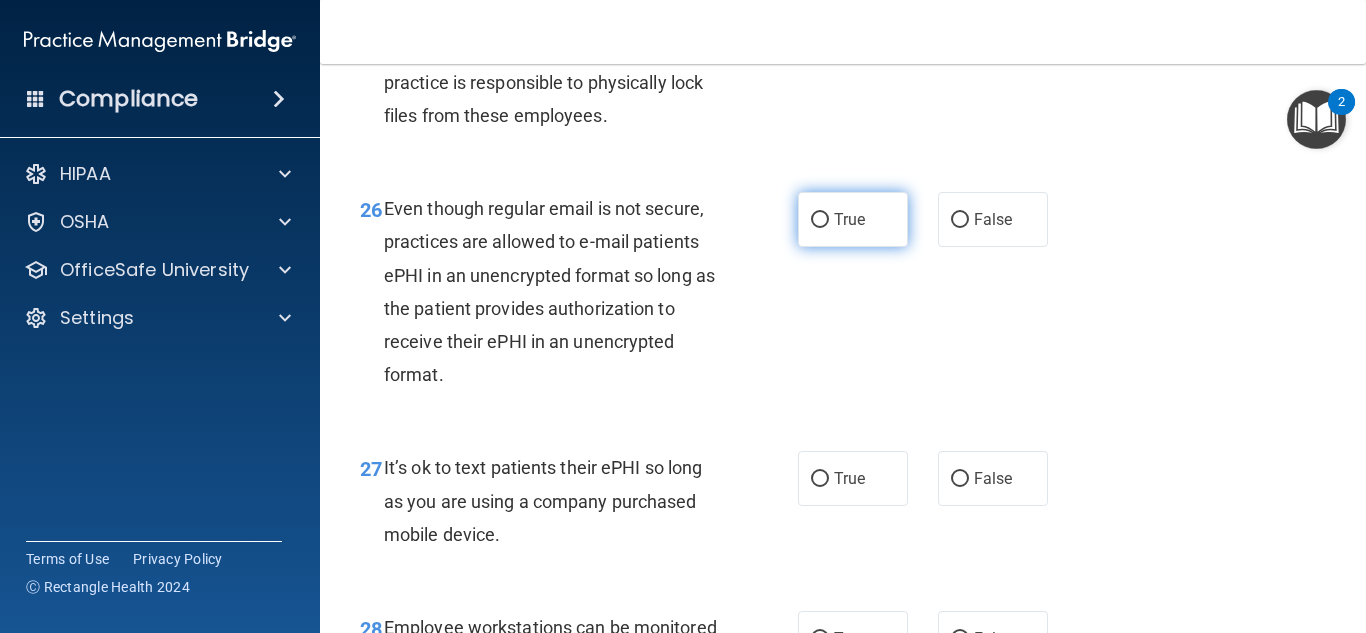 click on "True" at bounding box center (853, 219) 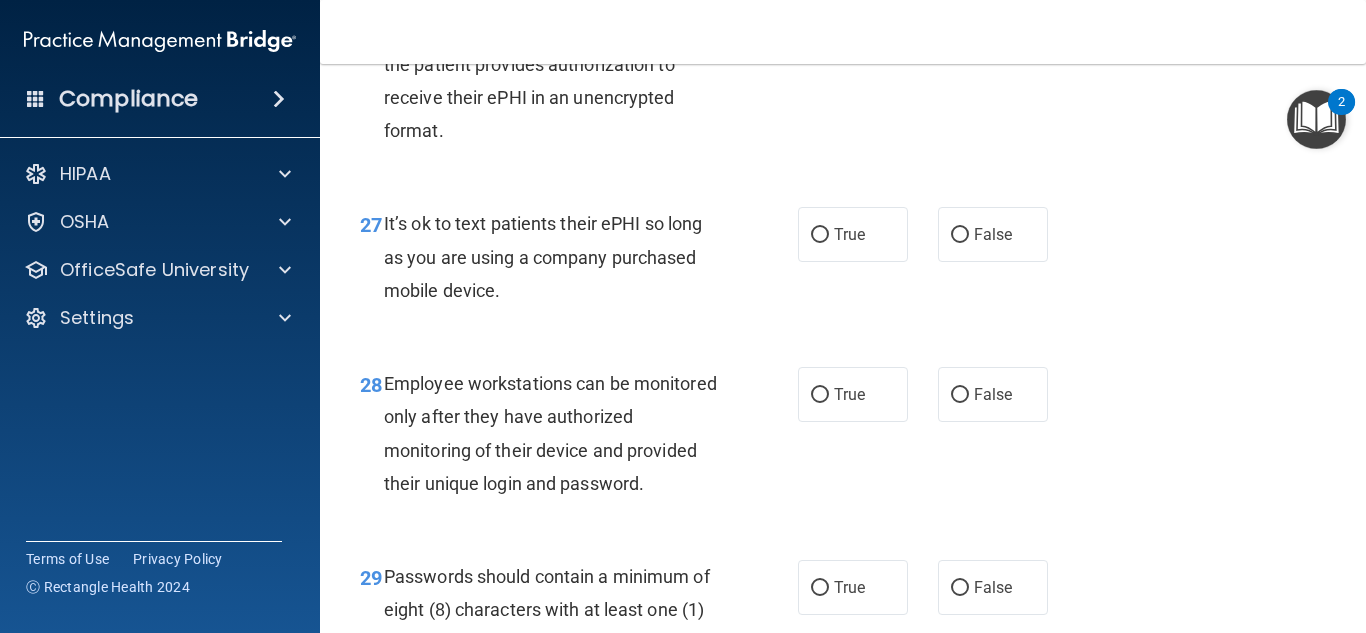 scroll, scrollTop: 5465, scrollLeft: 0, axis: vertical 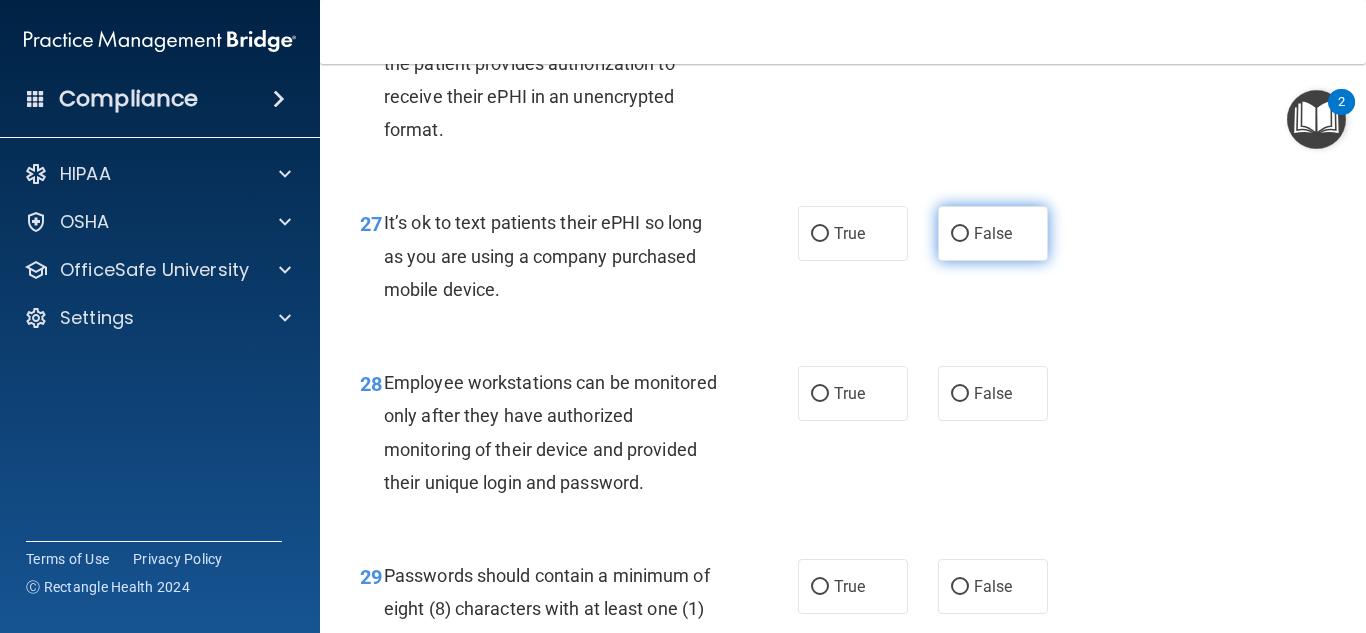 click on "False" at bounding box center [993, 233] 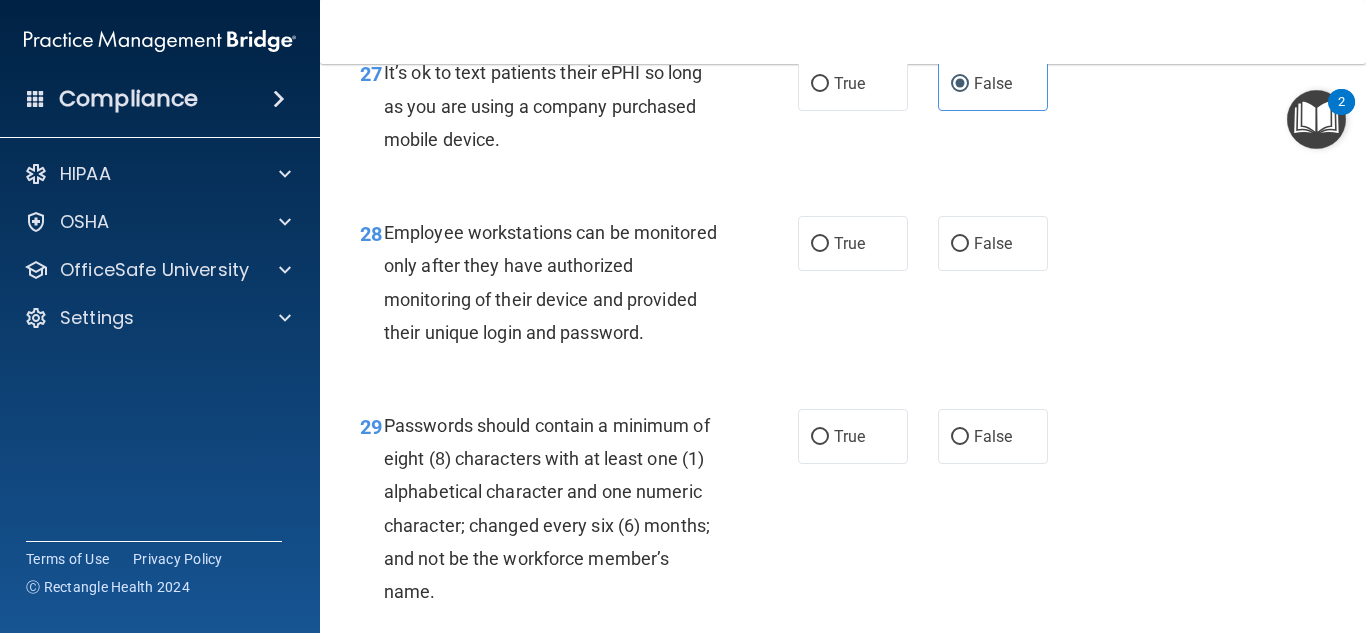 scroll, scrollTop: 5616, scrollLeft: 0, axis: vertical 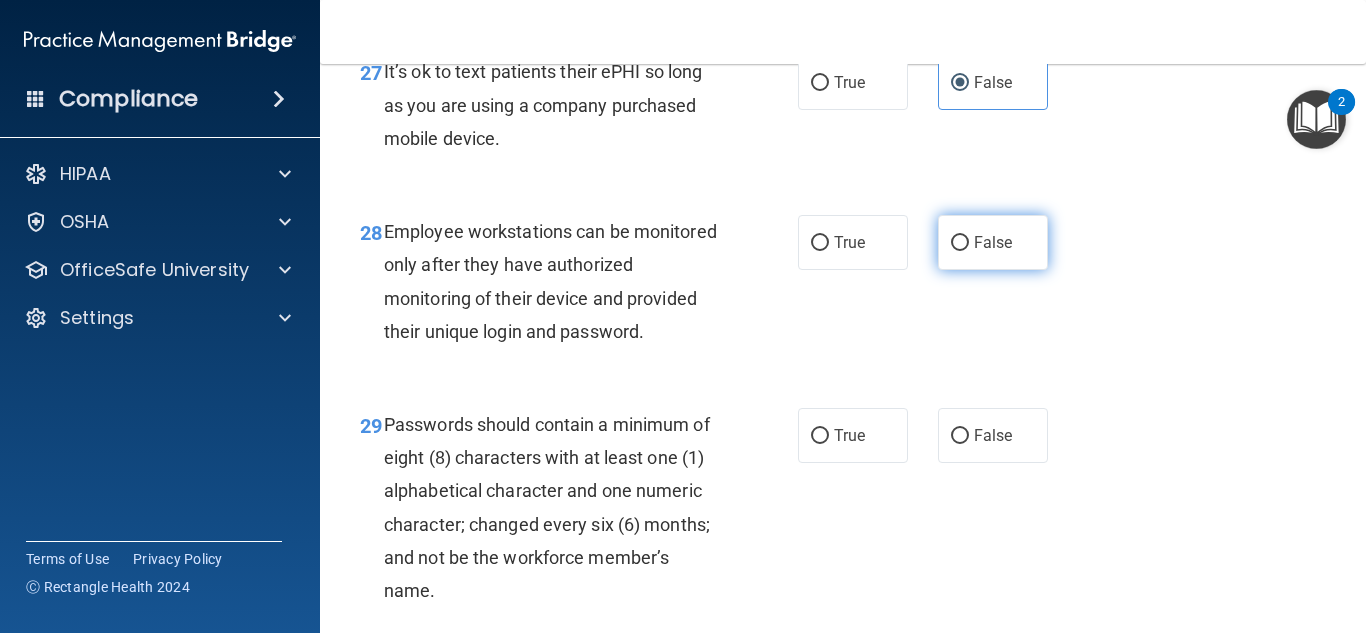 click on "False" at bounding box center (993, 242) 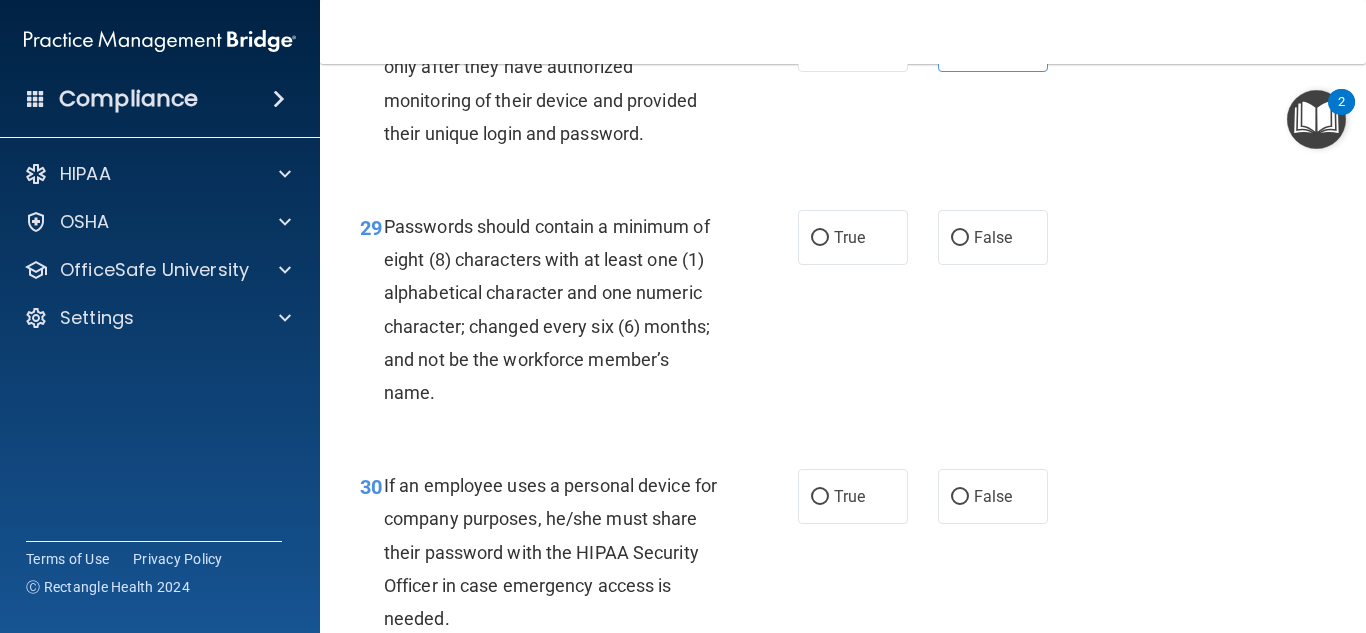 scroll, scrollTop: 5815, scrollLeft: 0, axis: vertical 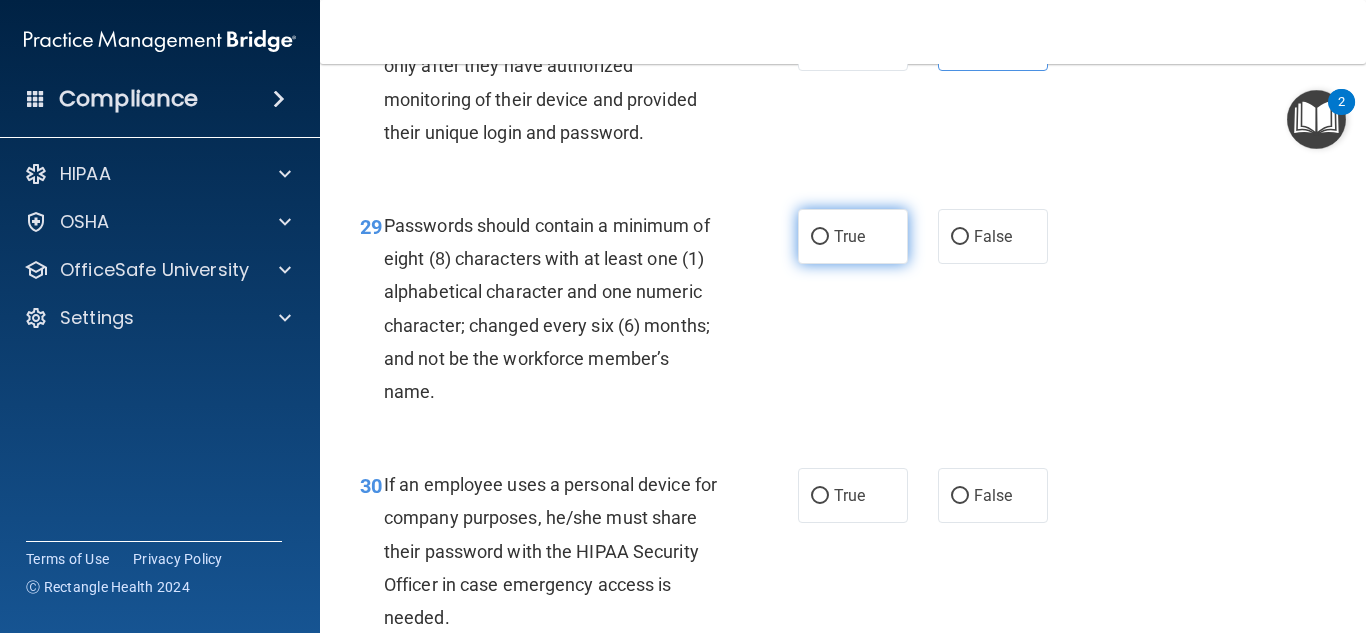 click on "True" at bounding box center [853, 236] 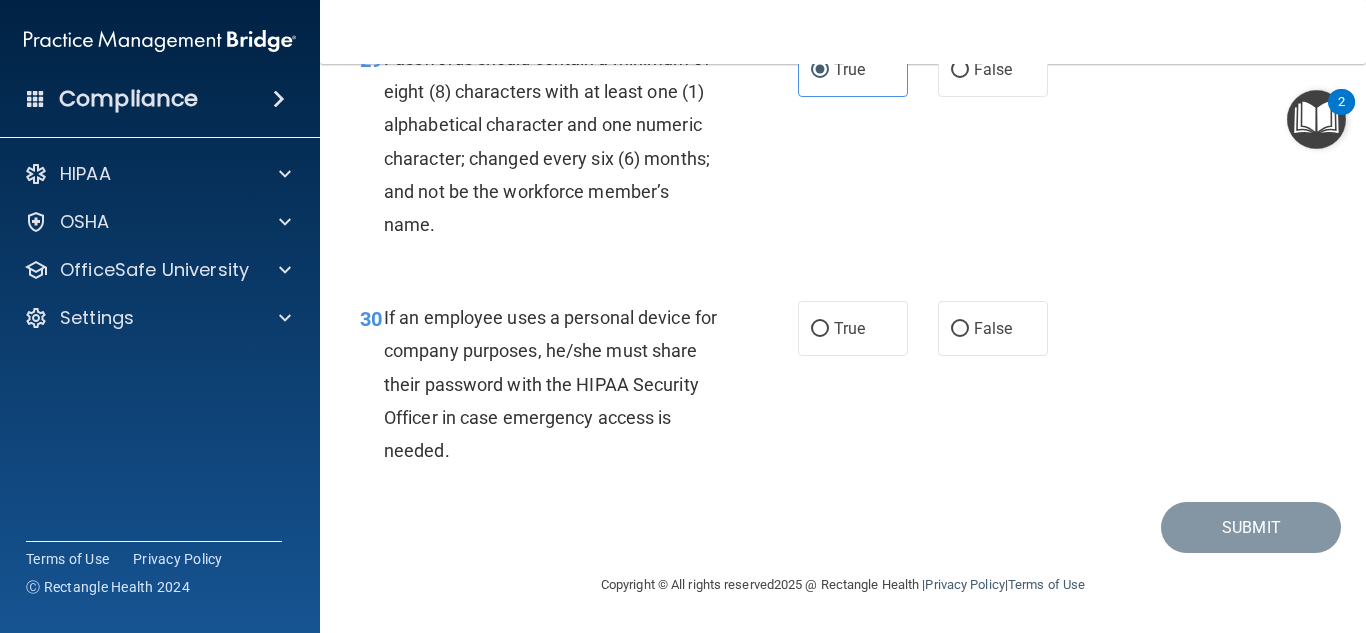 scroll, scrollTop: 6014, scrollLeft: 0, axis: vertical 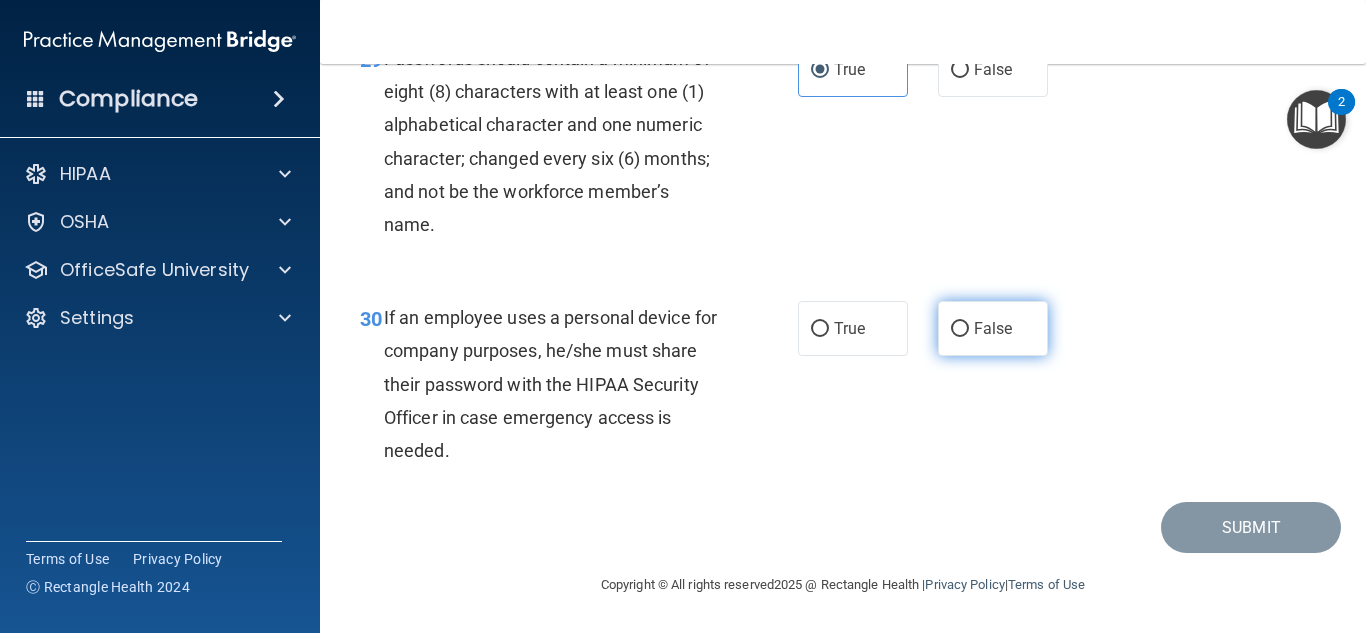 click on "False" at bounding box center [993, 328] 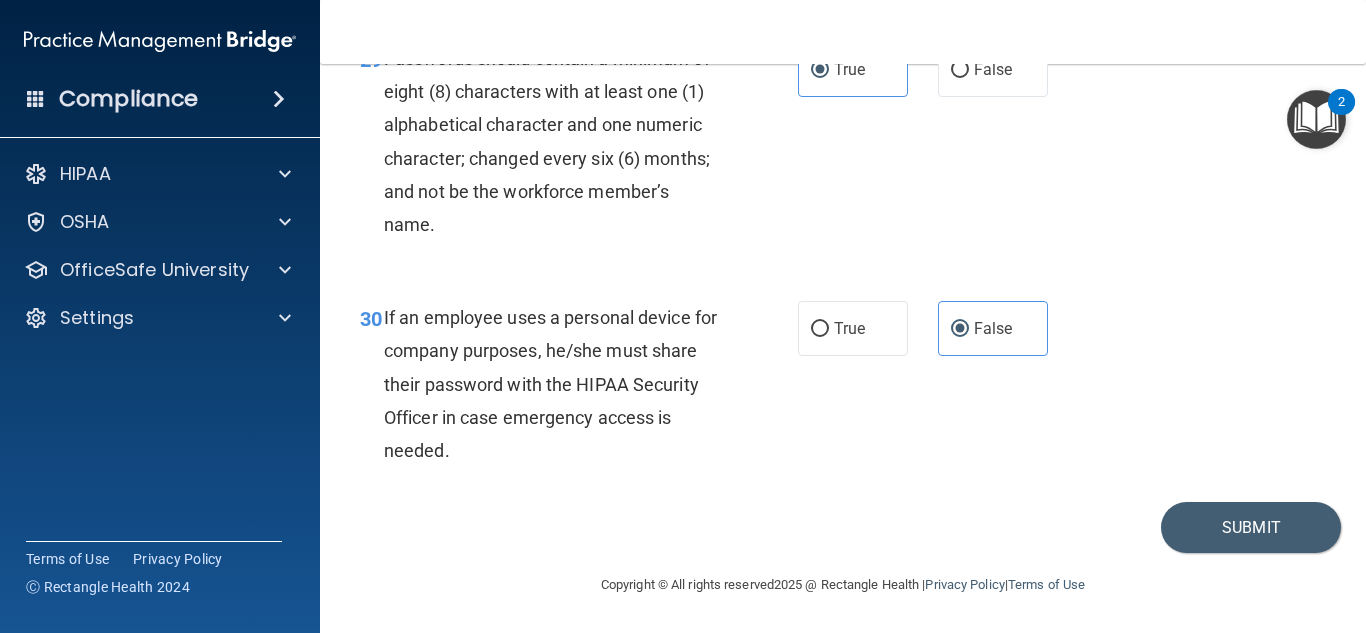 scroll, scrollTop: 6048, scrollLeft: 0, axis: vertical 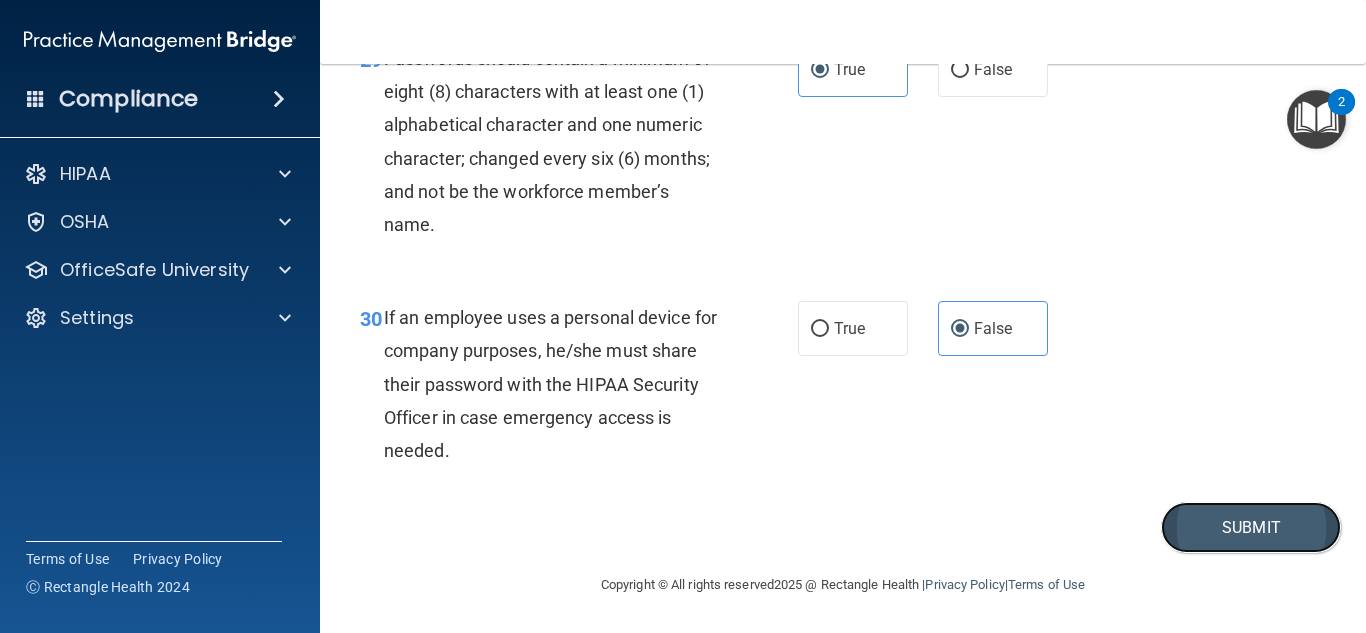 click on "Submit" at bounding box center (1251, 527) 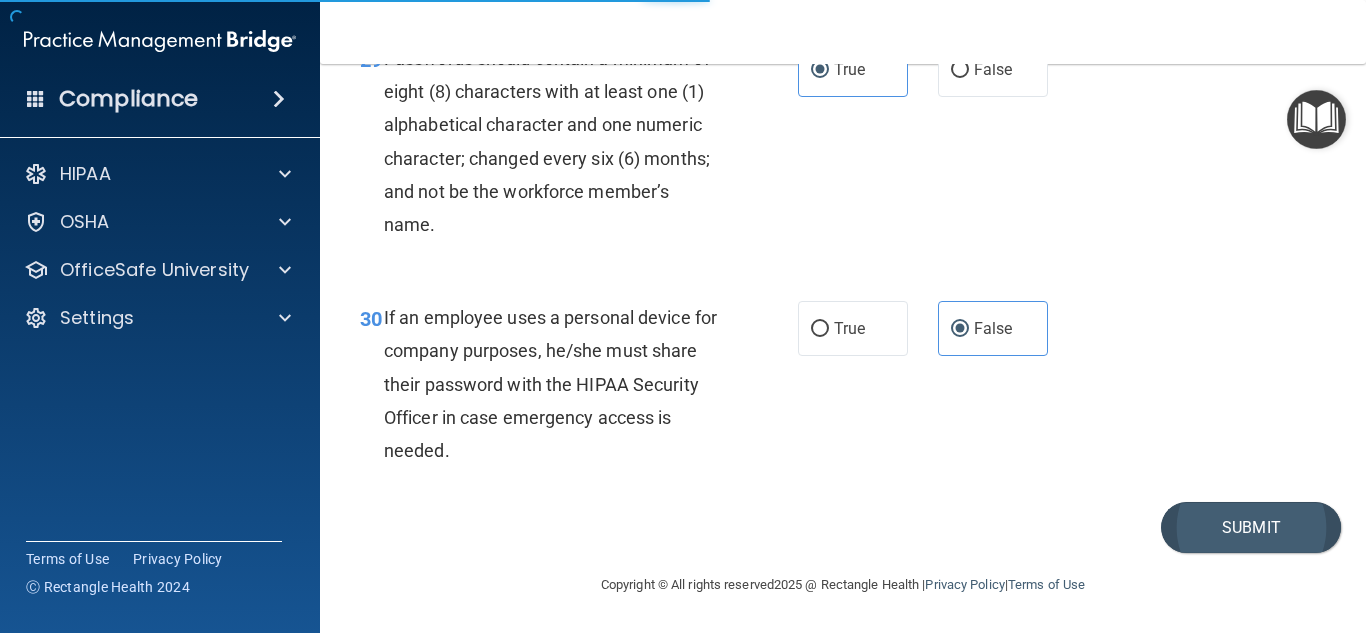 scroll, scrollTop: 0, scrollLeft: 0, axis: both 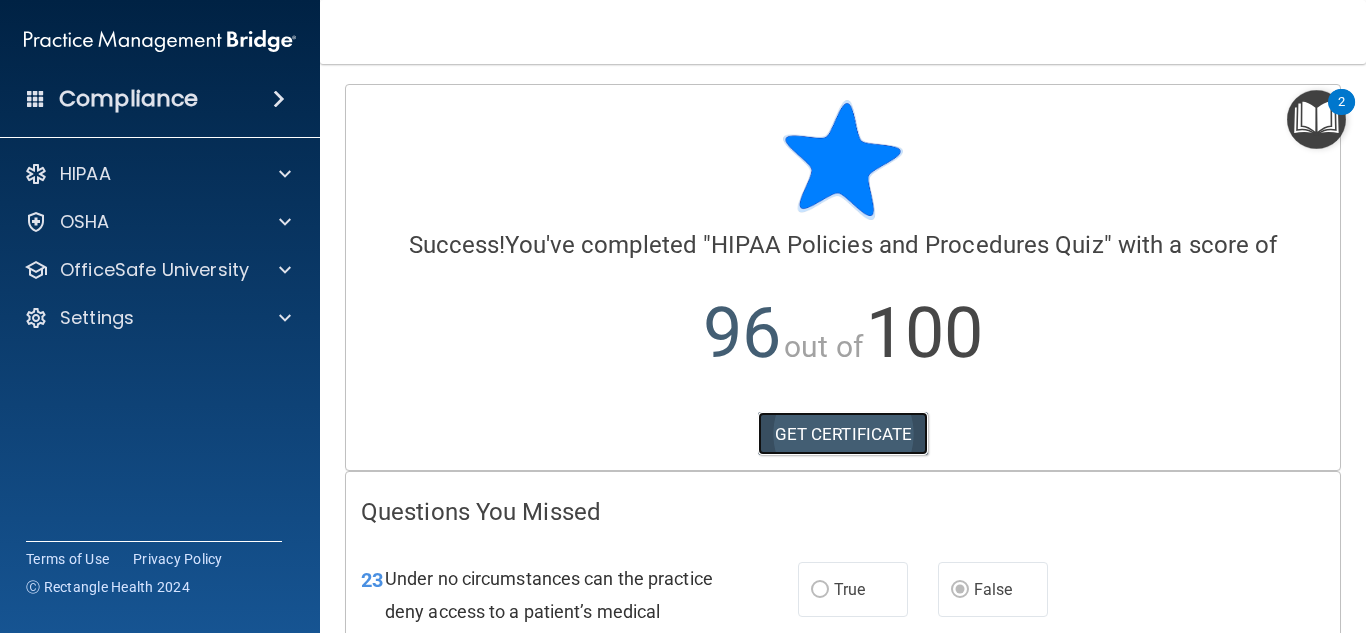 click on "GET CERTIFICATE" at bounding box center [843, 434] 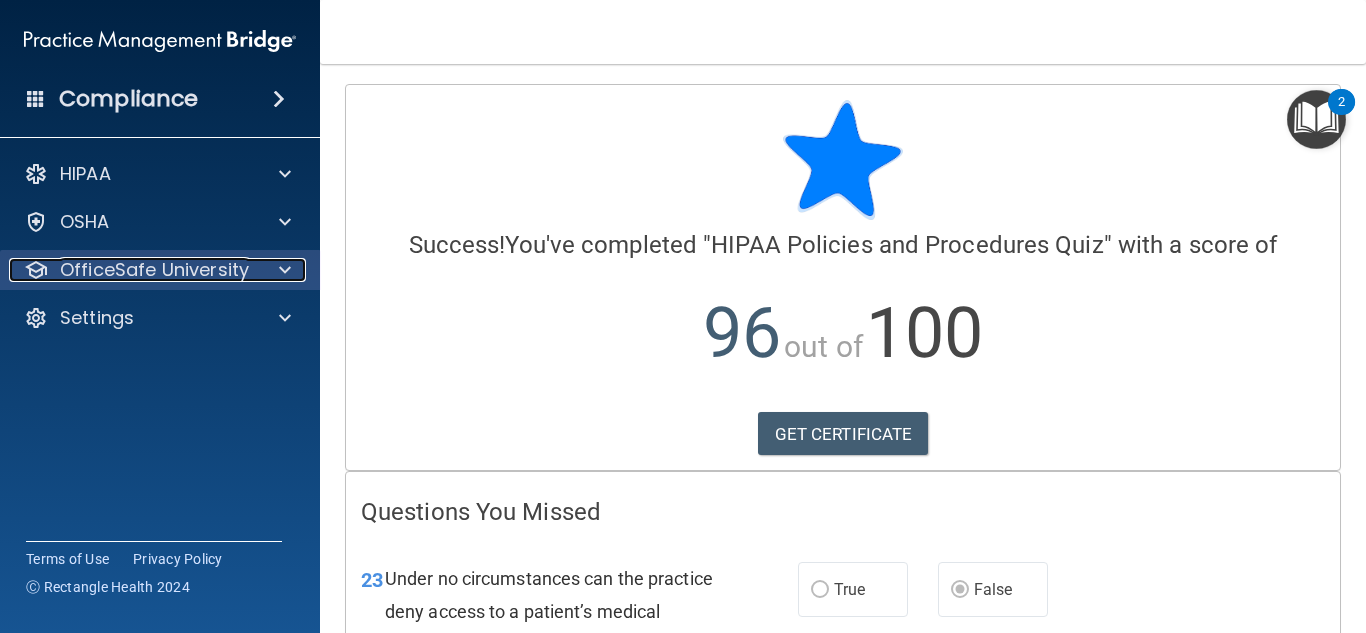 click on "OfficeSafe University" at bounding box center [154, 270] 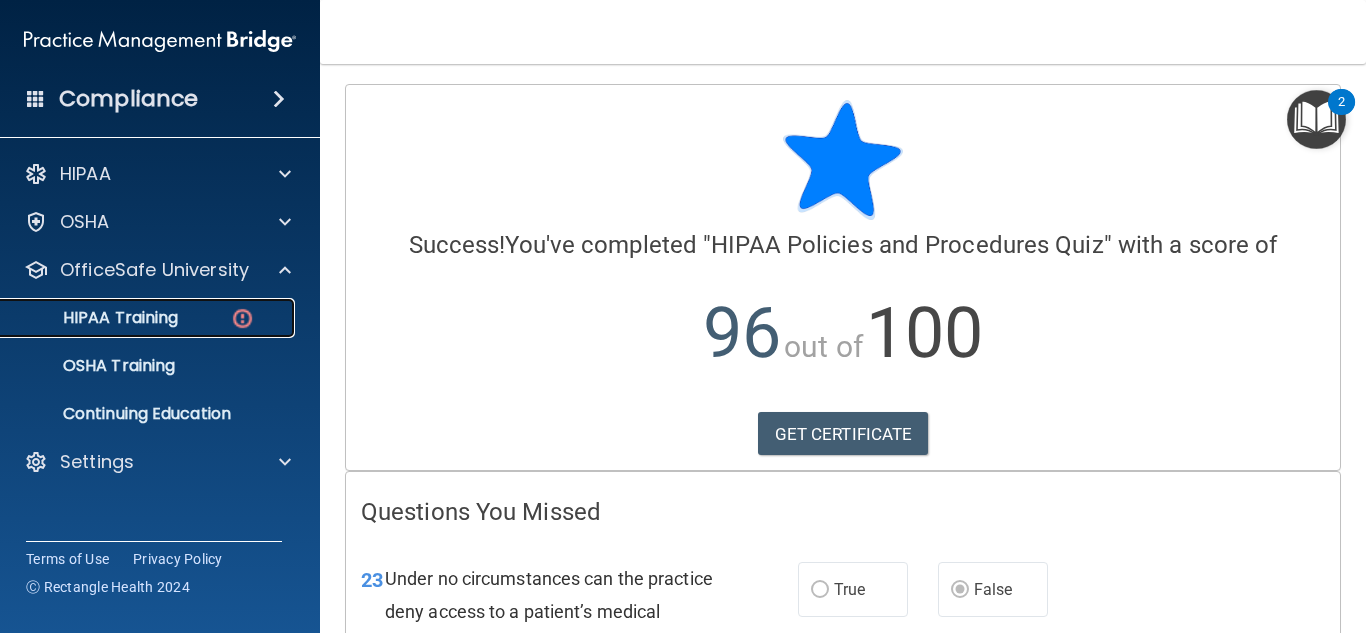 click on "HIPAA Training" at bounding box center [149, 318] 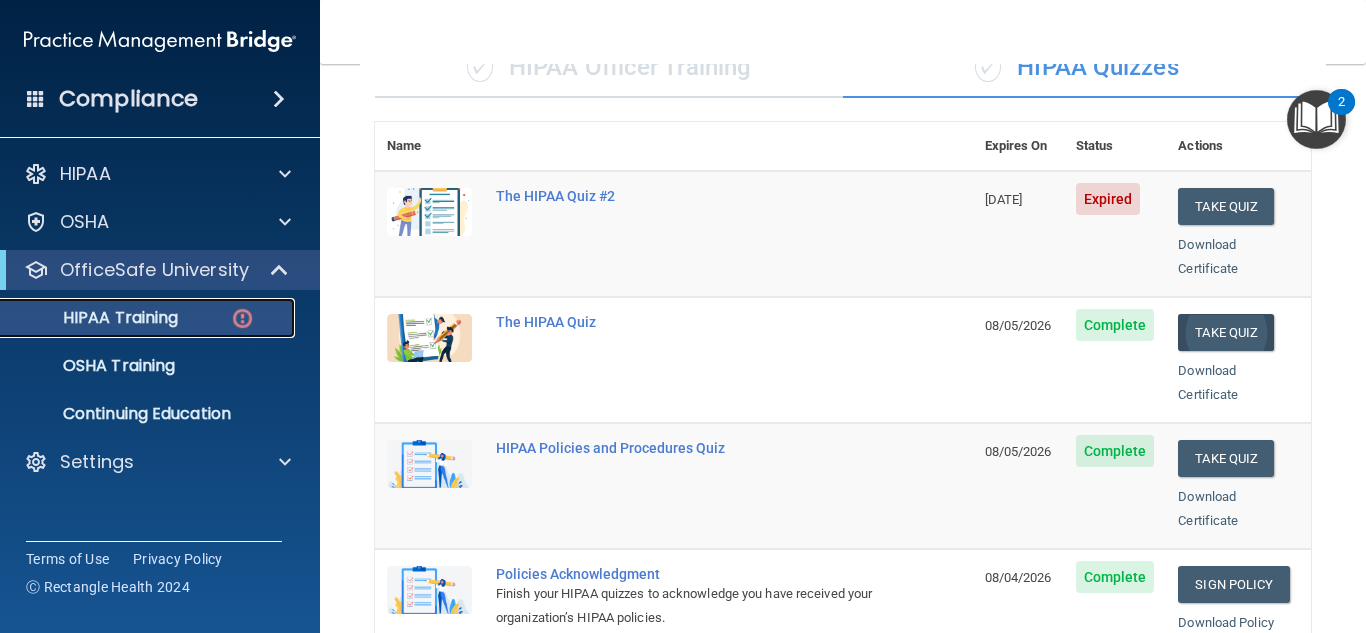 scroll, scrollTop: 178, scrollLeft: 0, axis: vertical 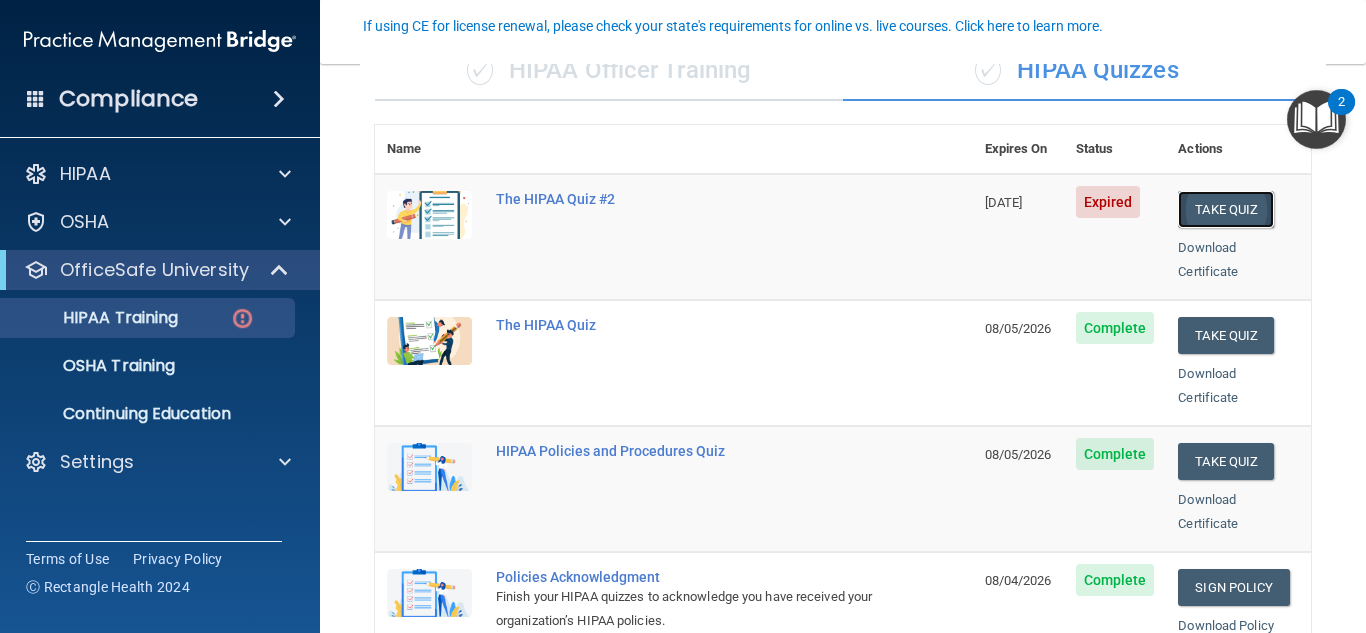click on "Take Quiz" at bounding box center (1226, 209) 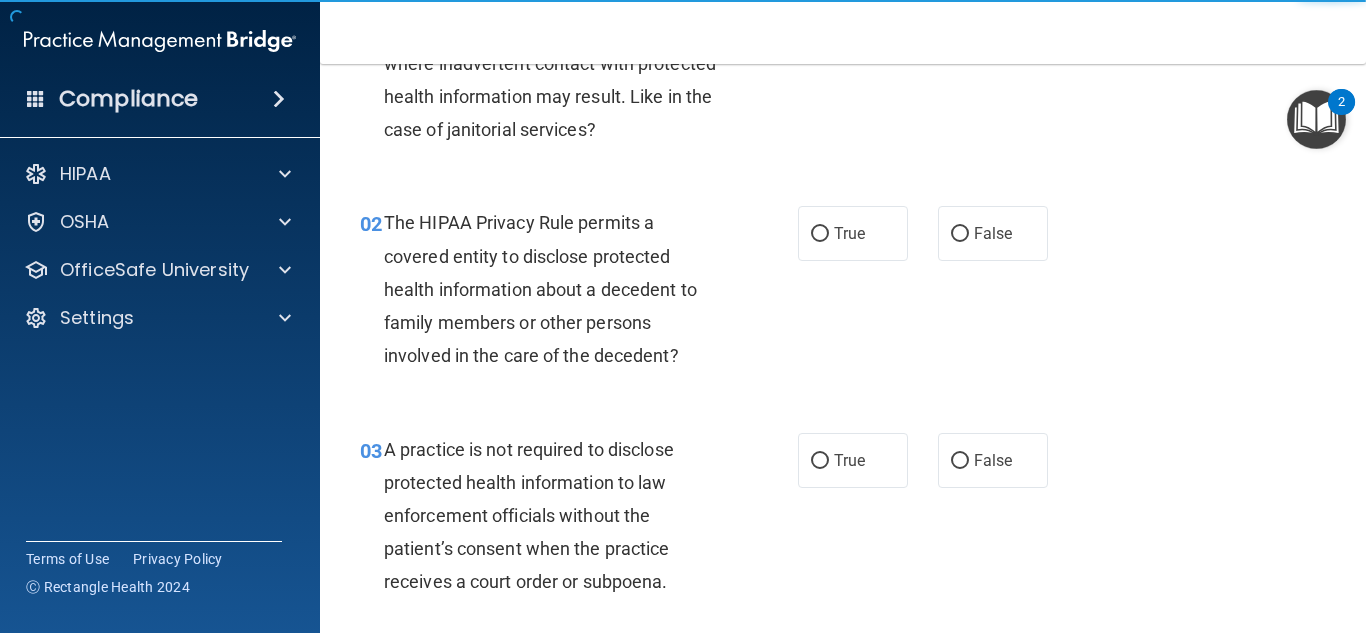scroll, scrollTop: 0, scrollLeft: 0, axis: both 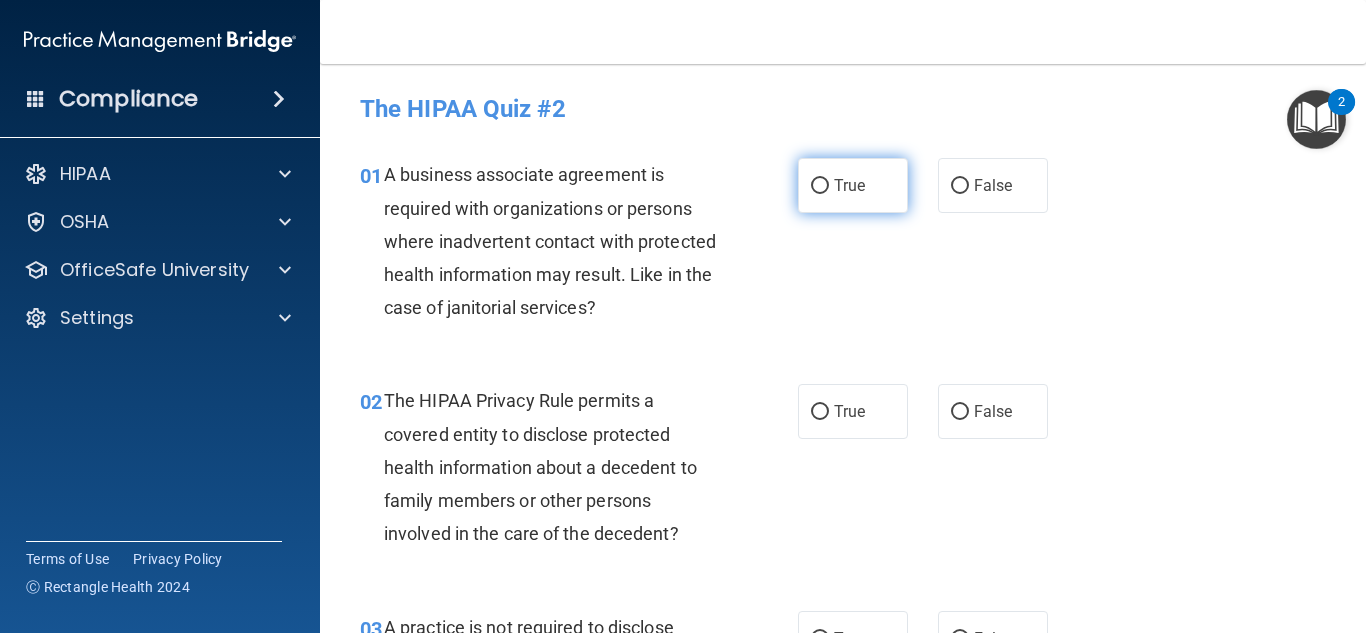 click on "True" at bounding box center (849, 185) 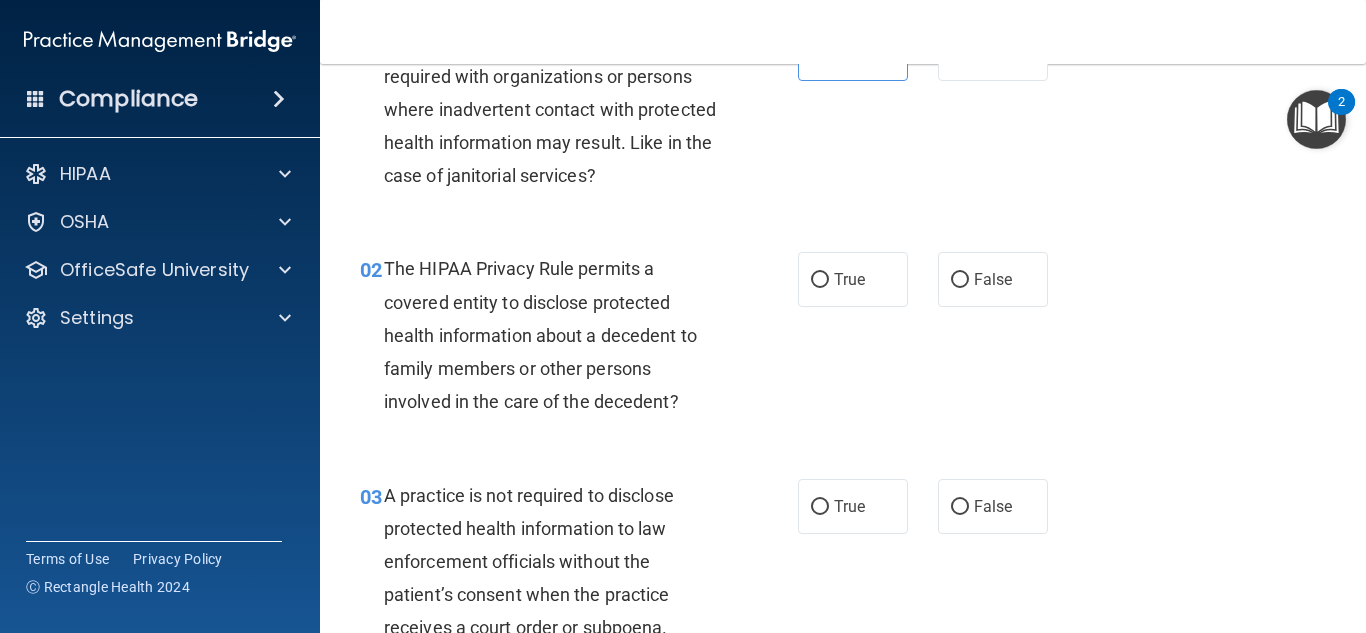 scroll, scrollTop: 133, scrollLeft: 0, axis: vertical 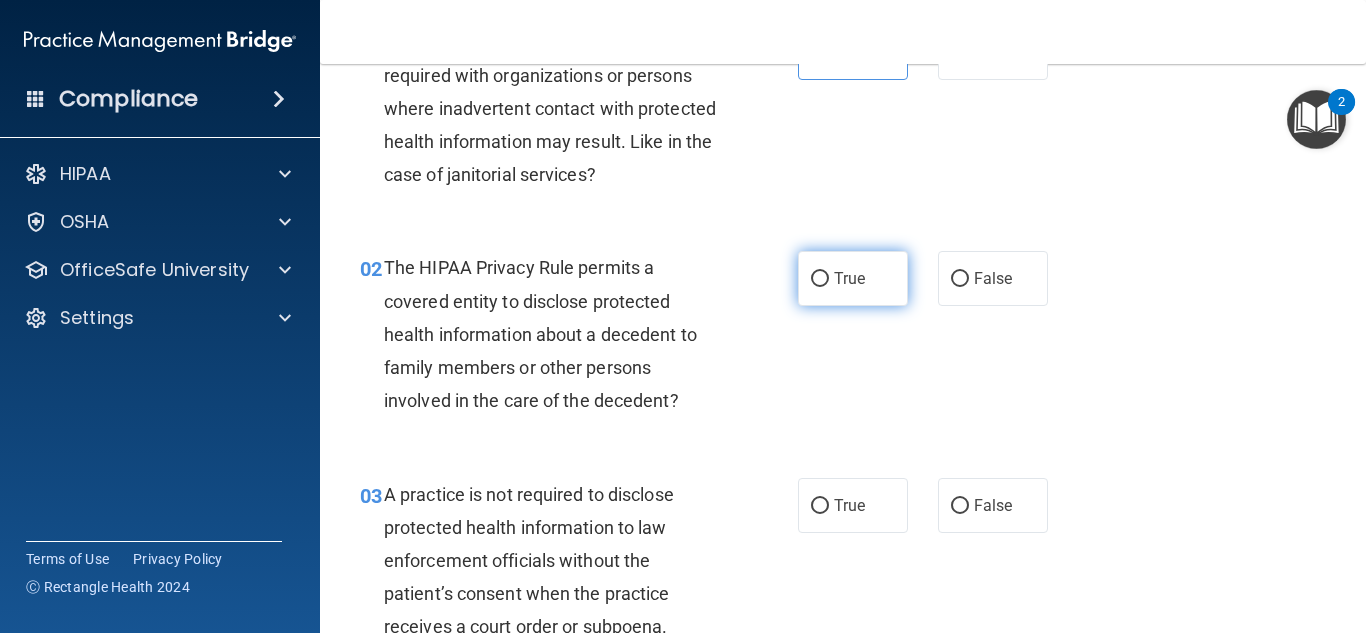click on "True" at bounding box center (853, 278) 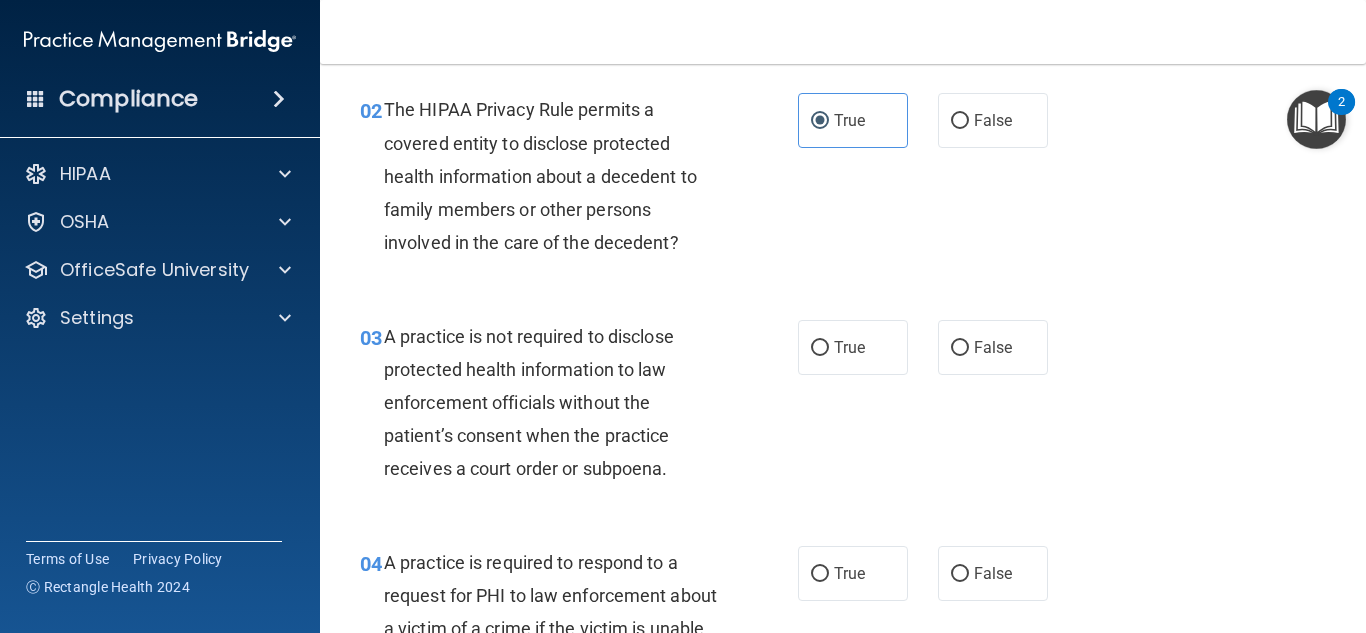 scroll, scrollTop: 292, scrollLeft: 0, axis: vertical 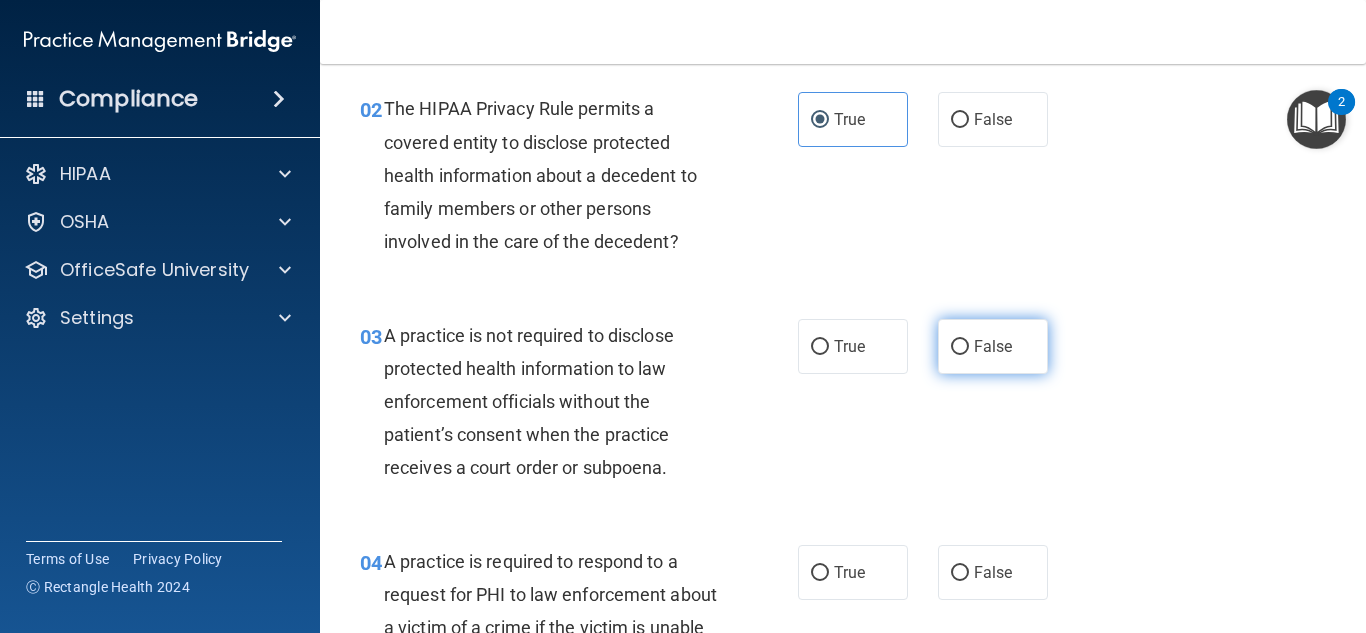 click on "False" at bounding box center (993, 346) 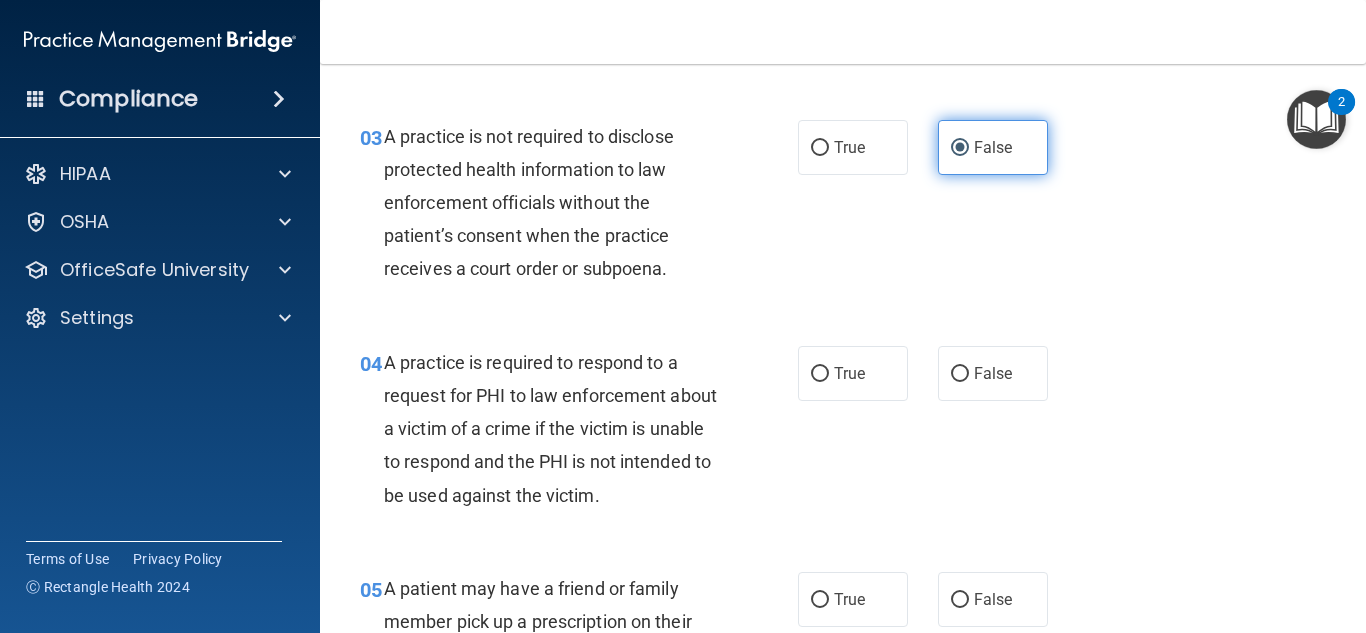scroll, scrollTop: 492, scrollLeft: 0, axis: vertical 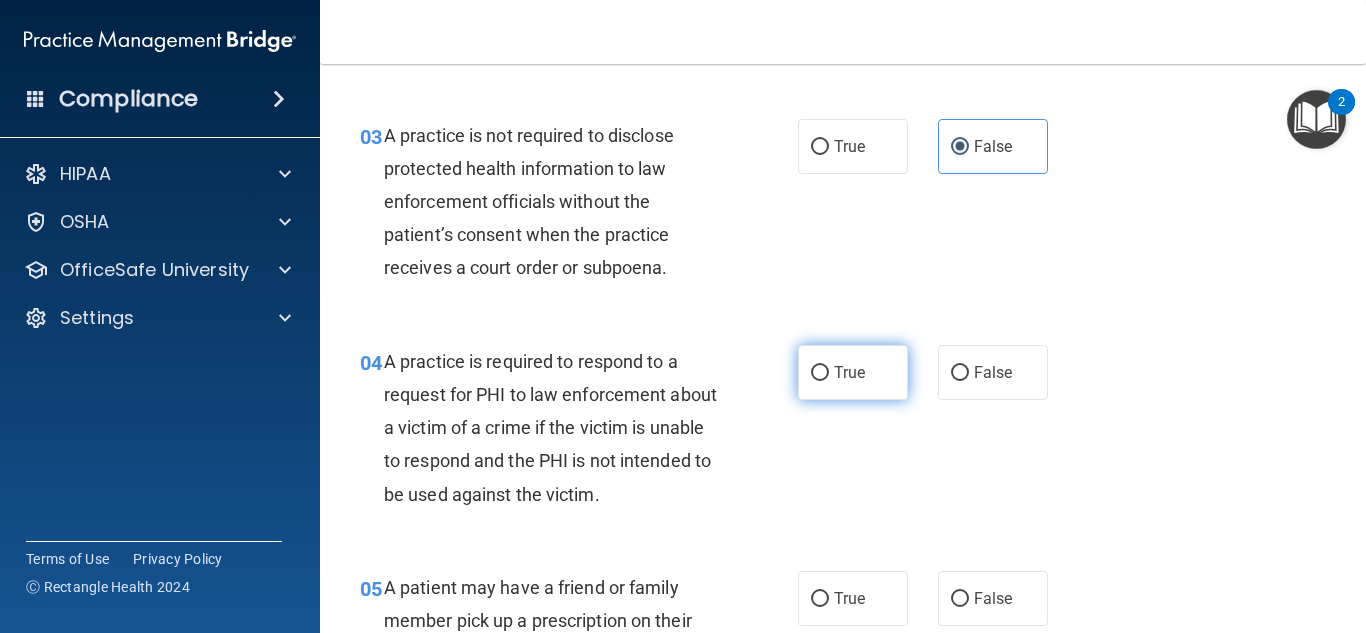 click on "True" at bounding box center (853, 372) 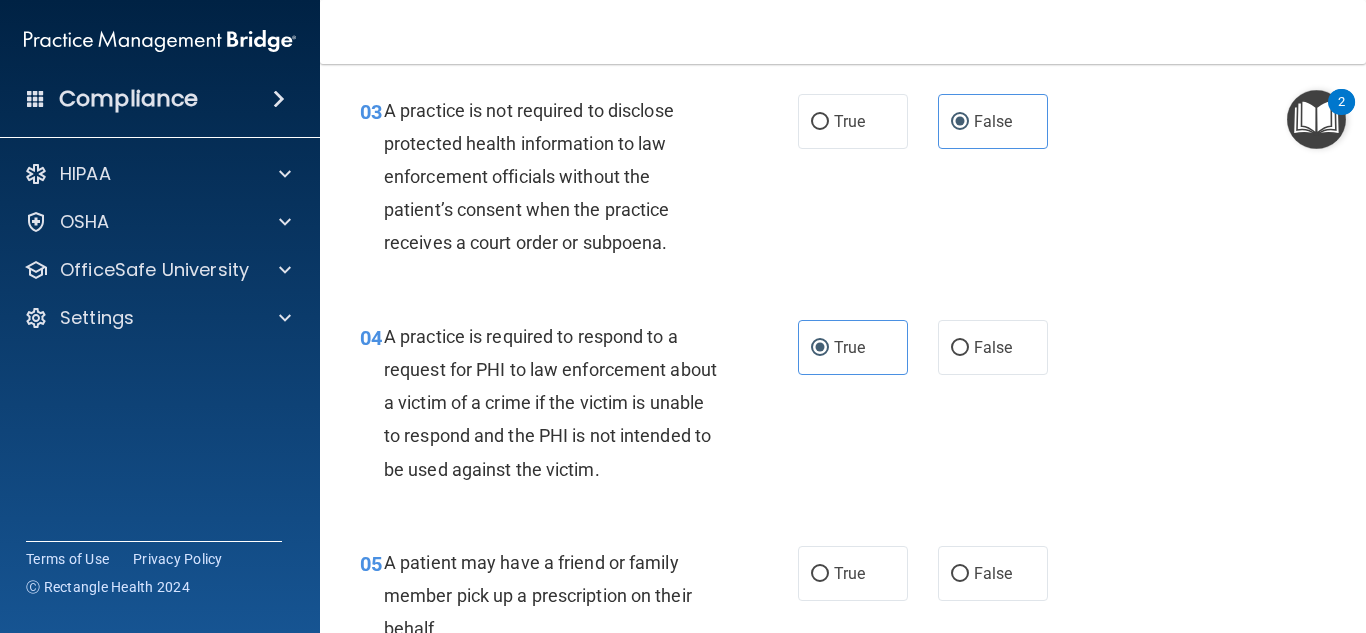 scroll, scrollTop: 518, scrollLeft: 0, axis: vertical 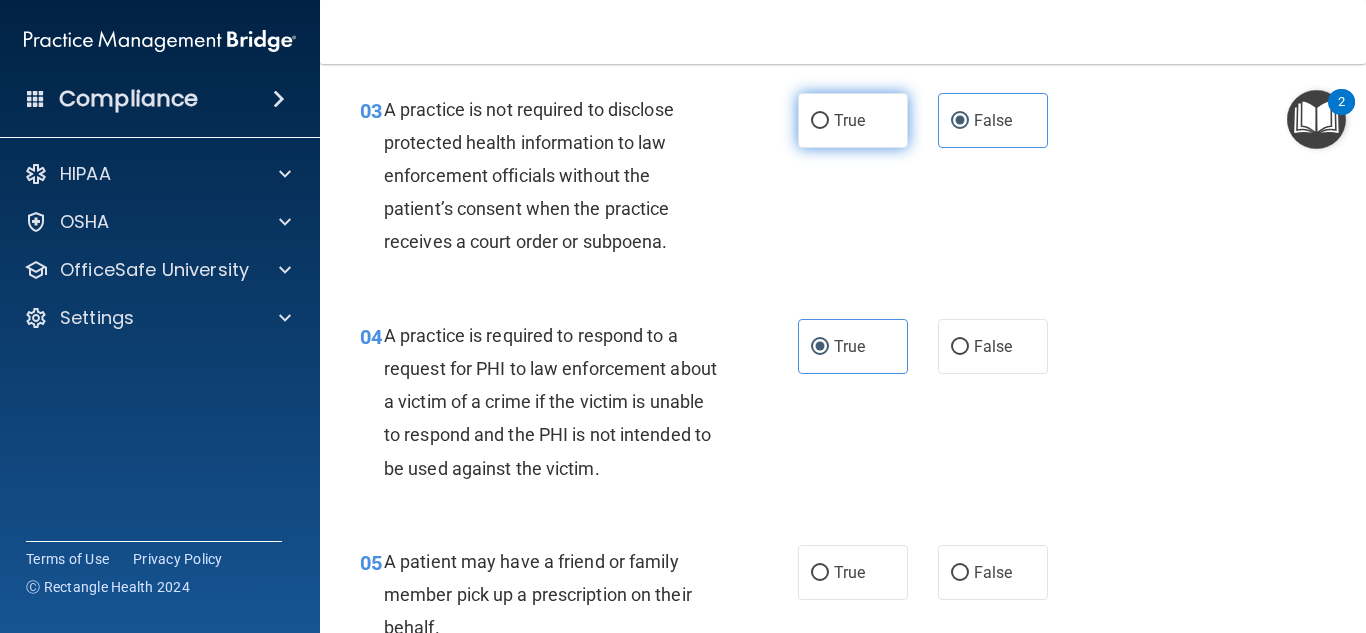 click on "True" at bounding box center [853, 120] 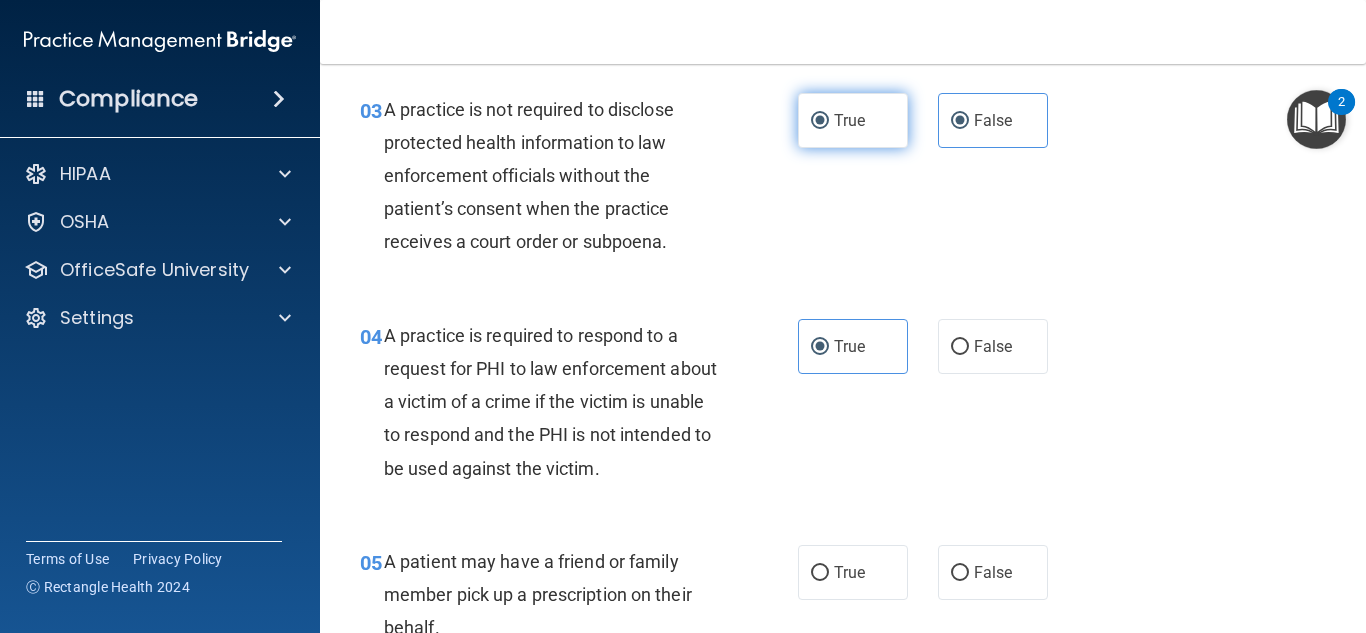 radio on "false" 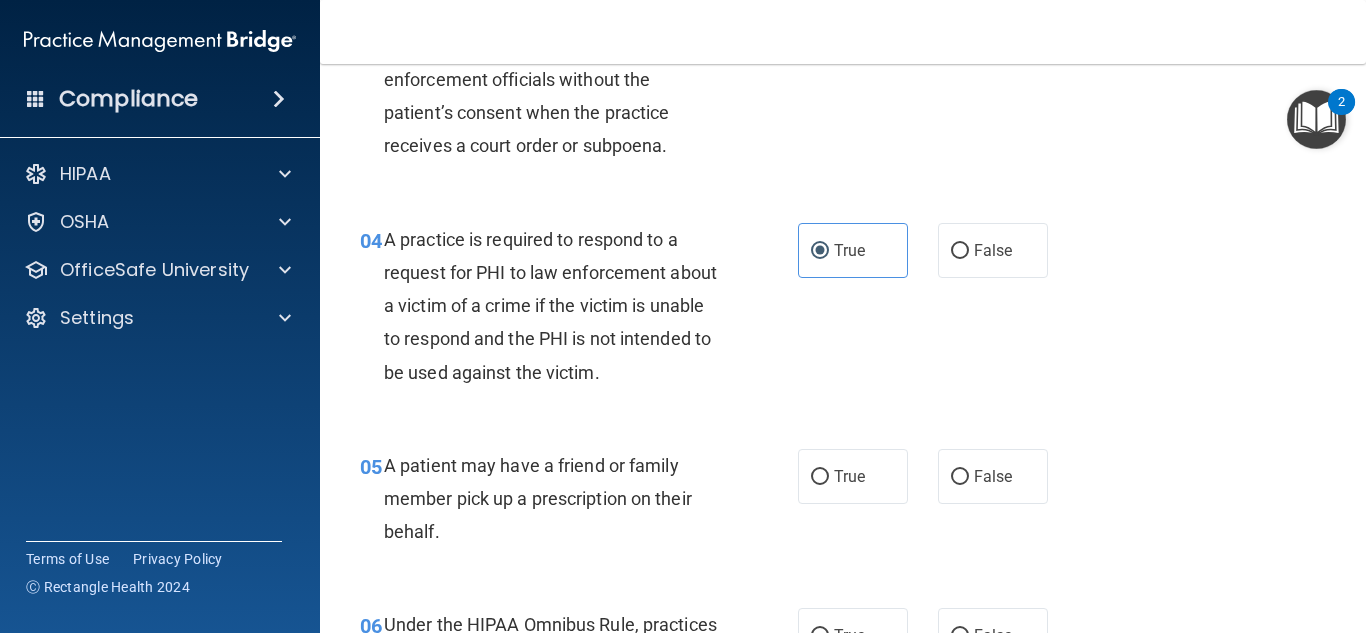 scroll, scrollTop: 615, scrollLeft: 0, axis: vertical 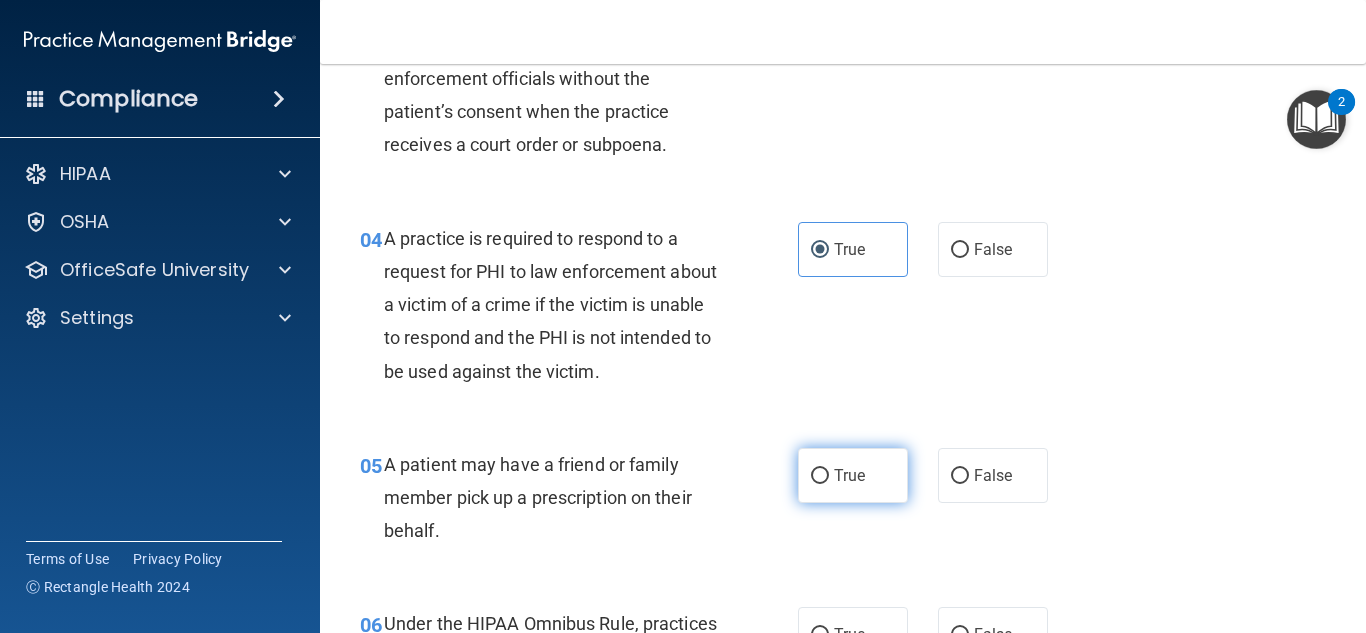 click on "True" at bounding box center (853, 475) 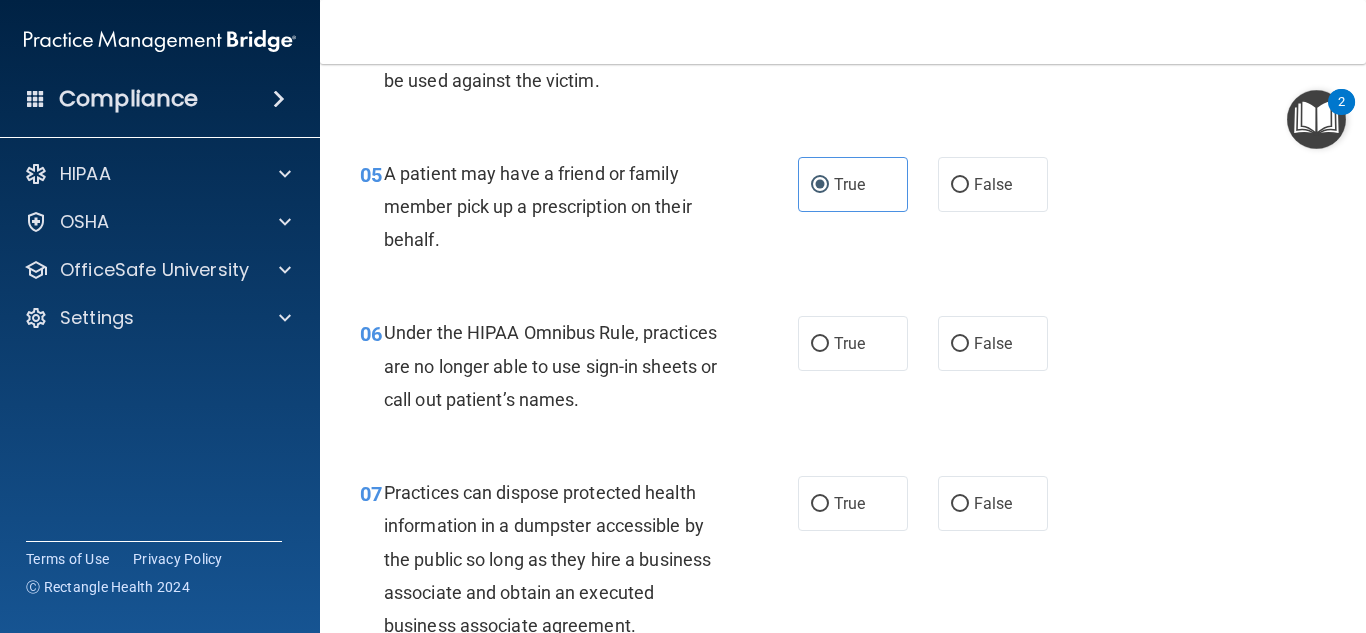 scroll, scrollTop: 959, scrollLeft: 0, axis: vertical 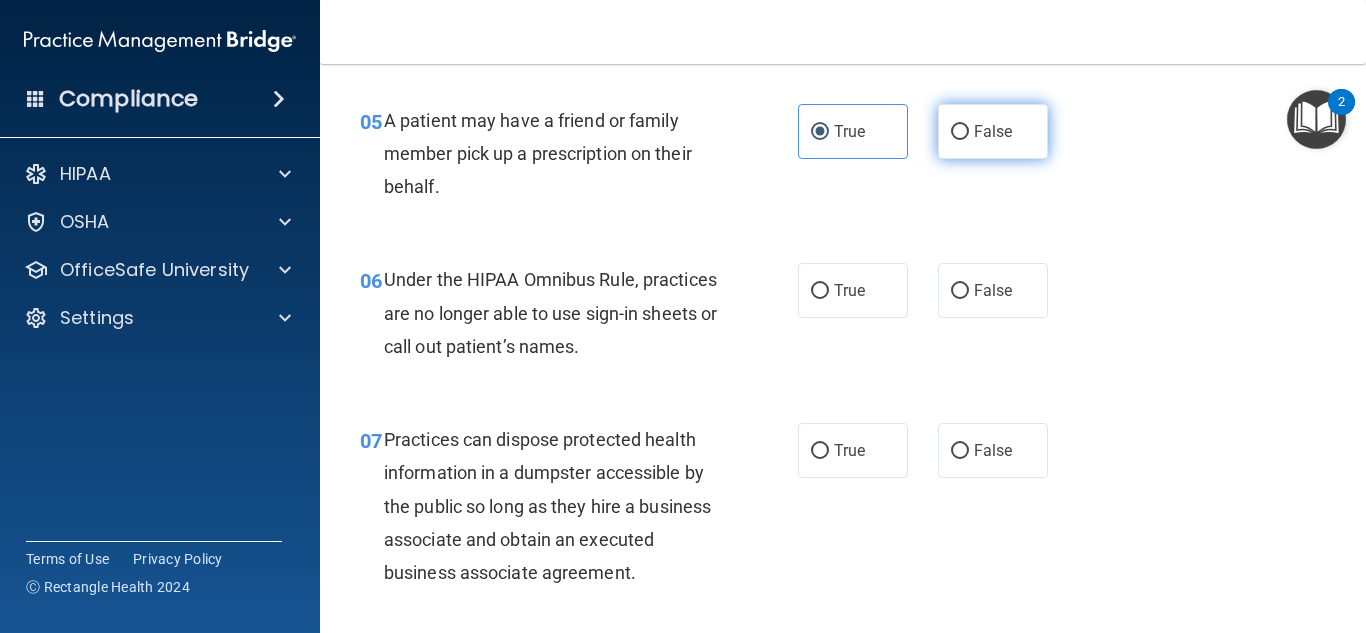 click on "False" at bounding box center [993, 131] 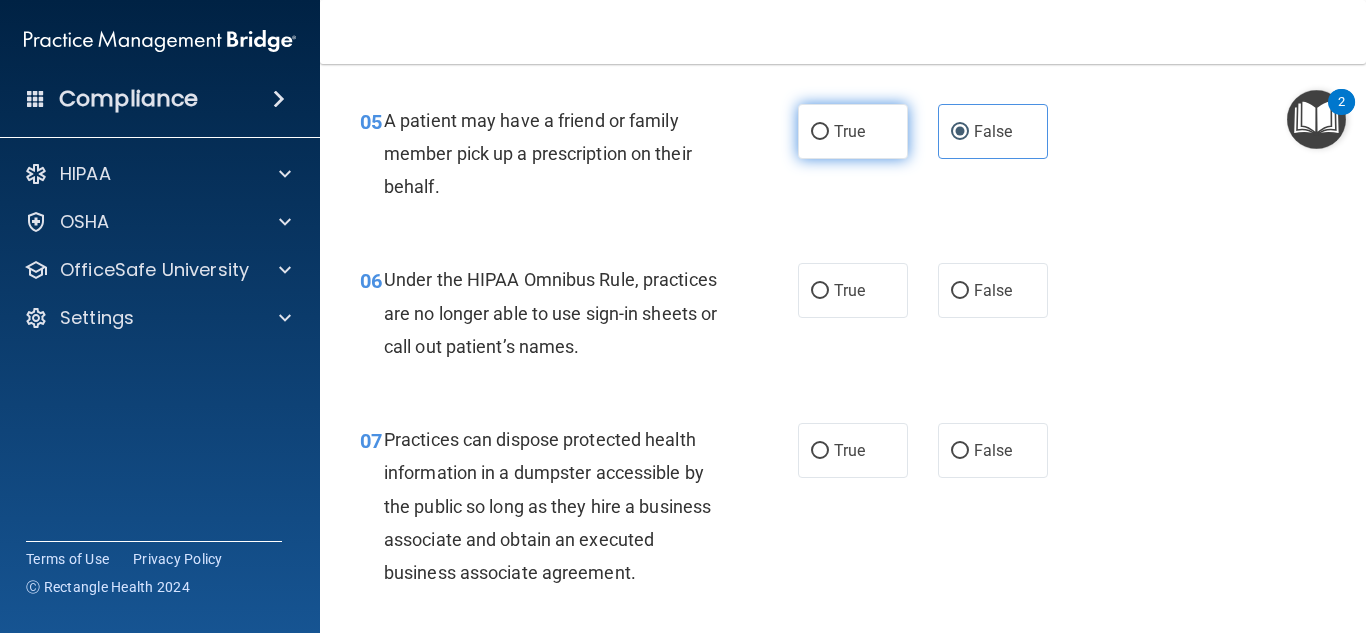 click on "True" at bounding box center (853, 131) 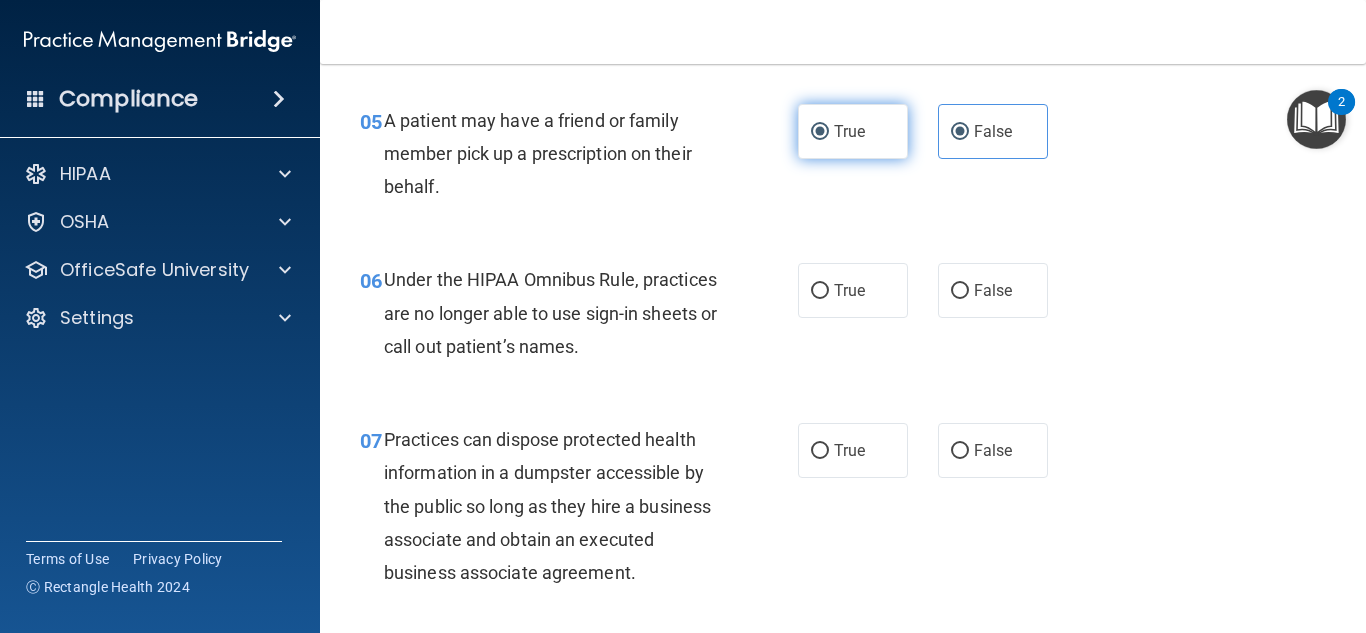 radio on "false" 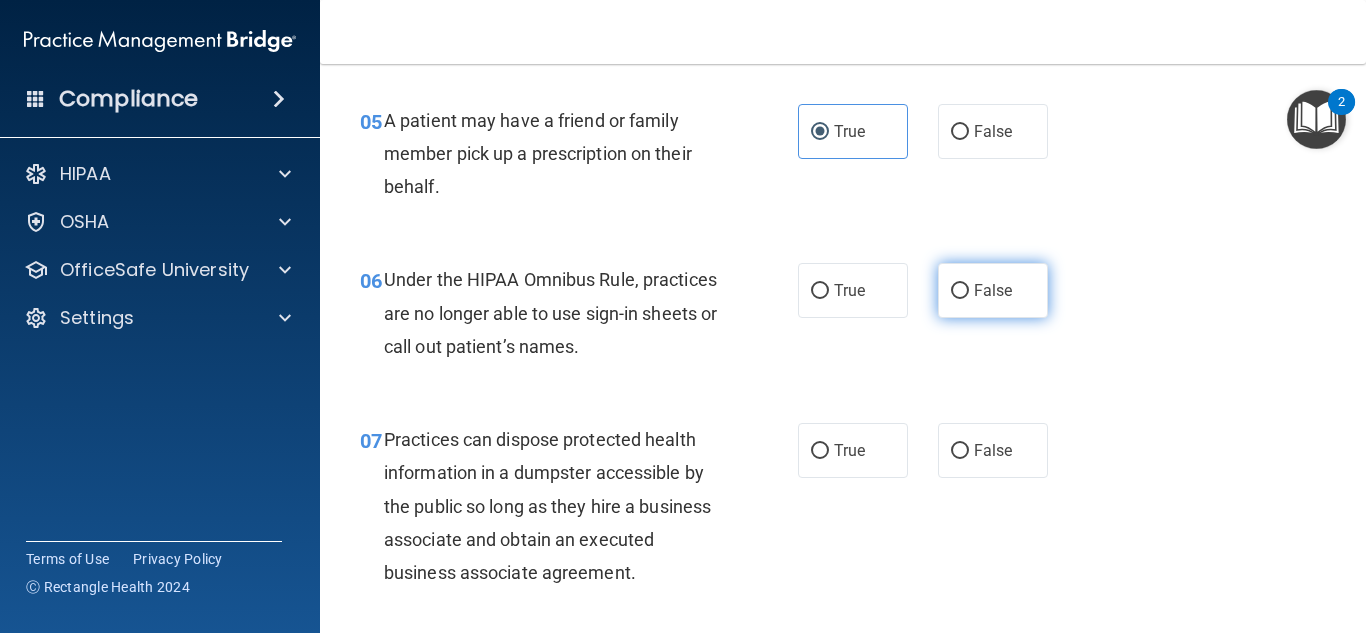 click on "False" at bounding box center (993, 290) 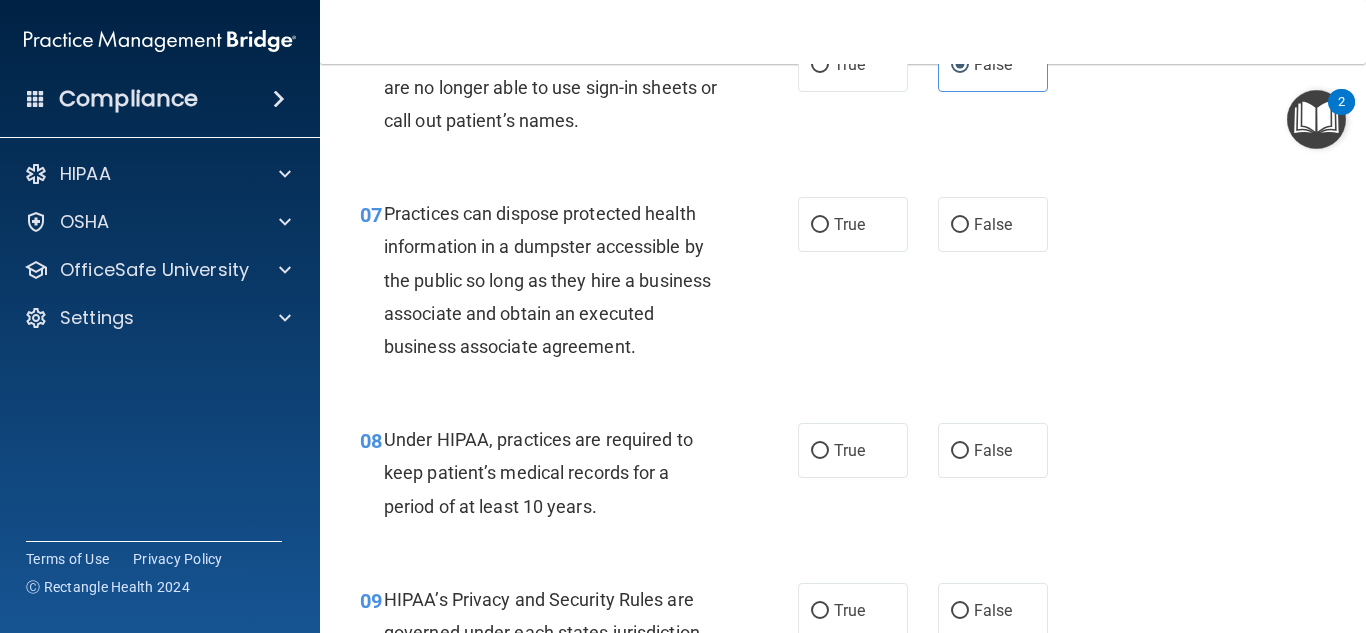 scroll, scrollTop: 1186, scrollLeft: 0, axis: vertical 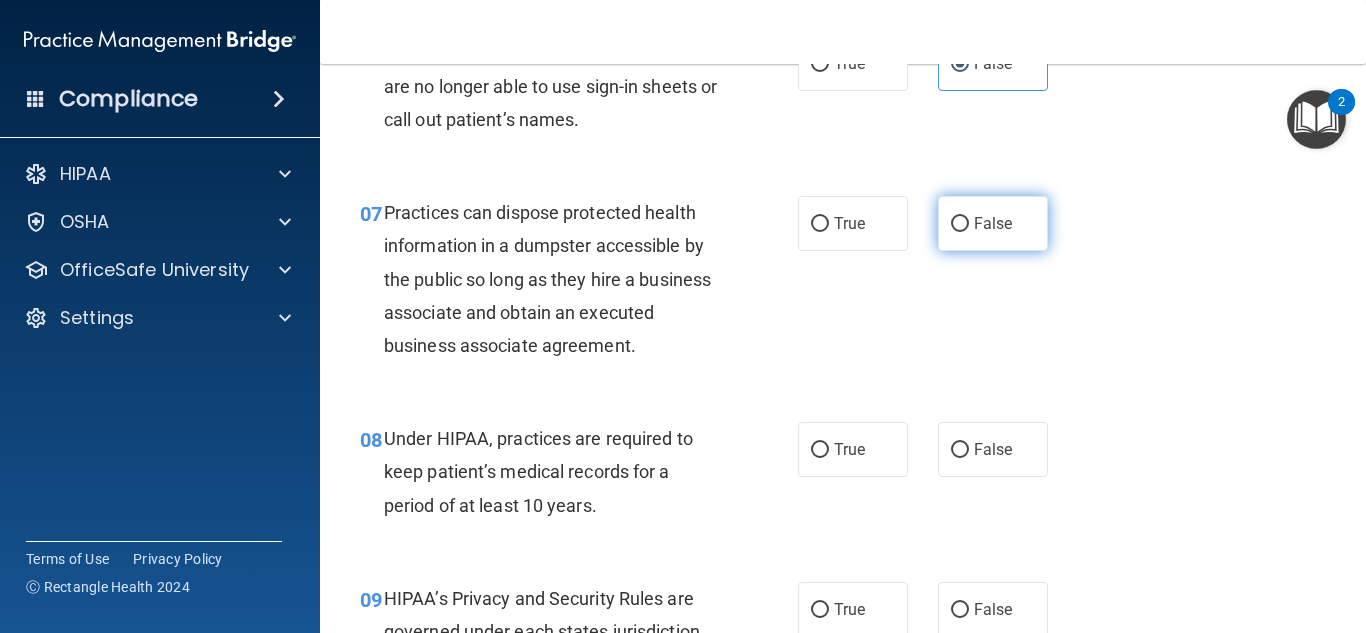 click on "False" at bounding box center (993, 223) 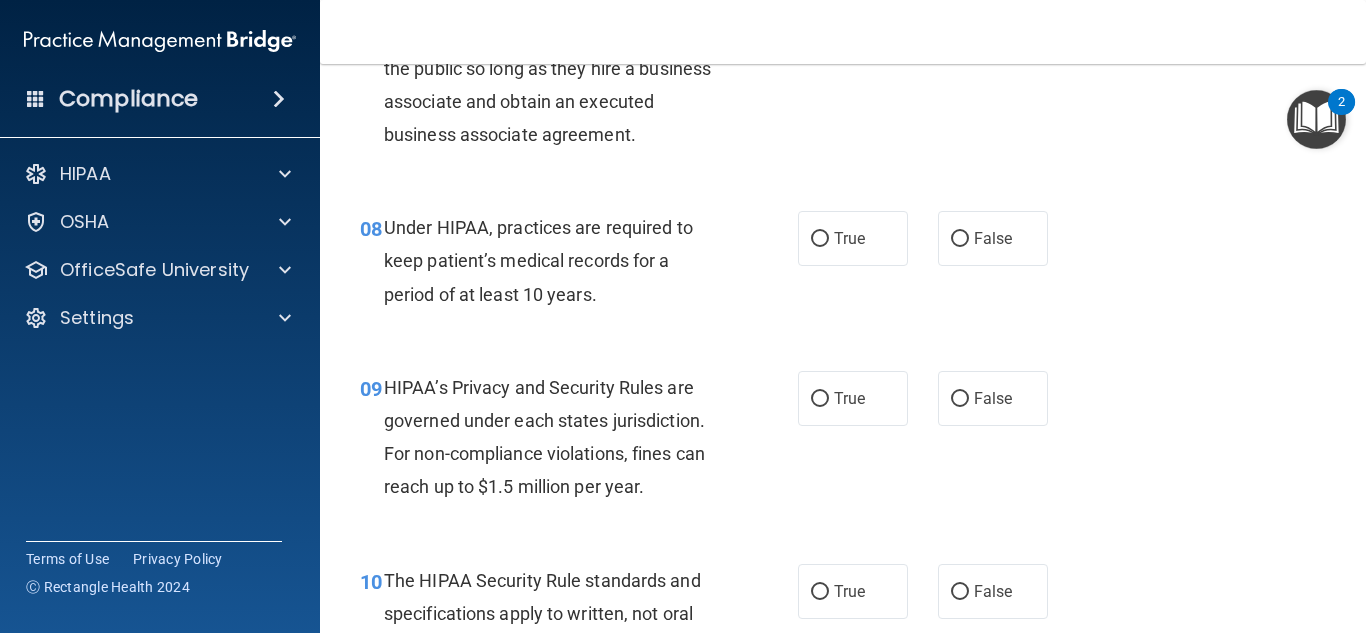 scroll, scrollTop: 1422, scrollLeft: 0, axis: vertical 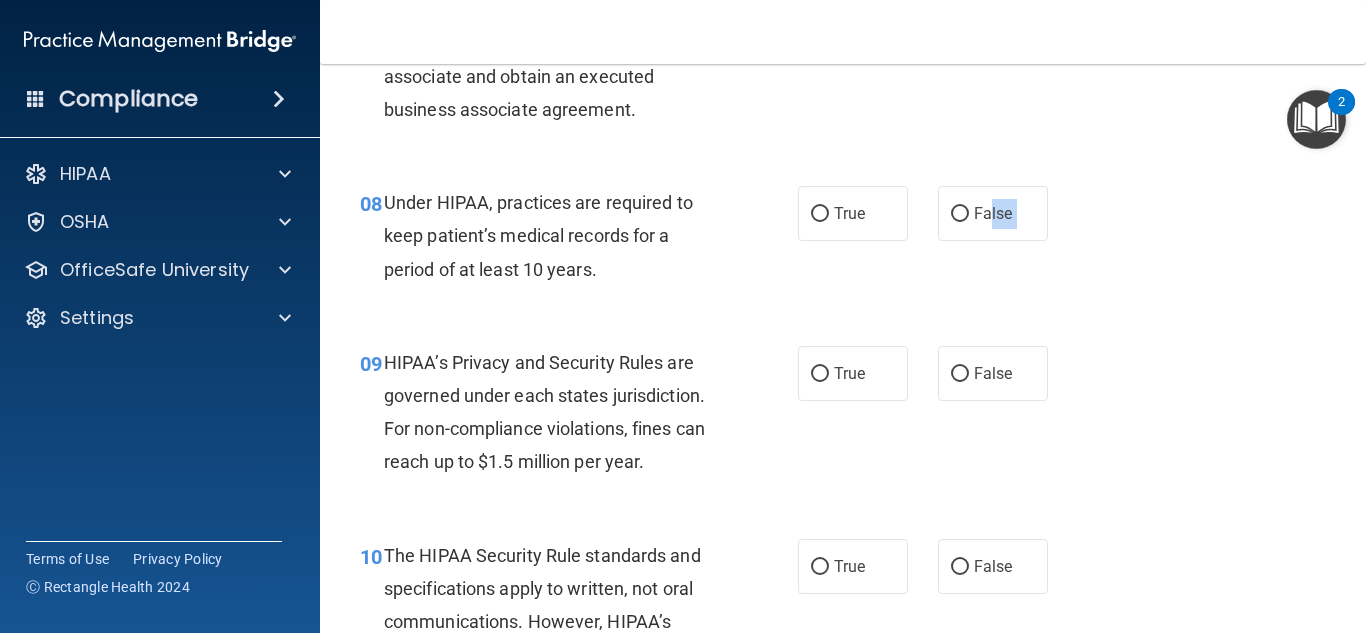 drag, startPoint x: 981, startPoint y: 252, endPoint x: 1110, endPoint y: 404, distance: 199.36148 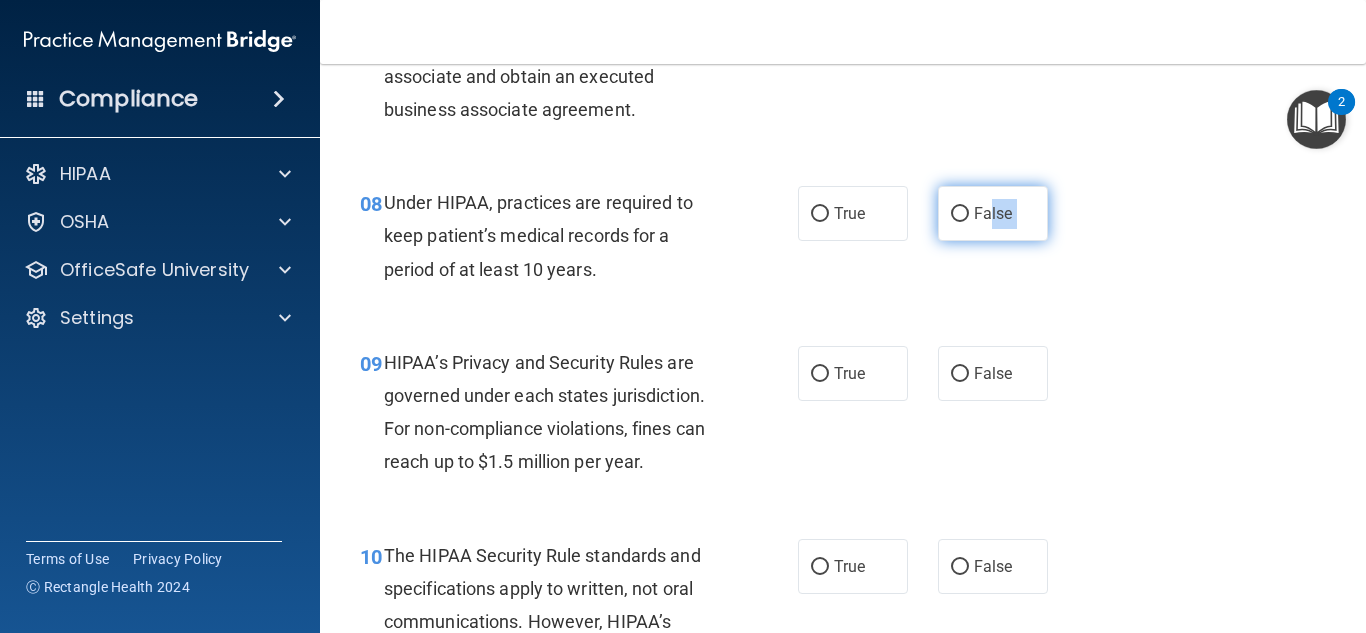 click on "False" at bounding box center [993, 213] 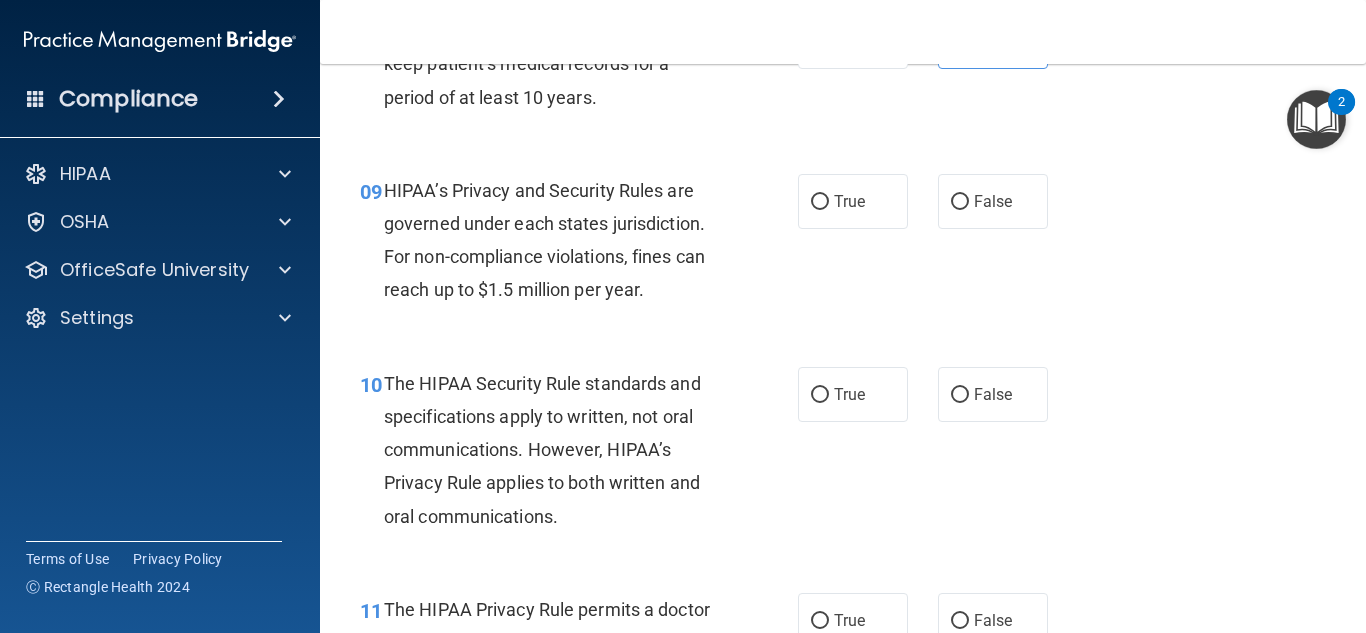 scroll, scrollTop: 1595, scrollLeft: 0, axis: vertical 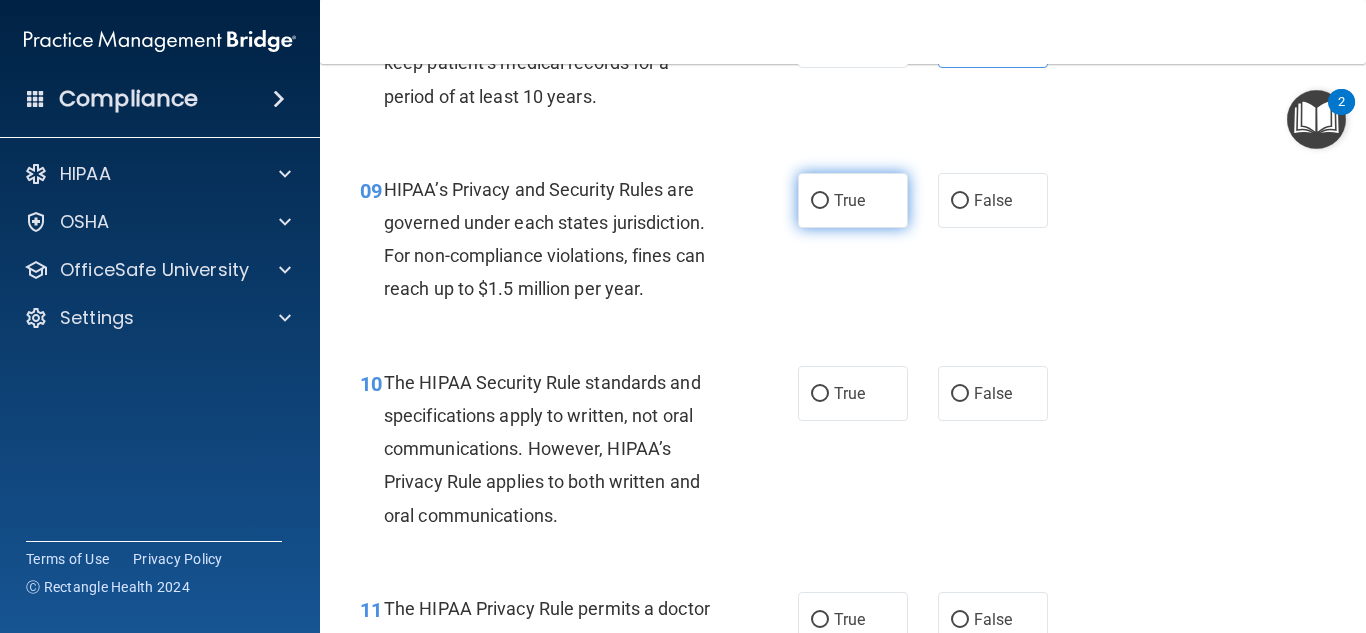click on "True" at bounding box center (853, 200) 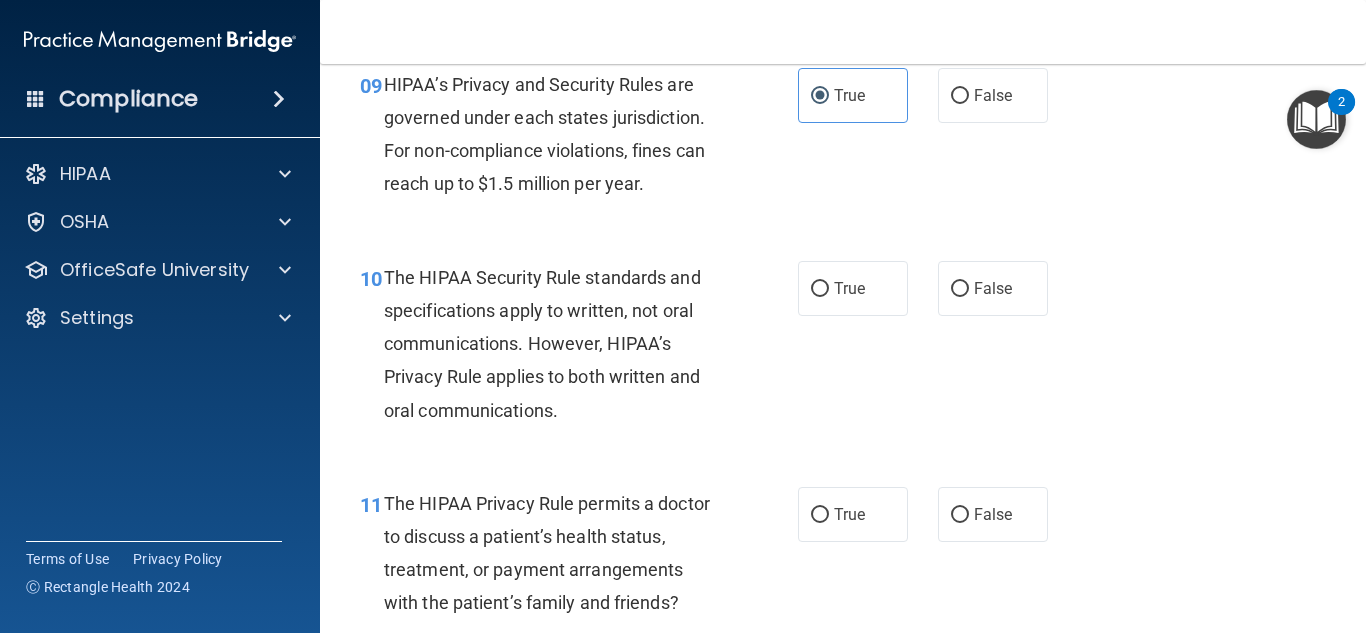 scroll, scrollTop: 1701, scrollLeft: 0, axis: vertical 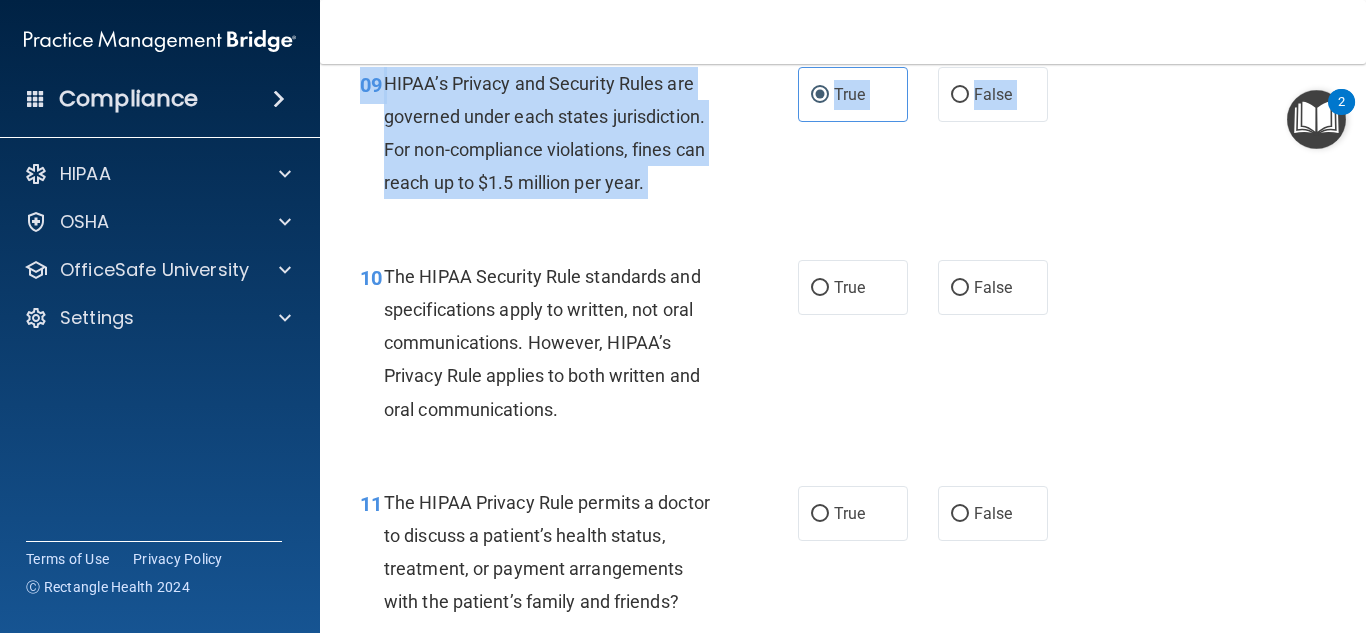 drag, startPoint x: 1156, startPoint y: 443, endPoint x: 966, endPoint y: 224, distance: 289.93274 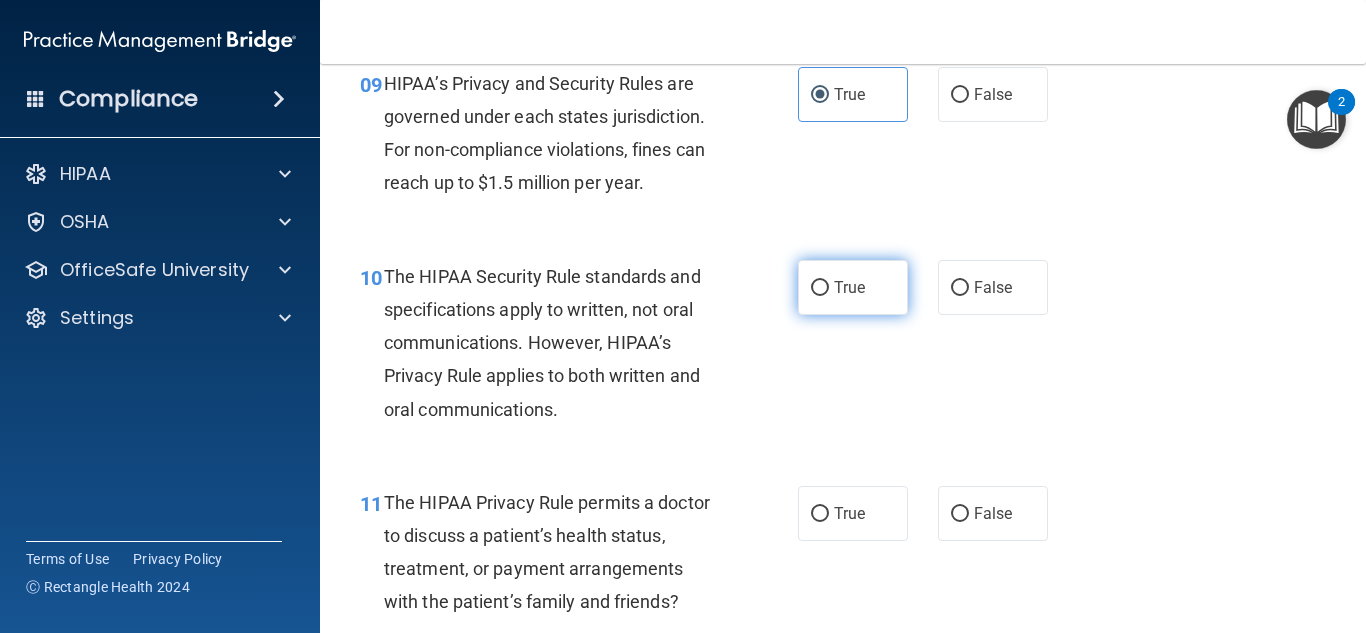 click on "True" at bounding box center (853, 287) 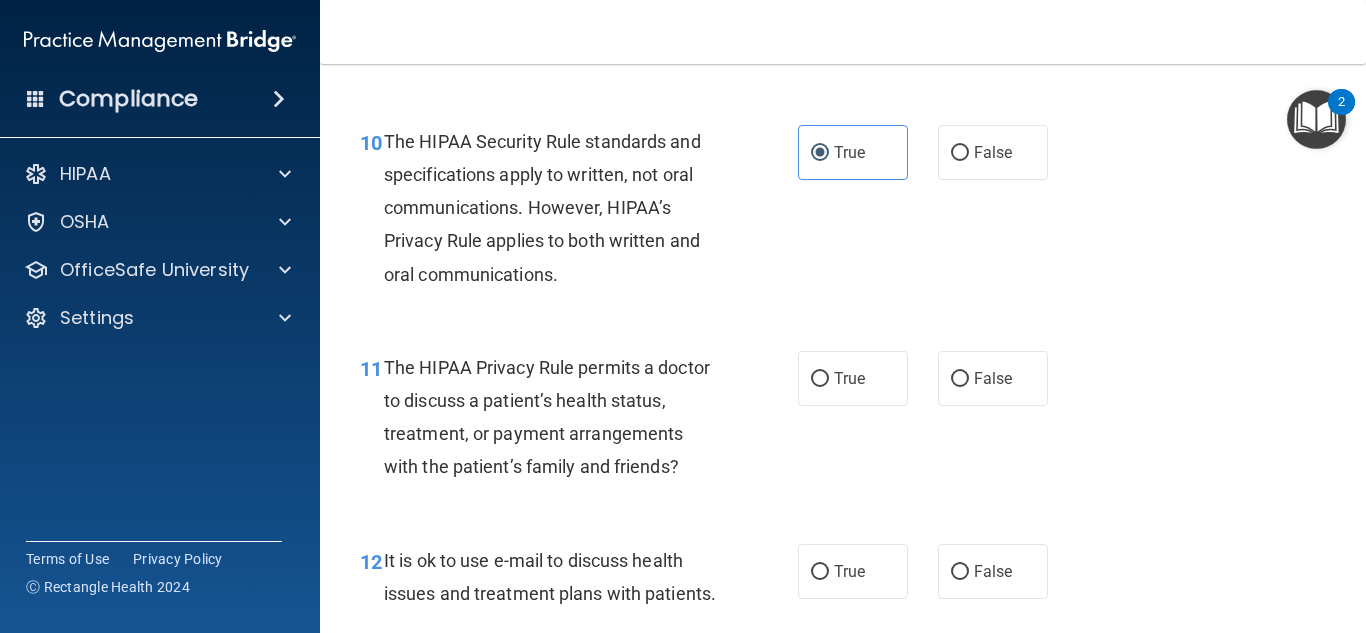 scroll, scrollTop: 1837, scrollLeft: 0, axis: vertical 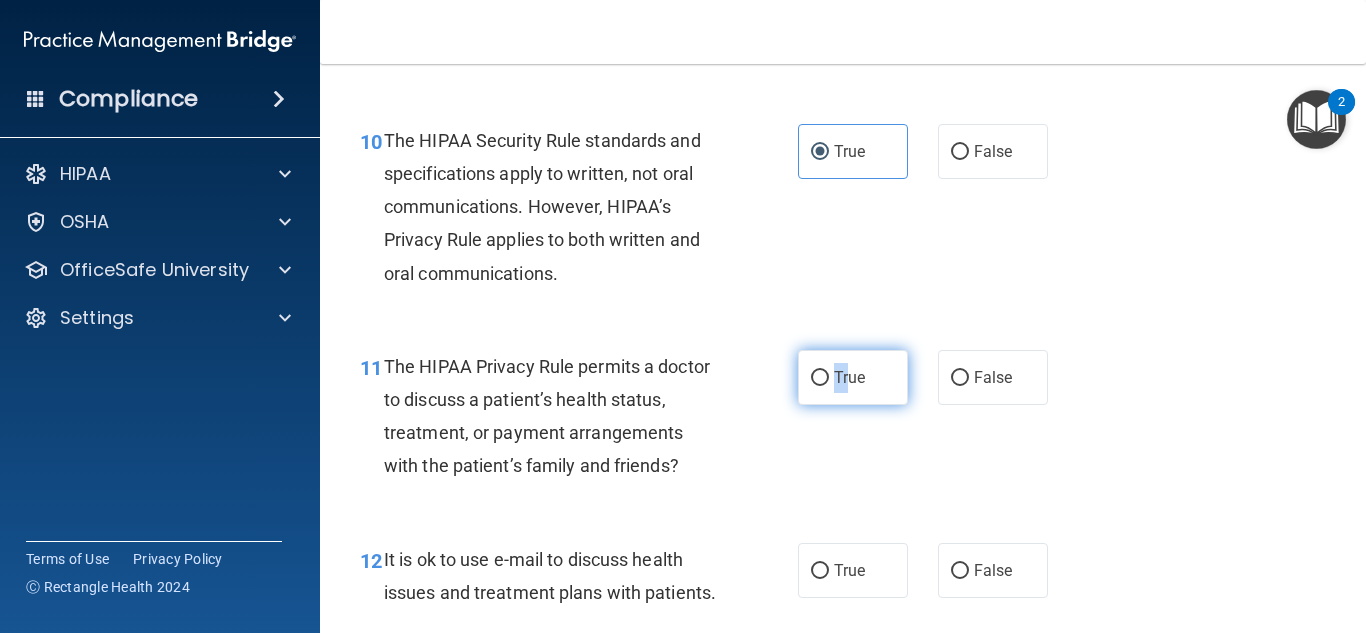 drag, startPoint x: 838, startPoint y: 416, endPoint x: 790, endPoint y: 410, distance: 48.373547 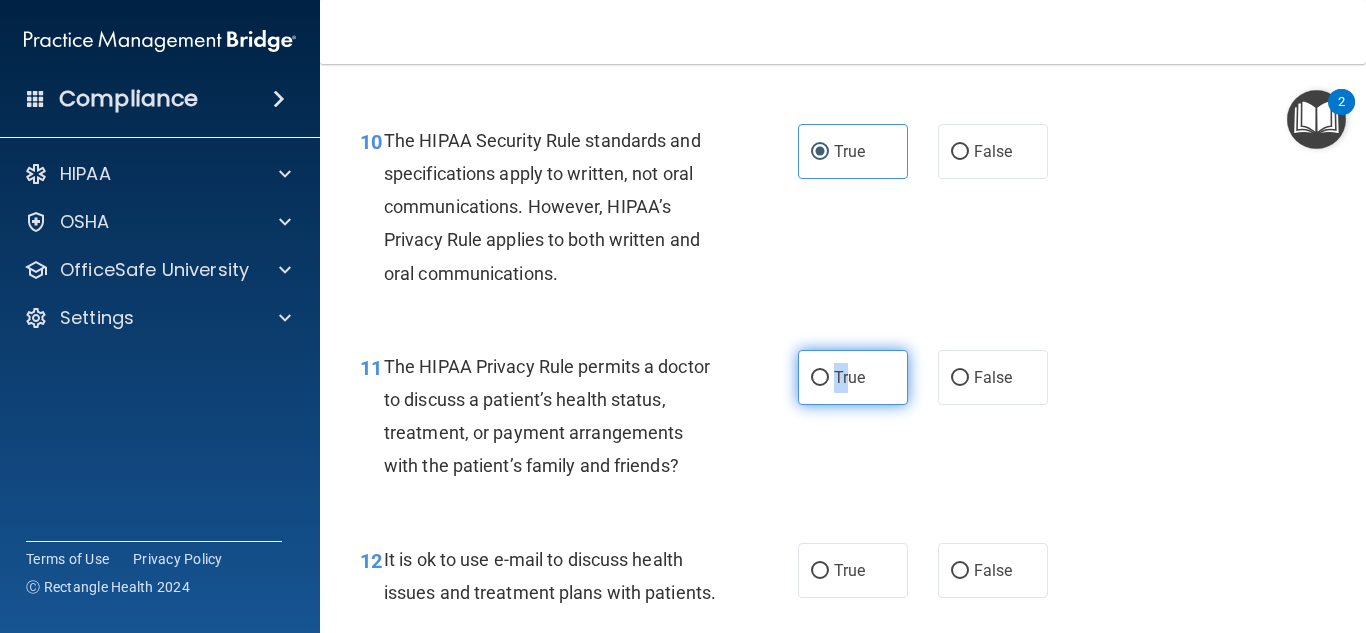 click on "True" at bounding box center [853, 377] 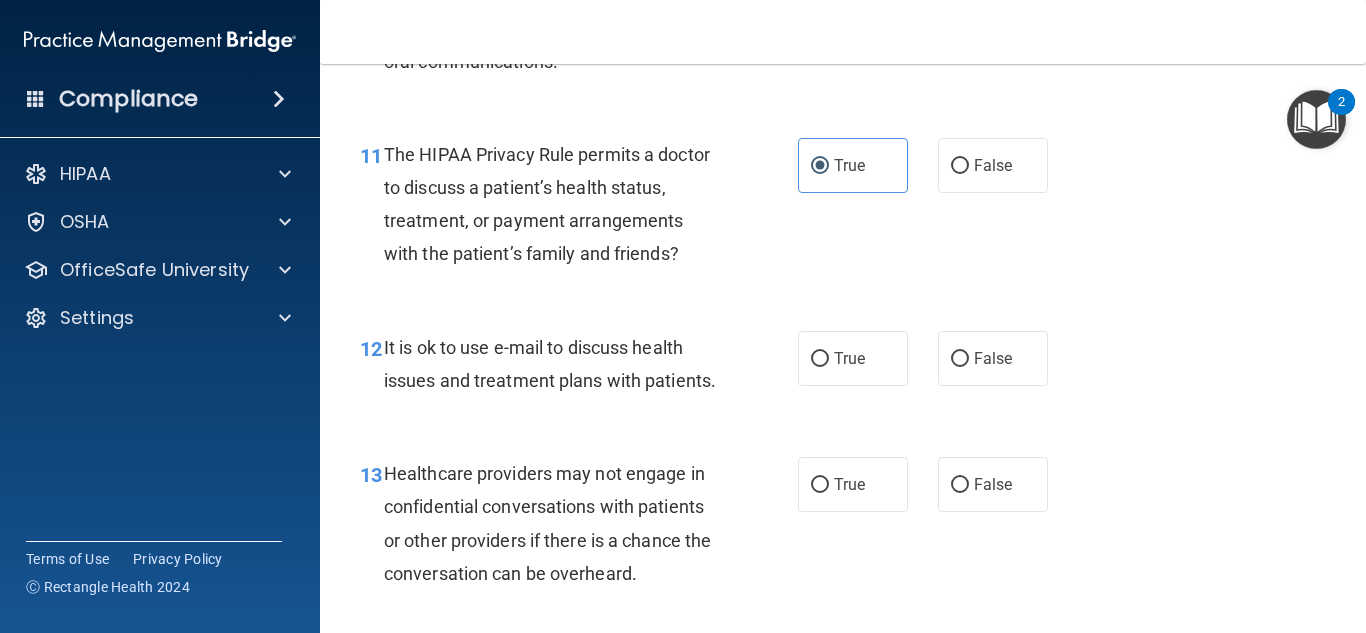 scroll, scrollTop: 2073, scrollLeft: 0, axis: vertical 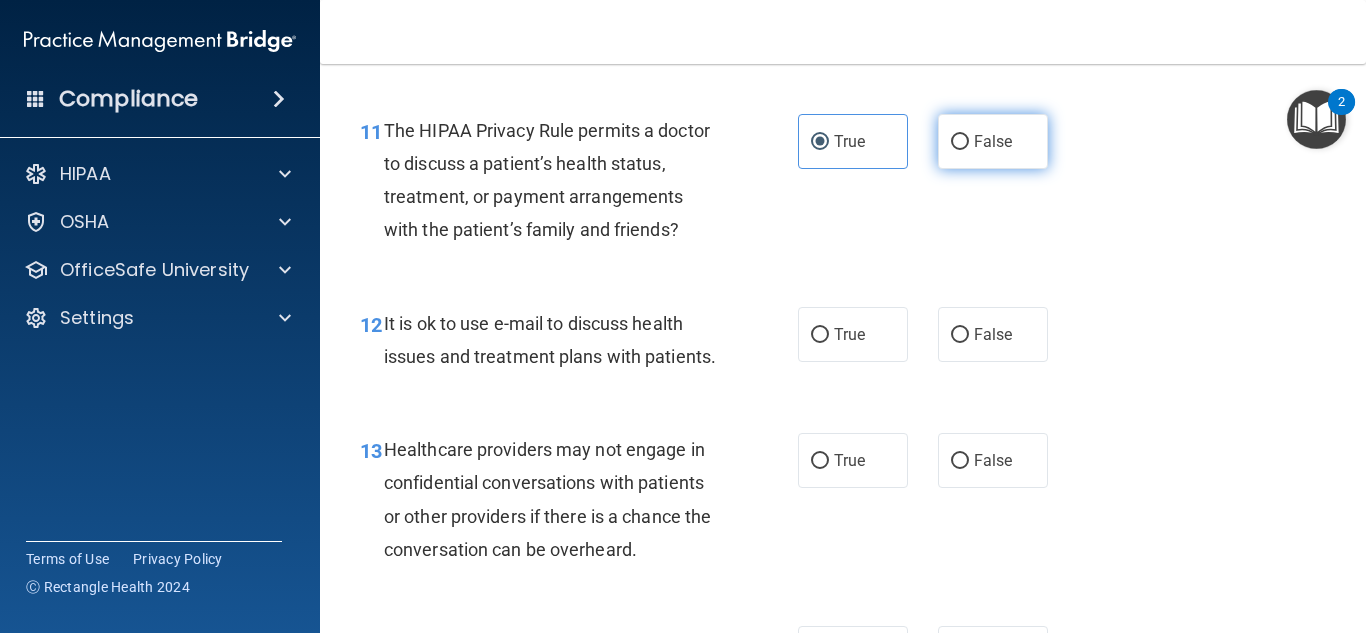 click on "False" at bounding box center [993, 141] 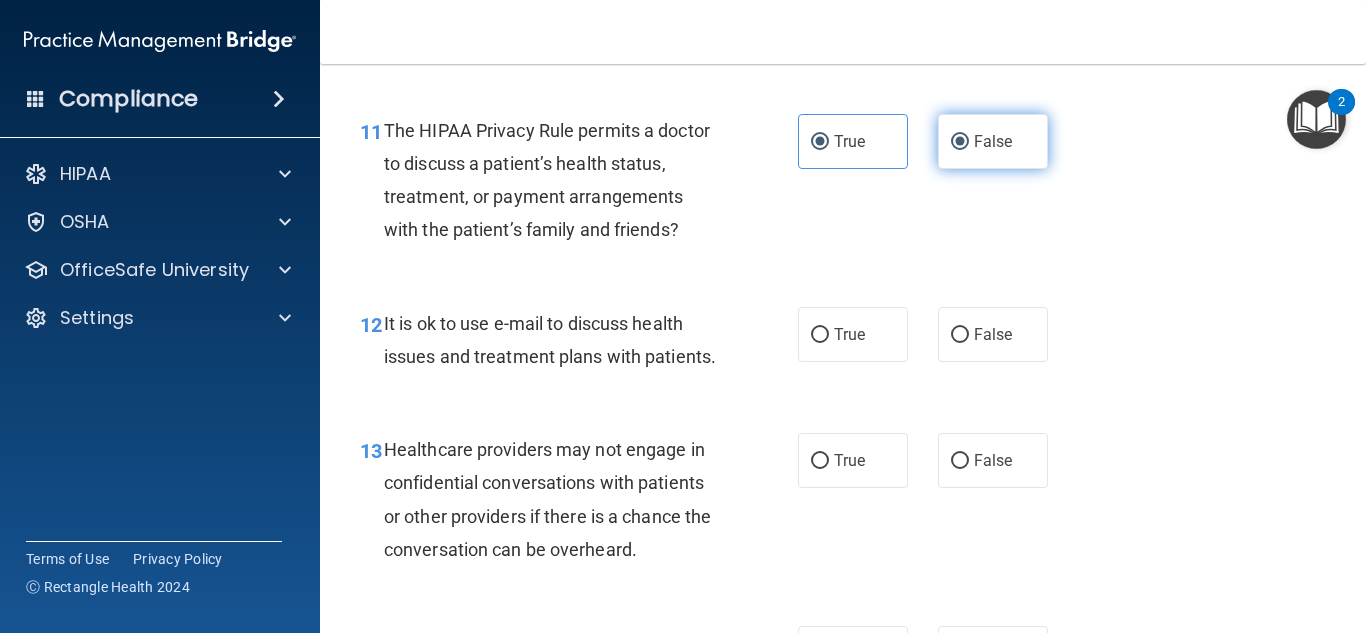 radio on "false" 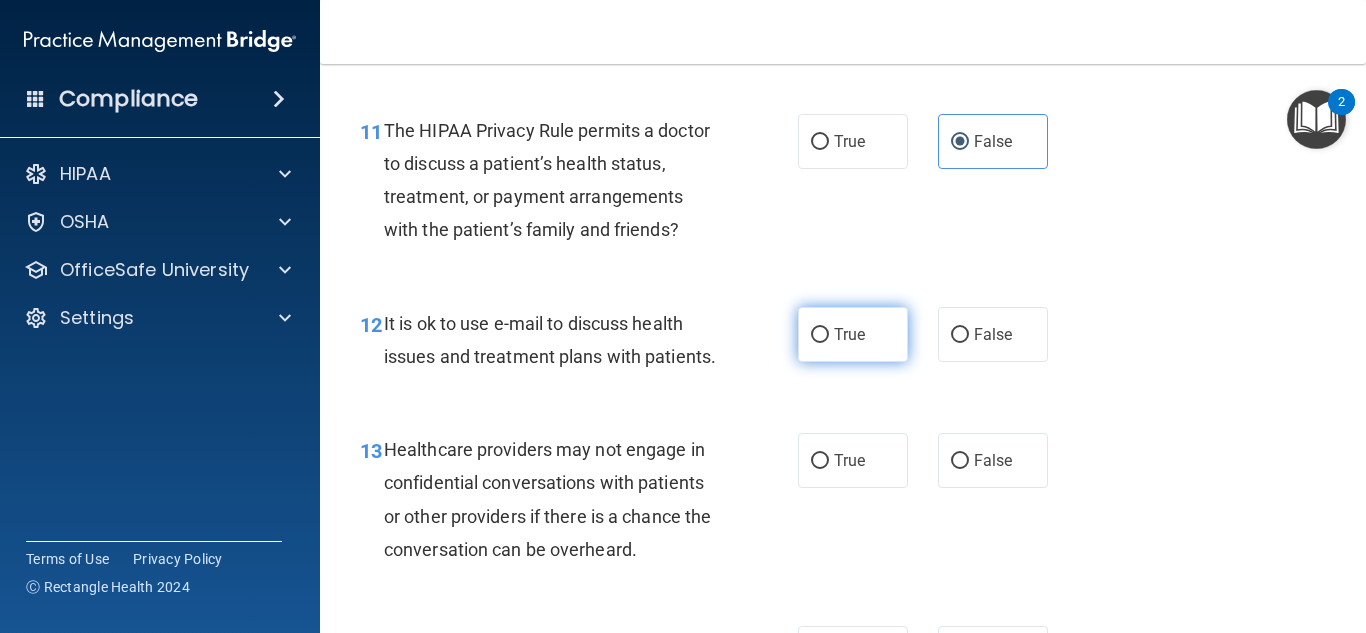 click on "True" at bounding box center (849, 334) 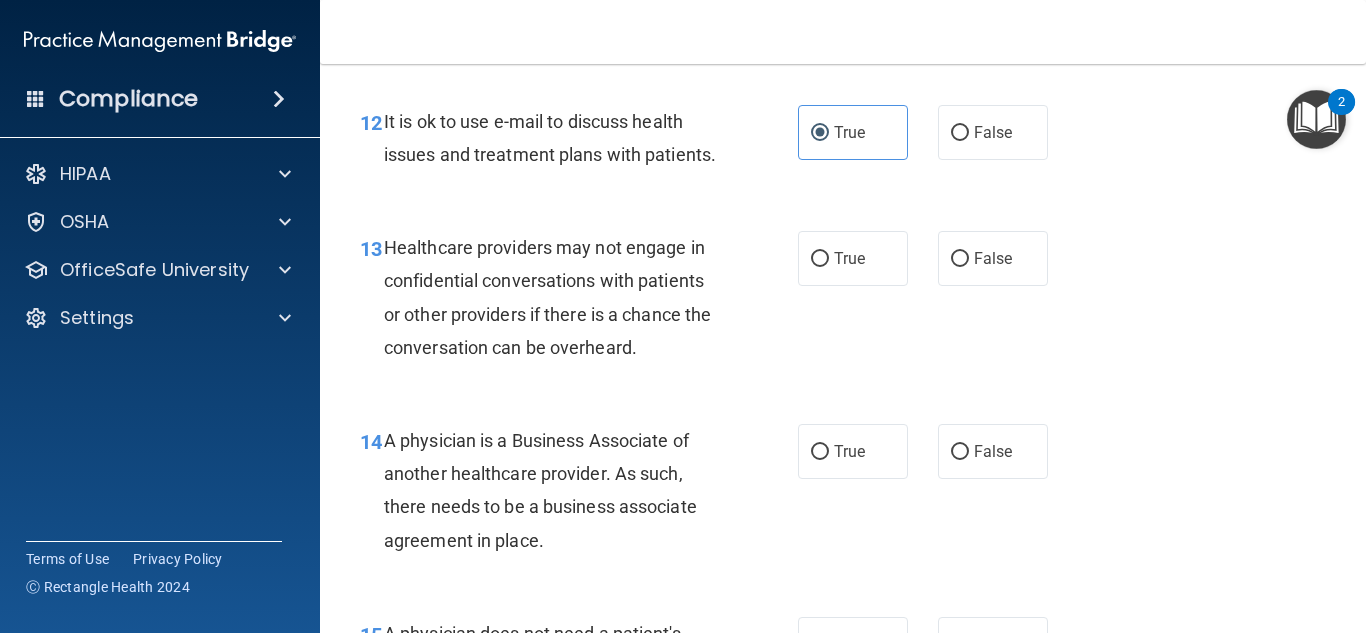 scroll, scrollTop: 2278, scrollLeft: 0, axis: vertical 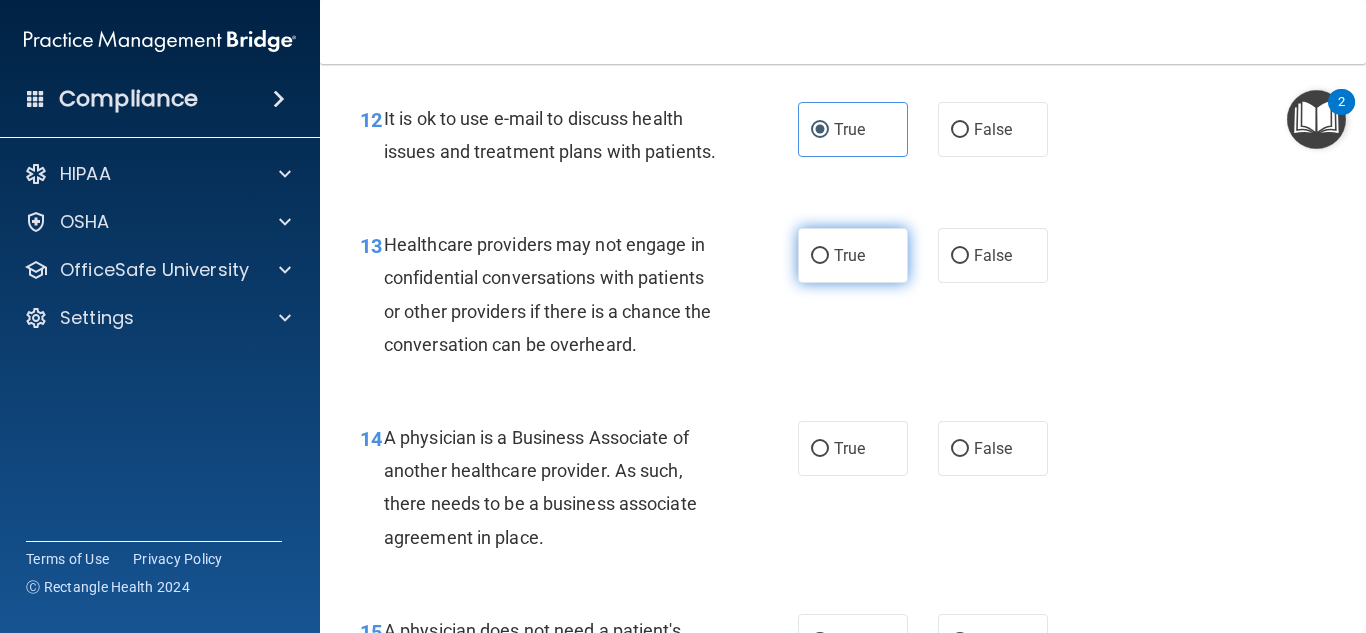click on "True" at bounding box center [853, 255] 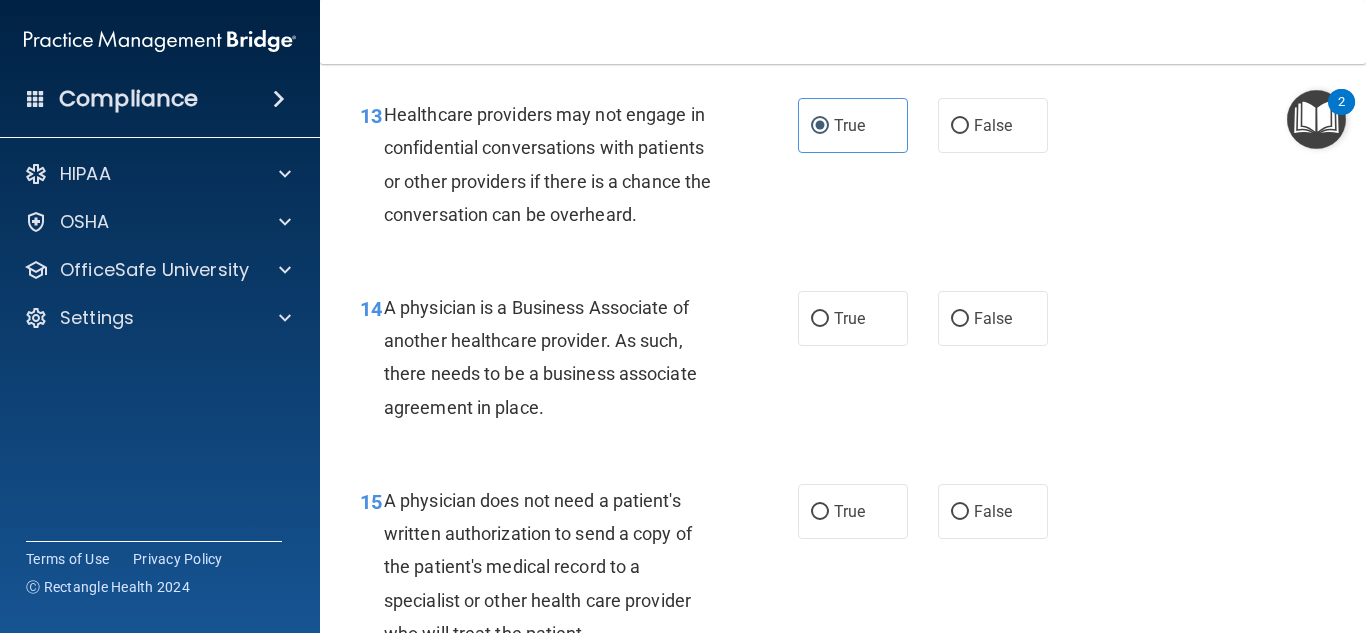 scroll, scrollTop: 2426, scrollLeft: 0, axis: vertical 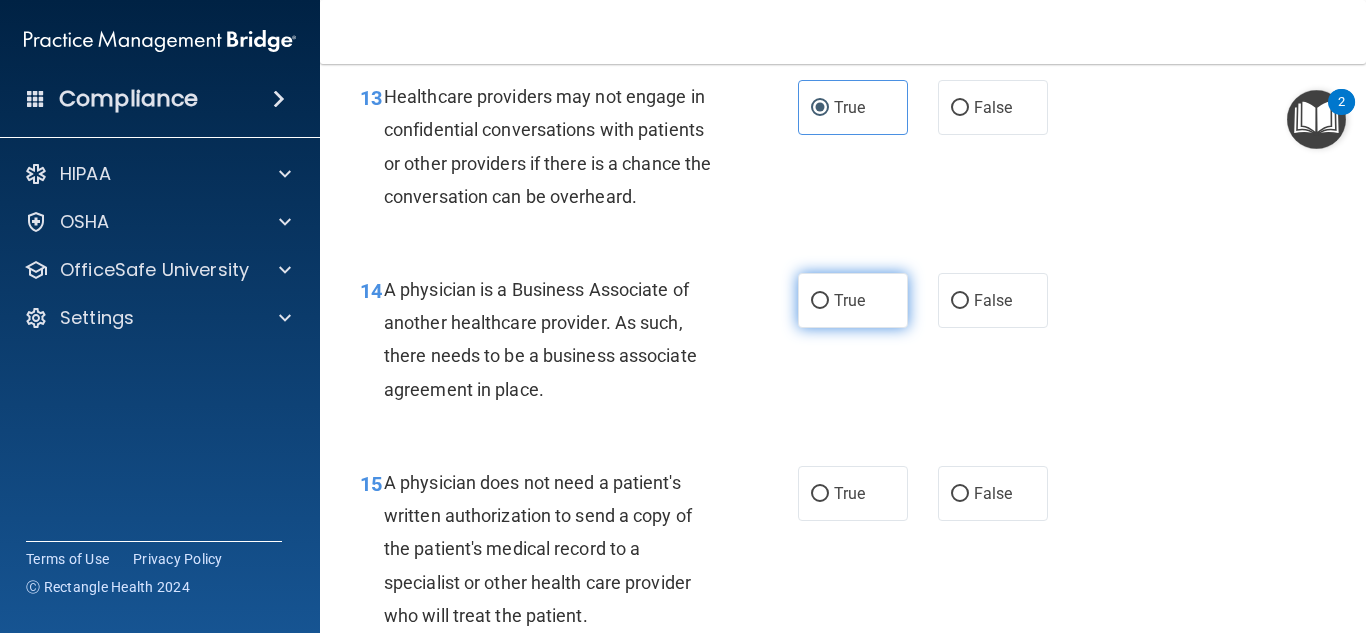 click on "True" at bounding box center (849, 300) 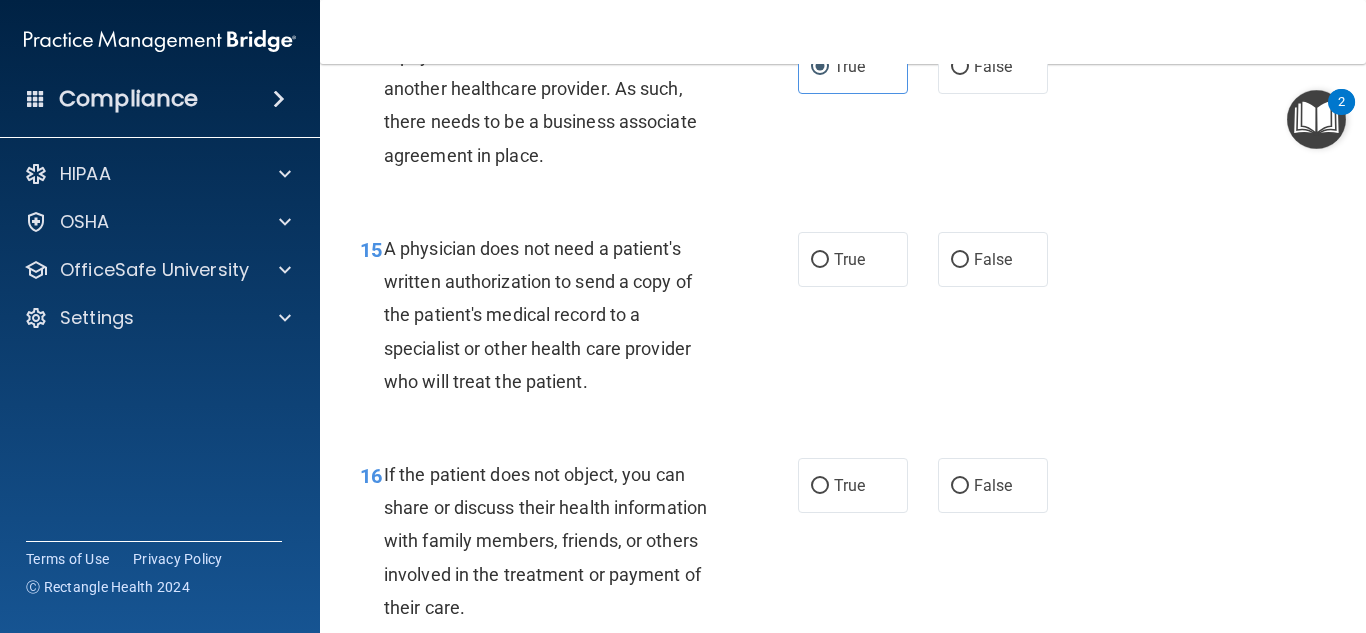 scroll, scrollTop: 2661, scrollLeft: 0, axis: vertical 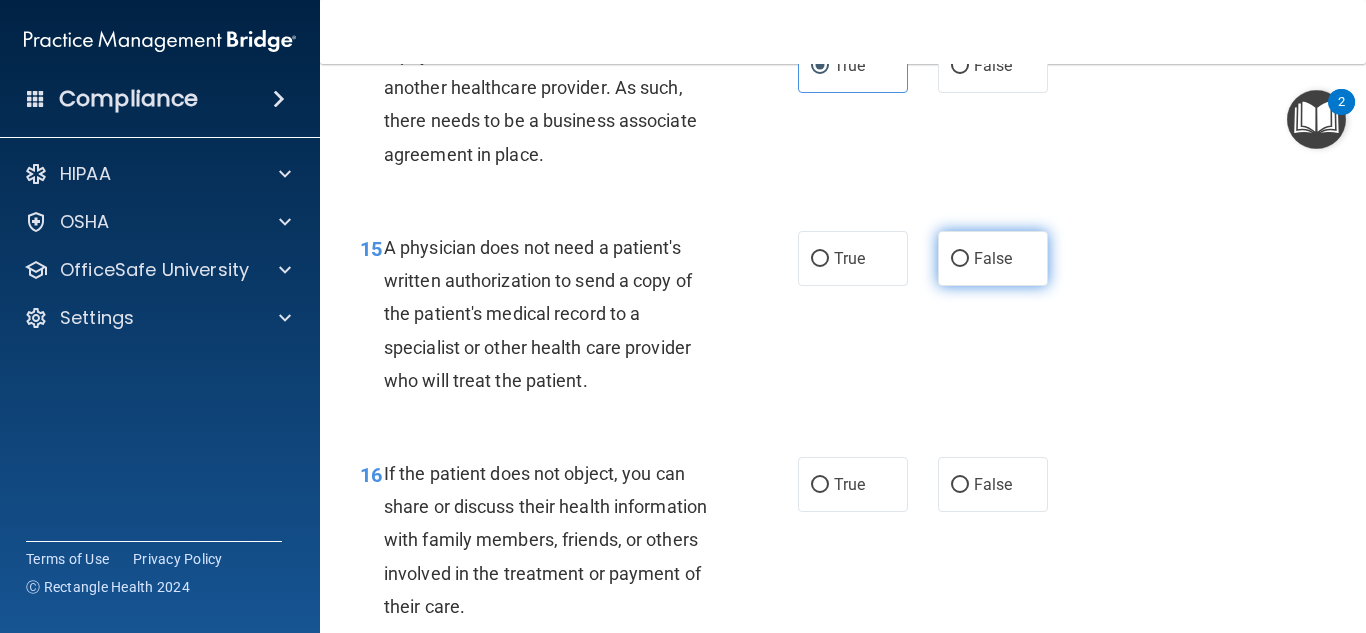 click on "False" at bounding box center (993, 258) 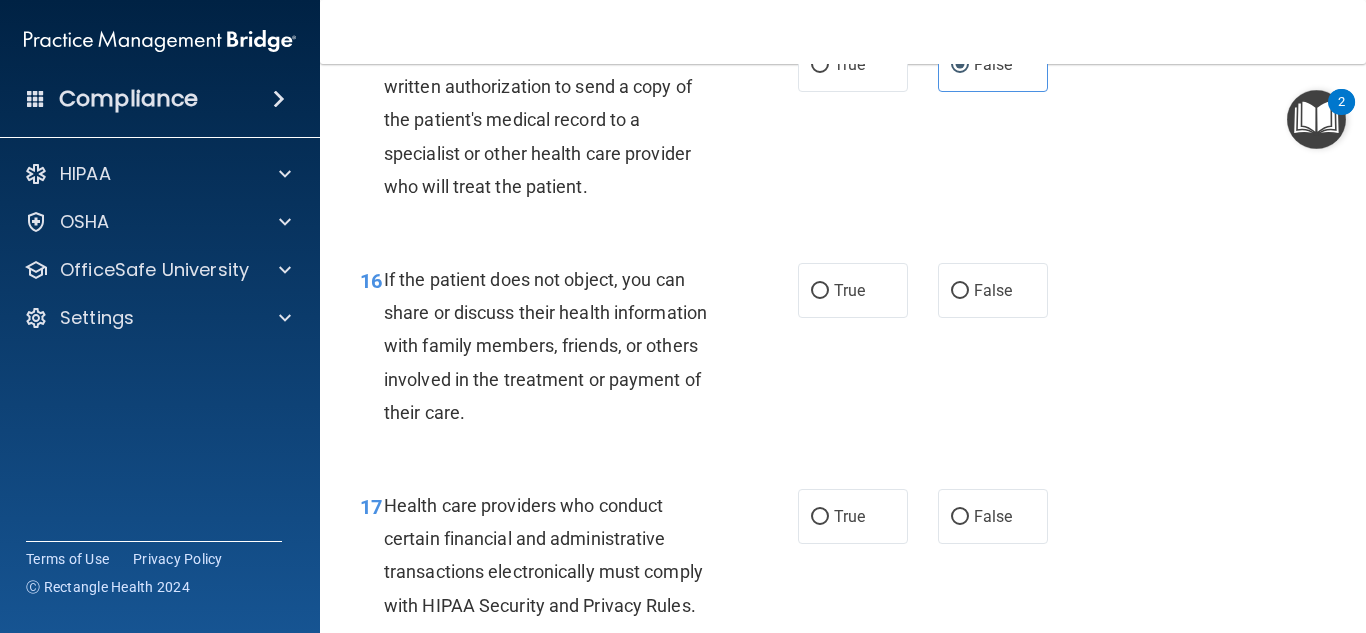 scroll, scrollTop: 2858, scrollLeft: 0, axis: vertical 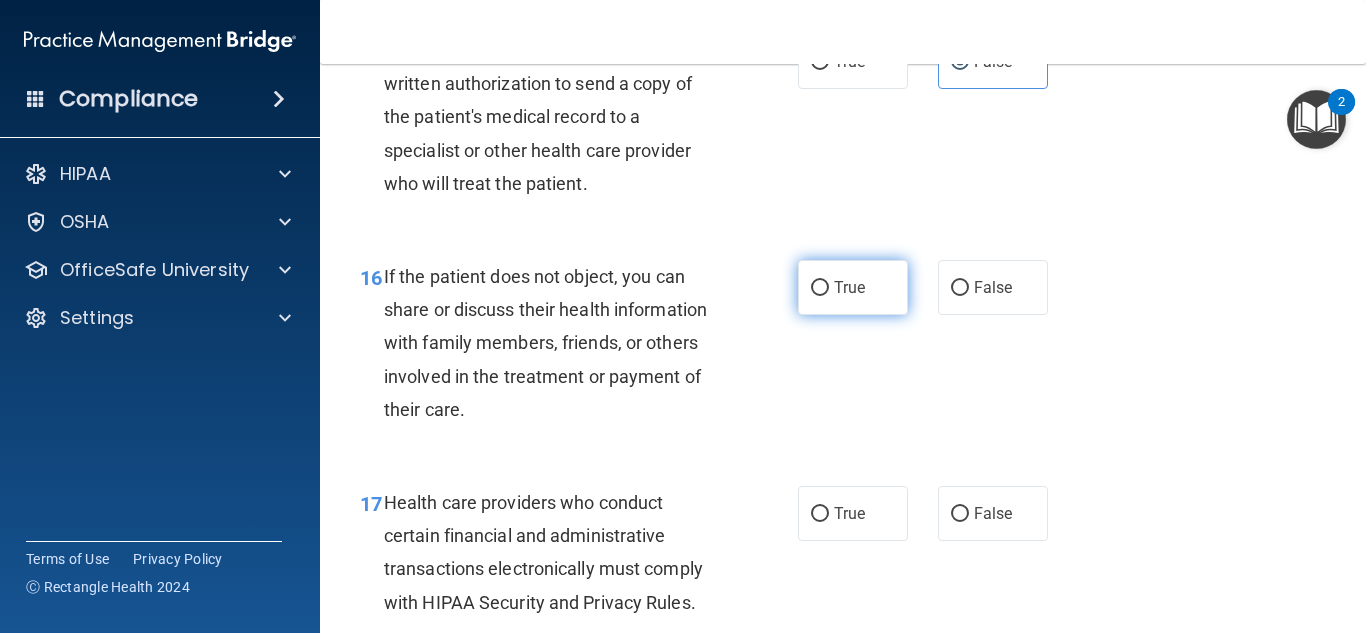 click on "True" at bounding box center (853, 287) 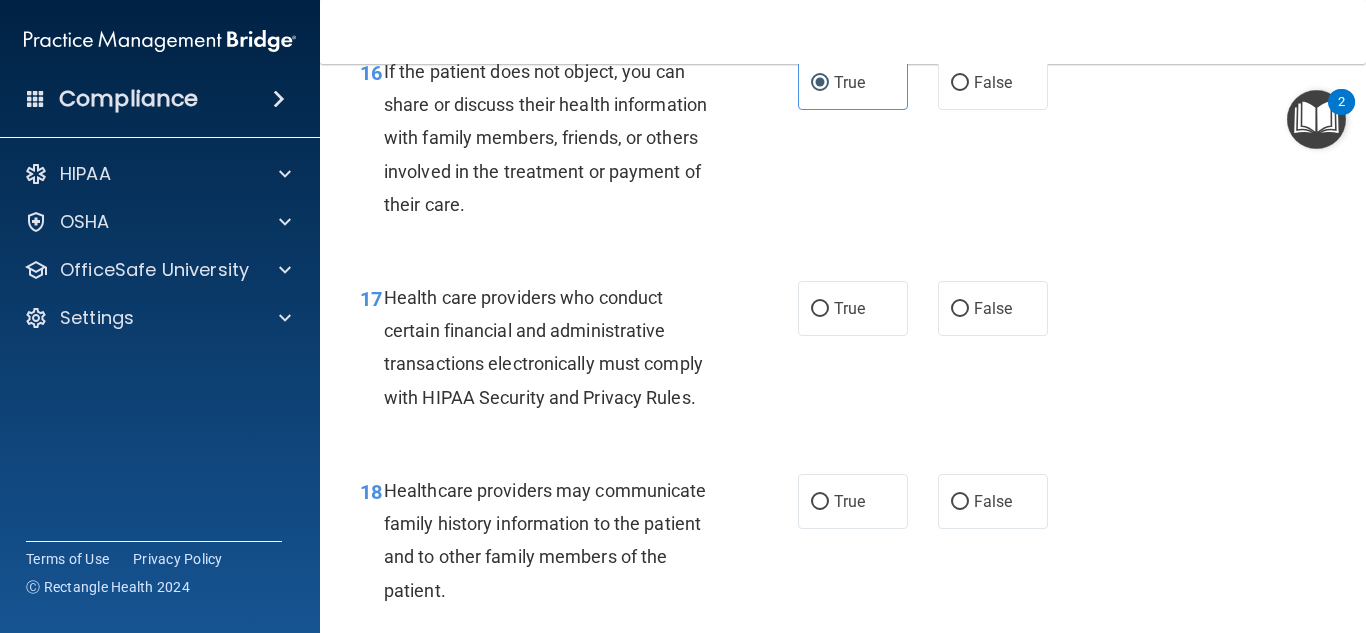 scroll, scrollTop: 3064, scrollLeft: 0, axis: vertical 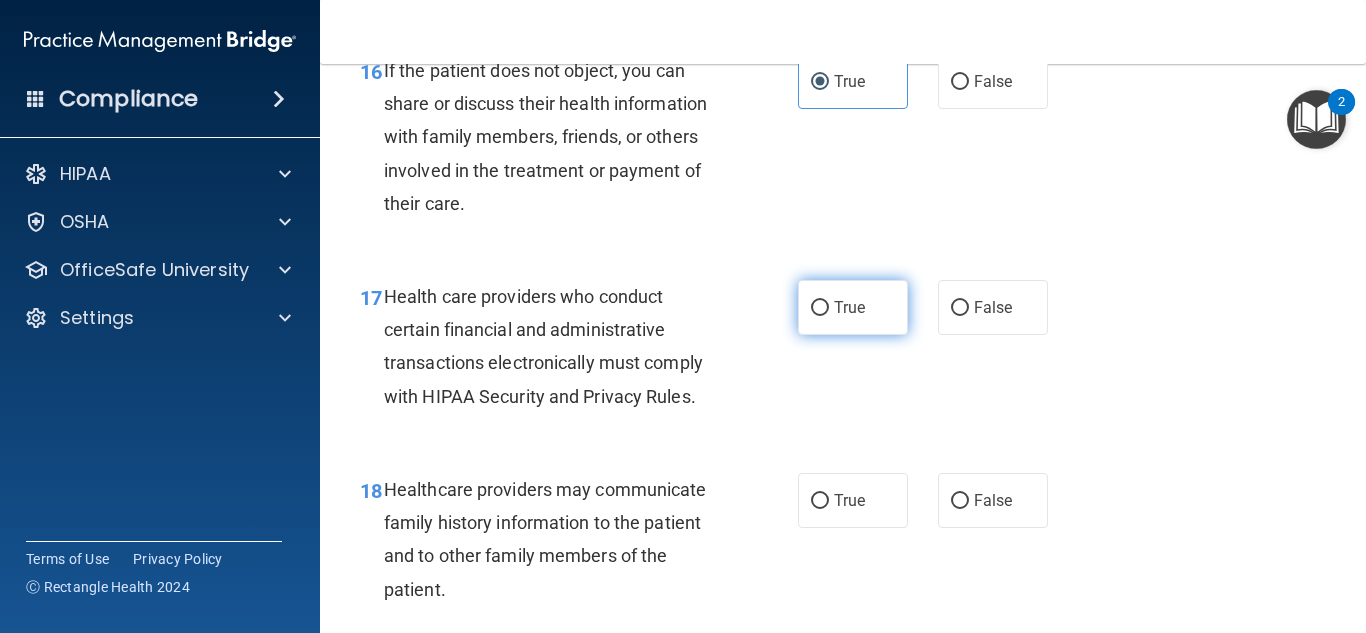 click on "True" at bounding box center [849, 307] 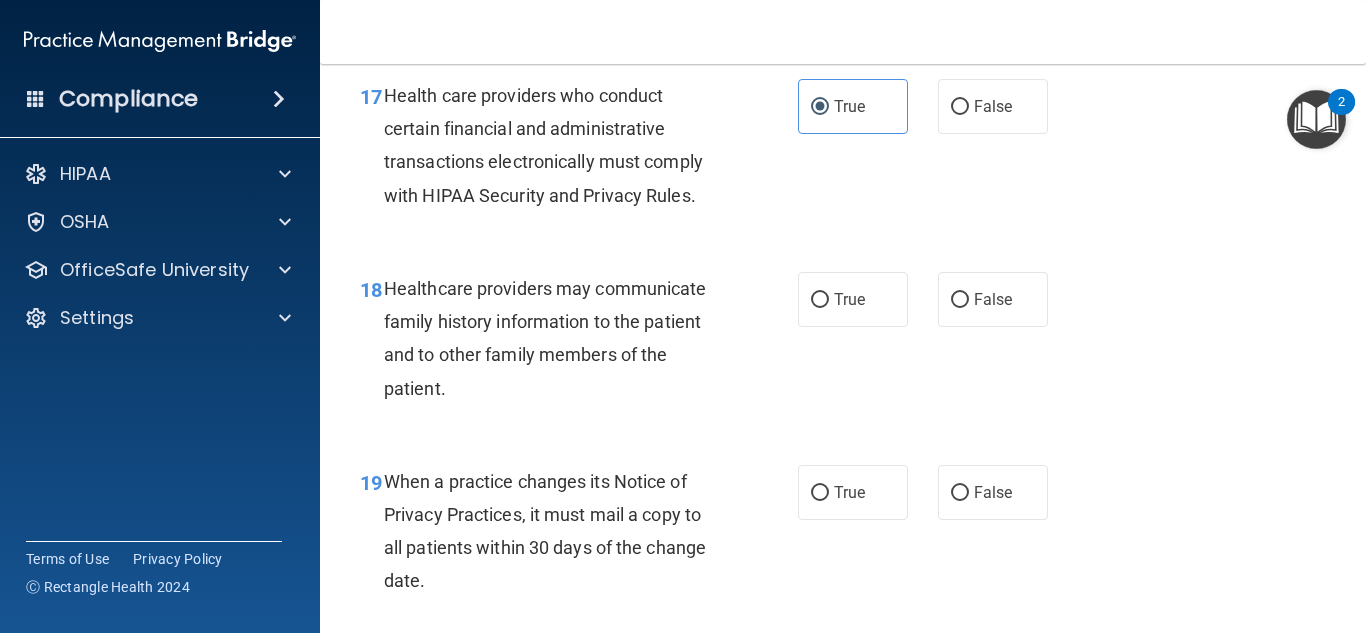 scroll, scrollTop: 3266, scrollLeft: 0, axis: vertical 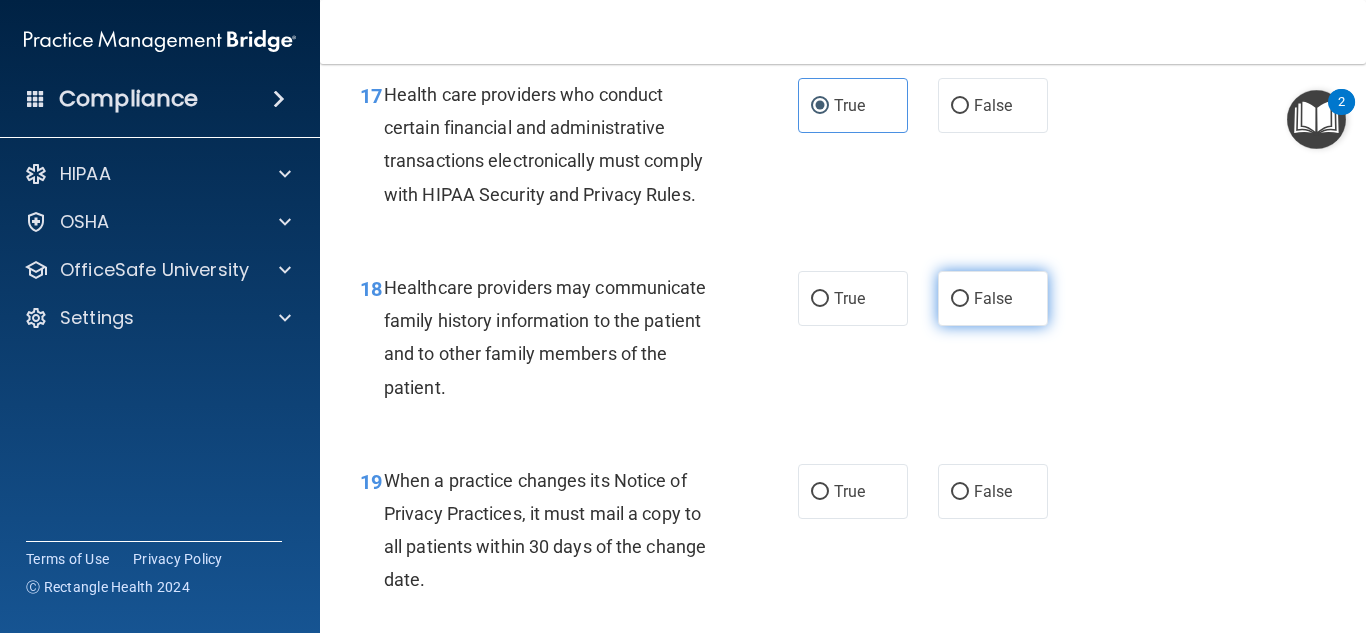 click on "False" at bounding box center (960, 299) 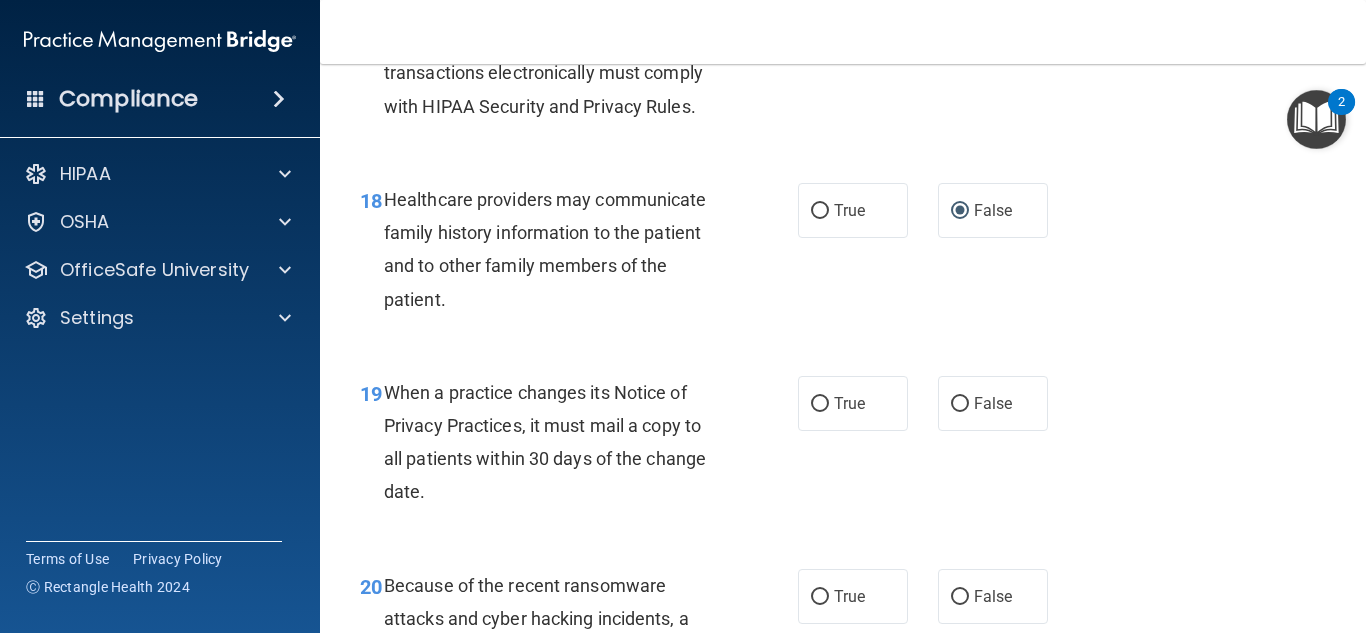scroll, scrollTop: 3355, scrollLeft: 0, axis: vertical 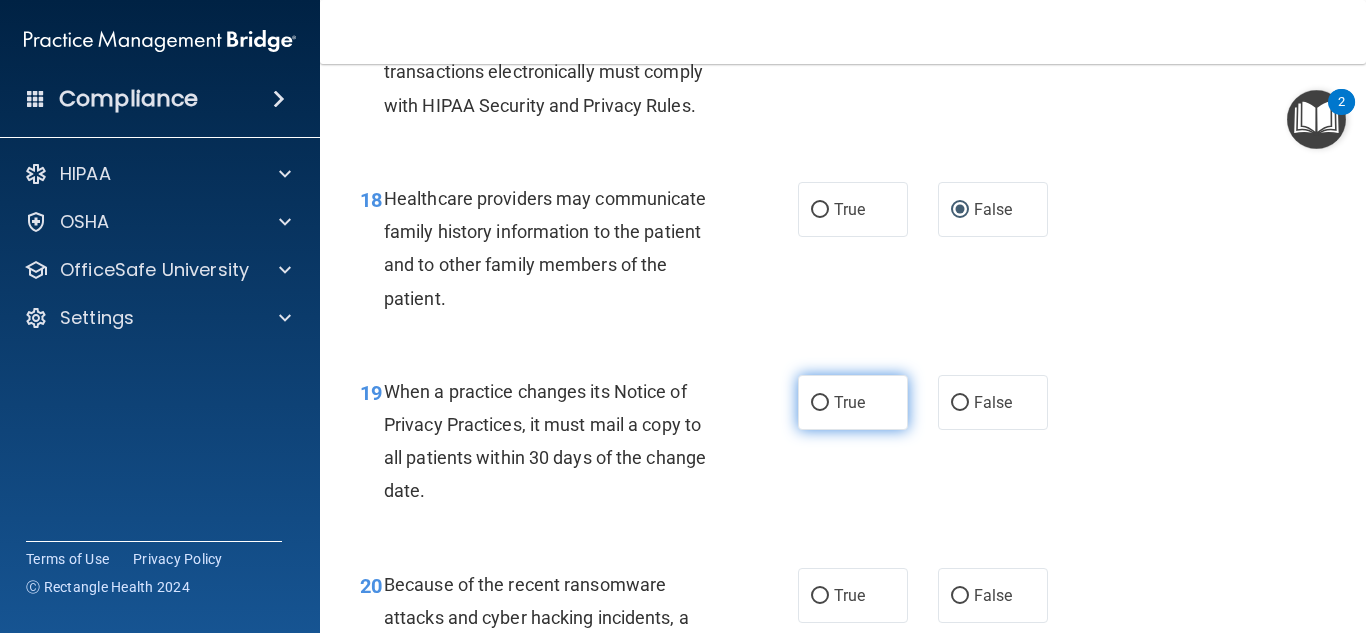 click on "True" at bounding box center (853, 402) 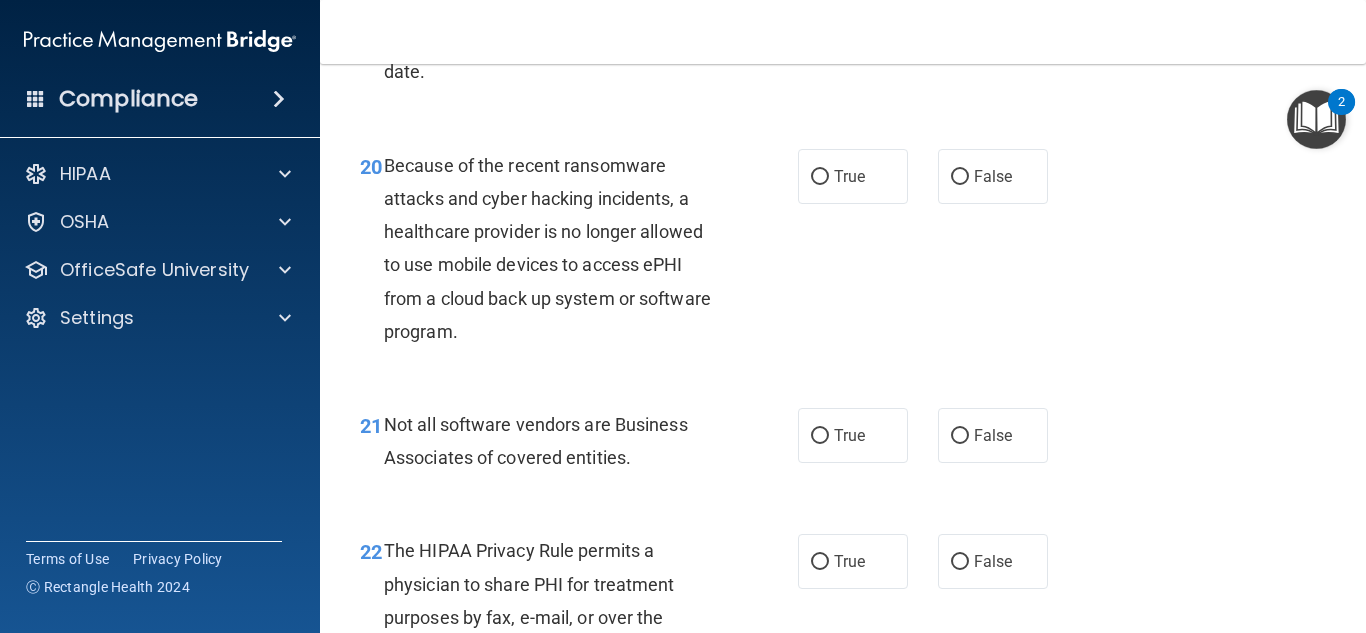scroll, scrollTop: 3775, scrollLeft: 0, axis: vertical 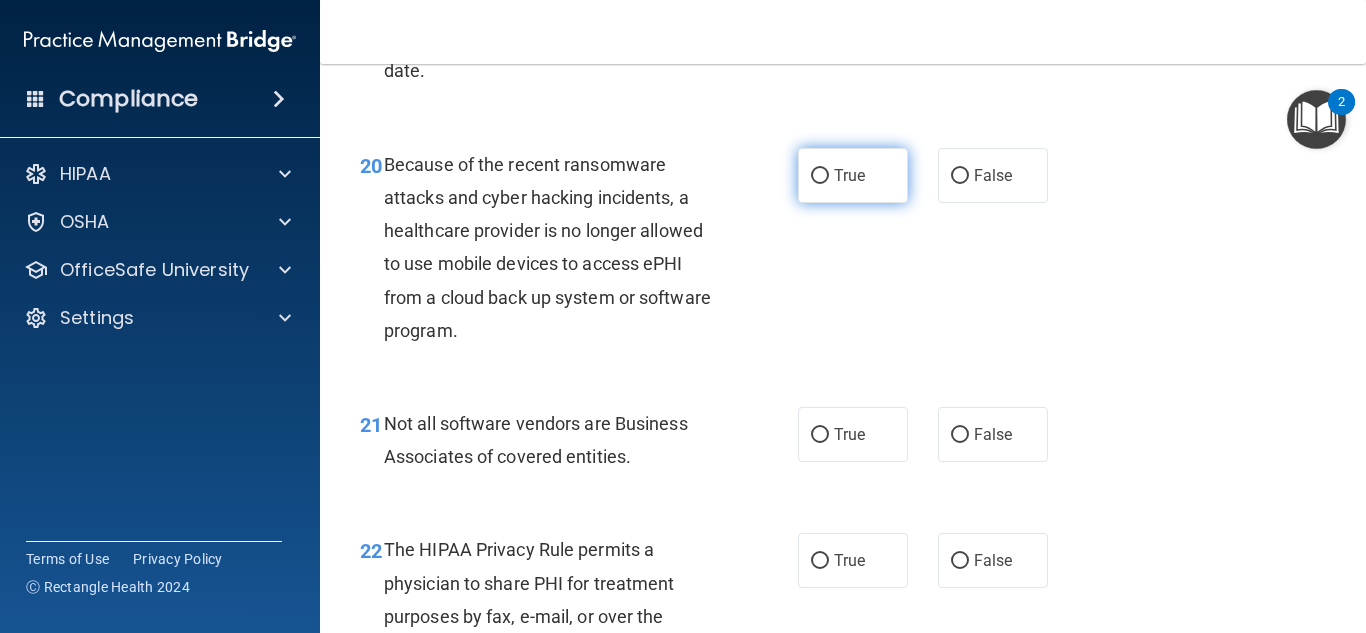 click on "True" at bounding box center (849, 175) 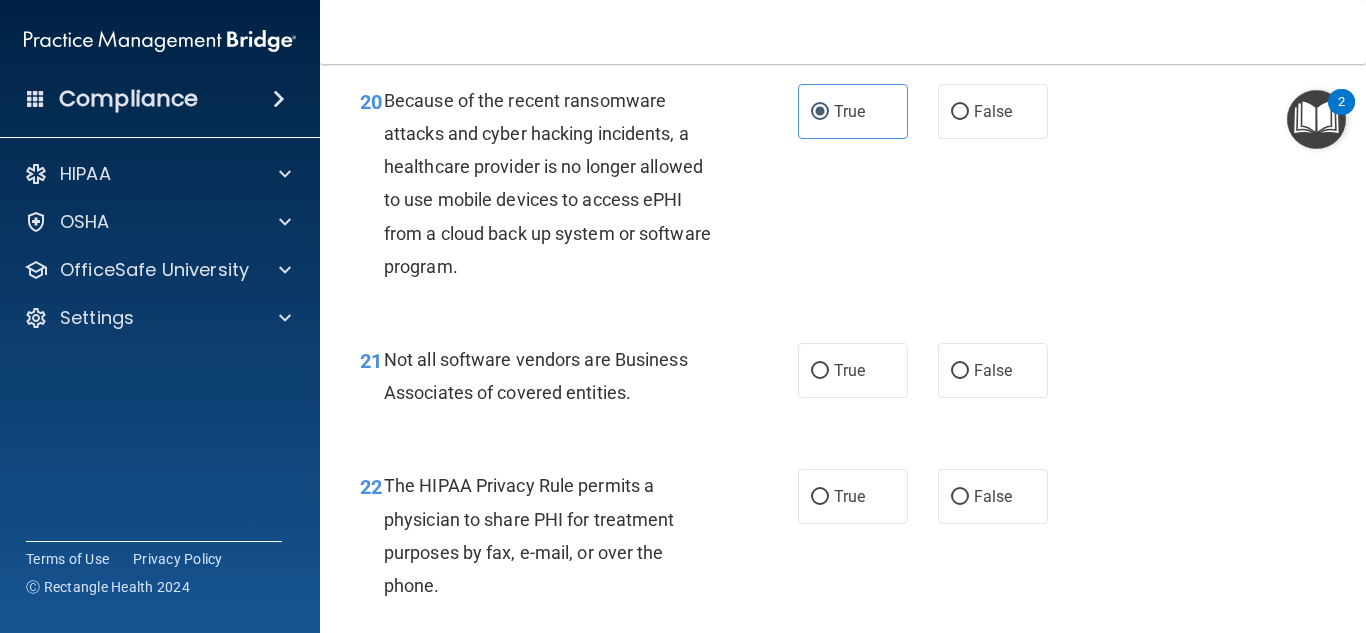 scroll, scrollTop: 3840, scrollLeft: 0, axis: vertical 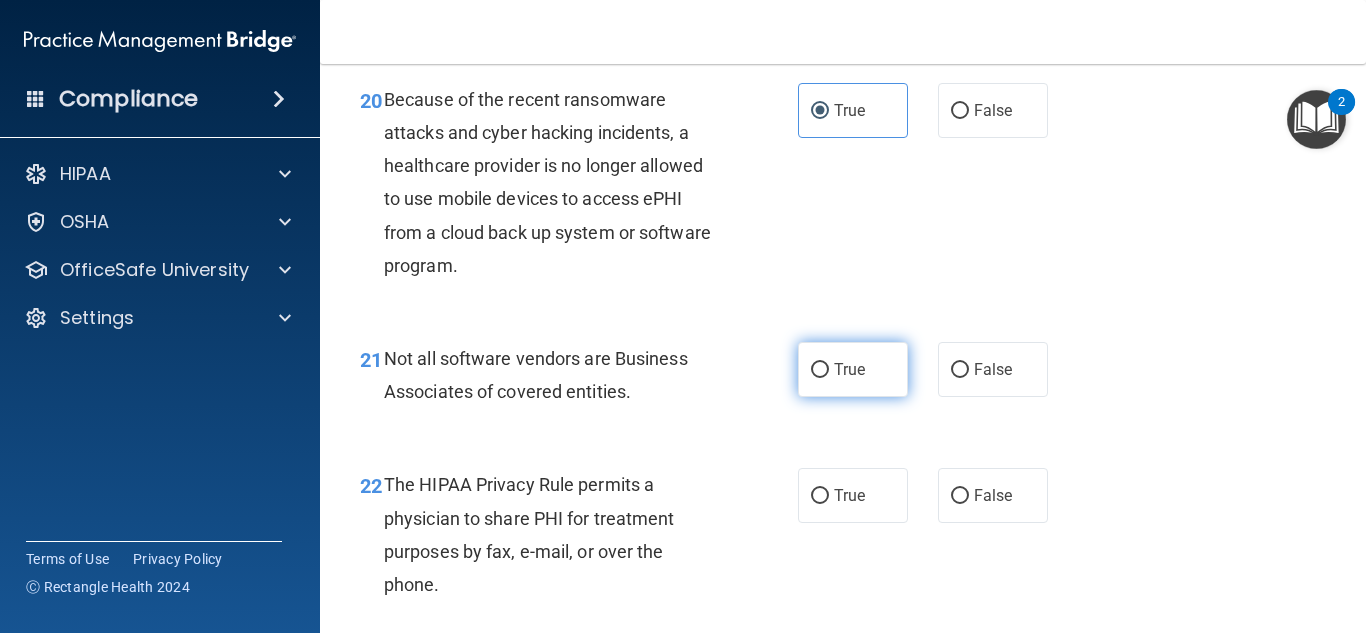 click on "True" at bounding box center (849, 369) 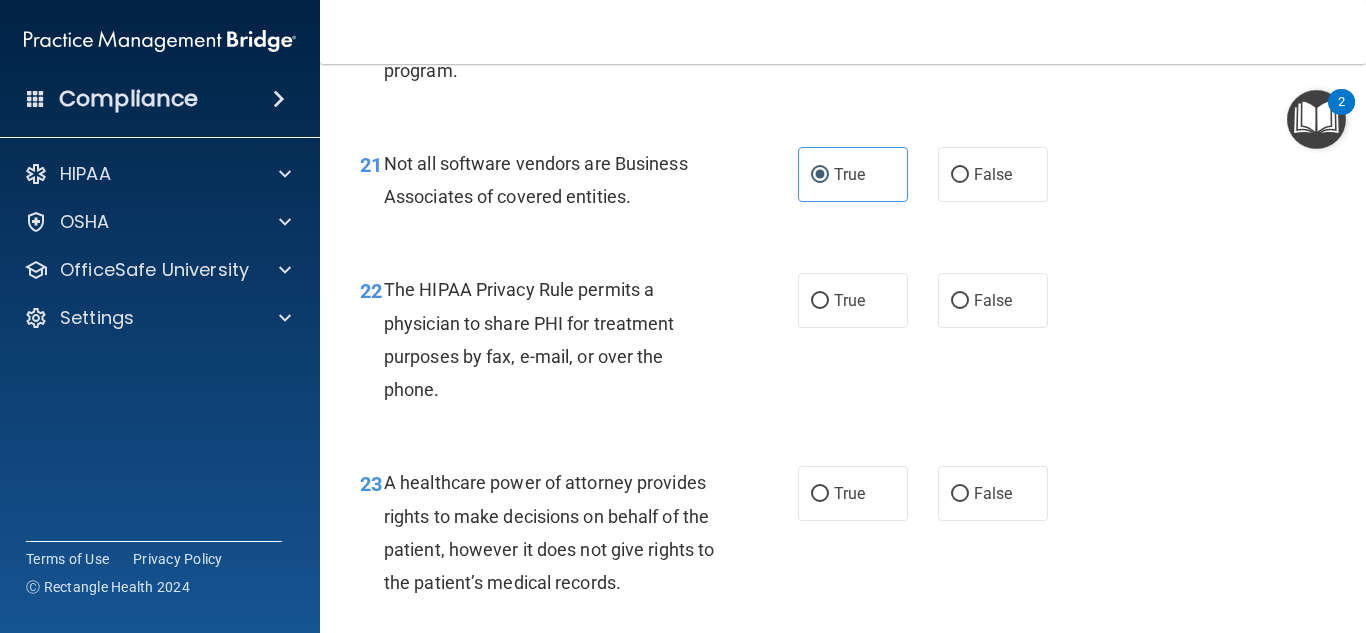 scroll, scrollTop: 4036, scrollLeft: 0, axis: vertical 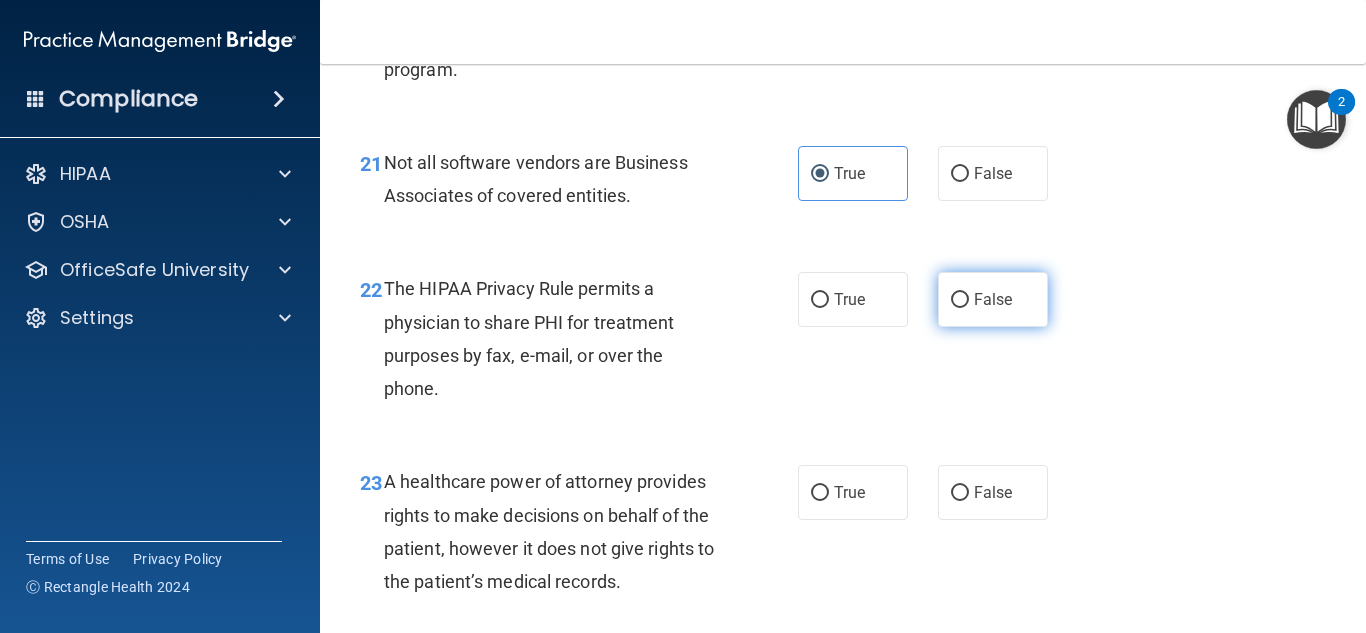 click on "False" at bounding box center (993, 299) 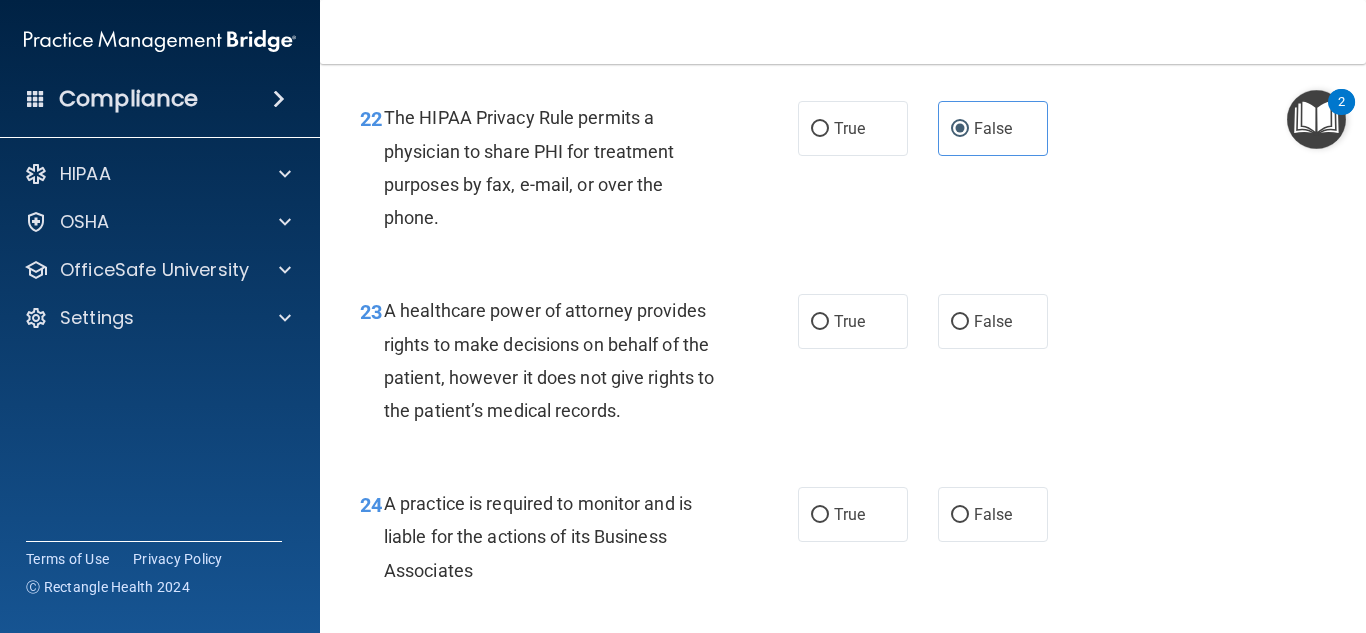 scroll, scrollTop: 4208, scrollLeft: 0, axis: vertical 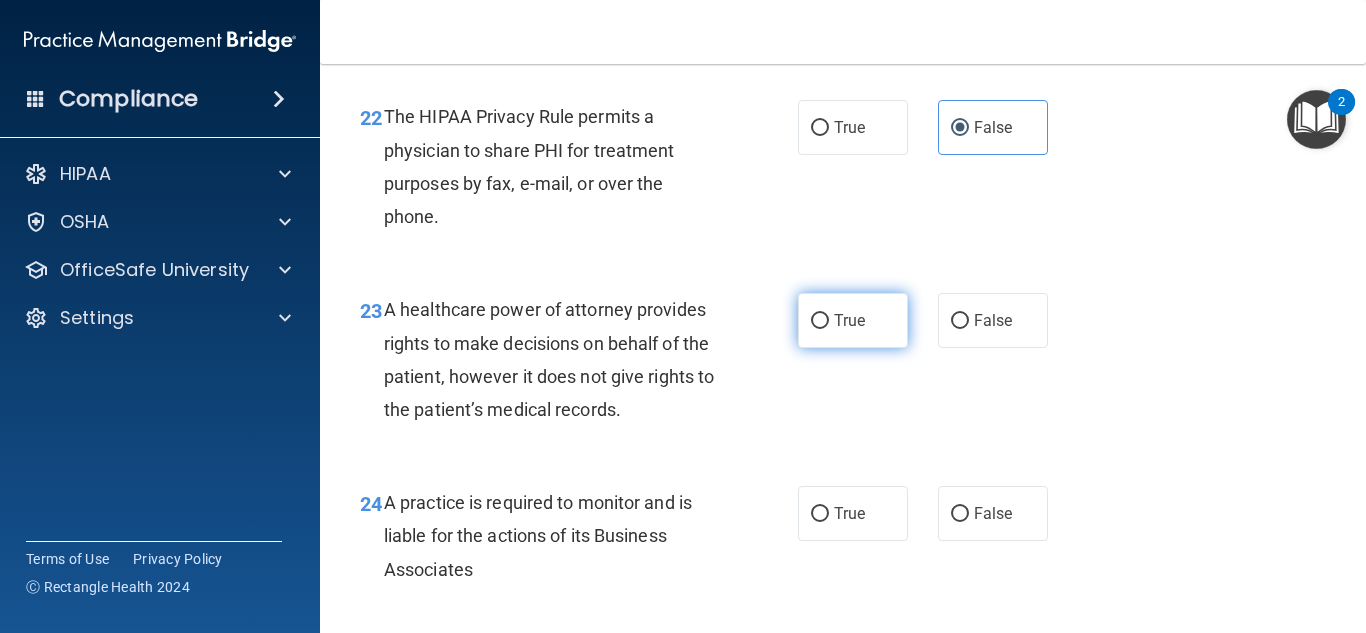 click on "True" at bounding box center (849, 320) 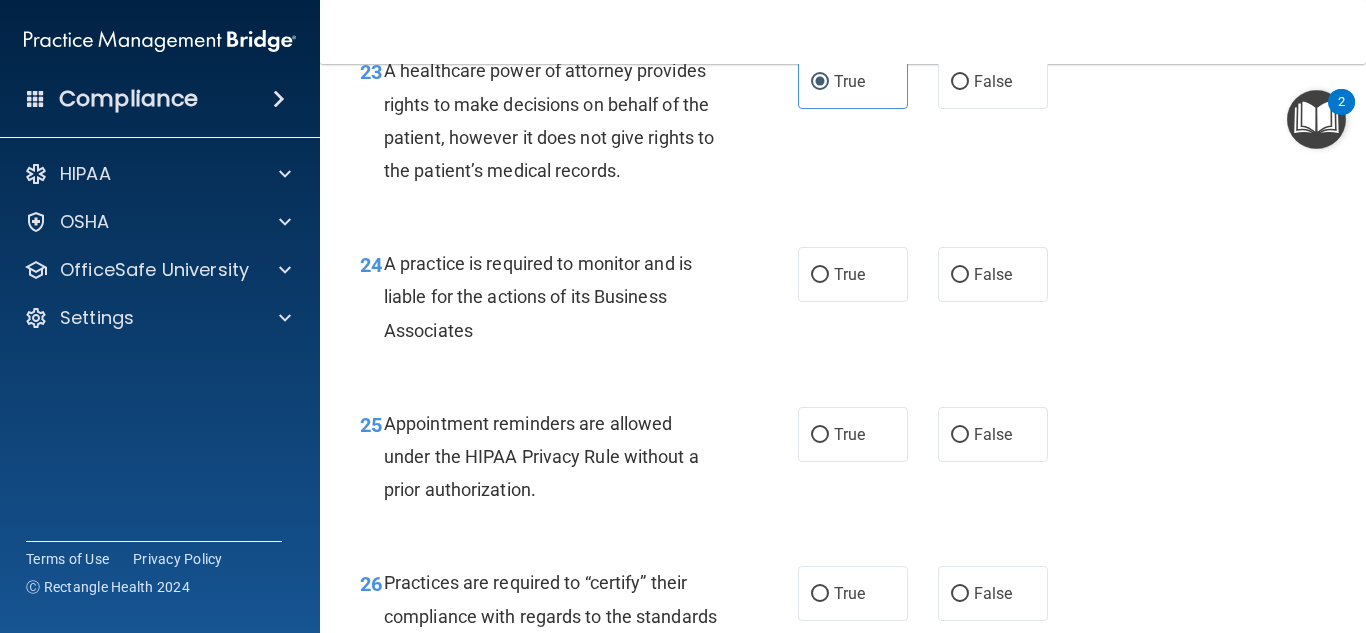 scroll, scrollTop: 4448, scrollLeft: 0, axis: vertical 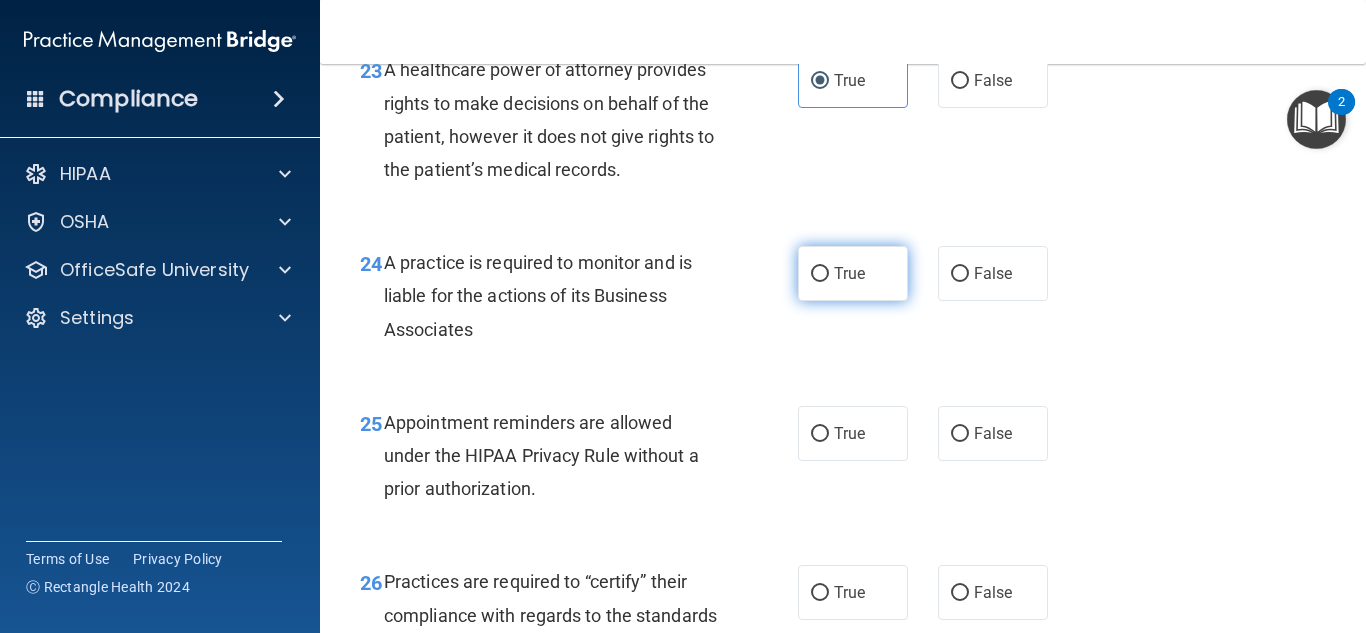 click on "True" at bounding box center (853, 273) 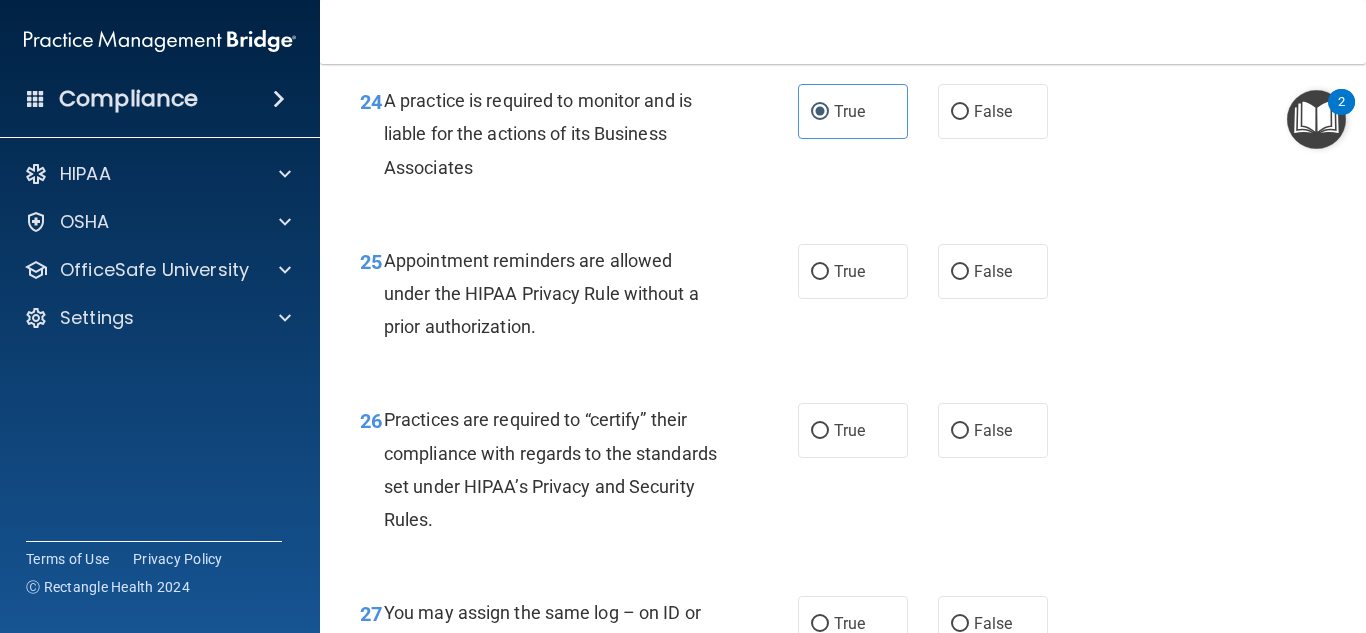 scroll, scrollTop: 4611, scrollLeft: 0, axis: vertical 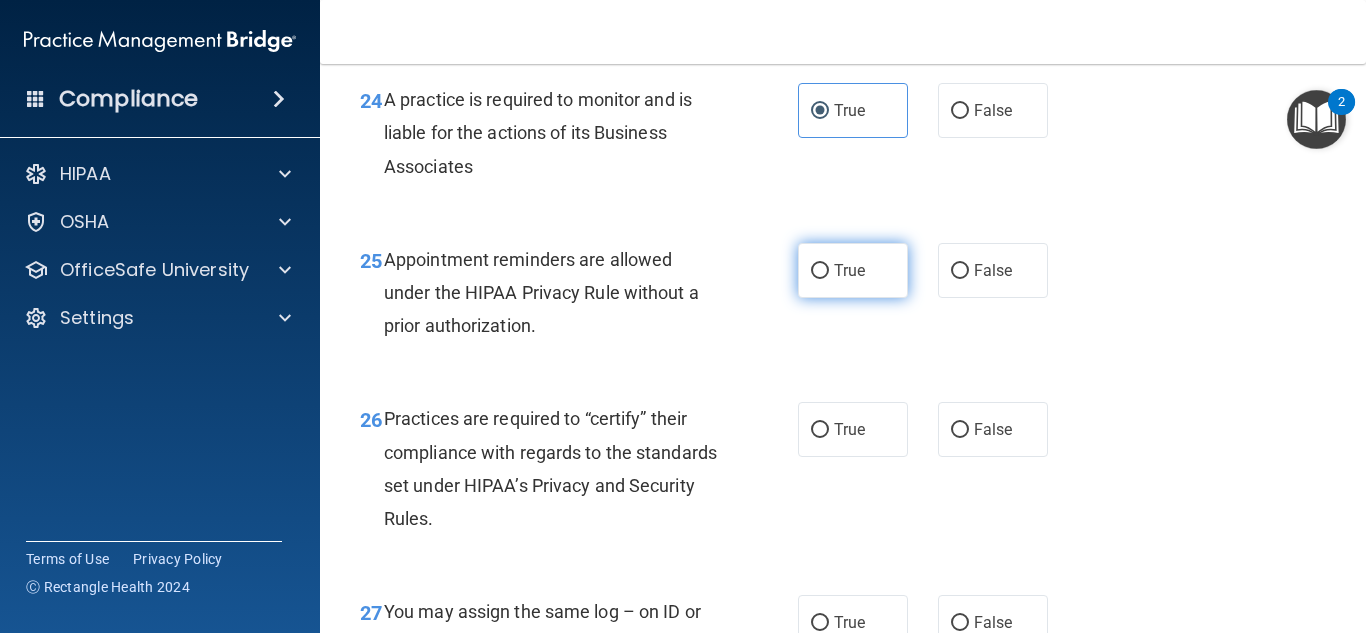 click on "True" at bounding box center [853, 270] 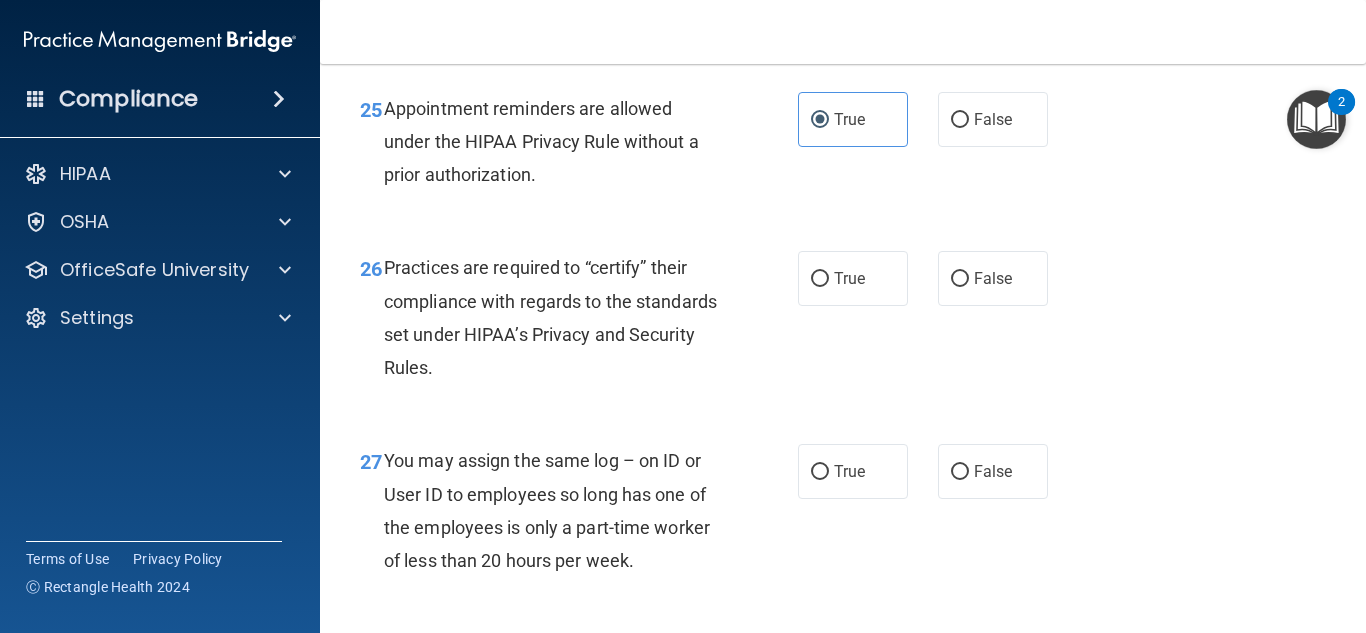 scroll, scrollTop: 4766, scrollLeft: 0, axis: vertical 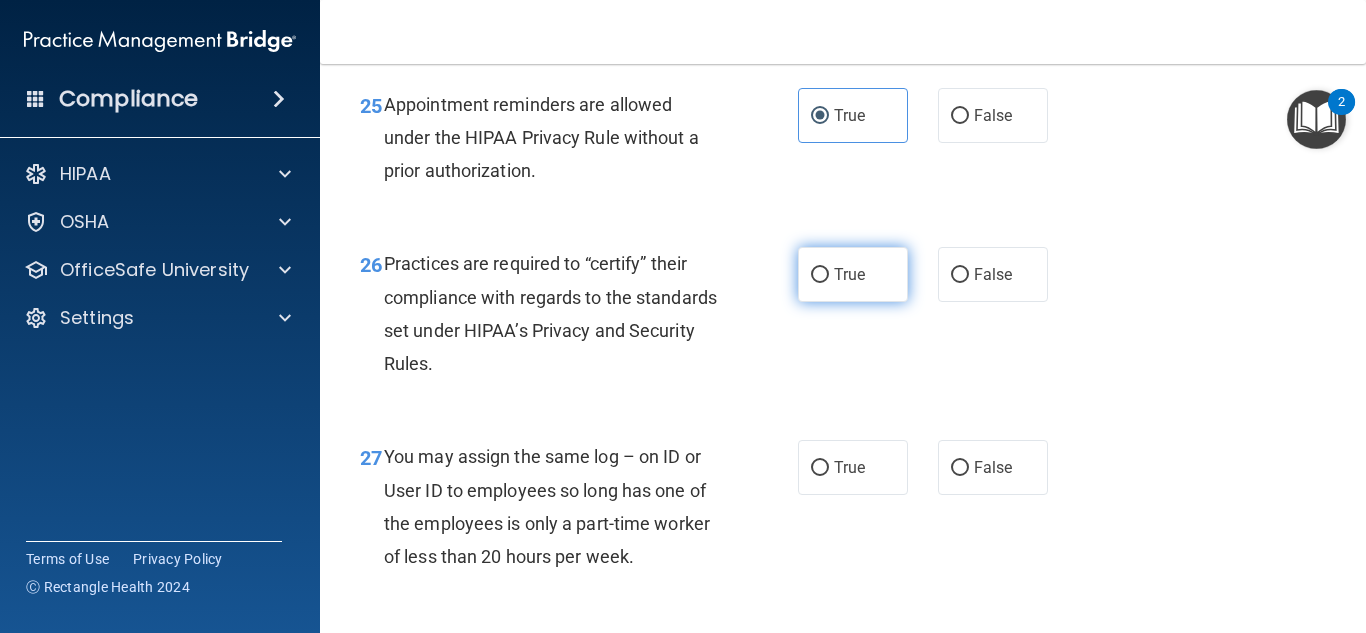 click on "True" at bounding box center (853, 274) 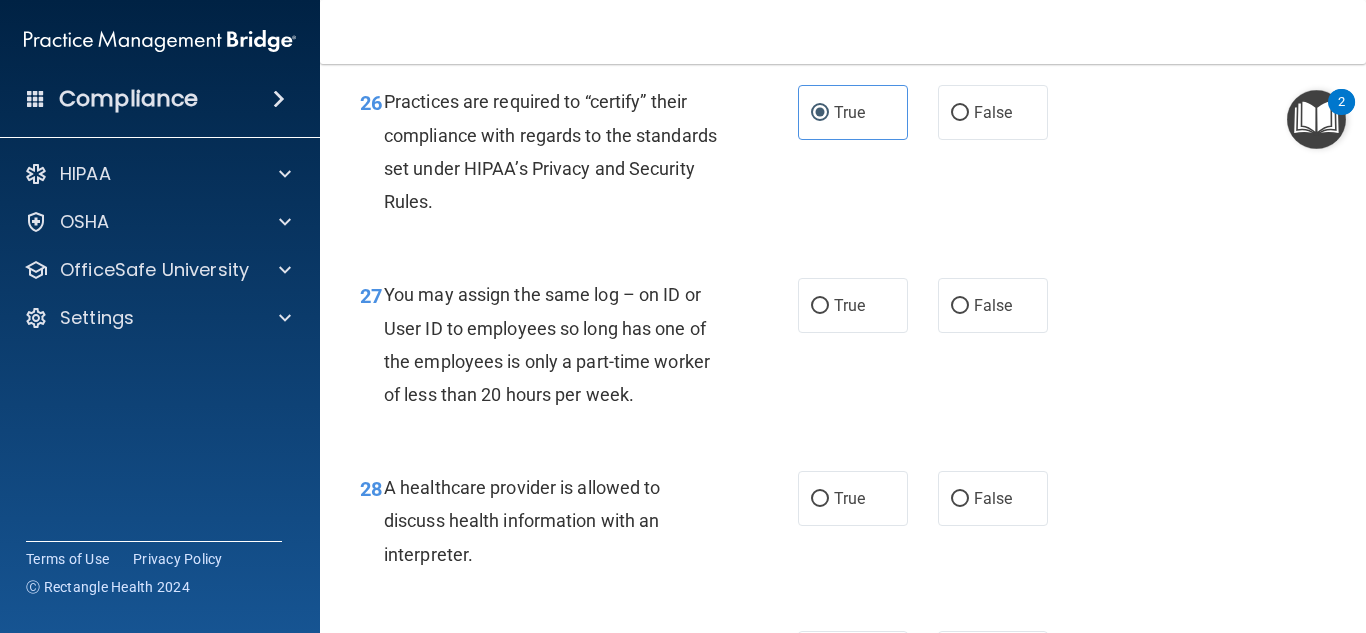 scroll, scrollTop: 4929, scrollLeft: 0, axis: vertical 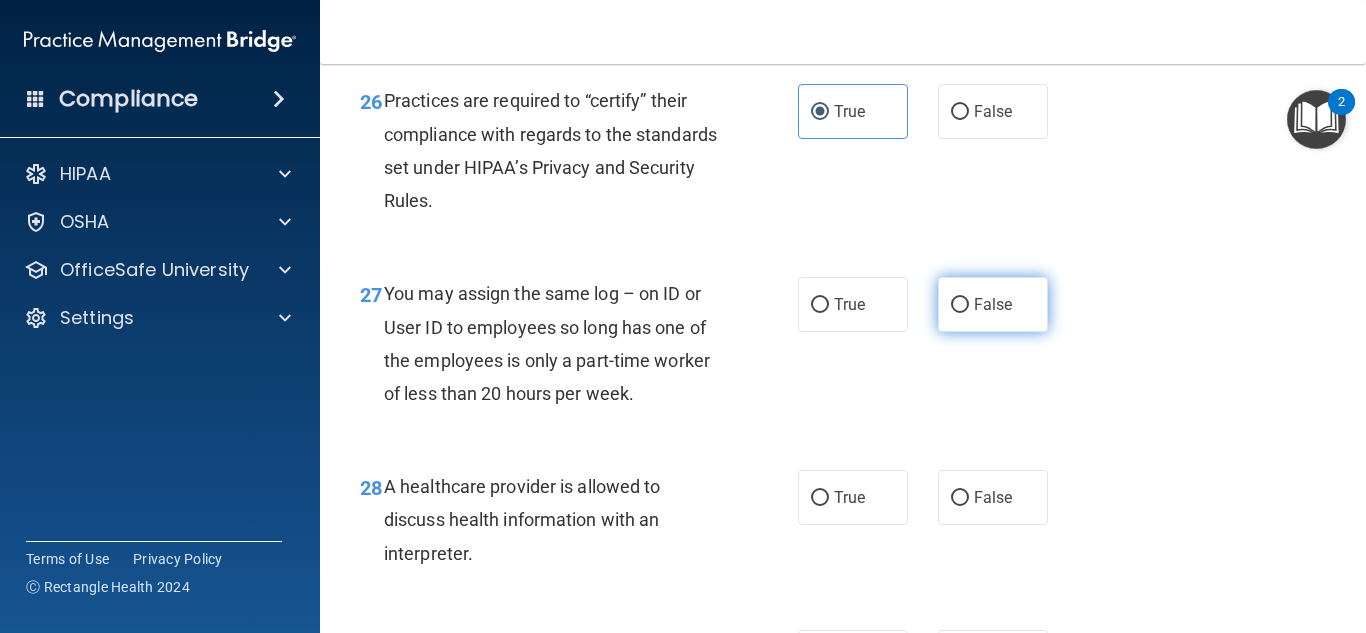 click on "False" at bounding box center (993, 304) 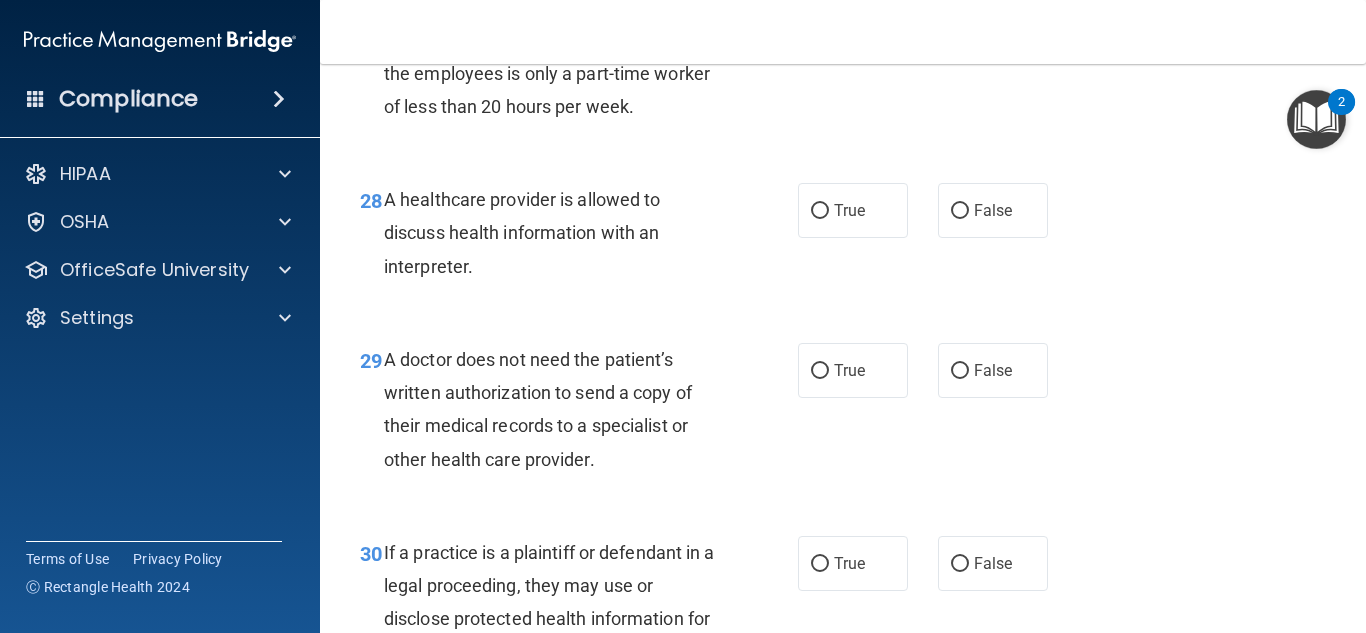 scroll, scrollTop: 5224, scrollLeft: 0, axis: vertical 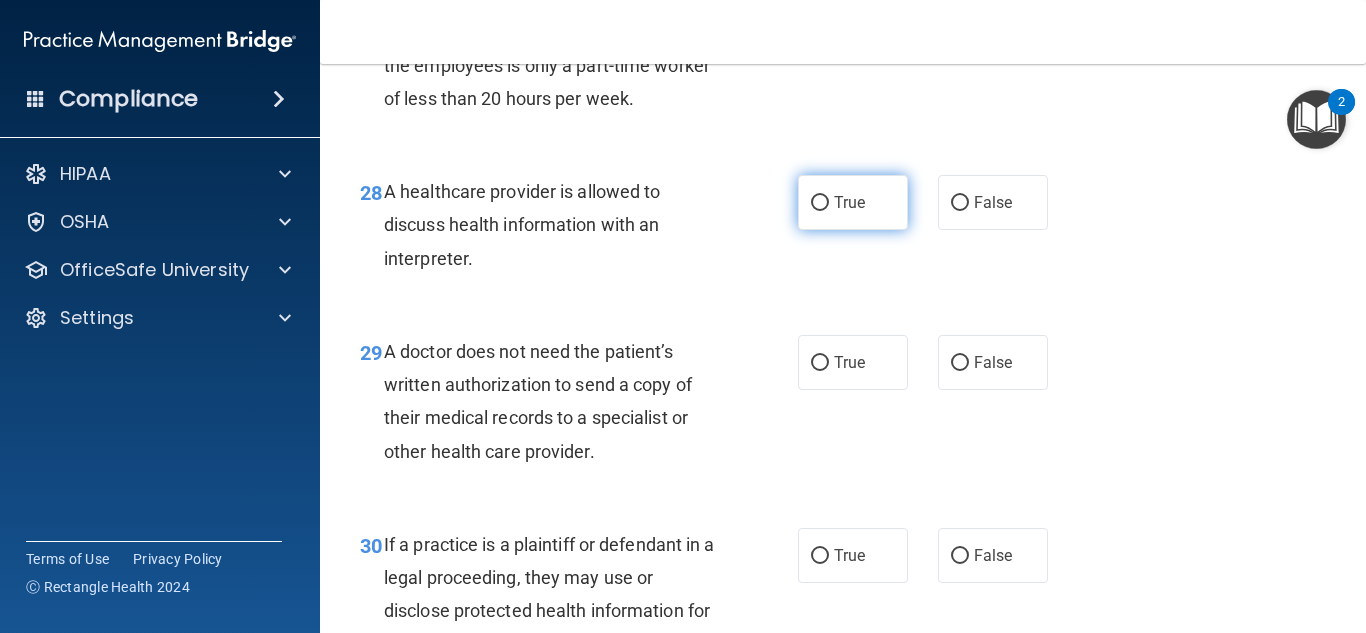 click on "True" at bounding box center (853, 202) 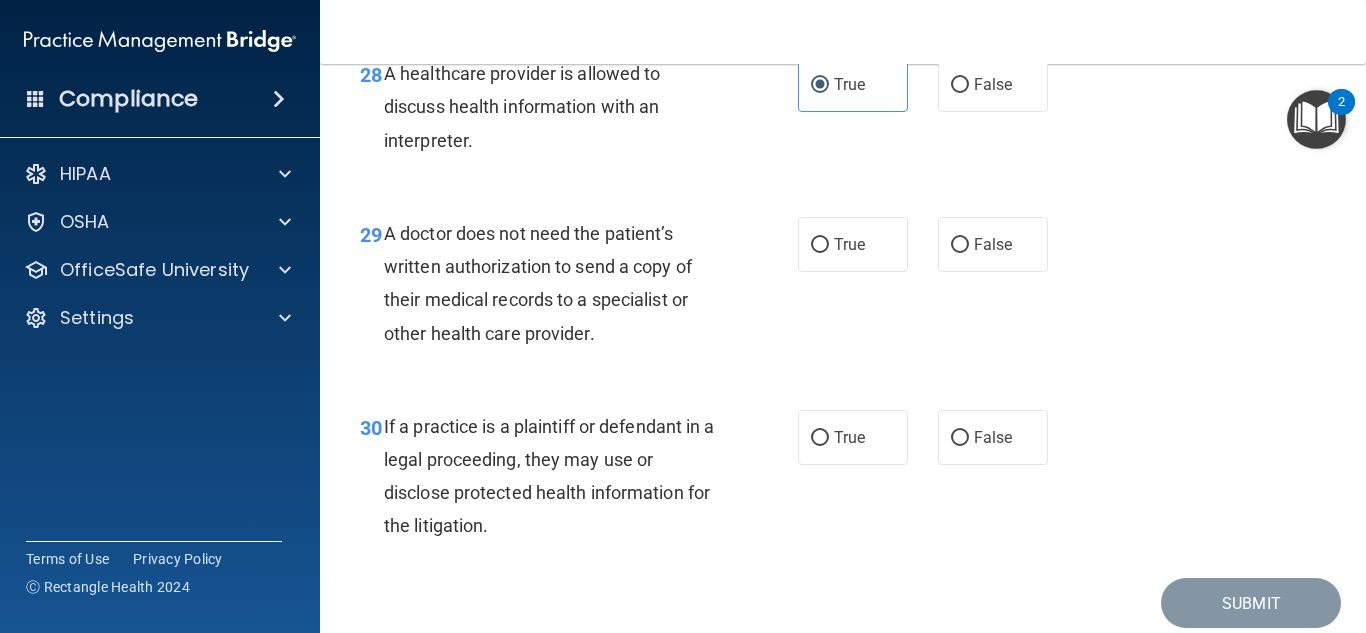 scroll, scrollTop: 5343, scrollLeft: 0, axis: vertical 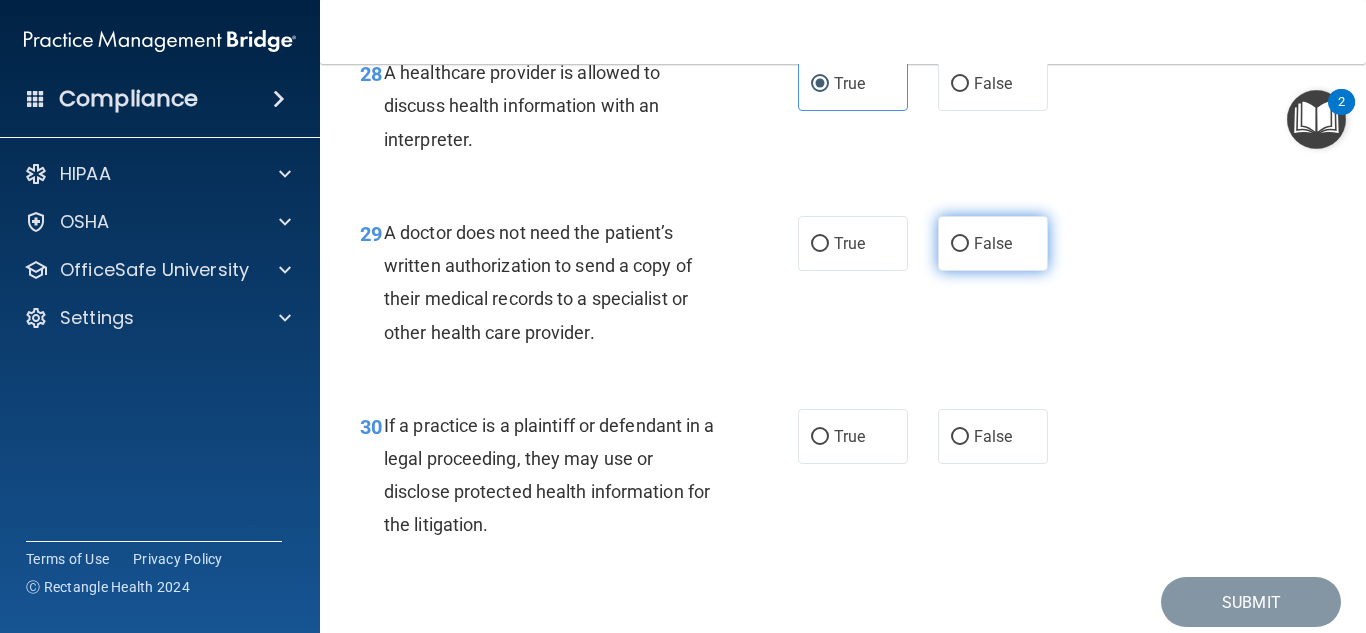 click on "False" at bounding box center (993, 243) 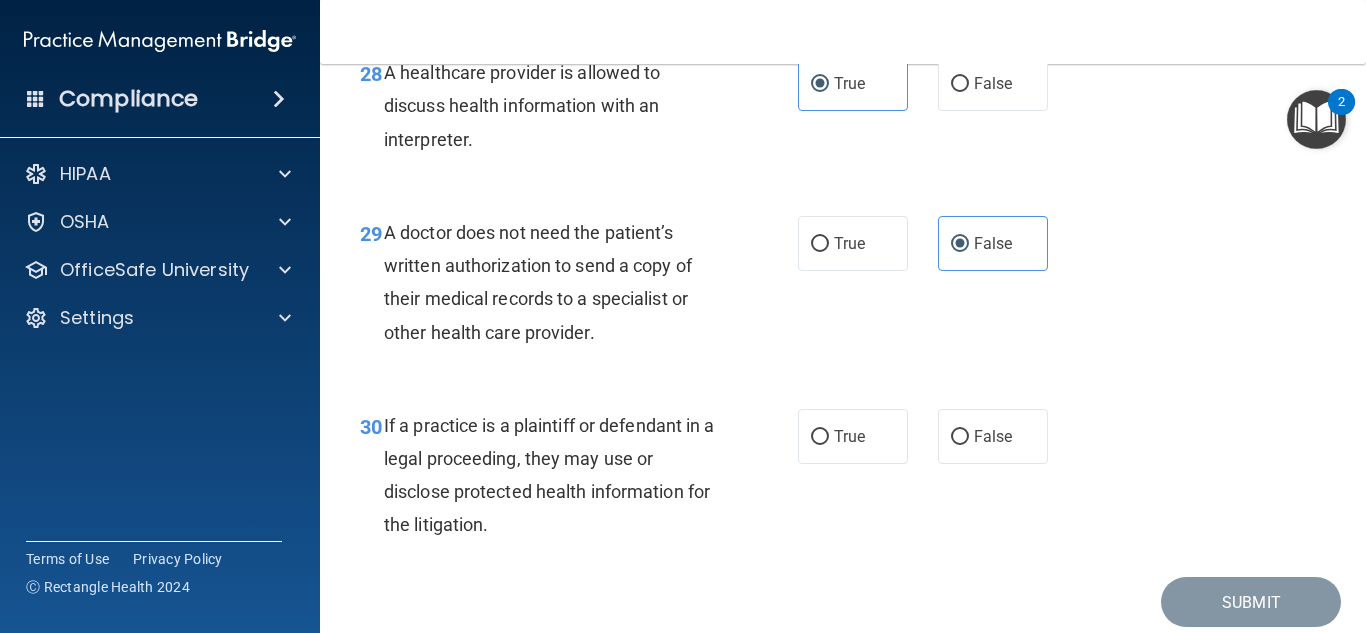 scroll, scrollTop: 5484, scrollLeft: 0, axis: vertical 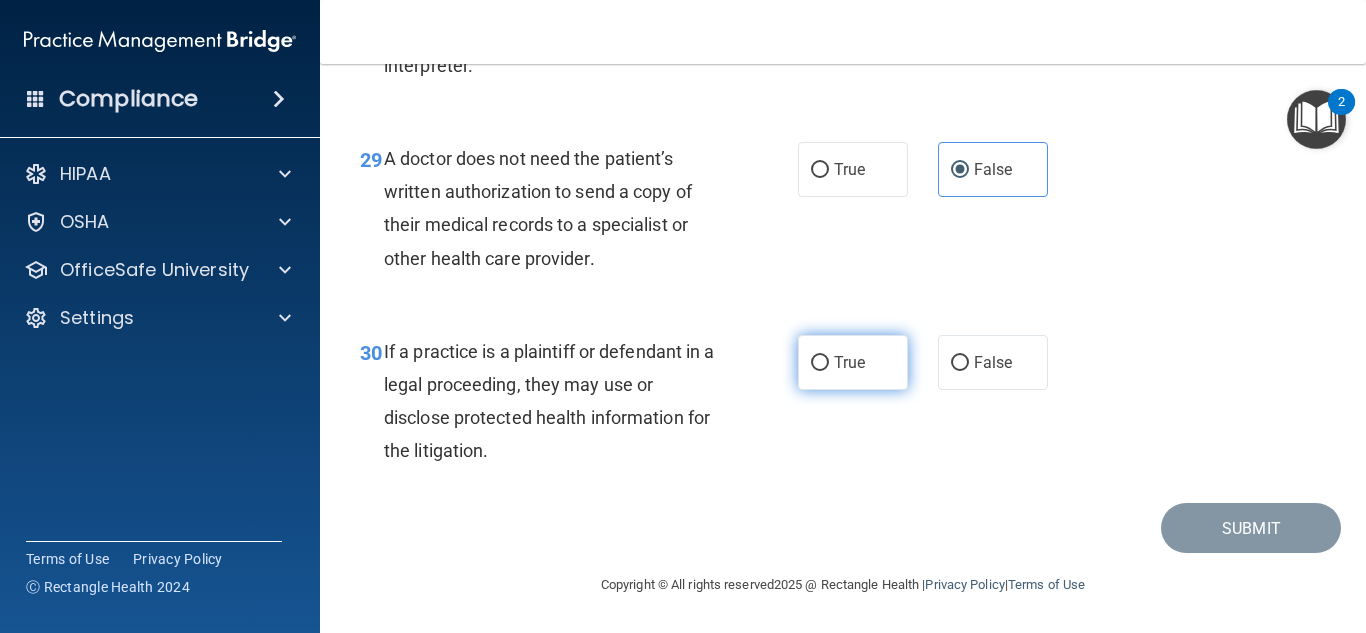 click on "True" at bounding box center [853, 362] 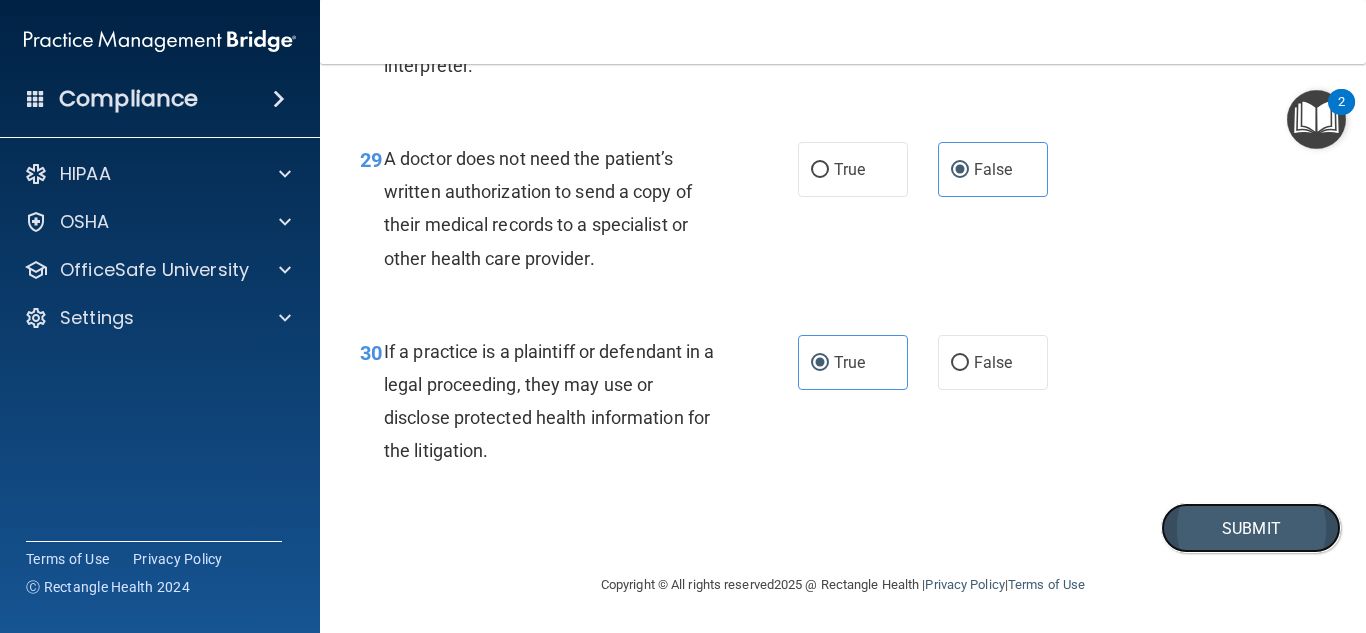 click on "Submit" at bounding box center [1251, 528] 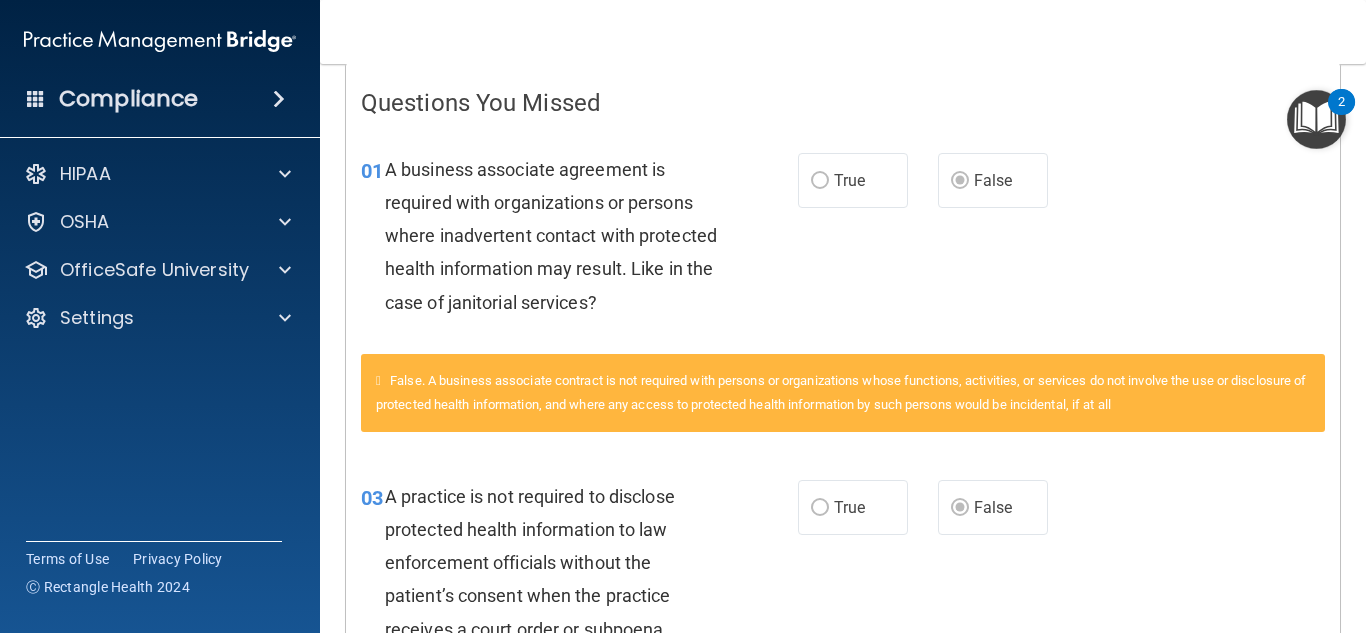 scroll, scrollTop: 411, scrollLeft: 0, axis: vertical 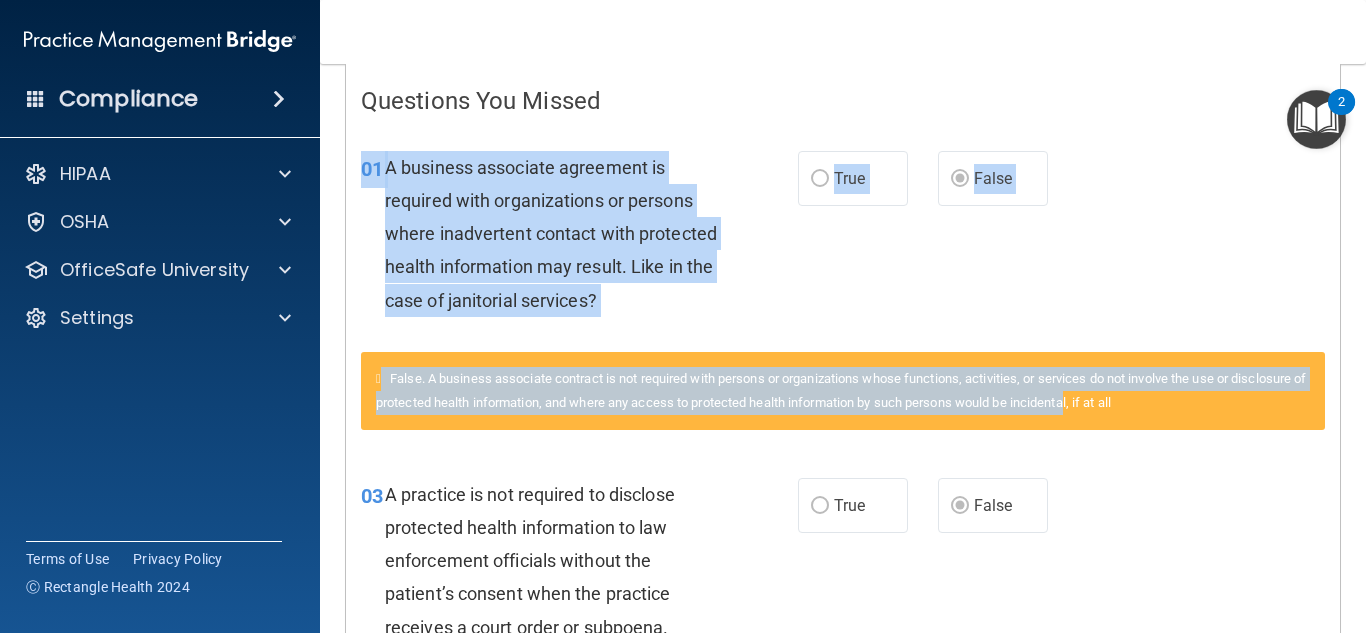 drag, startPoint x: 1158, startPoint y: 440, endPoint x: 1200, endPoint y: 350, distance: 99.31767 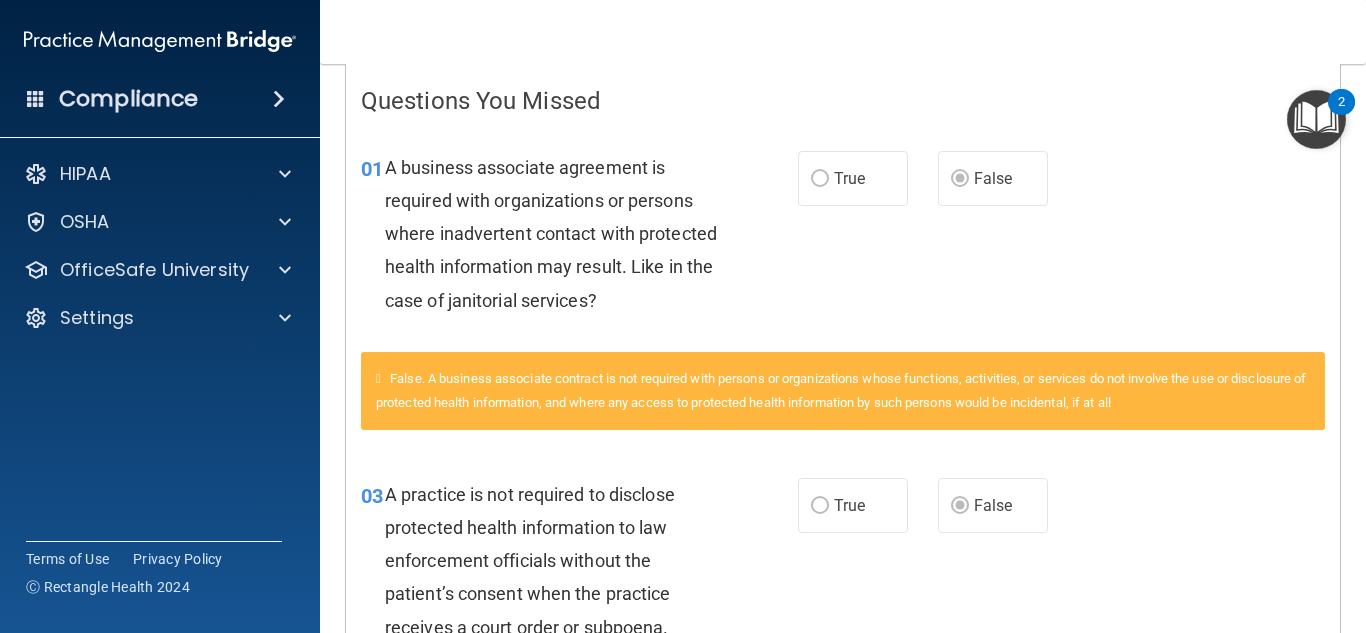 click on "01       A business associate agreement is required with organizations or persons where inadvertent contact with protected health information may result.  Like in the case of janitorial services?                 True           False" at bounding box center (843, 239) 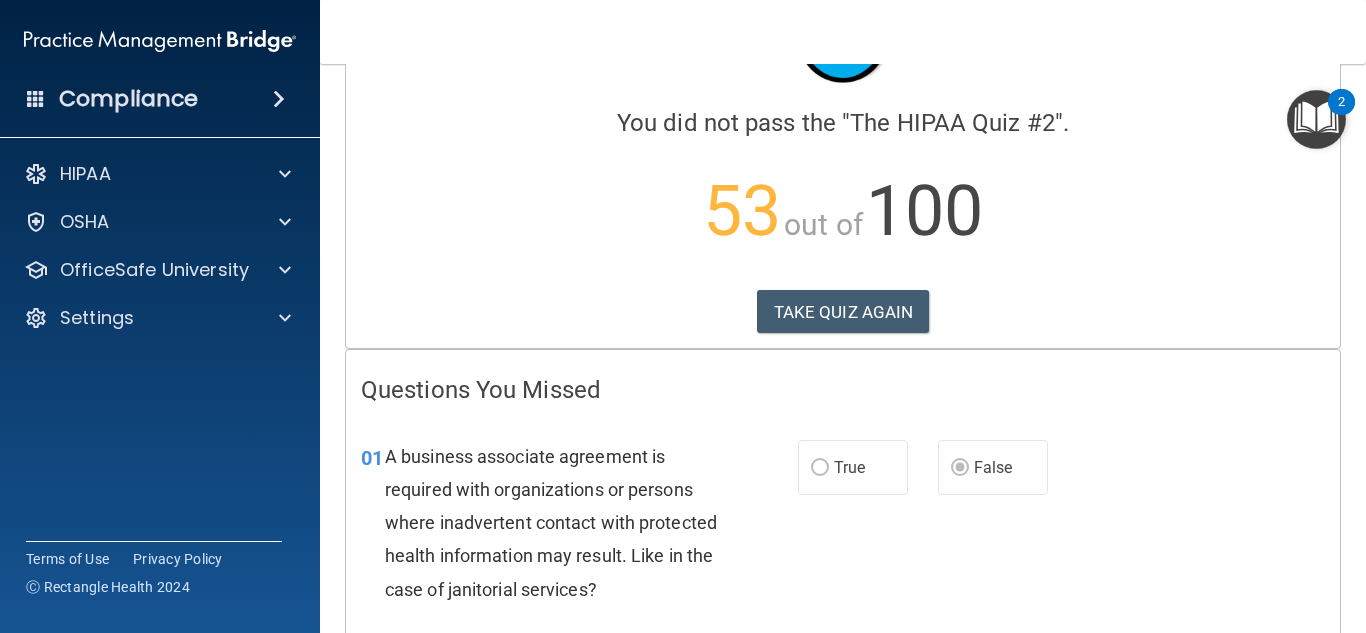 scroll, scrollTop: 0, scrollLeft: 0, axis: both 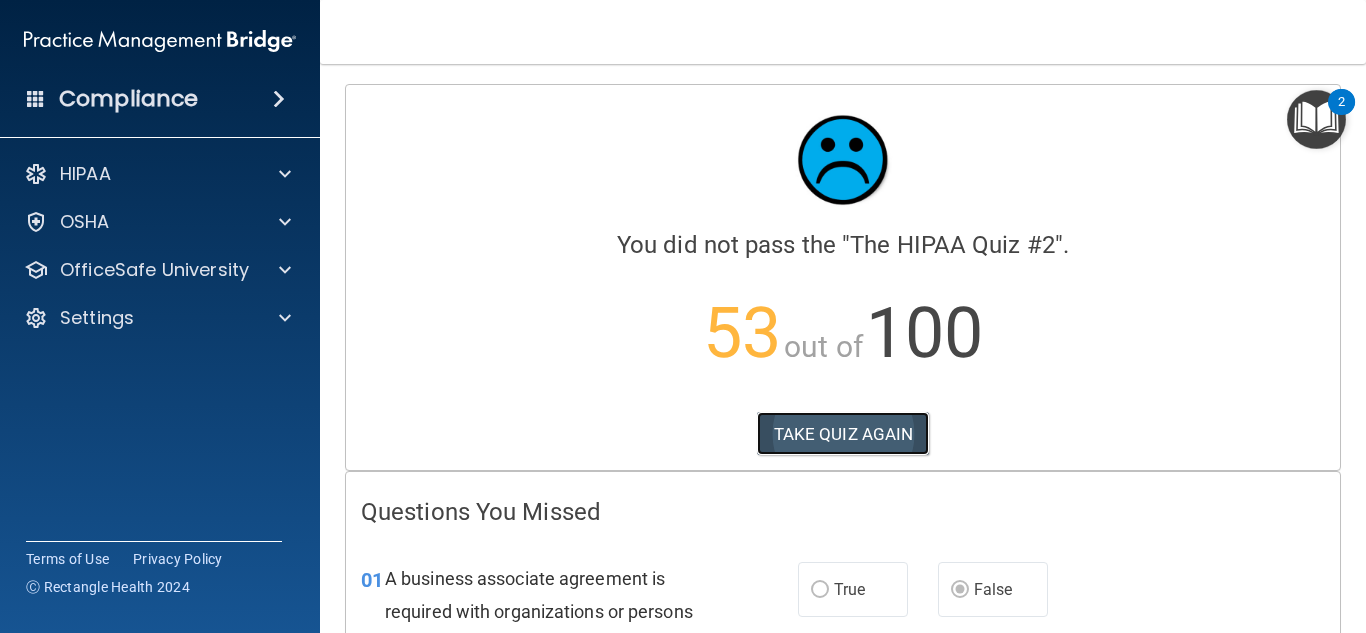 click on "TAKE QUIZ AGAIN" at bounding box center [843, 434] 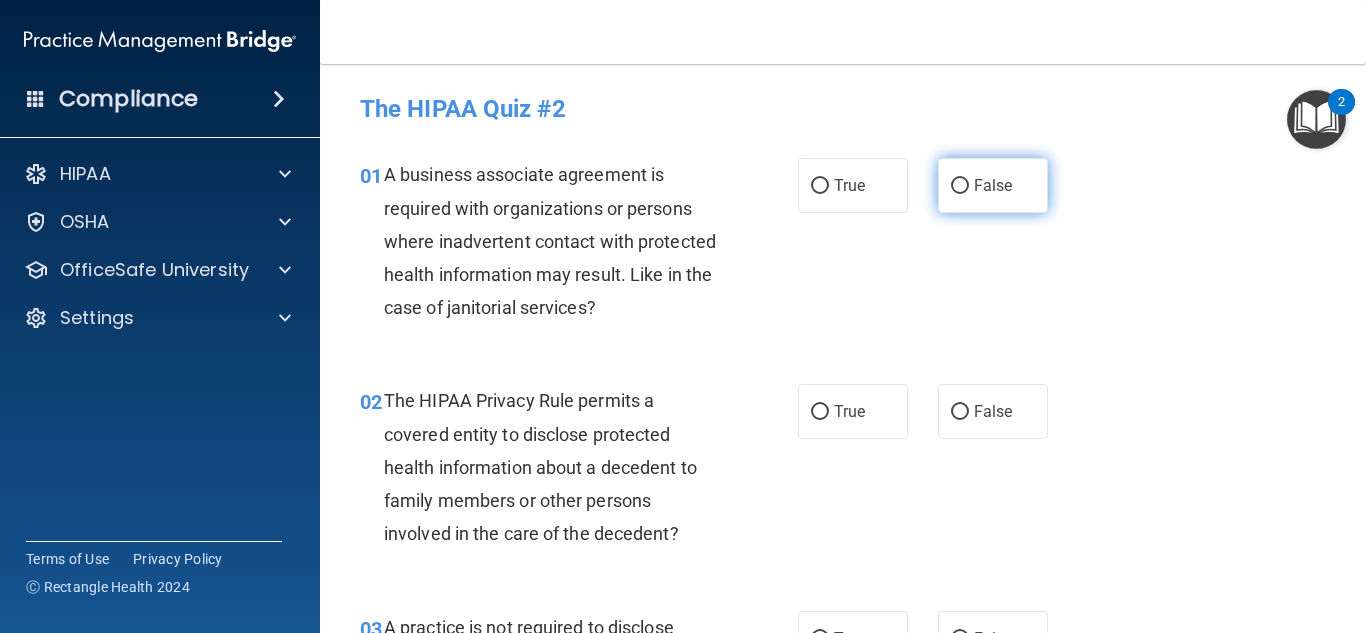 click on "False" at bounding box center (993, 185) 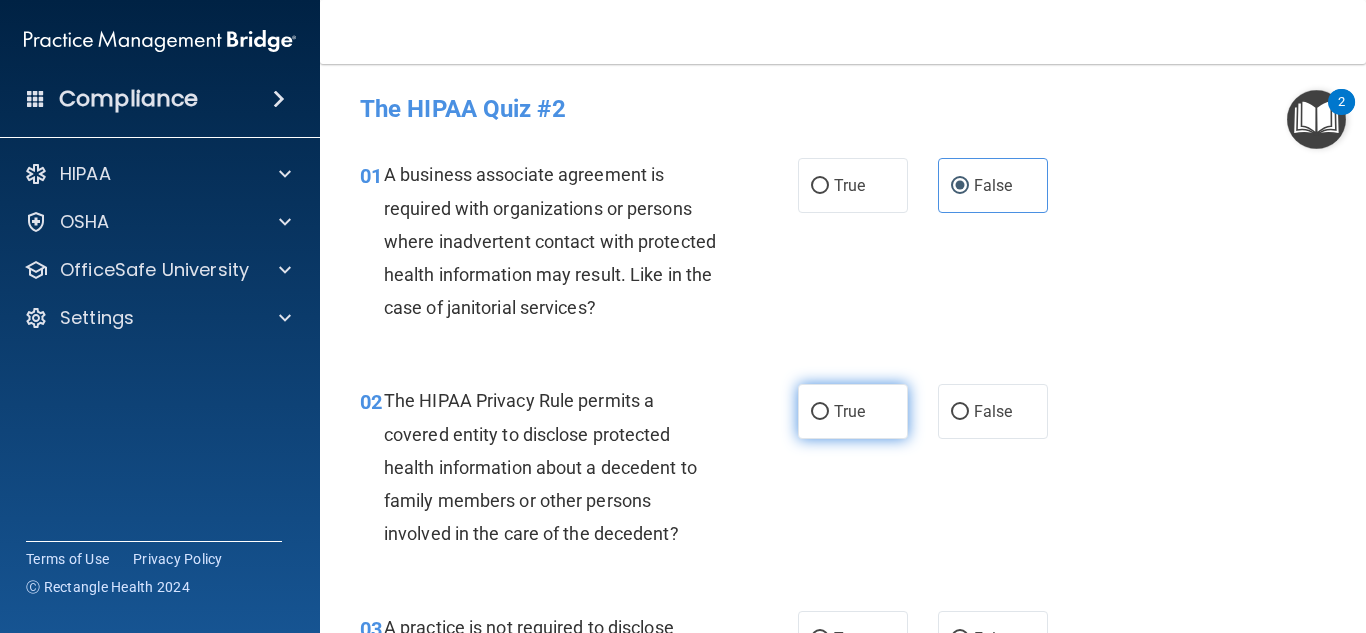 click on "True" at bounding box center (853, 411) 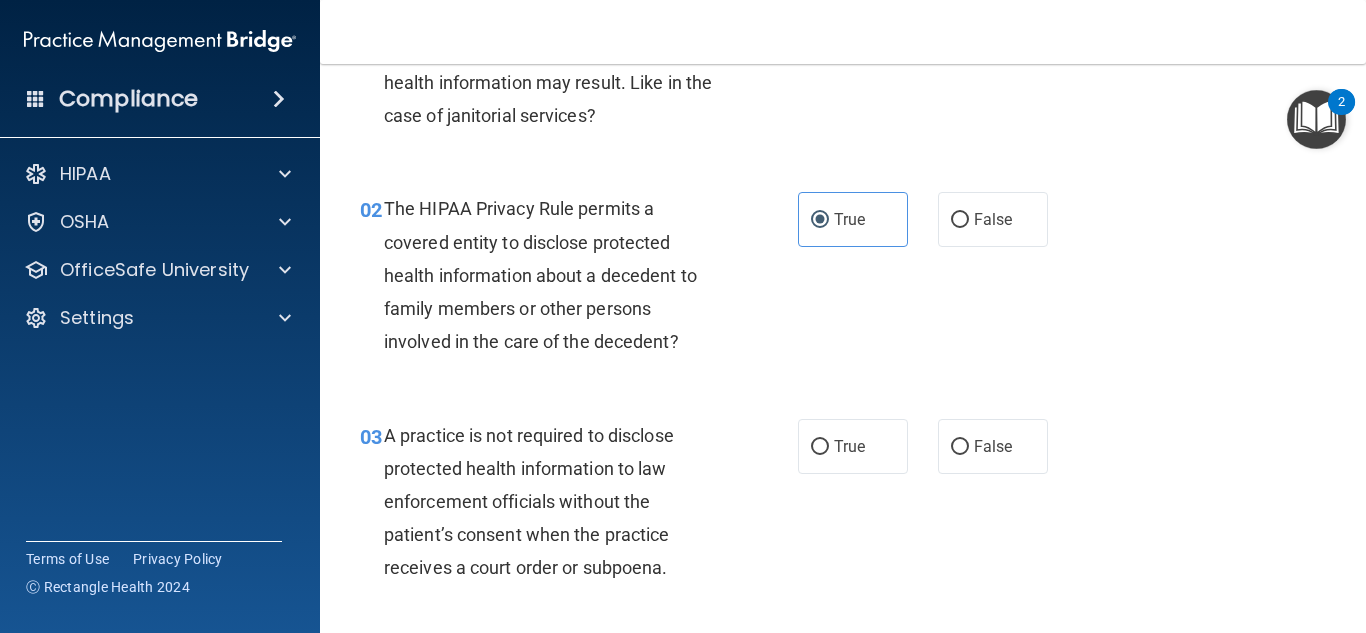 scroll, scrollTop: 333, scrollLeft: 0, axis: vertical 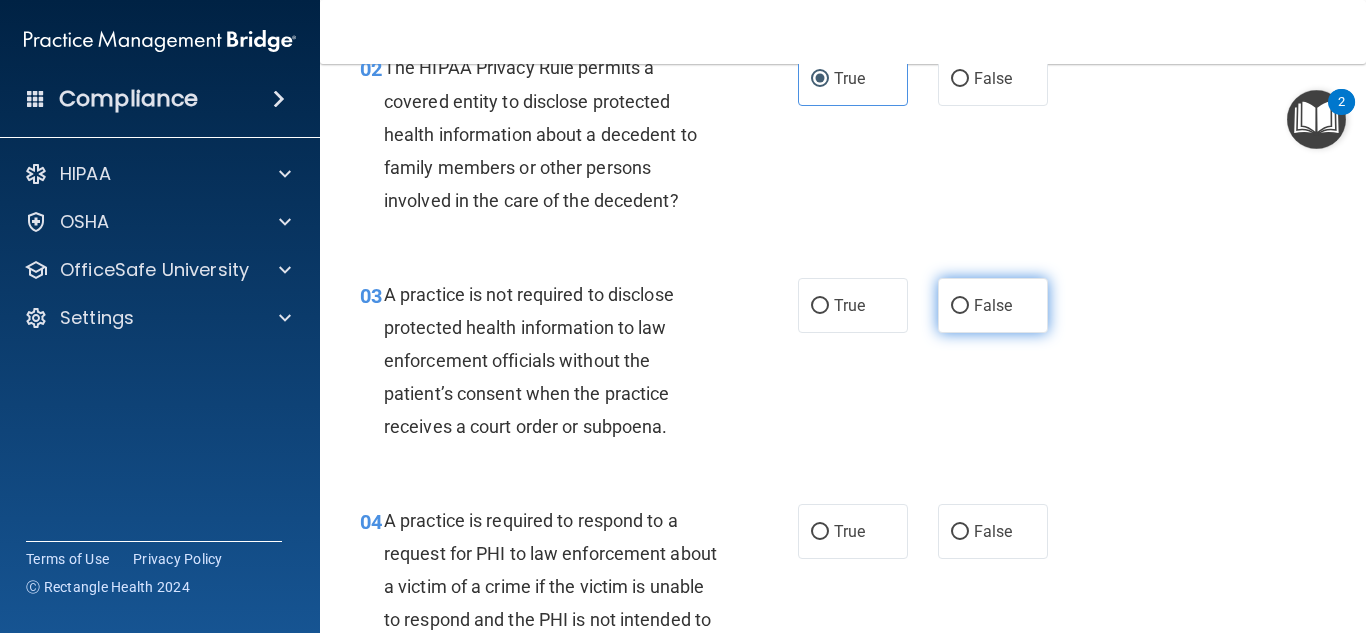 click on "False" at bounding box center (993, 305) 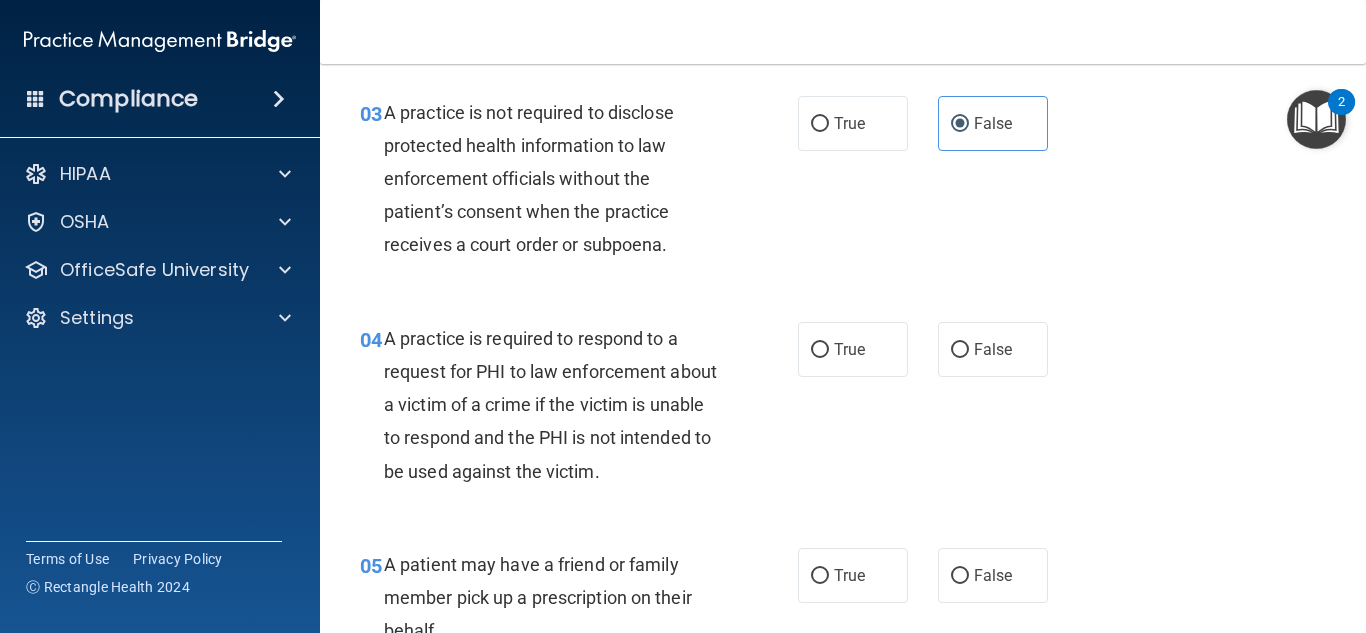 scroll, scrollTop: 516, scrollLeft: 0, axis: vertical 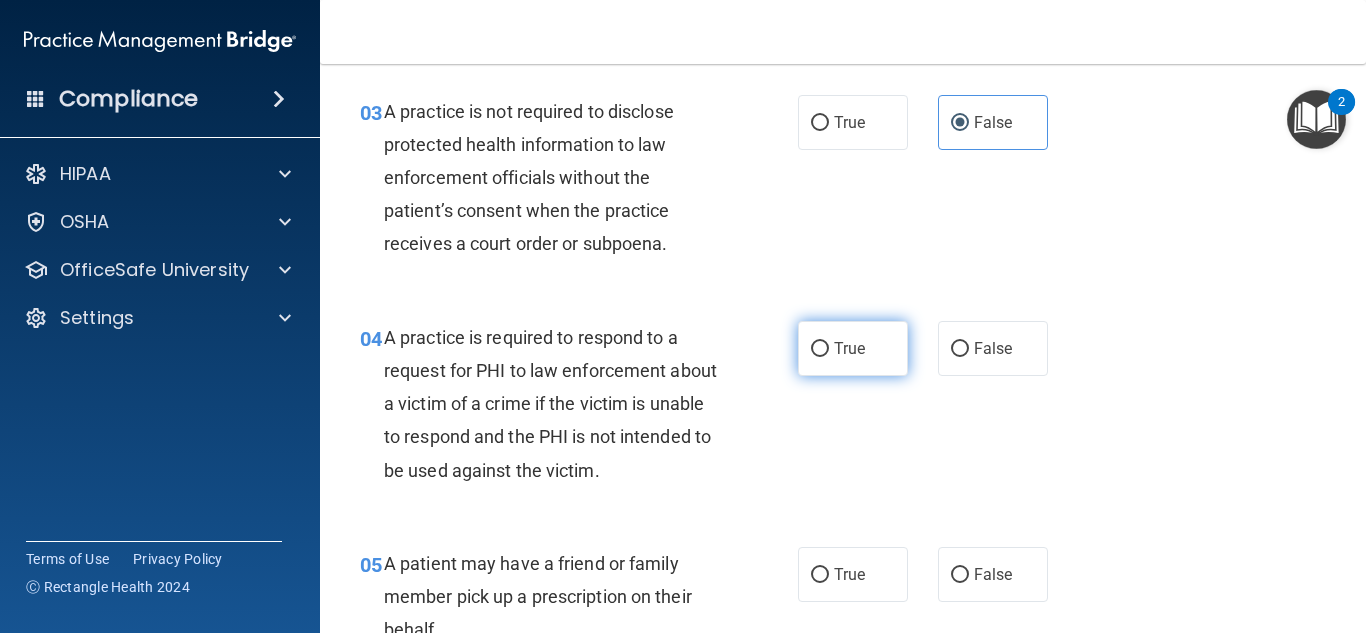 click on "True" at bounding box center (853, 348) 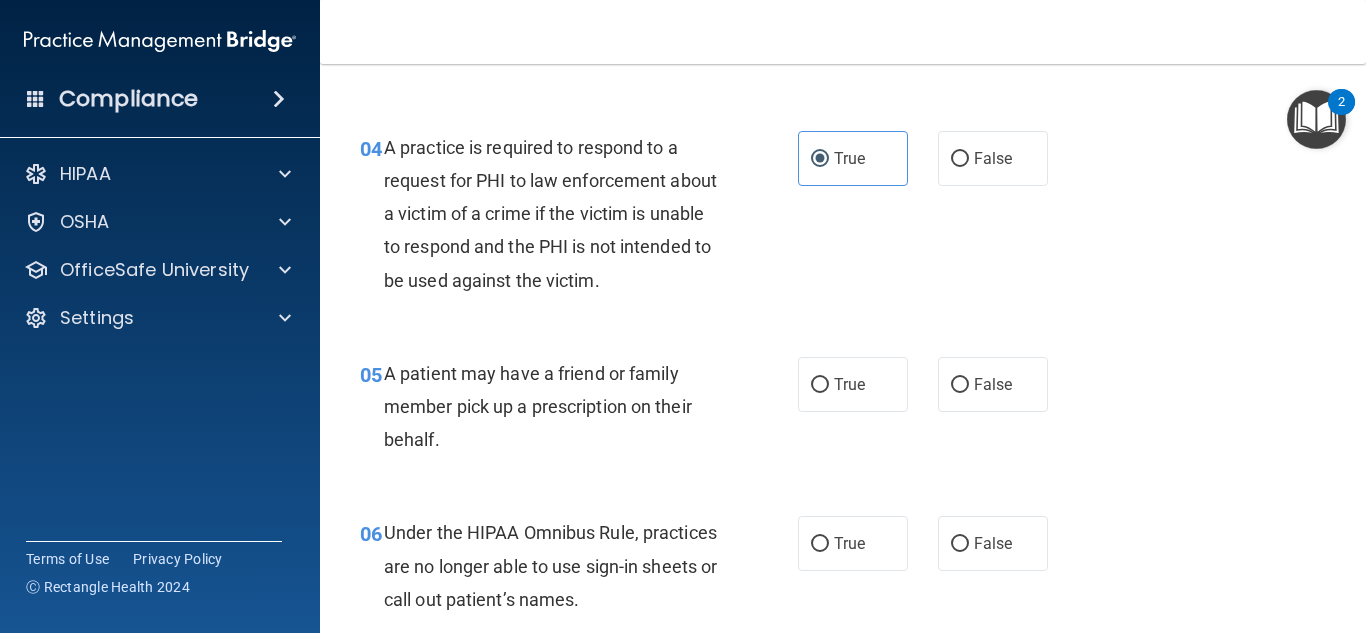 scroll, scrollTop: 707, scrollLeft: 0, axis: vertical 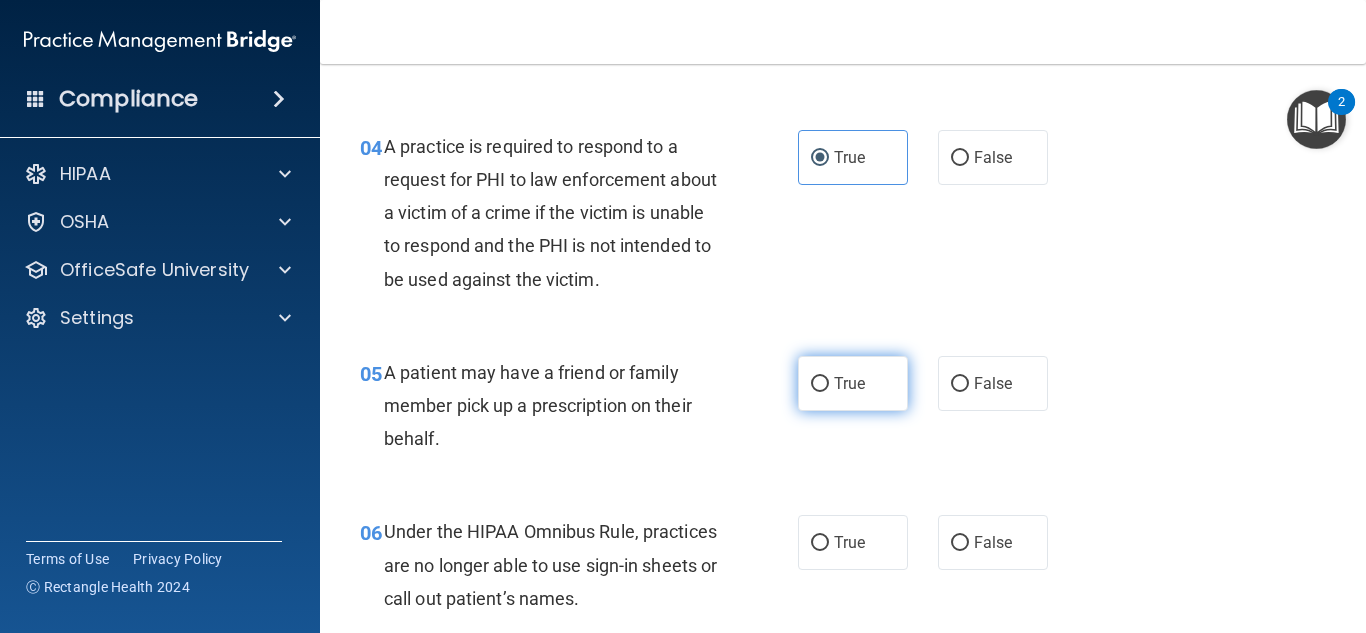 click on "True" at bounding box center (853, 383) 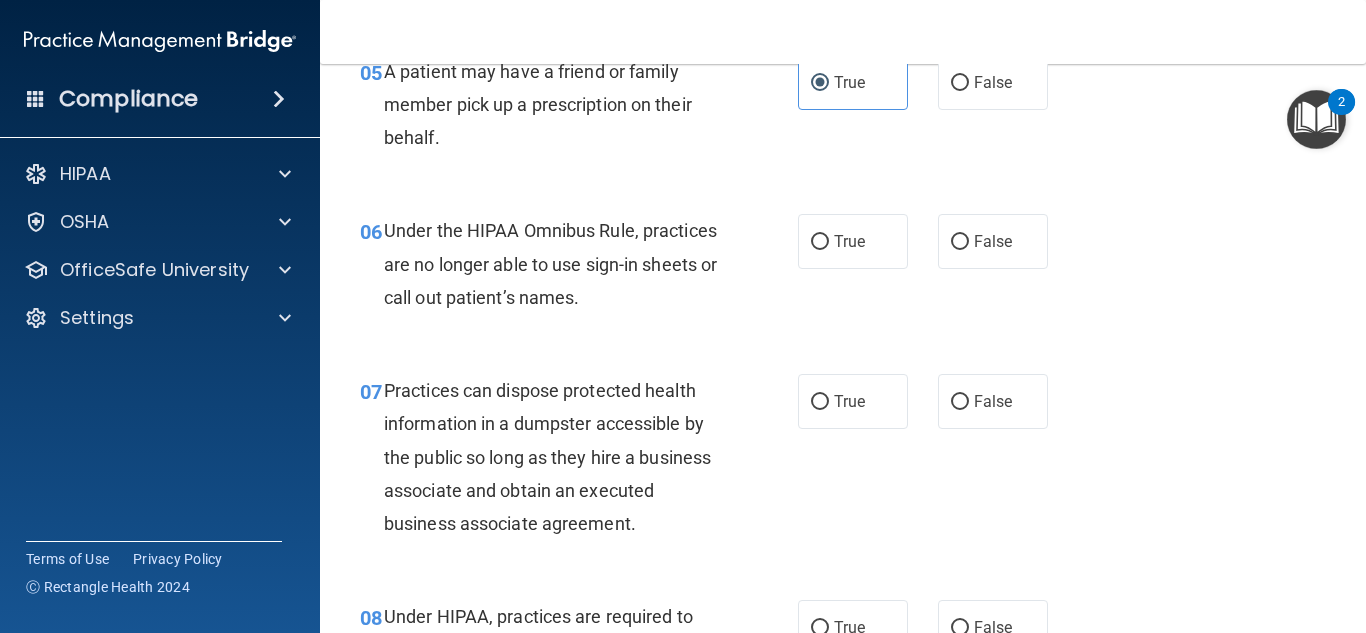 scroll, scrollTop: 1009, scrollLeft: 0, axis: vertical 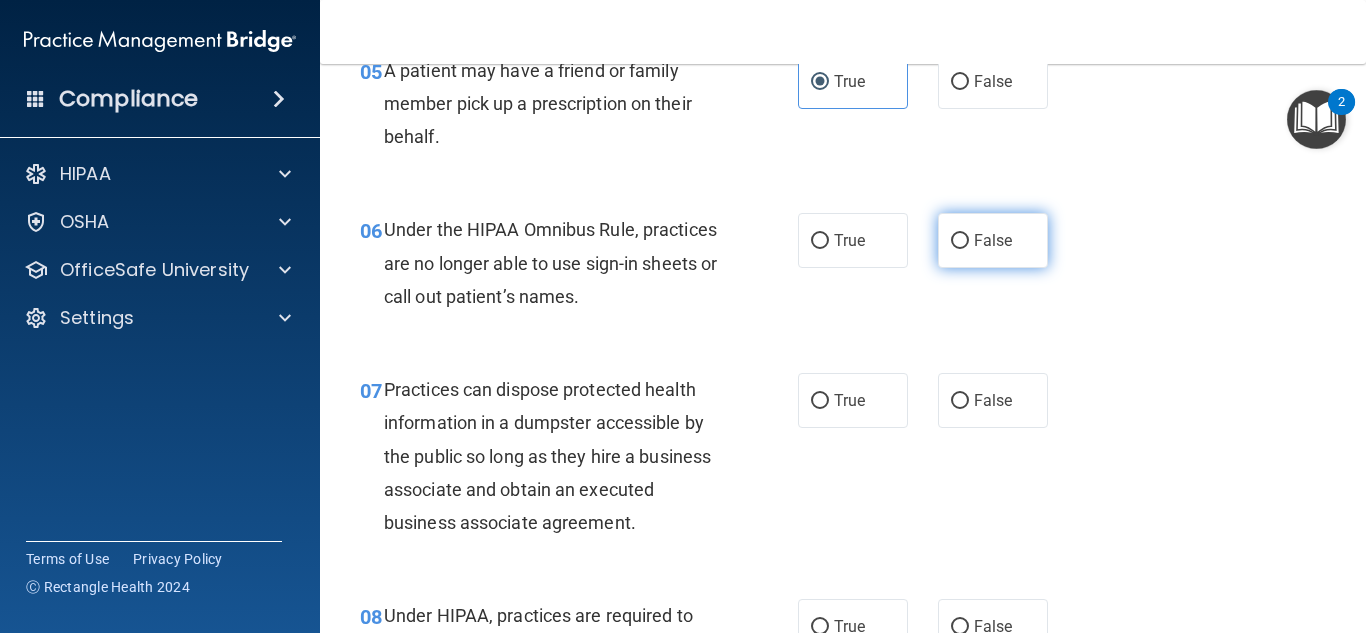 click on "False" at bounding box center [993, 240] 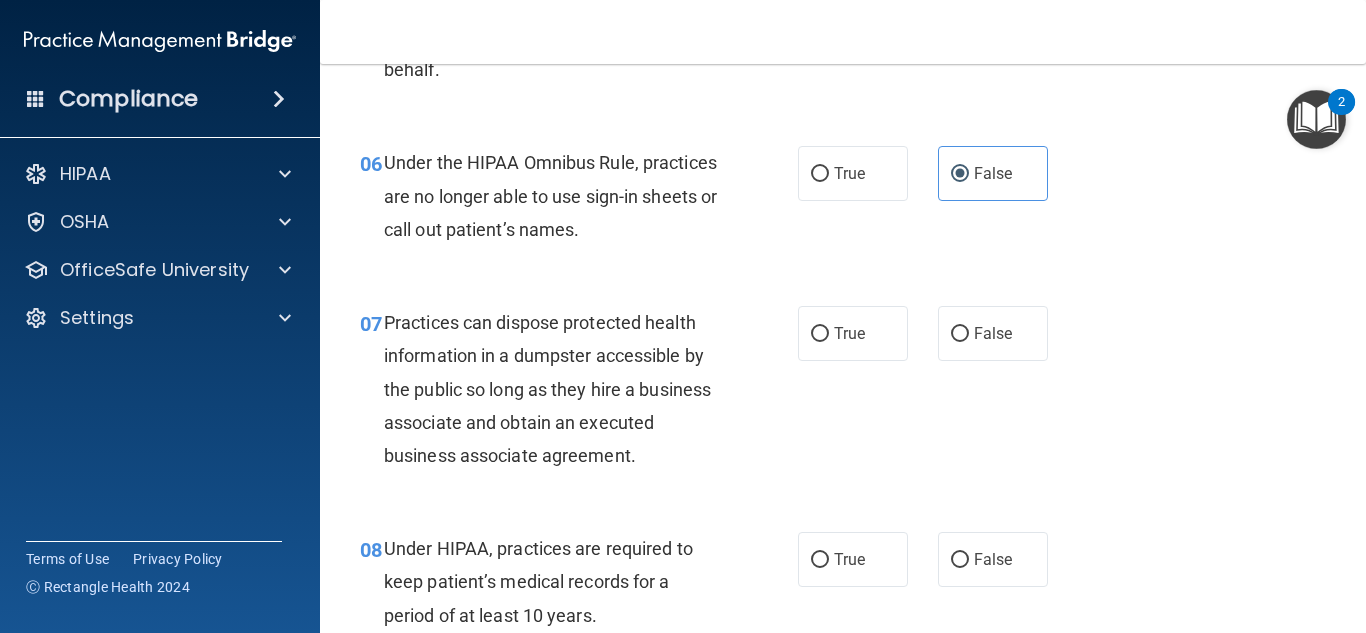 scroll, scrollTop: 1108, scrollLeft: 0, axis: vertical 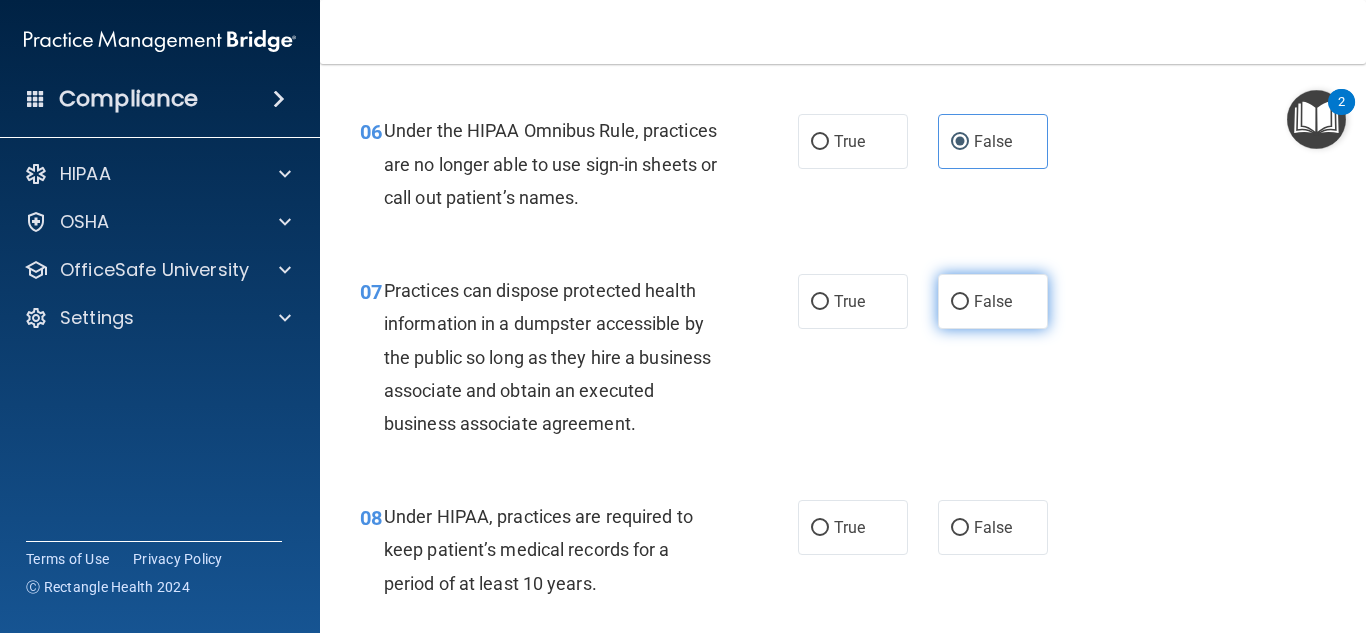 click on "False" at bounding box center [993, 301] 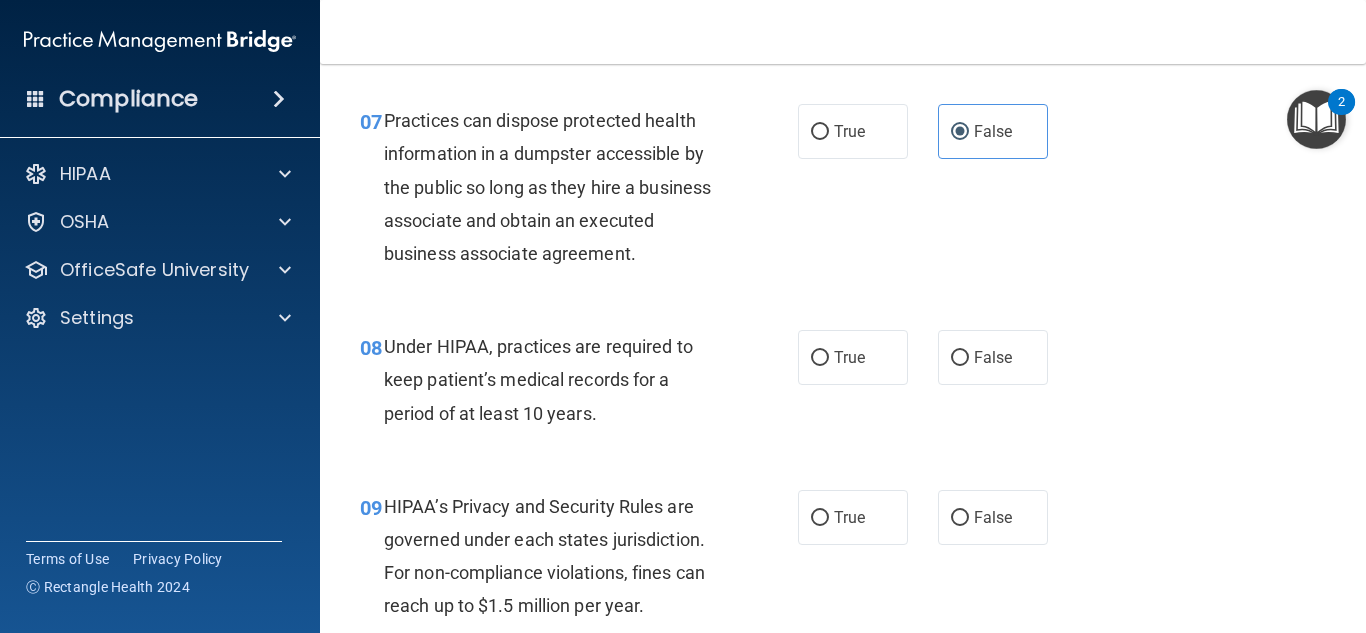 scroll, scrollTop: 1279, scrollLeft: 0, axis: vertical 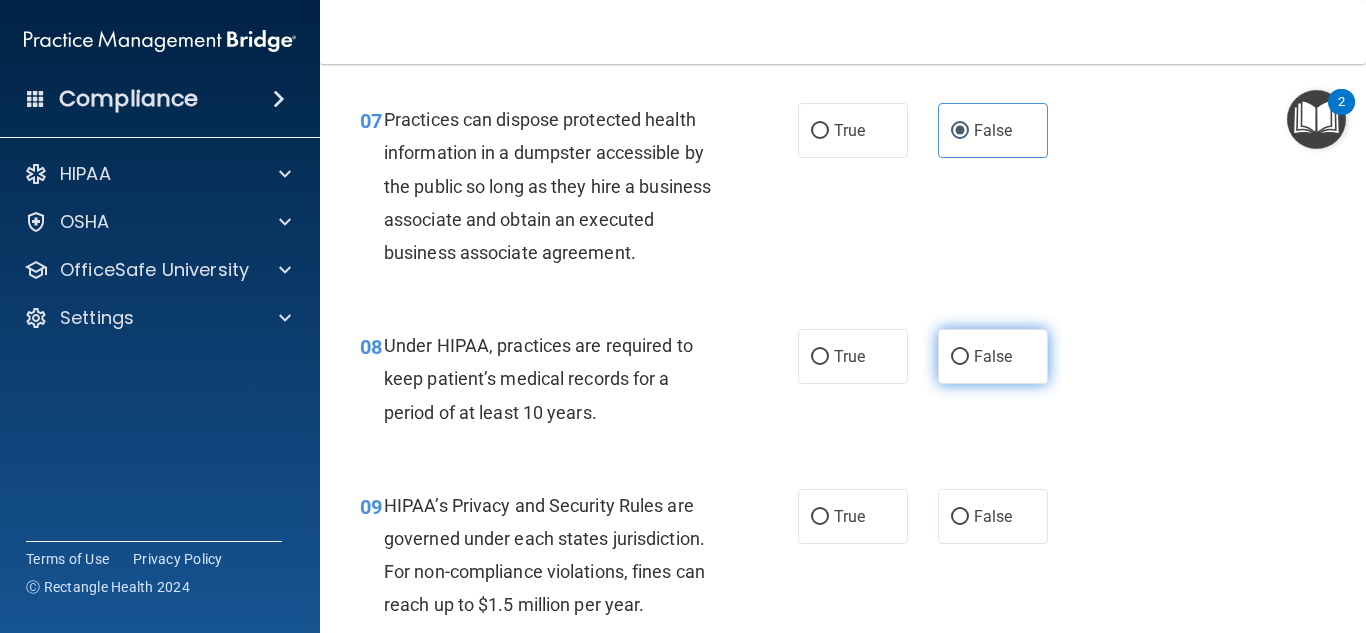 click on "False" at bounding box center (993, 356) 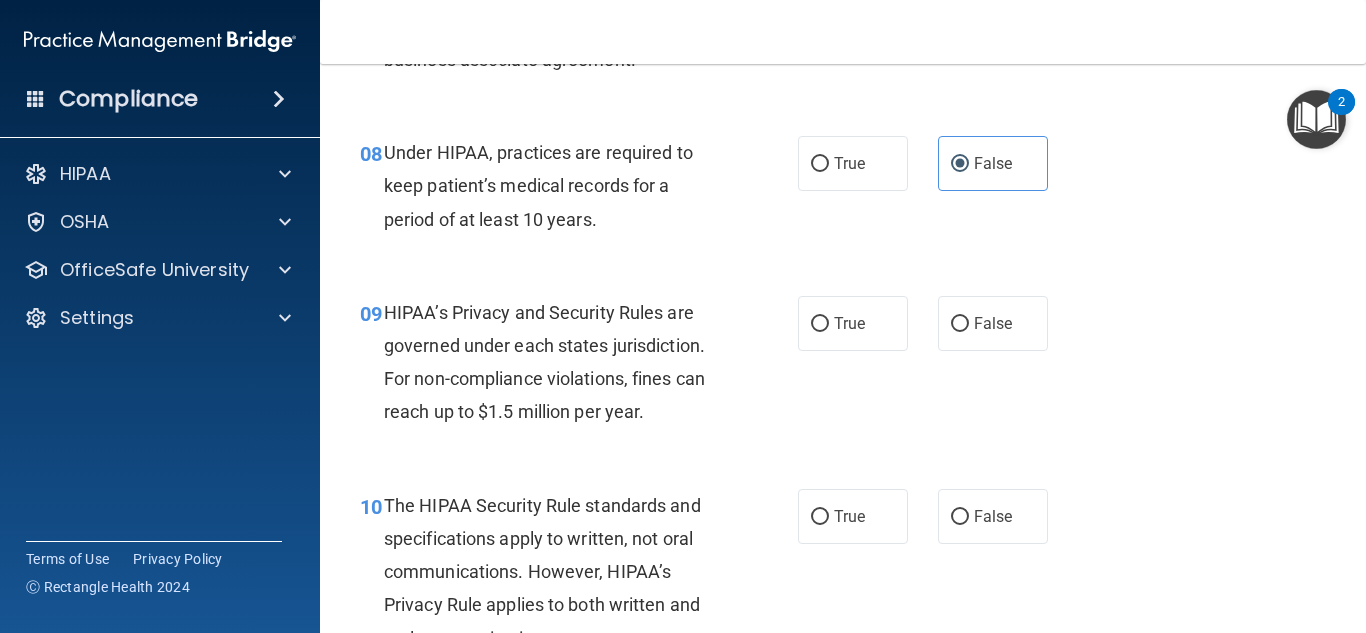 scroll, scrollTop: 1501, scrollLeft: 0, axis: vertical 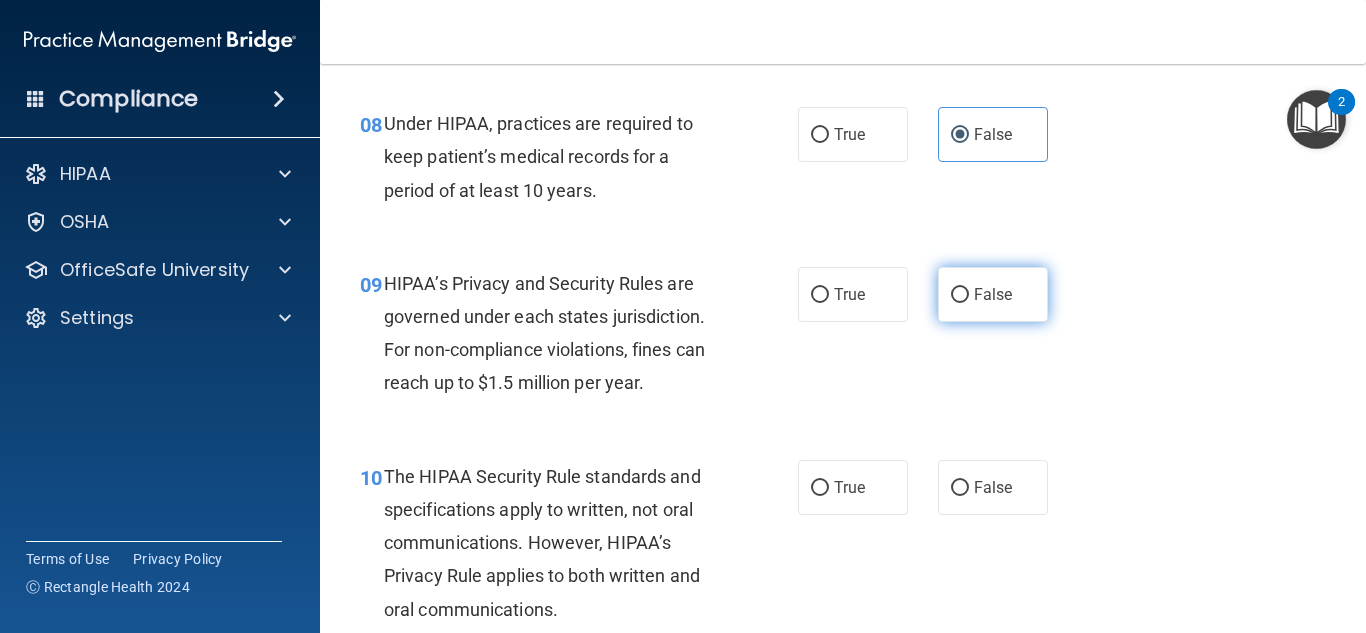 click on "False" at bounding box center [993, 294] 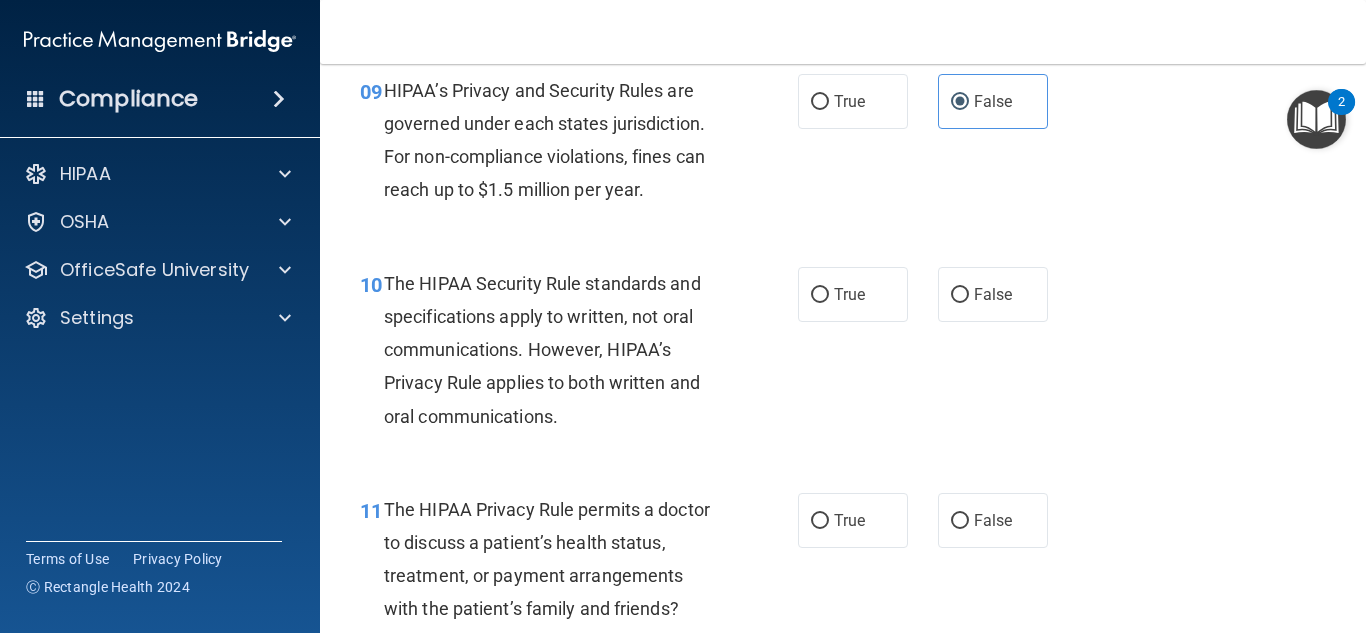 scroll, scrollTop: 1717, scrollLeft: 0, axis: vertical 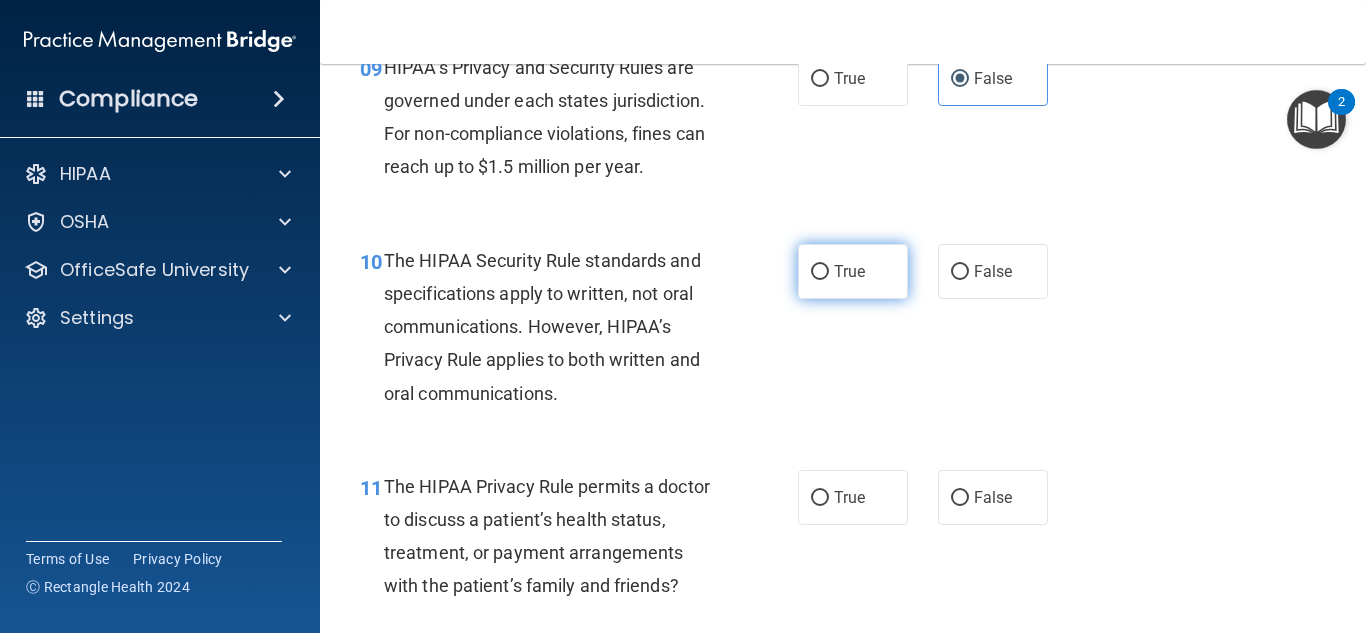 click on "True" at bounding box center (853, 271) 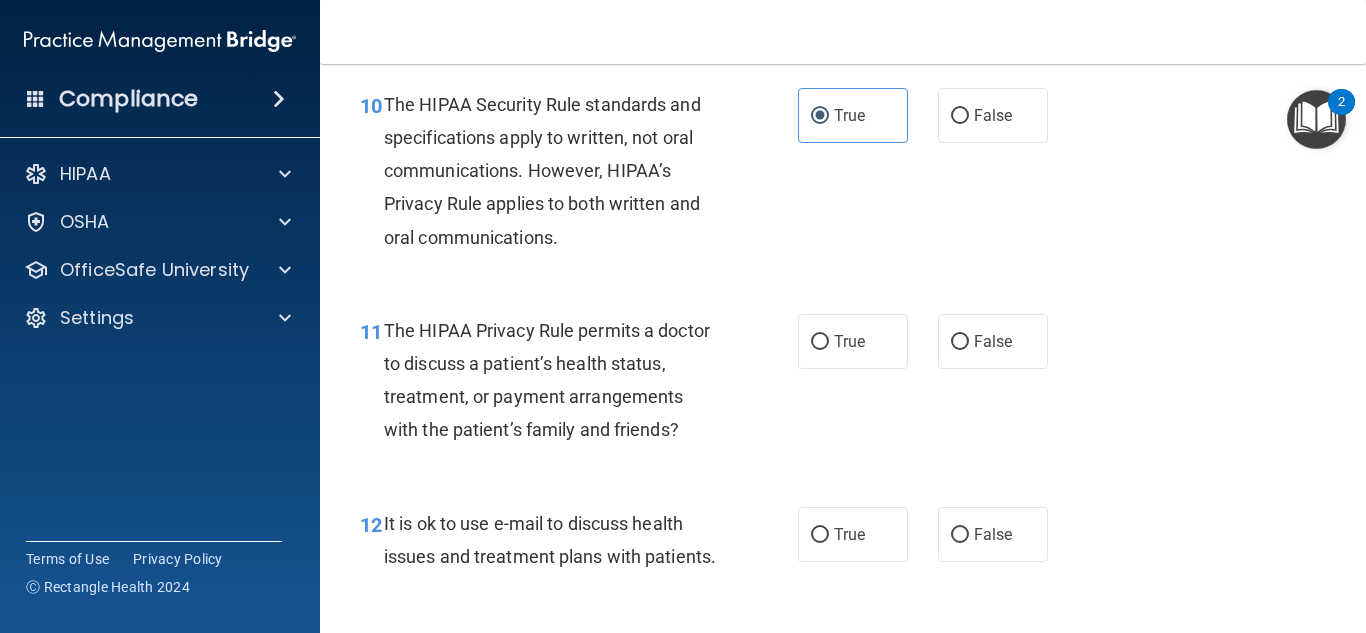 scroll, scrollTop: 1874, scrollLeft: 0, axis: vertical 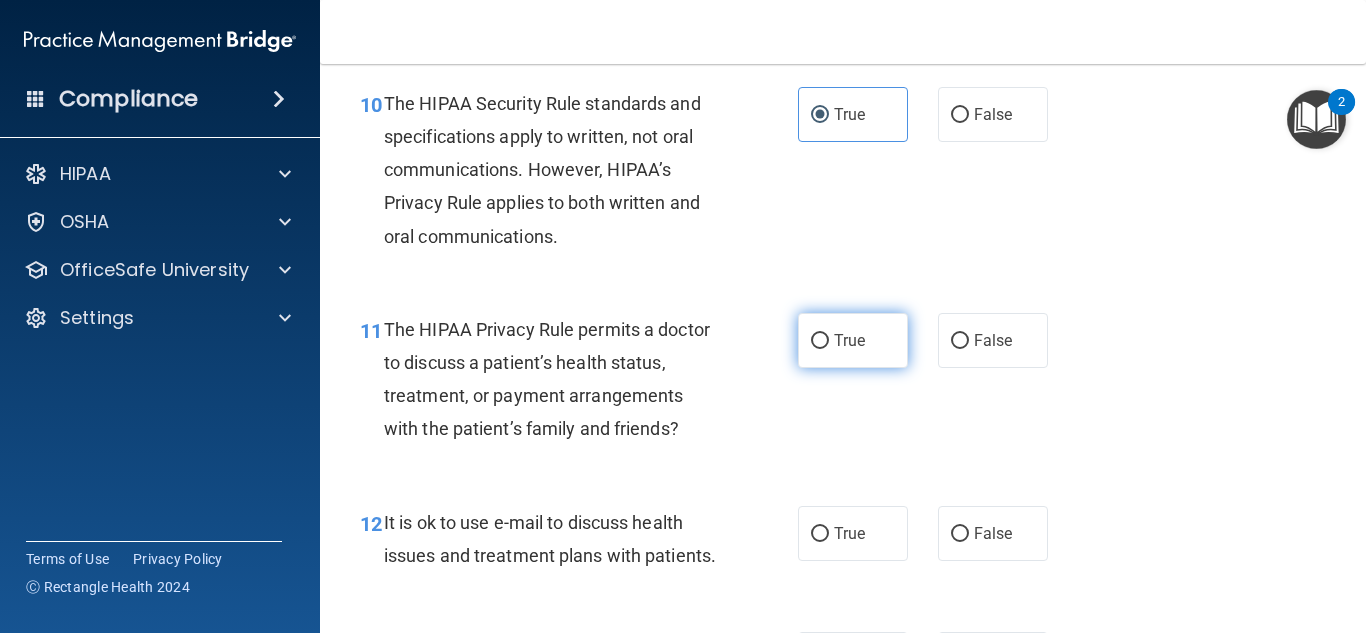 click on "True" at bounding box center (849, 340) 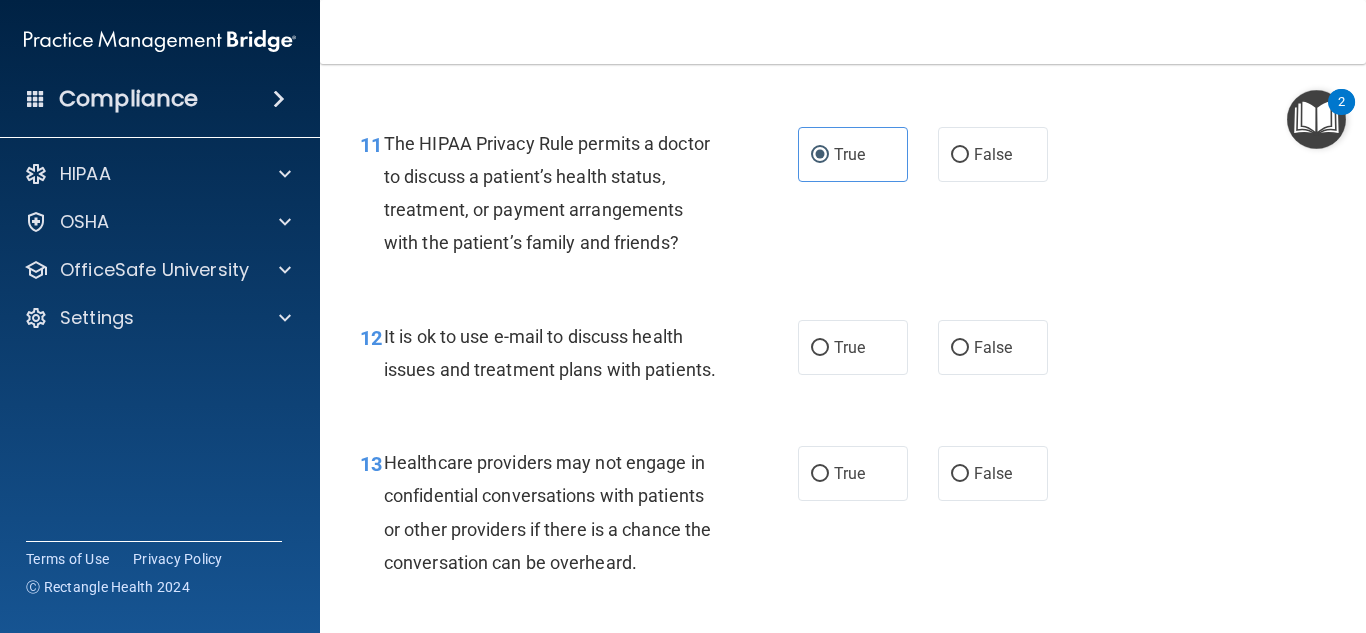 scroll, scrollTop: 2061, scrollLeft: 0, axis: vertical 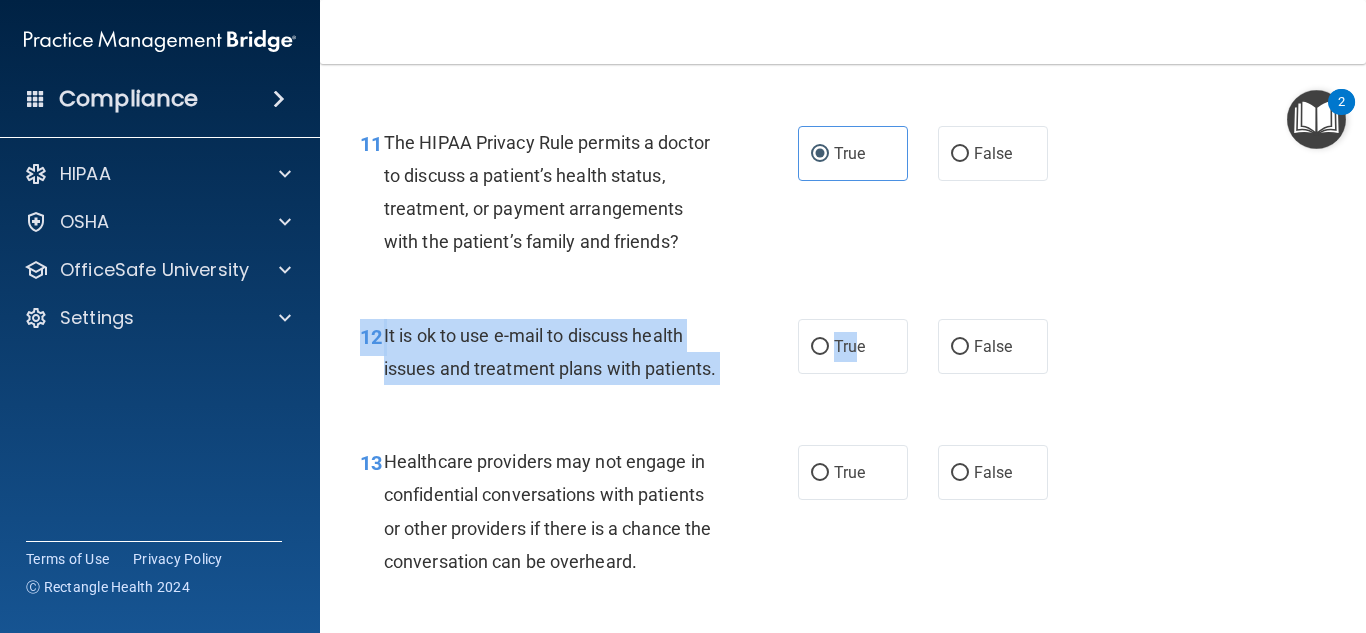 drag, startPoint x: 849, startPoint y: 374, endPoint x: 1128, endPoint y: 419, distance: 282.60574 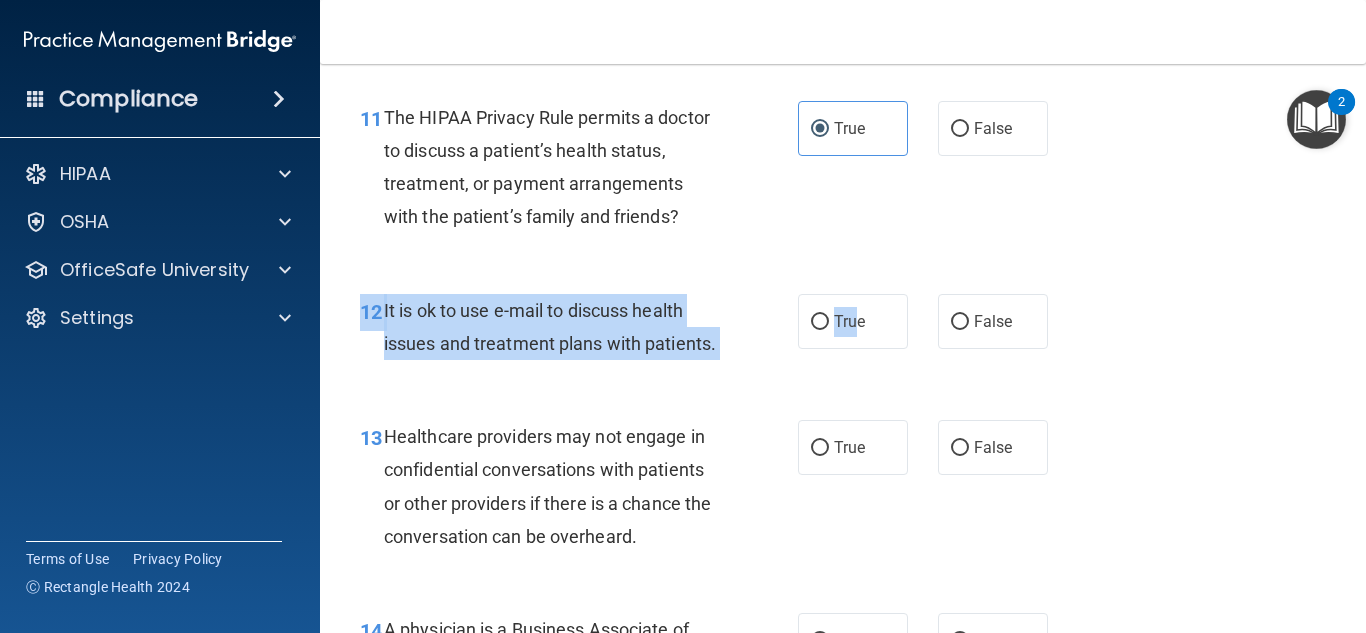 scroll, scrollTop: 2088, scrollLeft: 0, axis: vertical 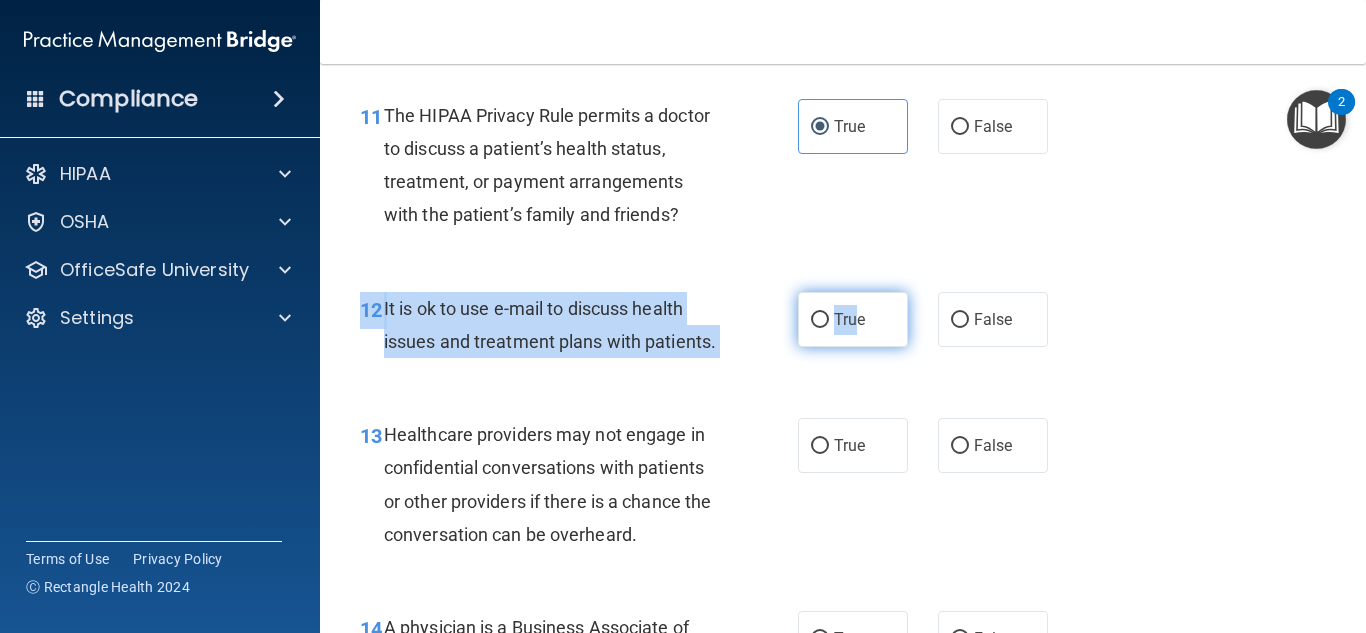 click on "True" at bounding box center [849, 319] 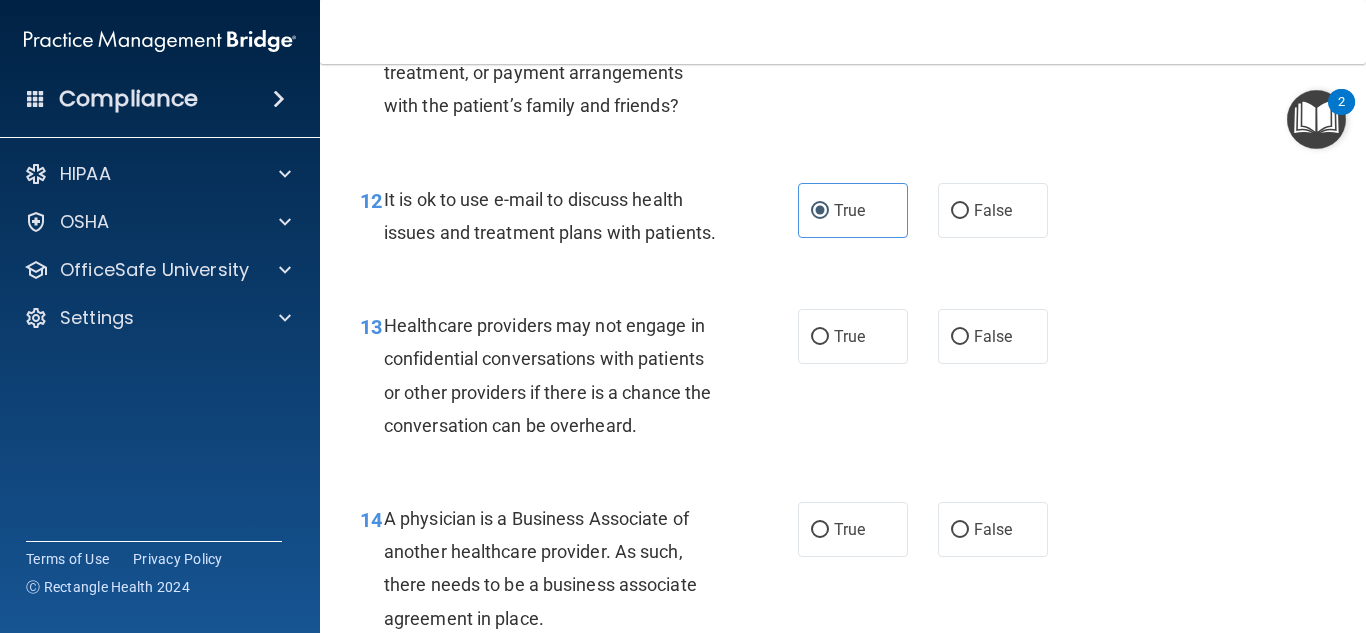 scroll, scrollTop: 2198, scrollLeft: 0, axis: vertical 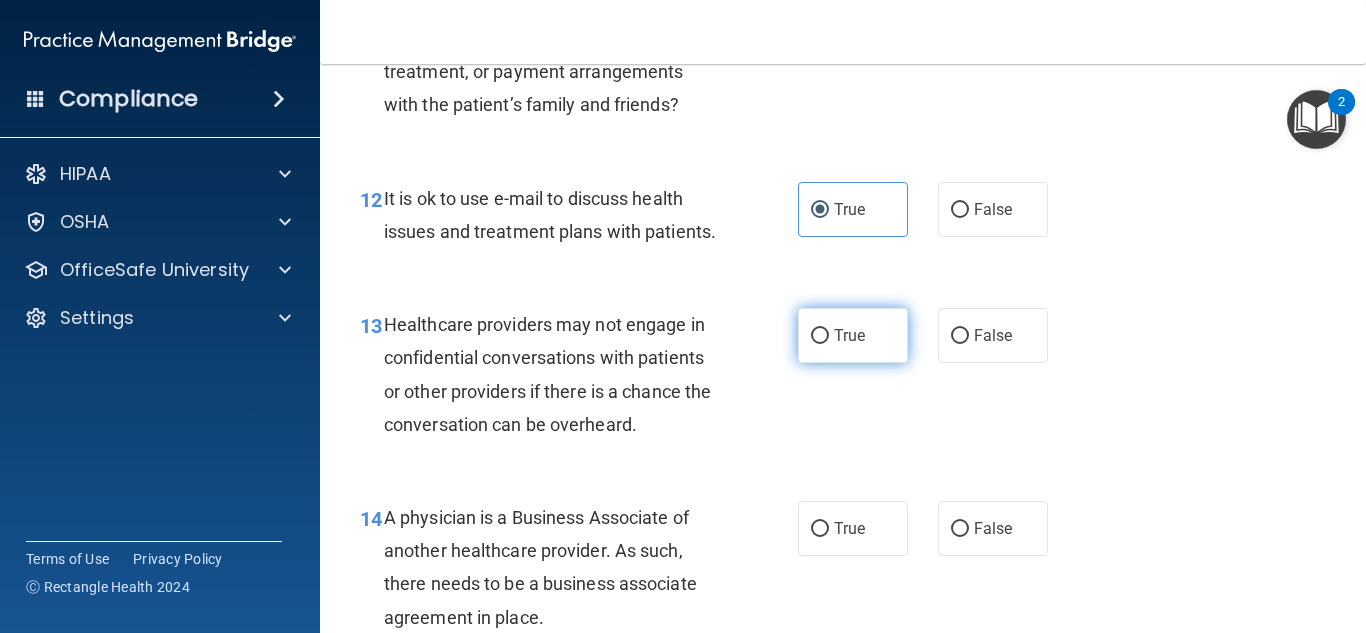 click on "True" at bounding box center [853, 335] 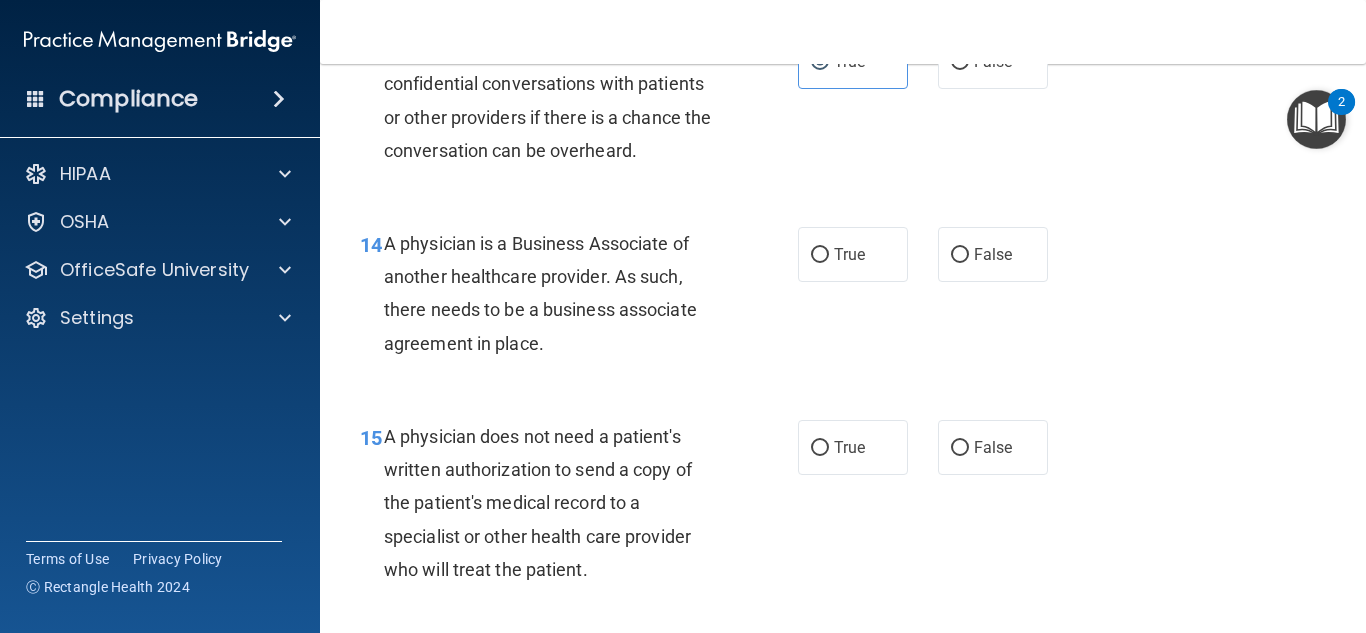 scroll, scrollTop: 2473, scrollLeft: 0, axis: vertical 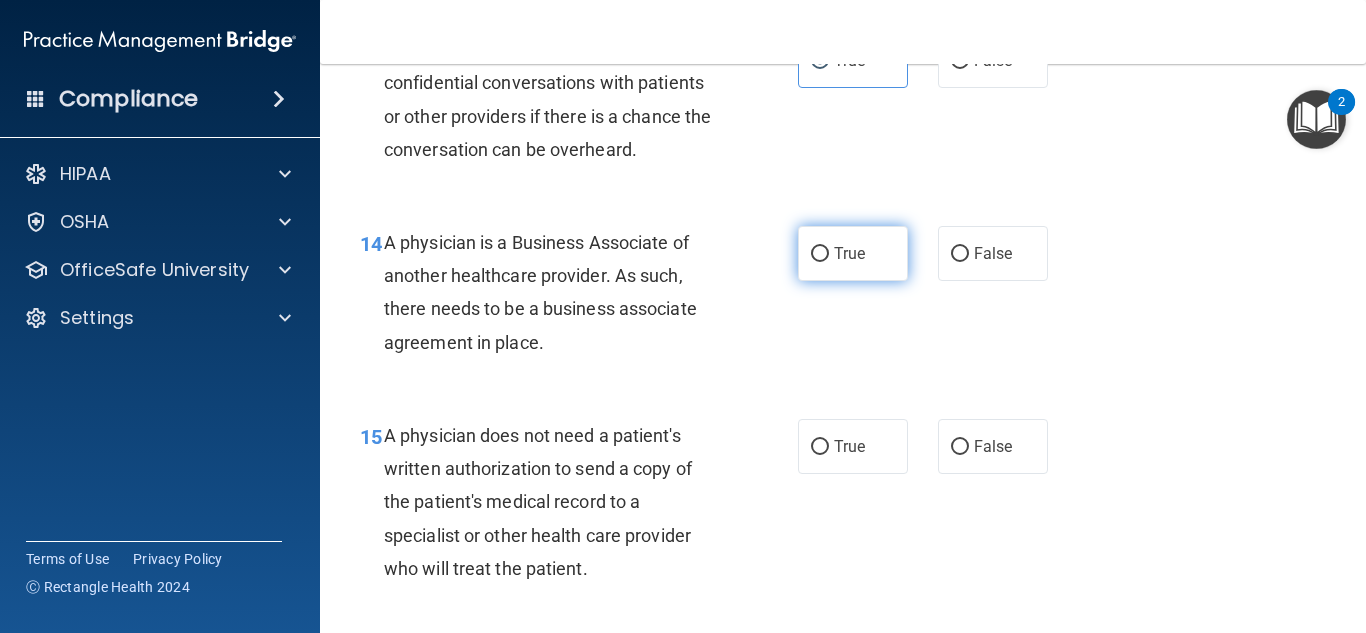 click on "True" at bounding box center [849, 253] 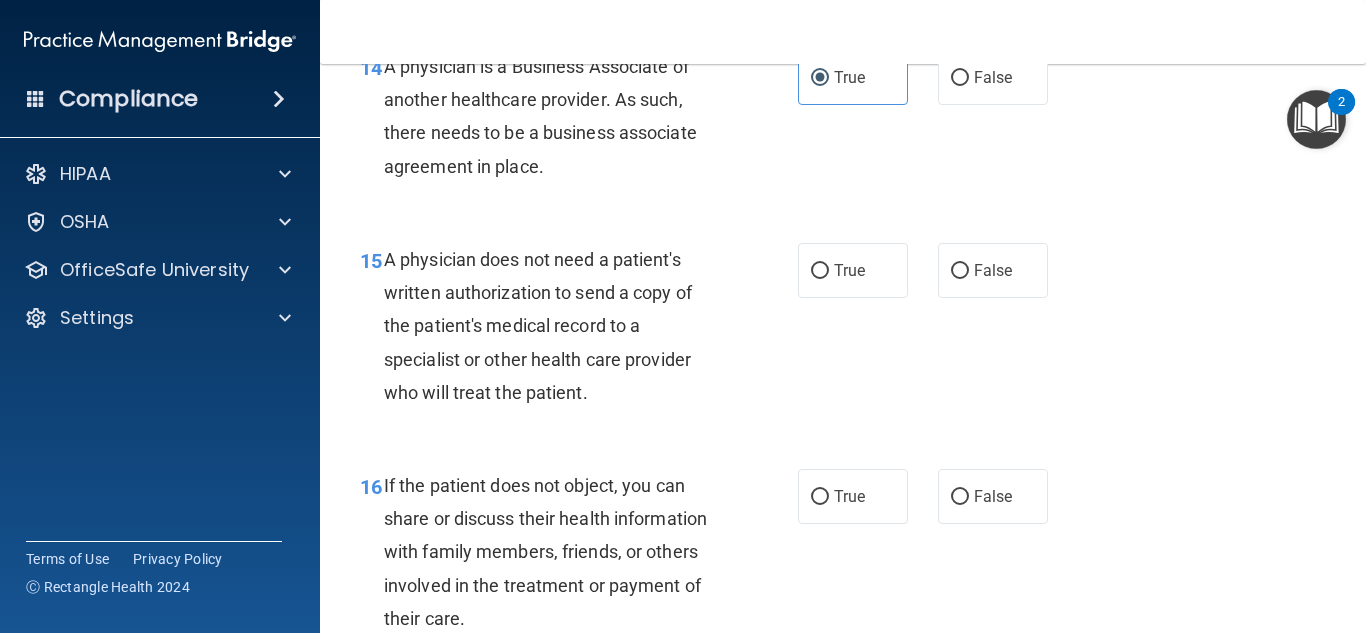 scroll, scrollTop: 2650, scrollLeft: 0, axis: vertical 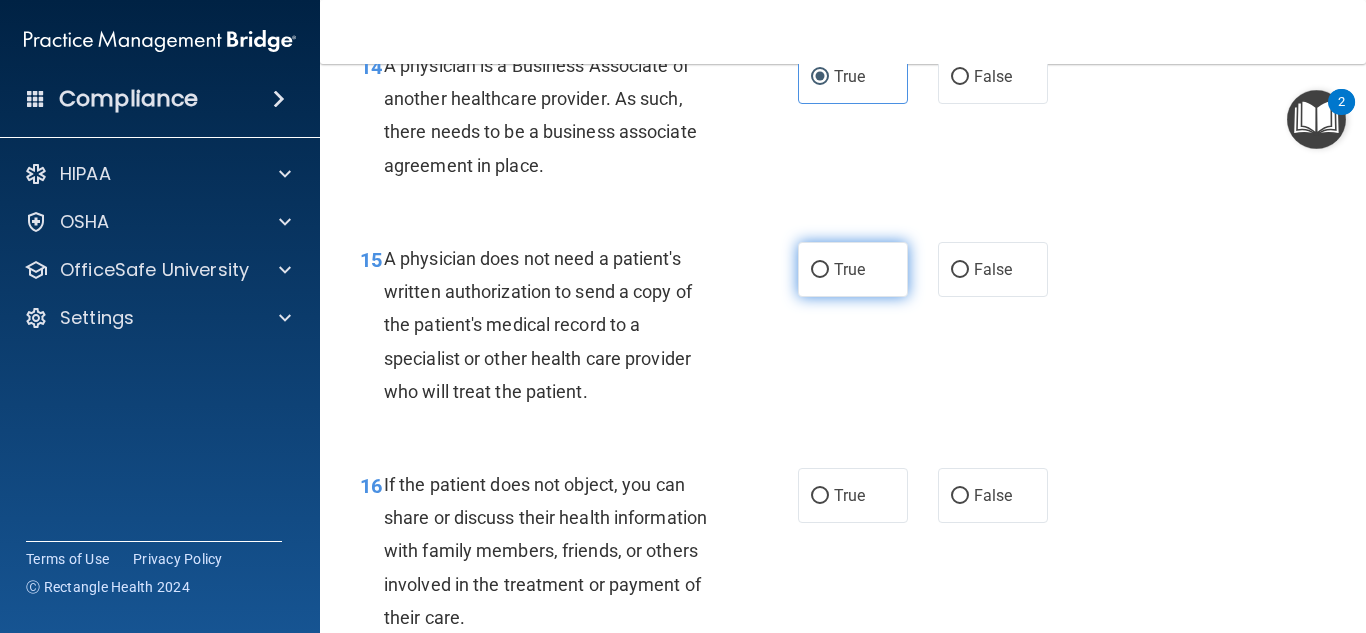 click on "True" at bounding box center (853, 269) 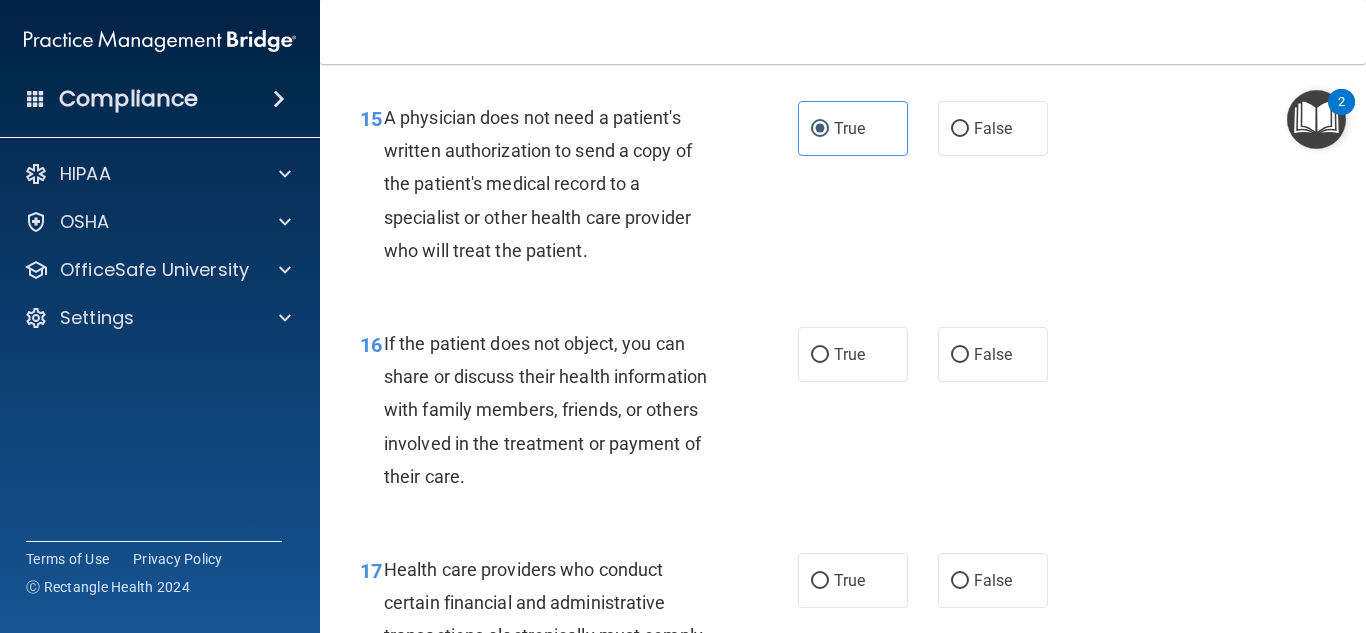 scroll, scrollTop: 2849, scrollLeft: 0, axis: vertical 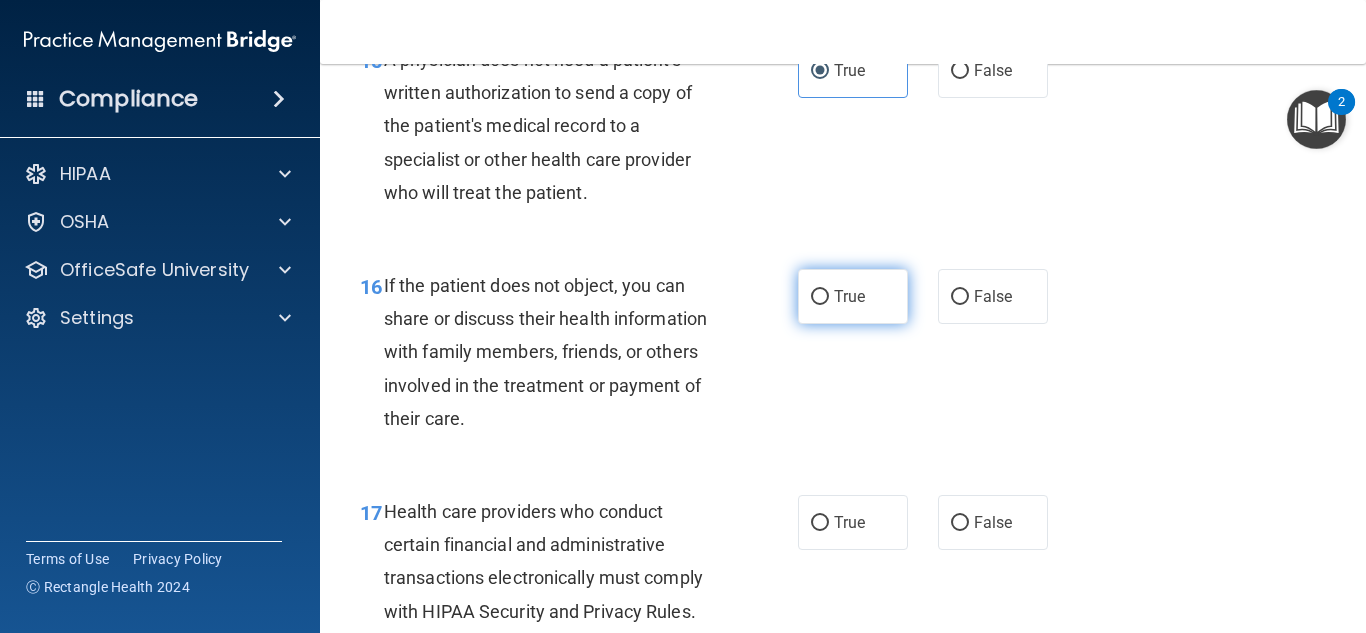 click on "True" at bounding box center [849, 296] 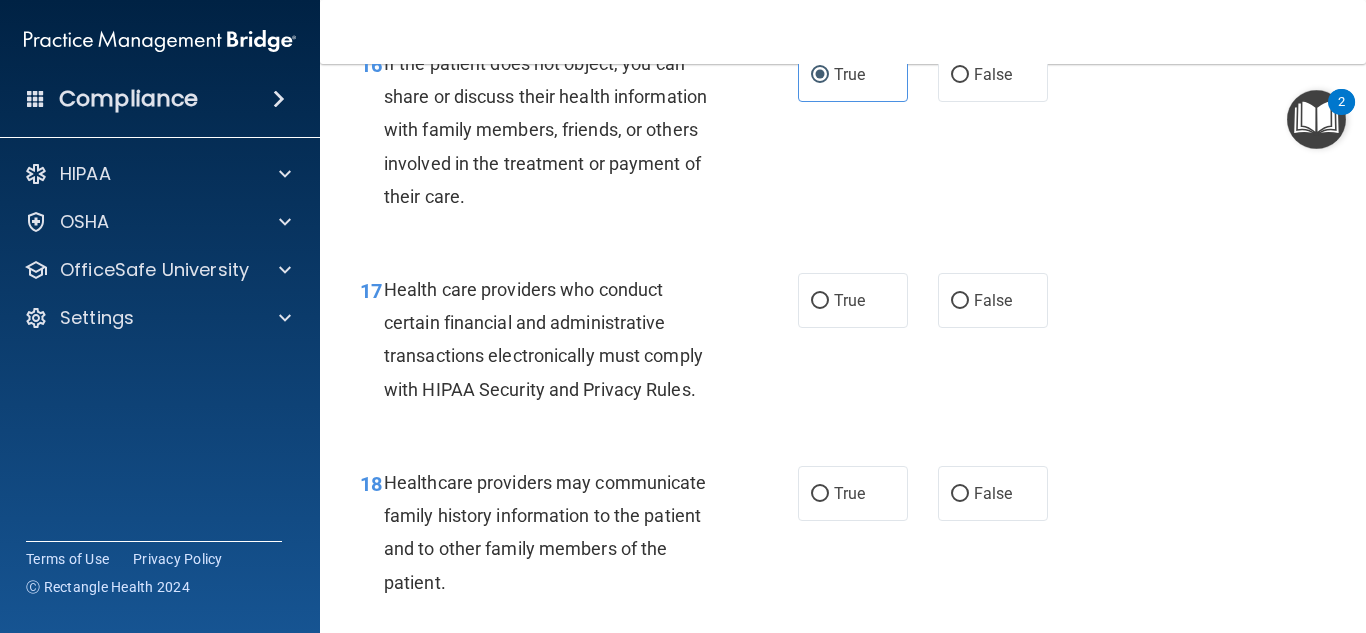 scroll, scrollTop: 3072, scrollLeft: 0, axis: vertical 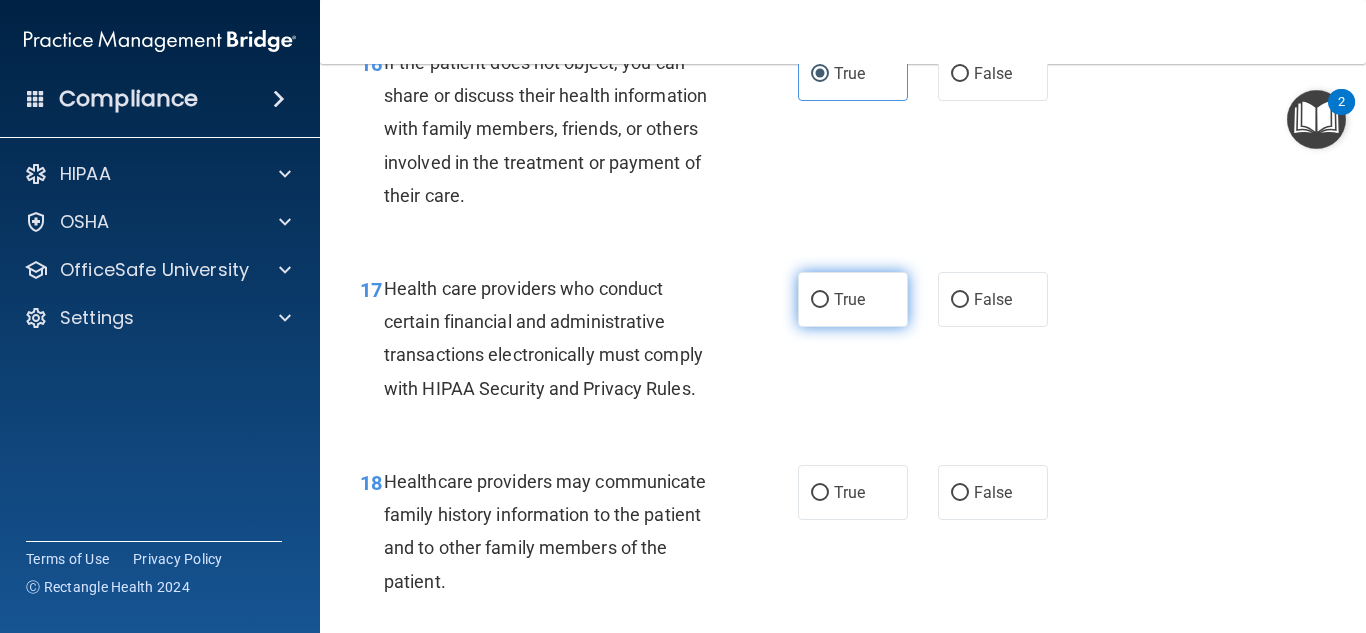 click on "True" at bounding box center (853, 299) 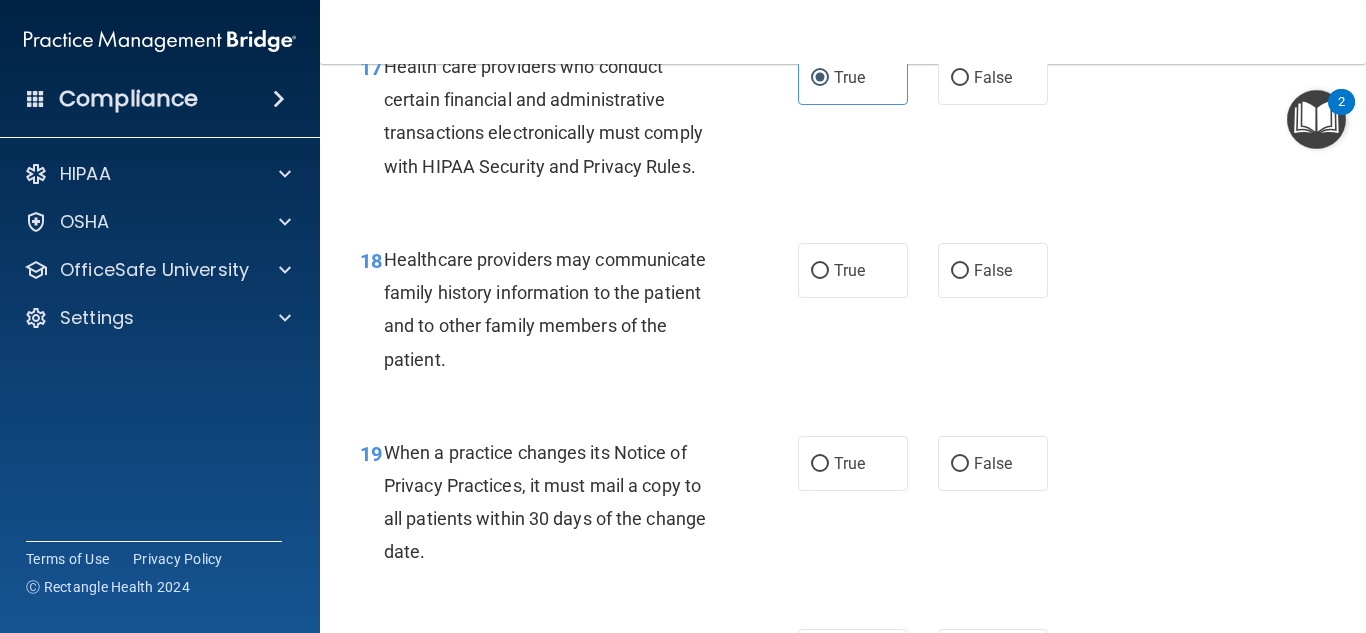 scroll, scrollTop: 3295, scrollLeft: 0, axis: vertical 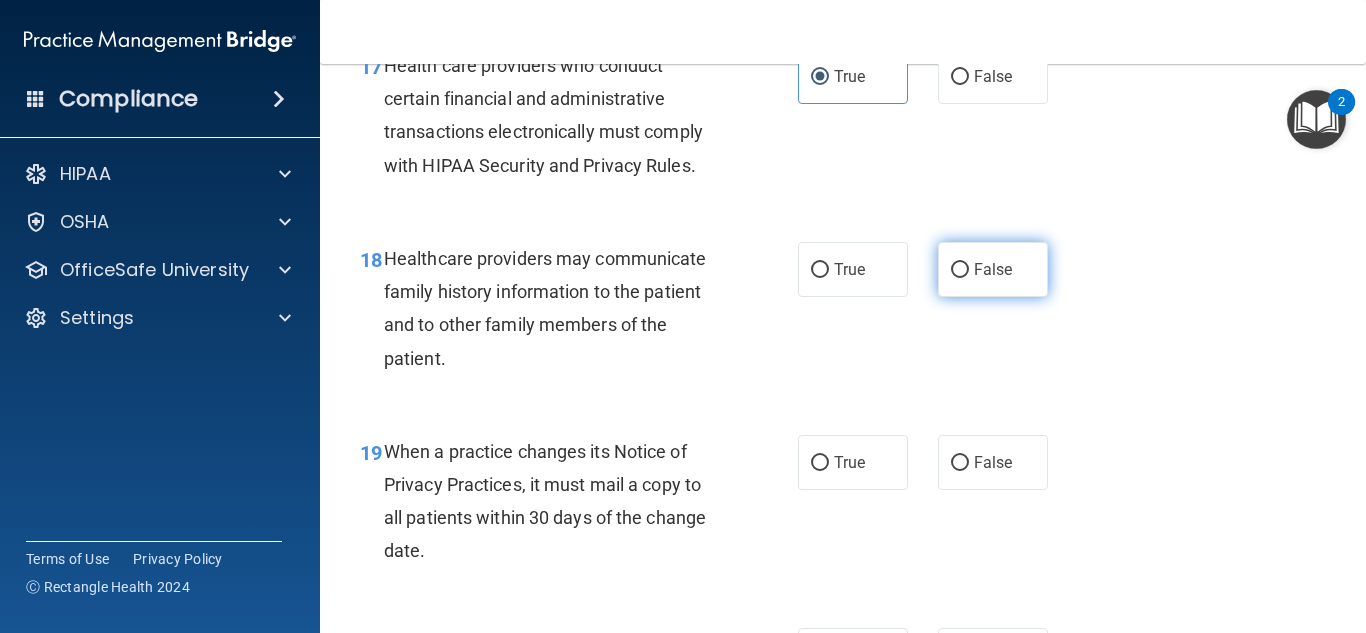 click on "False" at bounding box center [993, 269] 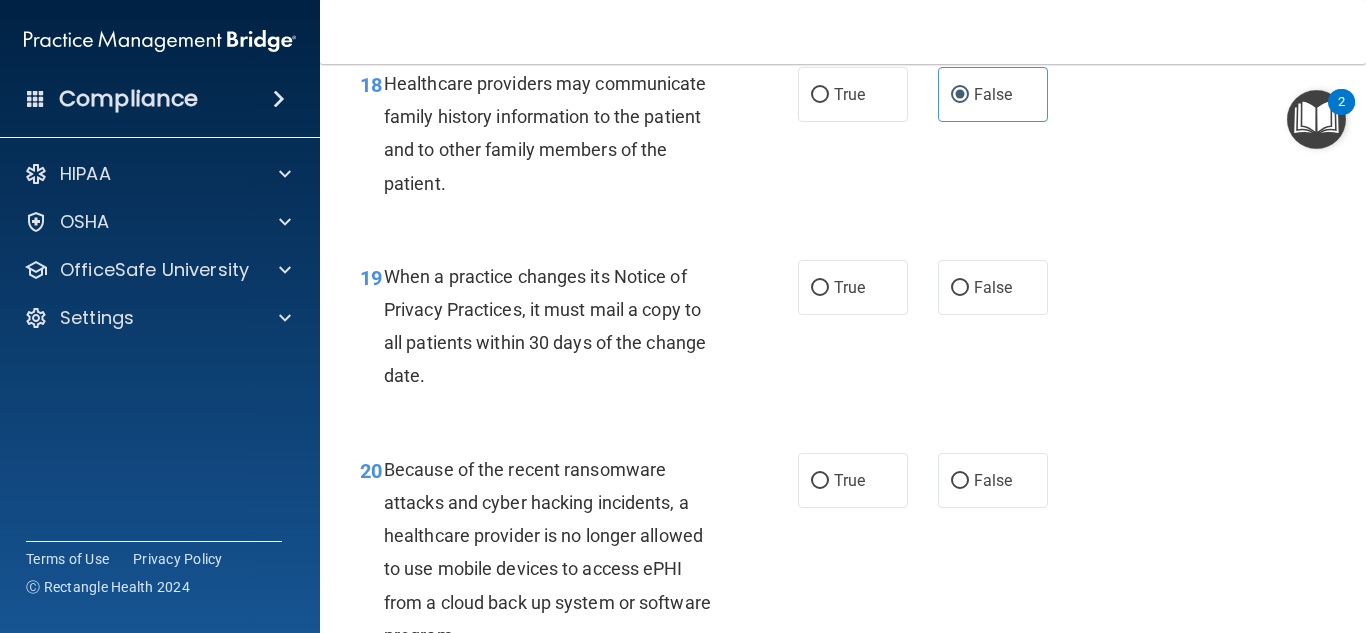 scroll, scrollTop: 3471, scrollLeft: 0, axis: vertical 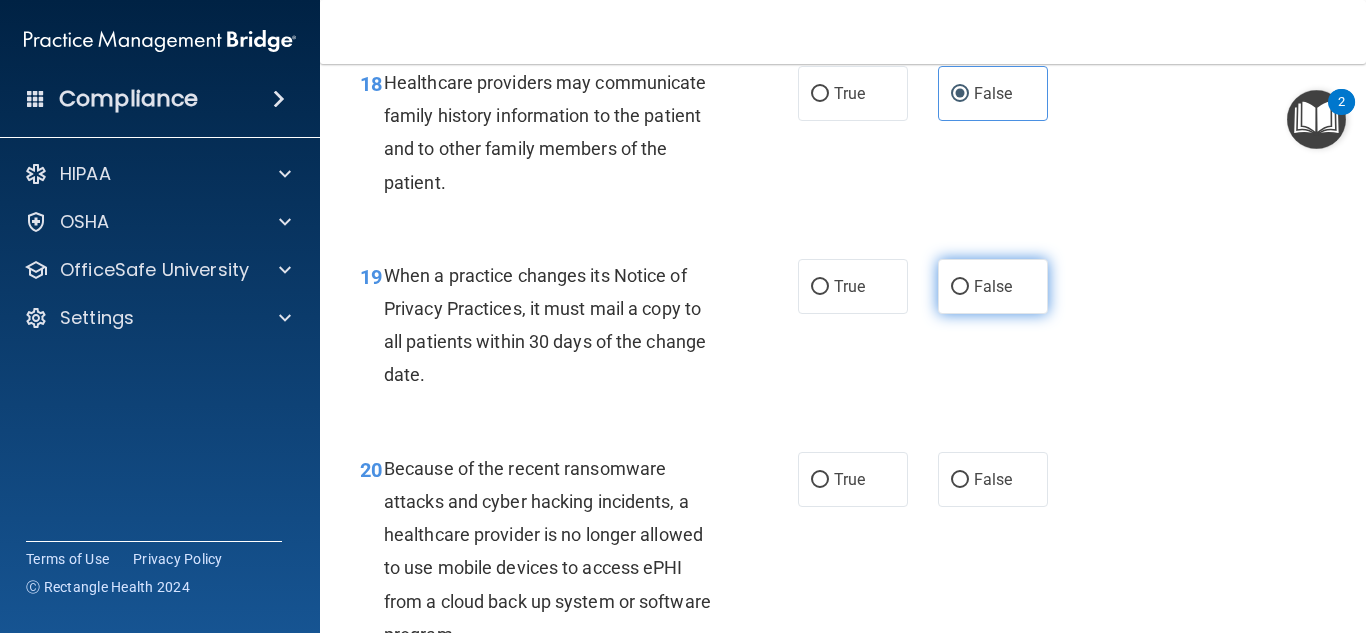 click on "False" at bounding box center (993, 286) 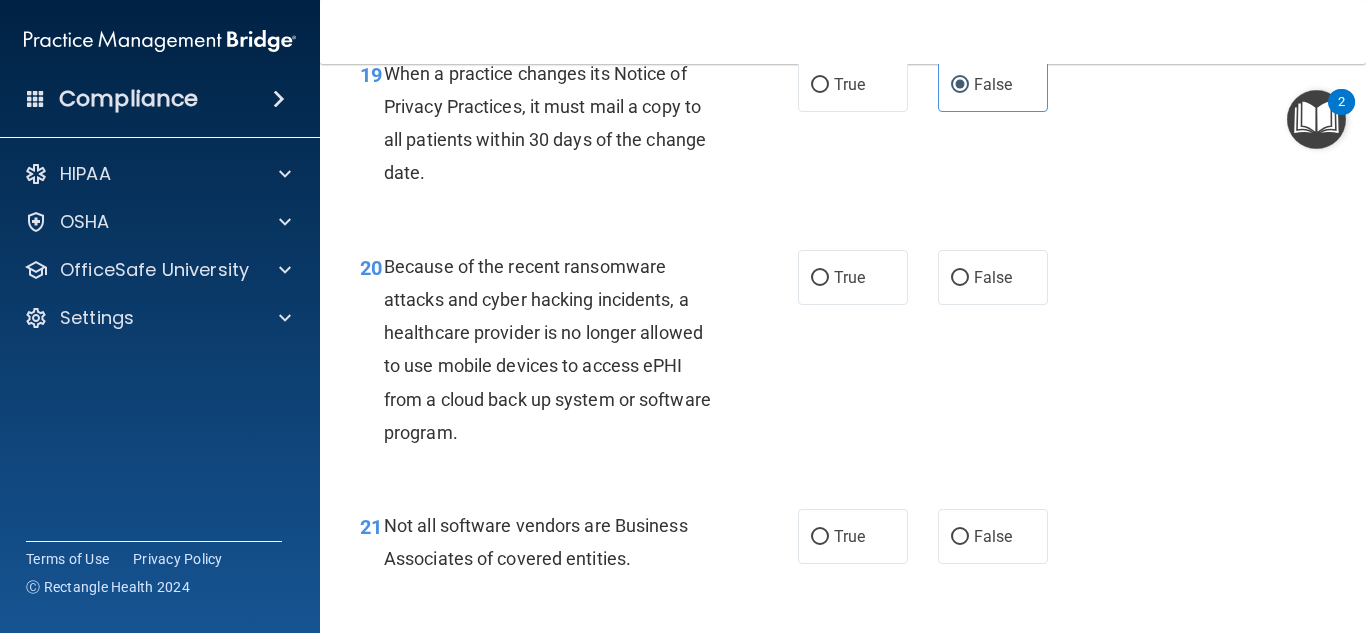 scroll, scrollTop: 3674, scrollLeft: 0, axis: vertical 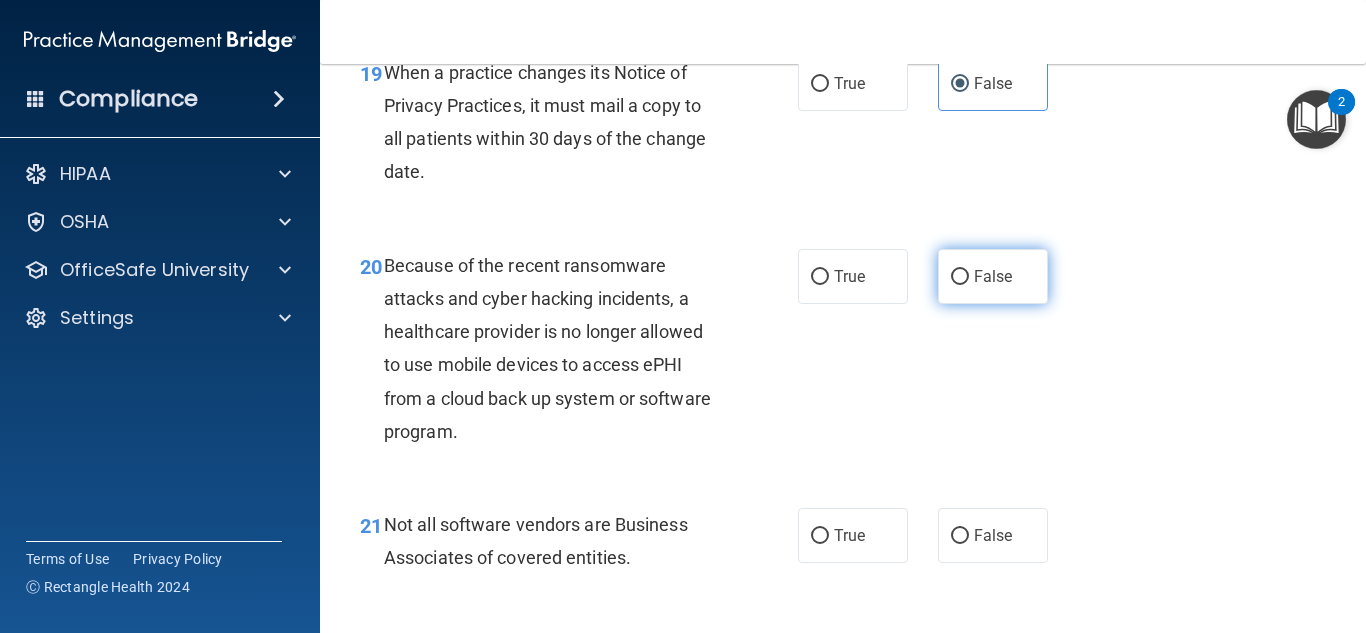click on "False" at bounding box center [993, 276] 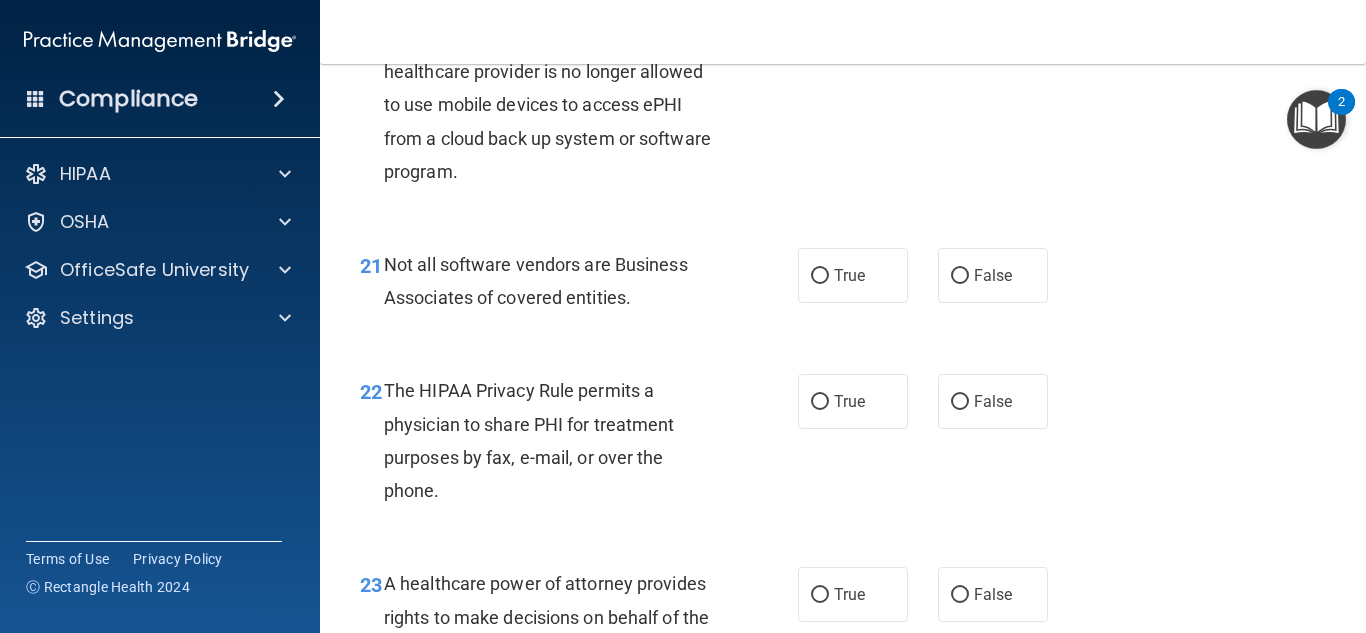 scroll, scrollTop: 3935, scrollLeft: 0, axis: vertical 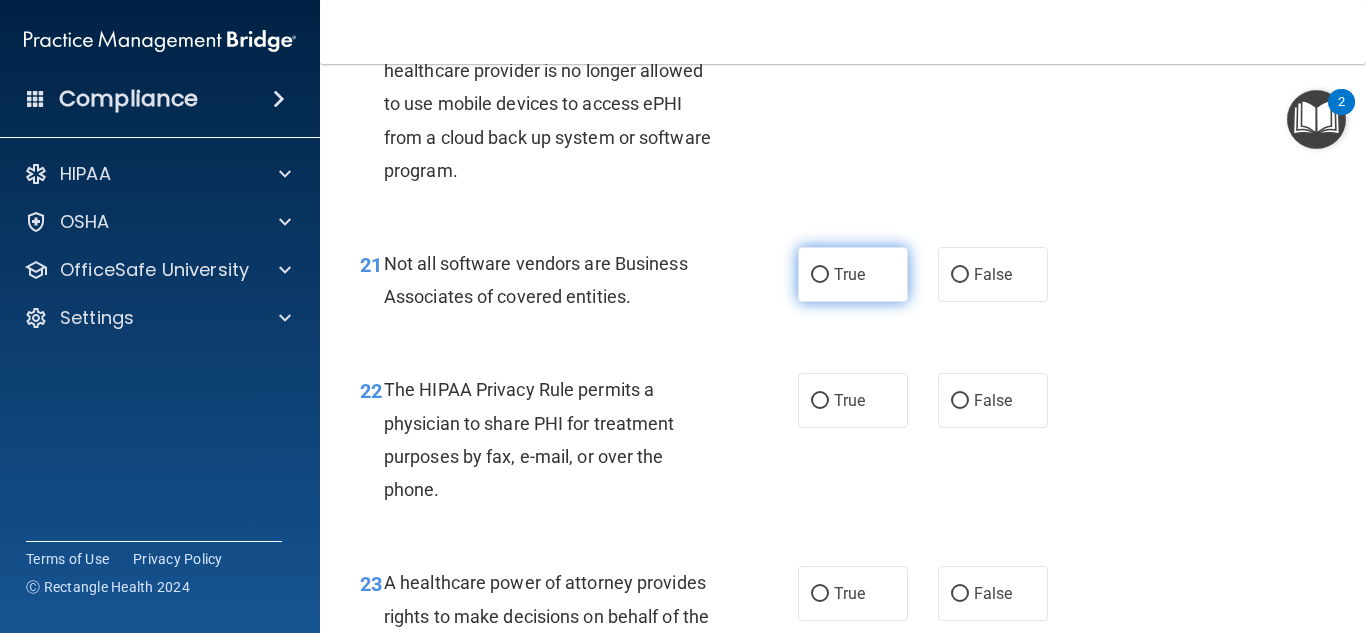 click on "True" at bounding box center (853, 274) 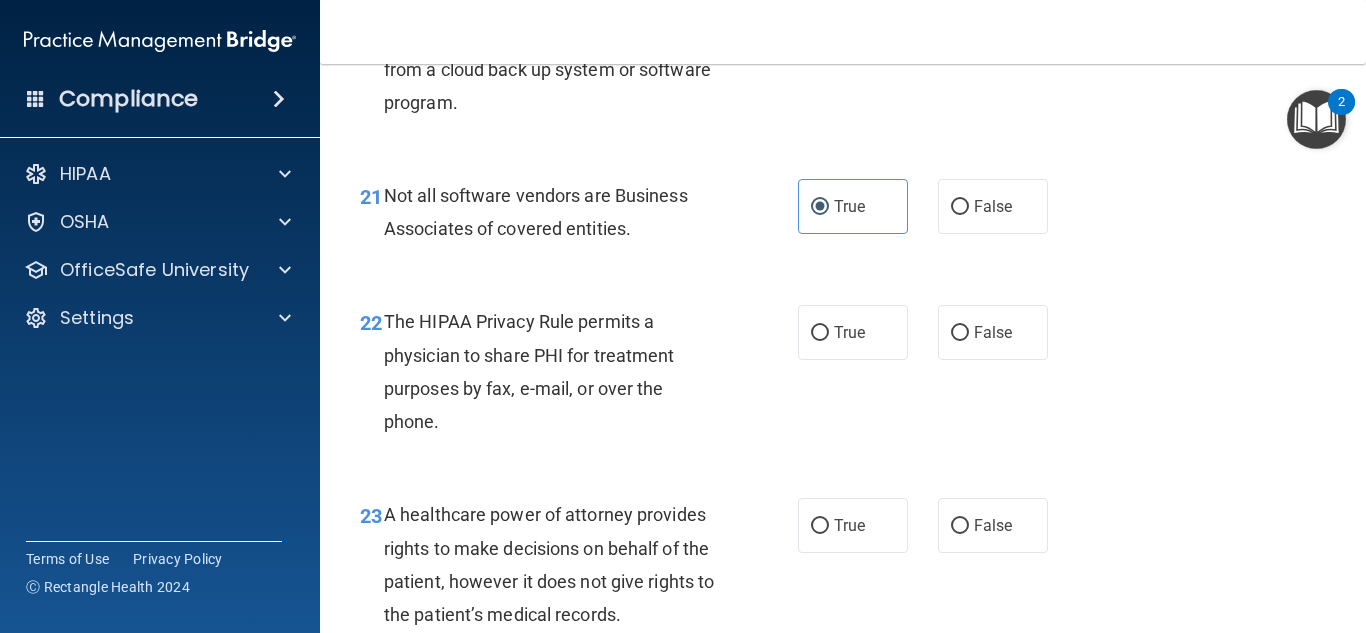scroll, scrollTop: 4019, scrollLeft: 0, axis: vertical 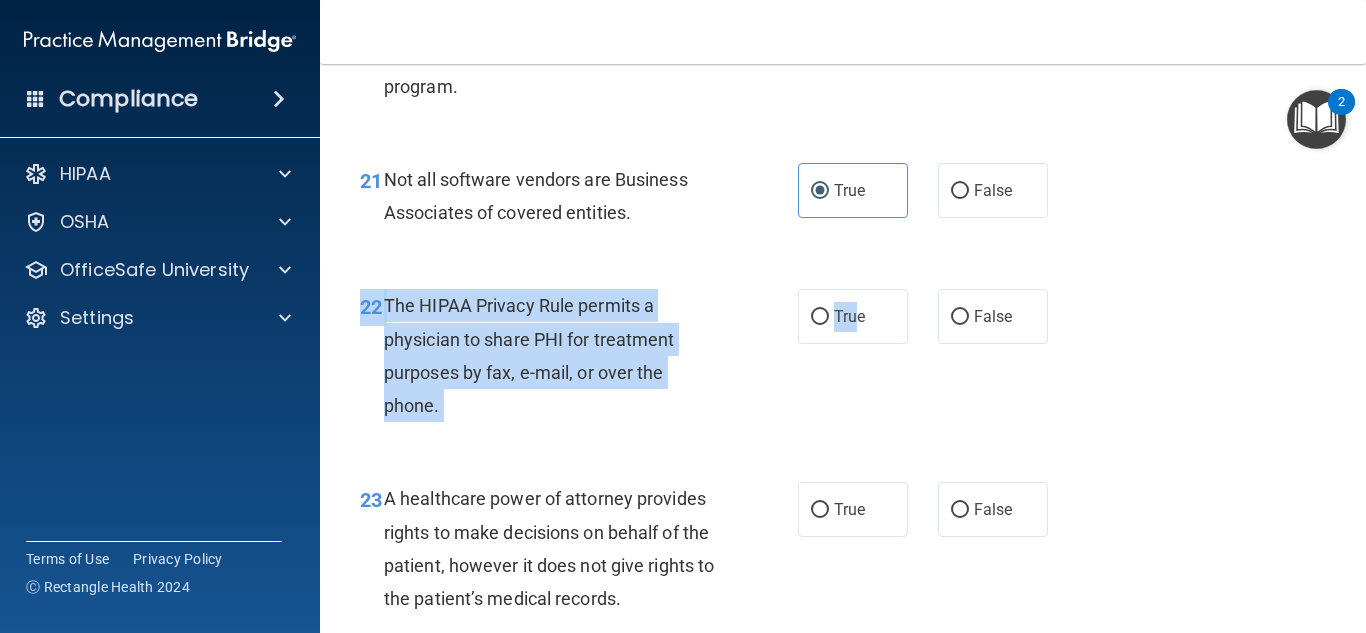 drag, startPoint x: 850, startPoint y: 395, endPoint x: 897, endPoint y: 480, distance: 97.128784 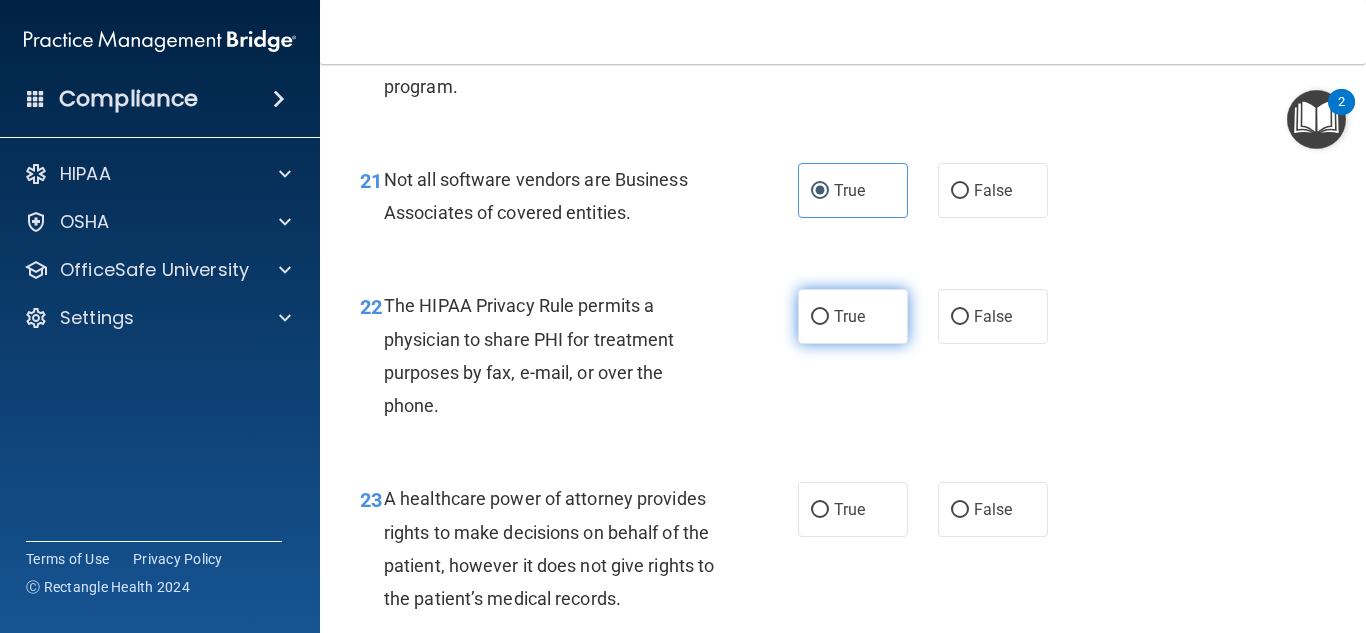 click on "True" at bounding box center (853, 316) 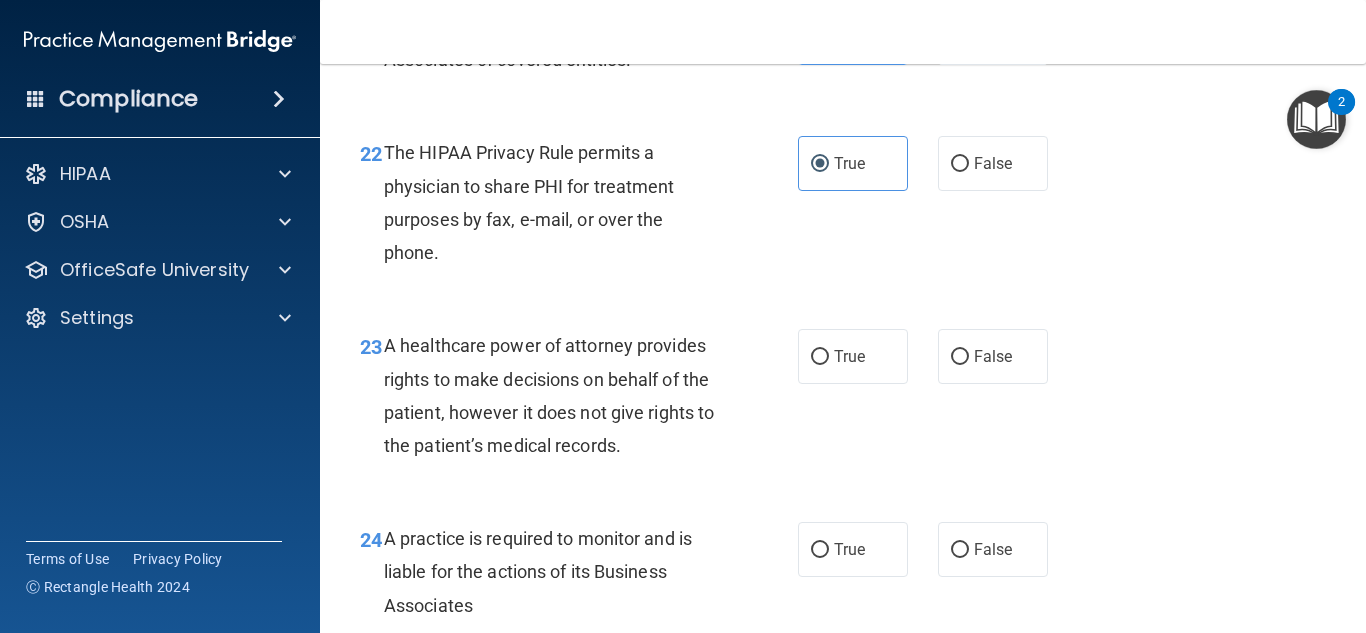 scroll, scrollTop: 4173, scrollLeft: 0, axis: vertical 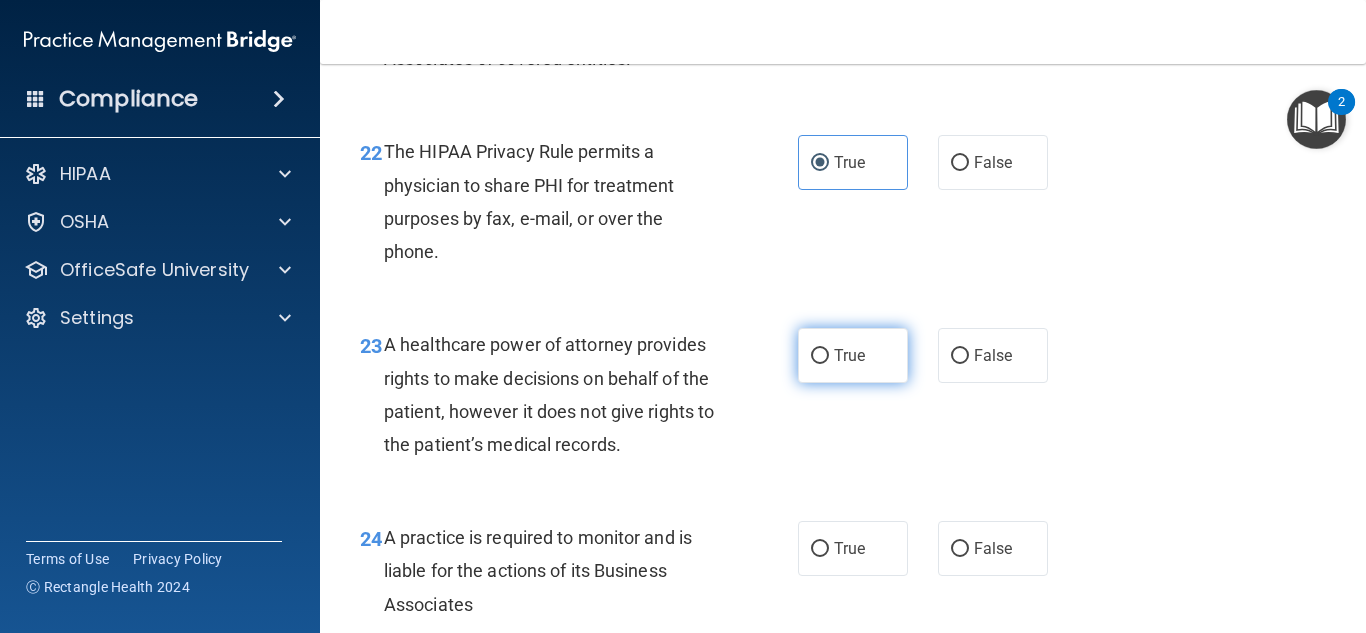 click on "True" at bounding box center [853, 355] 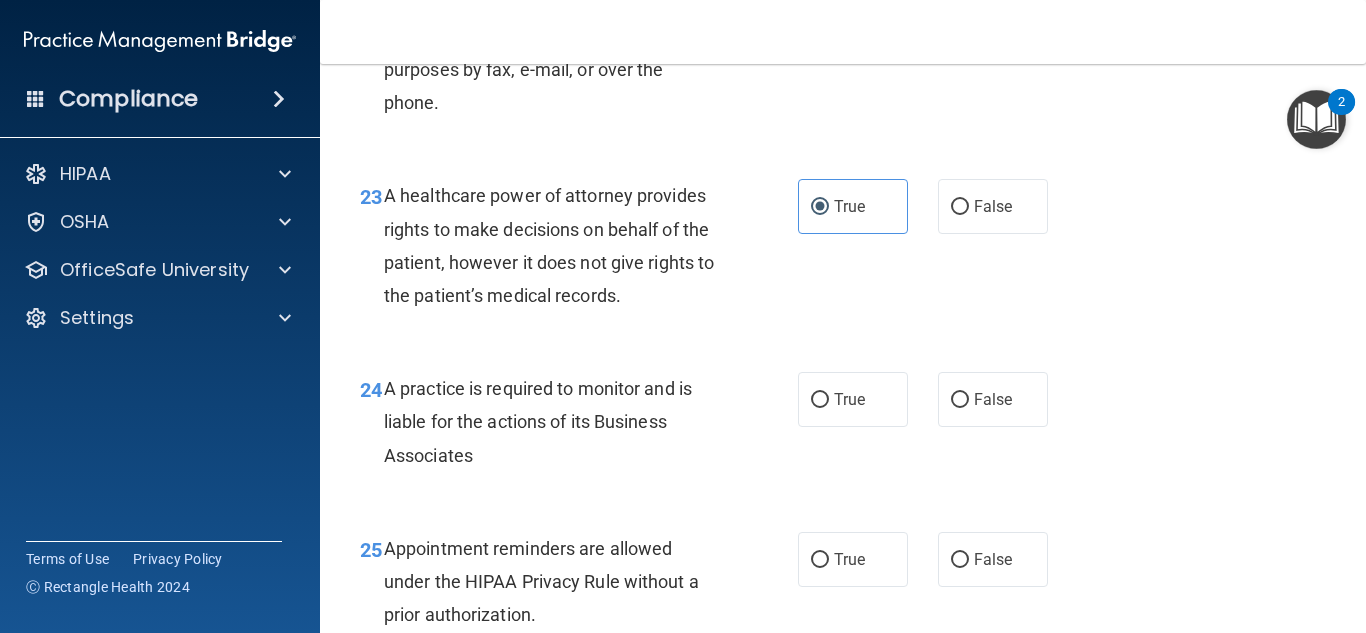scroll, scrollTop: 4323, scrollLeft: 0, axis: vertical 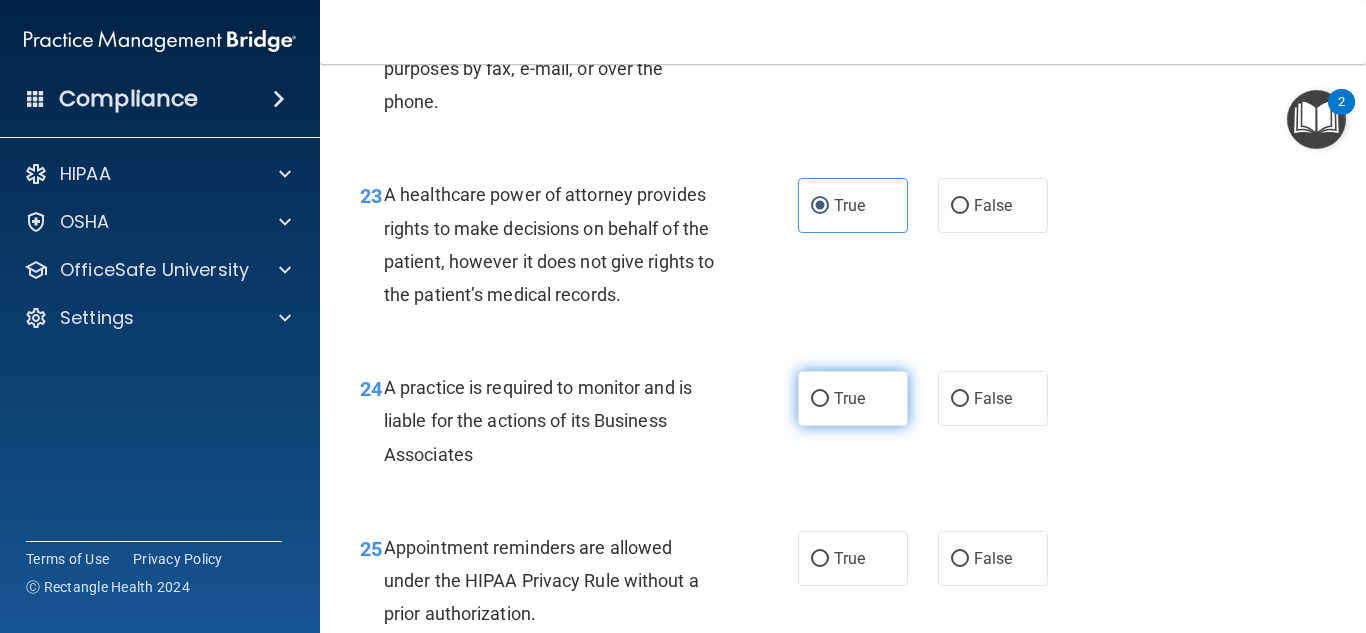 click on "True" at bounding box center (853, 398) 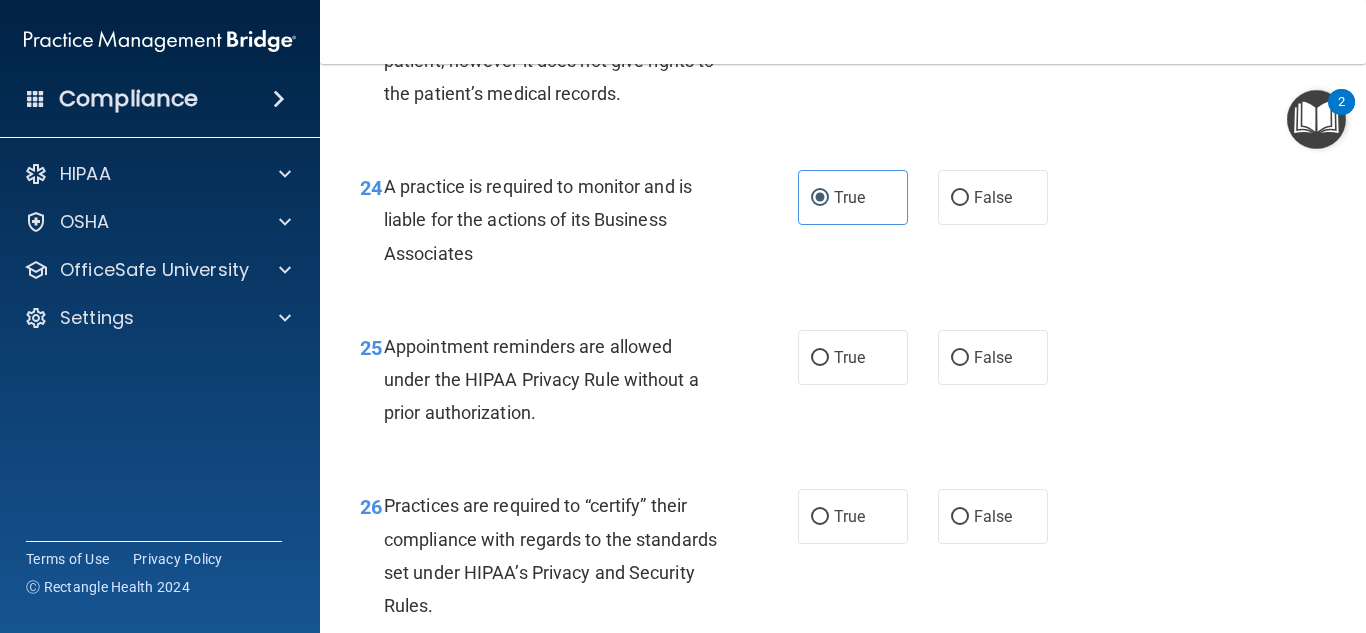 scroll, scrollTop: 4525, scrollLeft: 0, axis: vertical 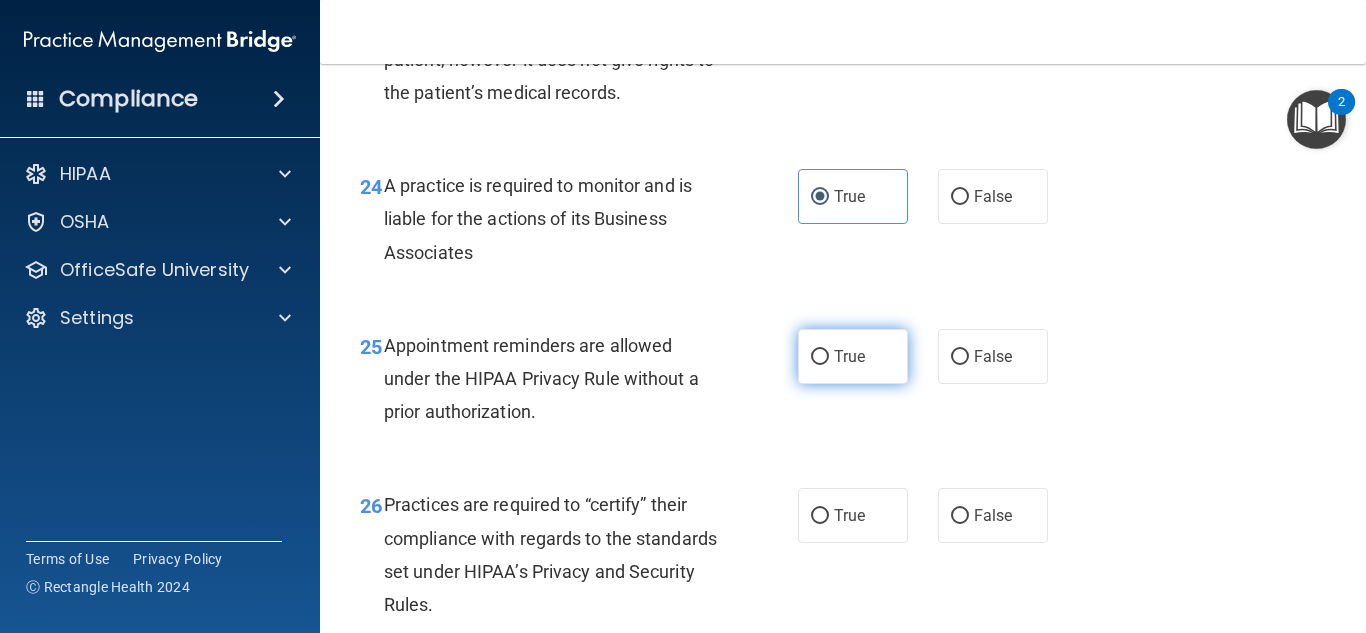 click on "True" at bounding box center (853, 356) 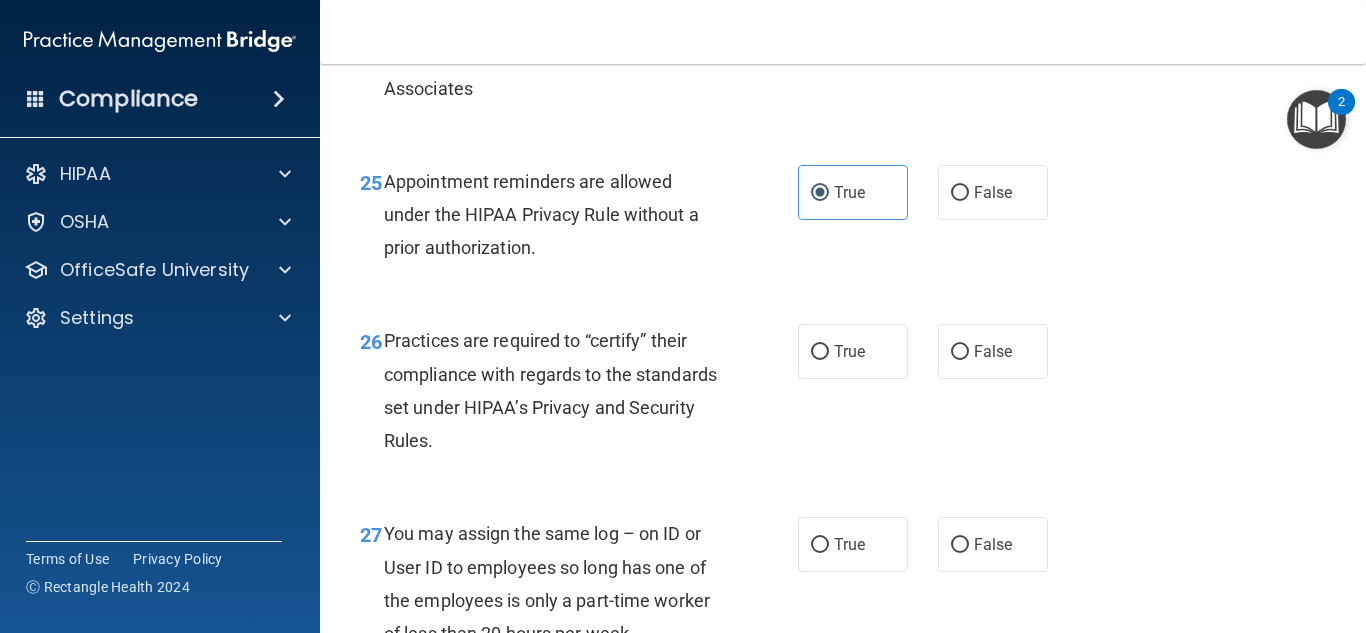 scroll, scrollTop: 4690, scrollLeft: 0, axis: vertical 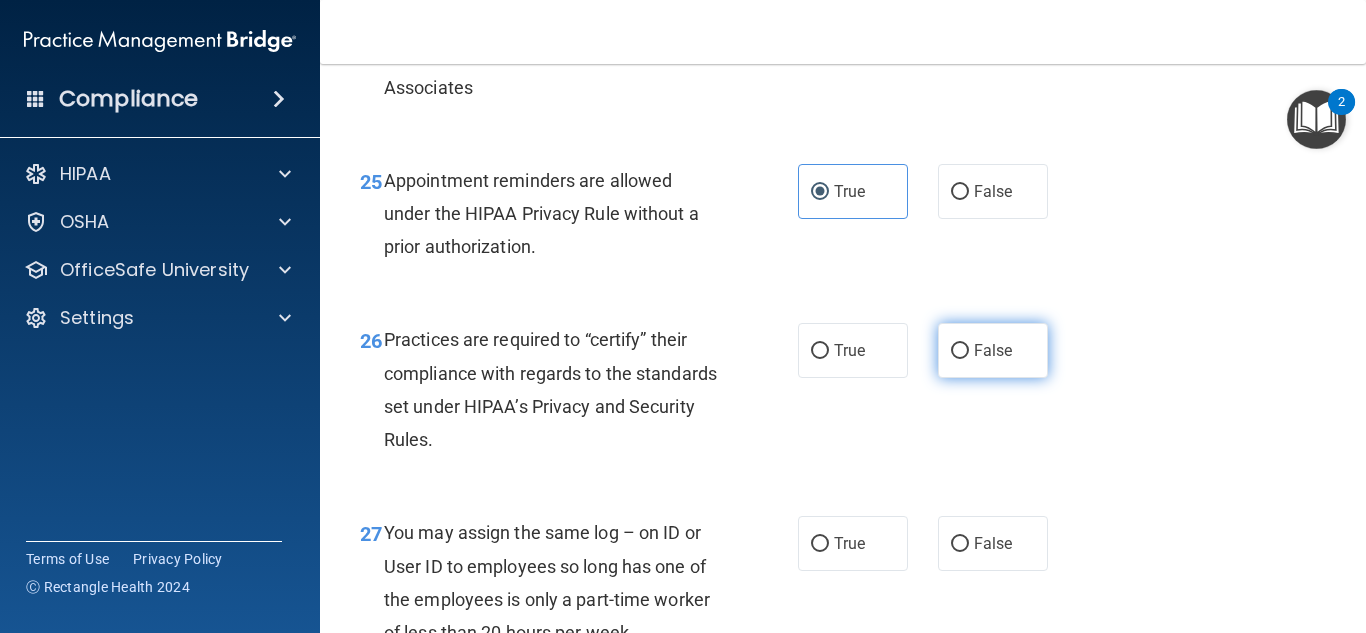 click on "False" at bounding box center [960, 351] 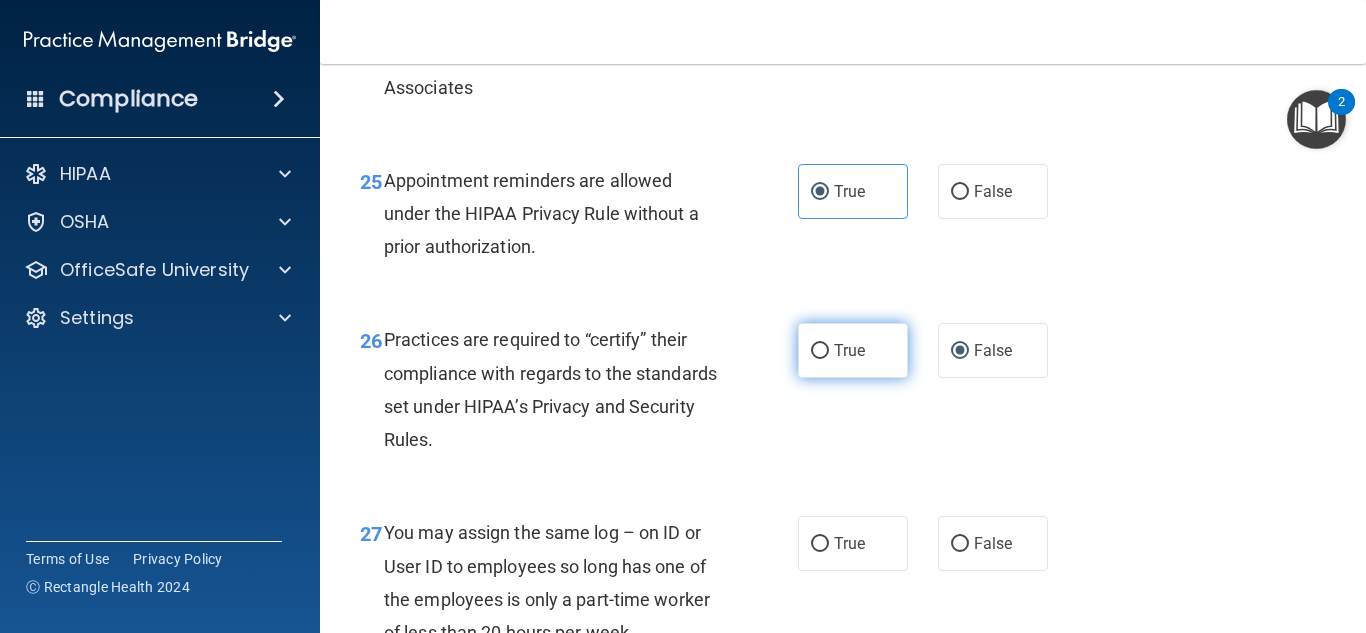 click on "True" at bounding box center [849, 350] 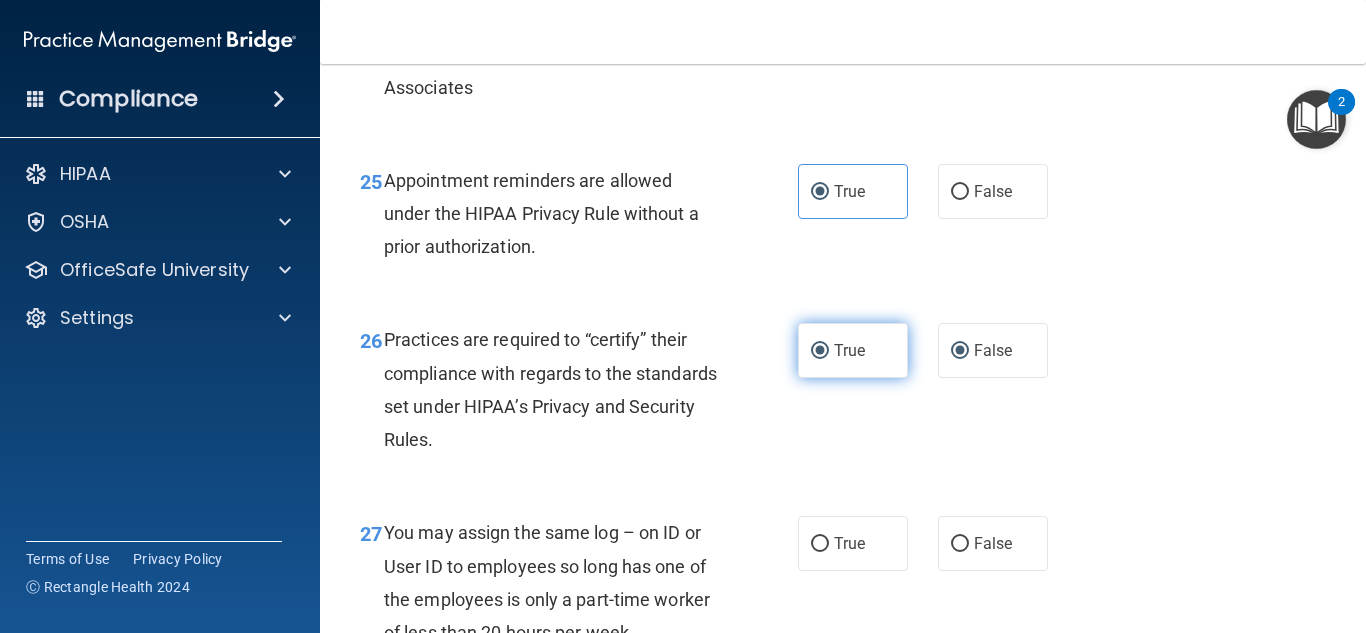 radio on "false" 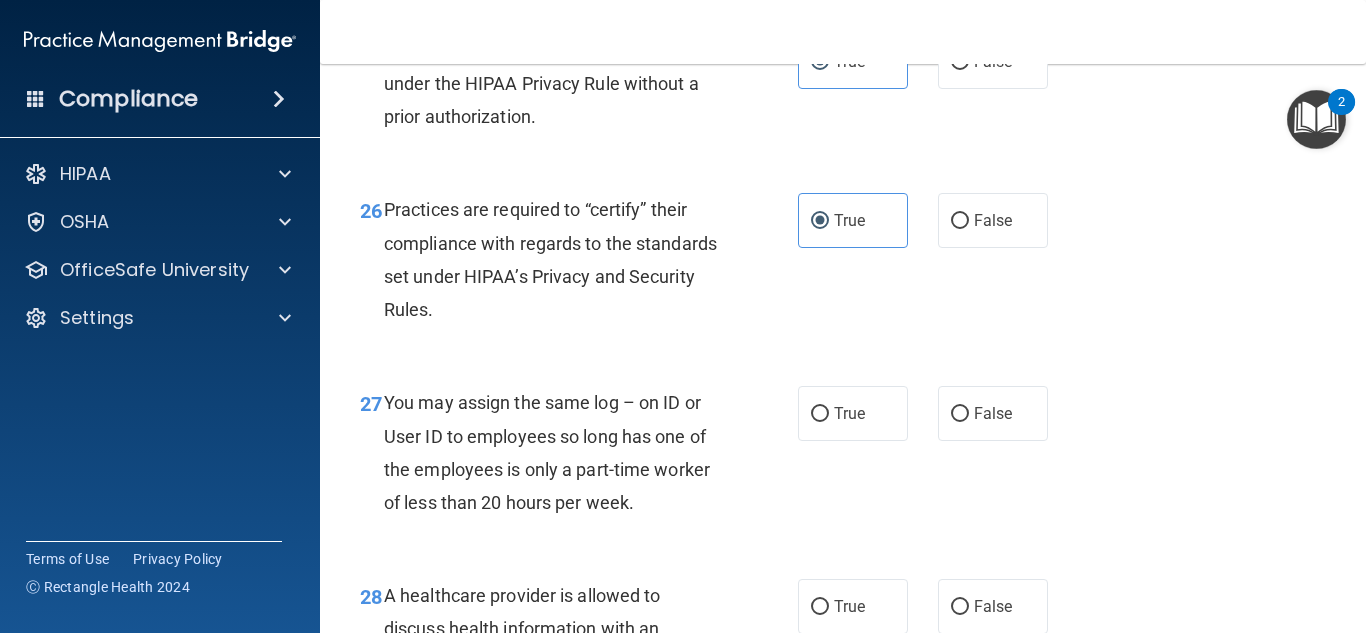 scroll, scrollTop: 4821, scrollLeft: 0, axis: vertical 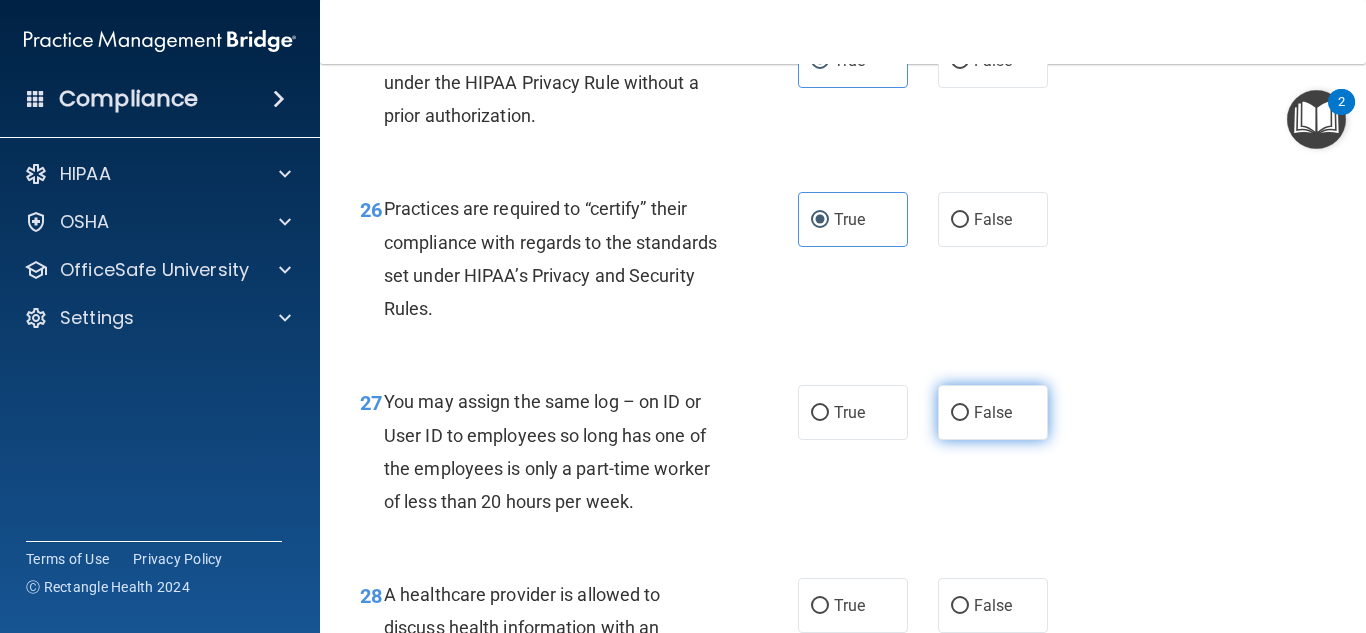 click on "False" at bounding box center [993, 412] 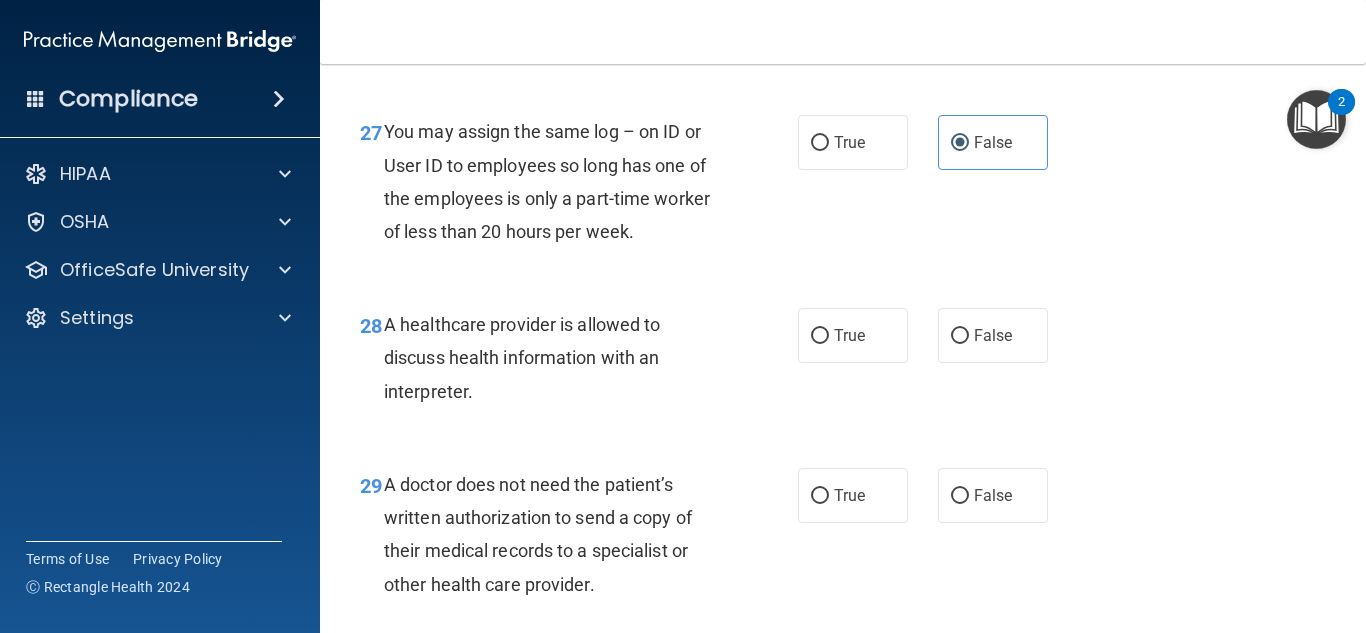 scroll, scrollTop: 5095, scrollLeft: 0, axis: vertical 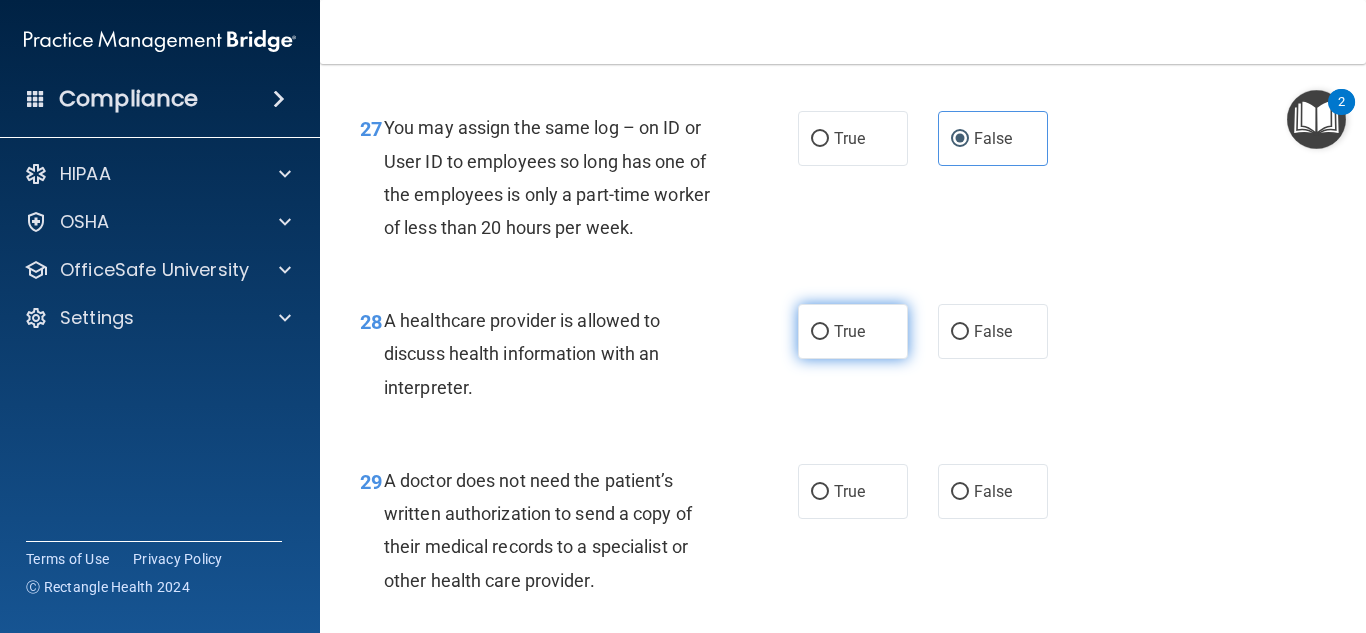 click on "True" at bounding box center [849, 331] 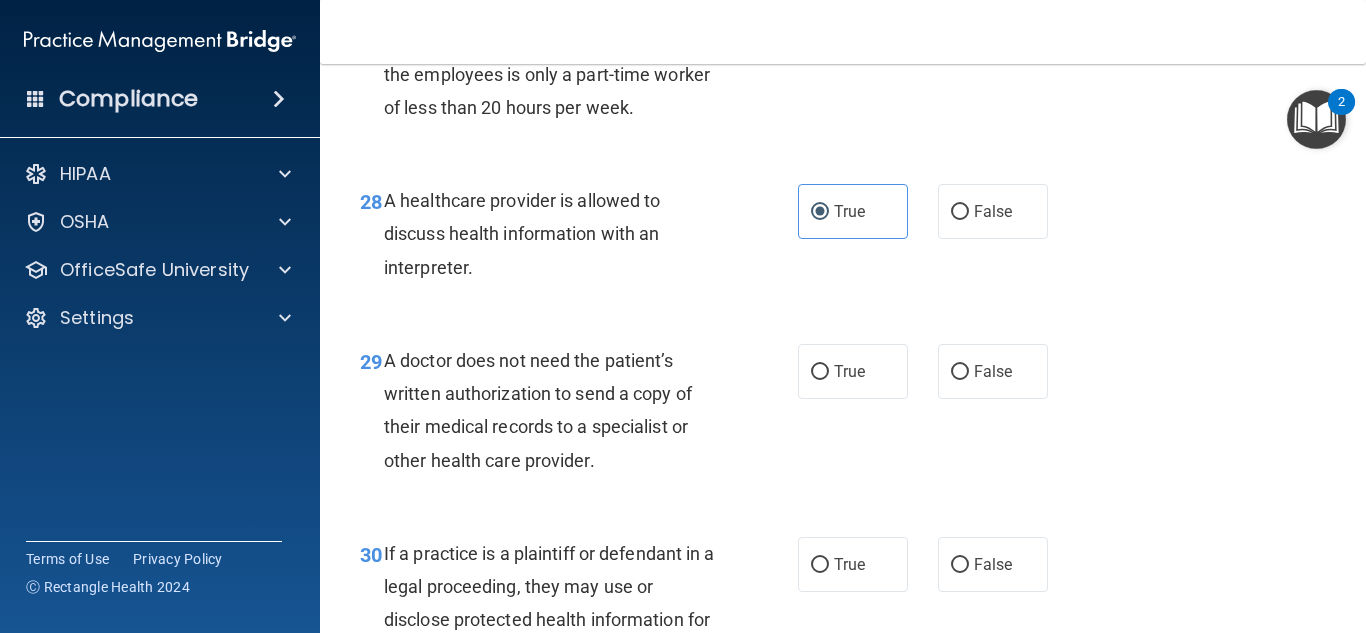 scroll, scrollTop: 5216, scrollLeft: 0, axis: vertical 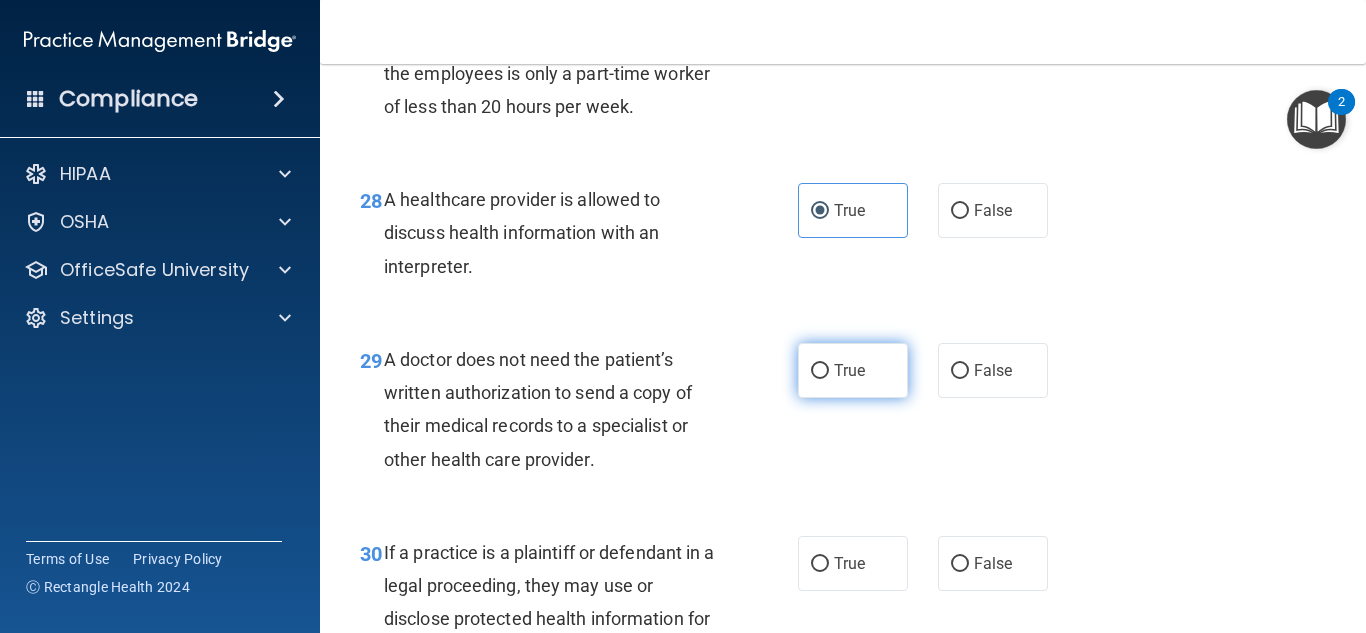 click on "True" at bounding box center (853, 370) 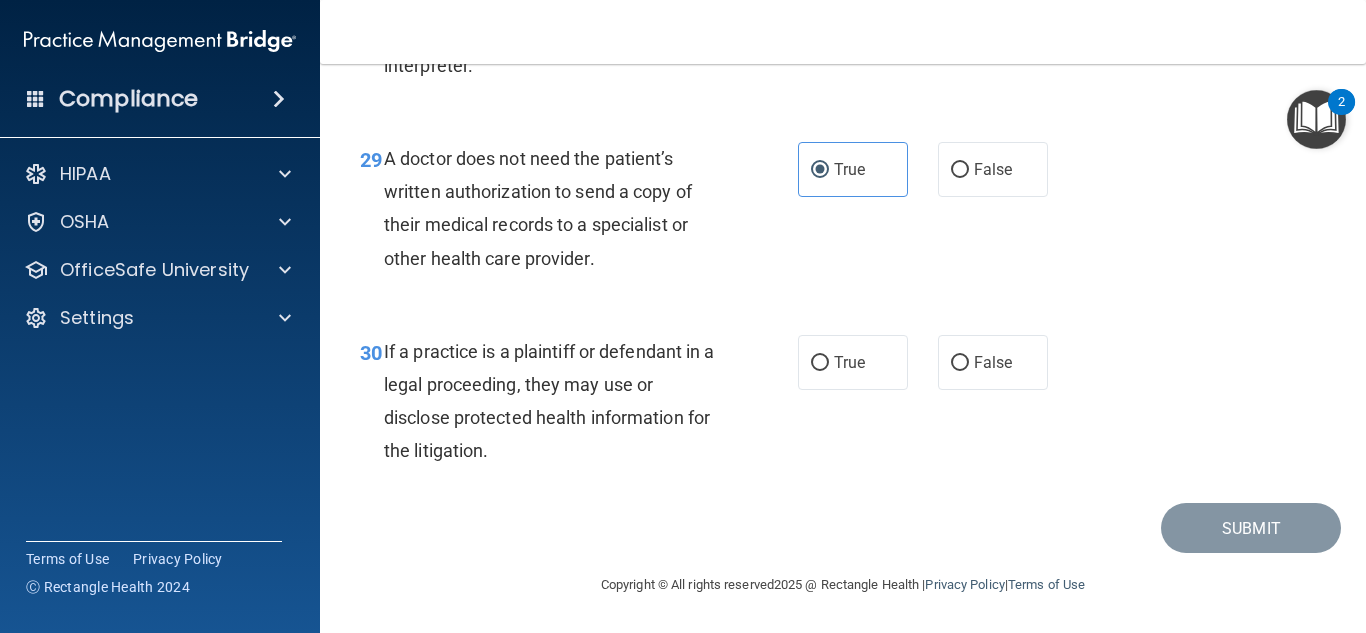 scroll, scrollTop: 5479, scrollLeft: 0, axis: vertical 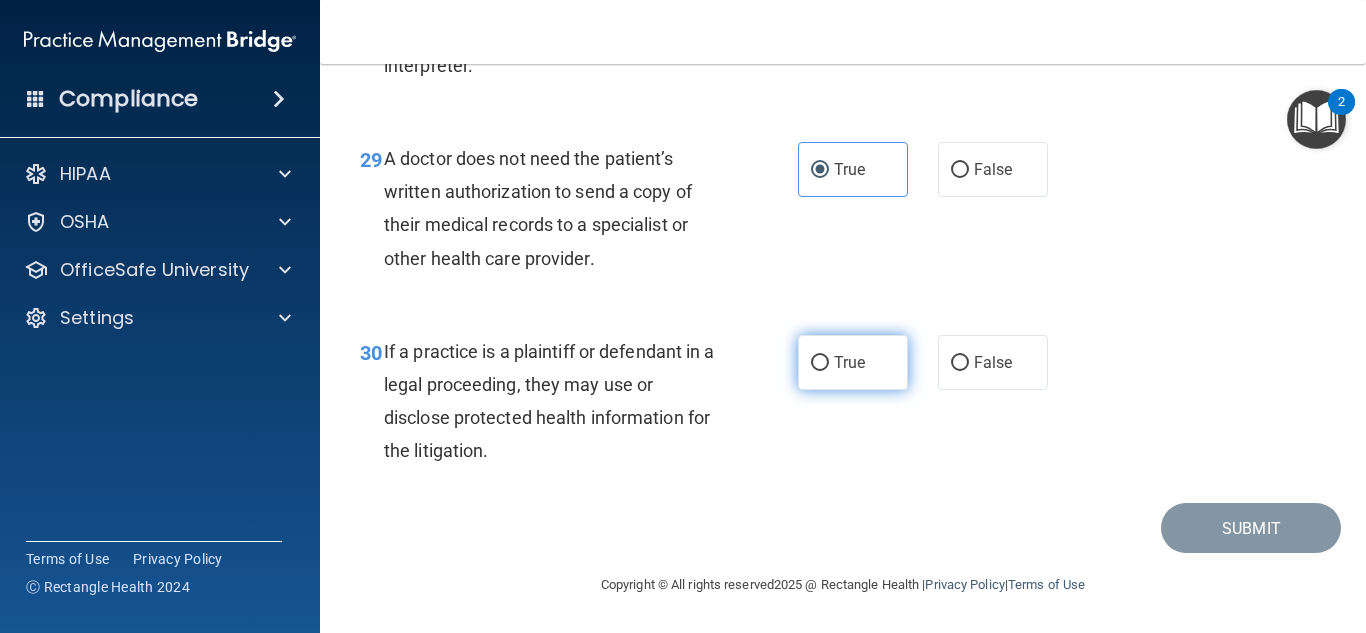 click on "True" at bounding box center [853, 362] 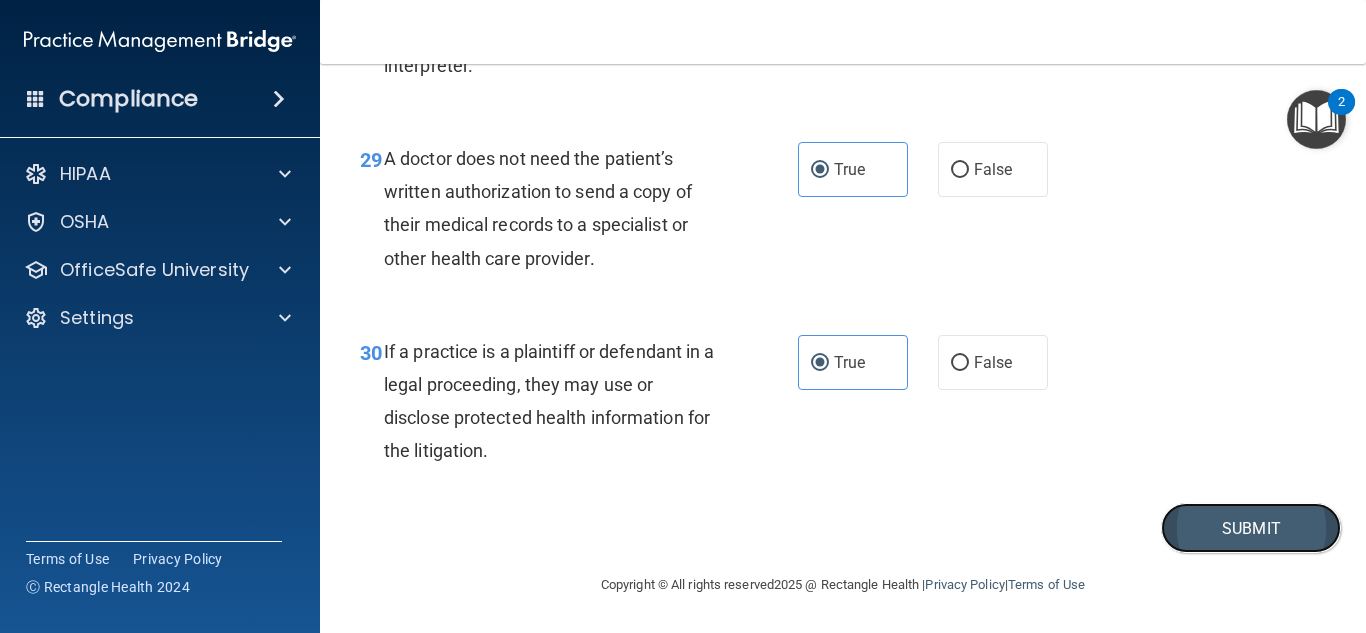 click on "Submit" at bounding box center [1251, 528] 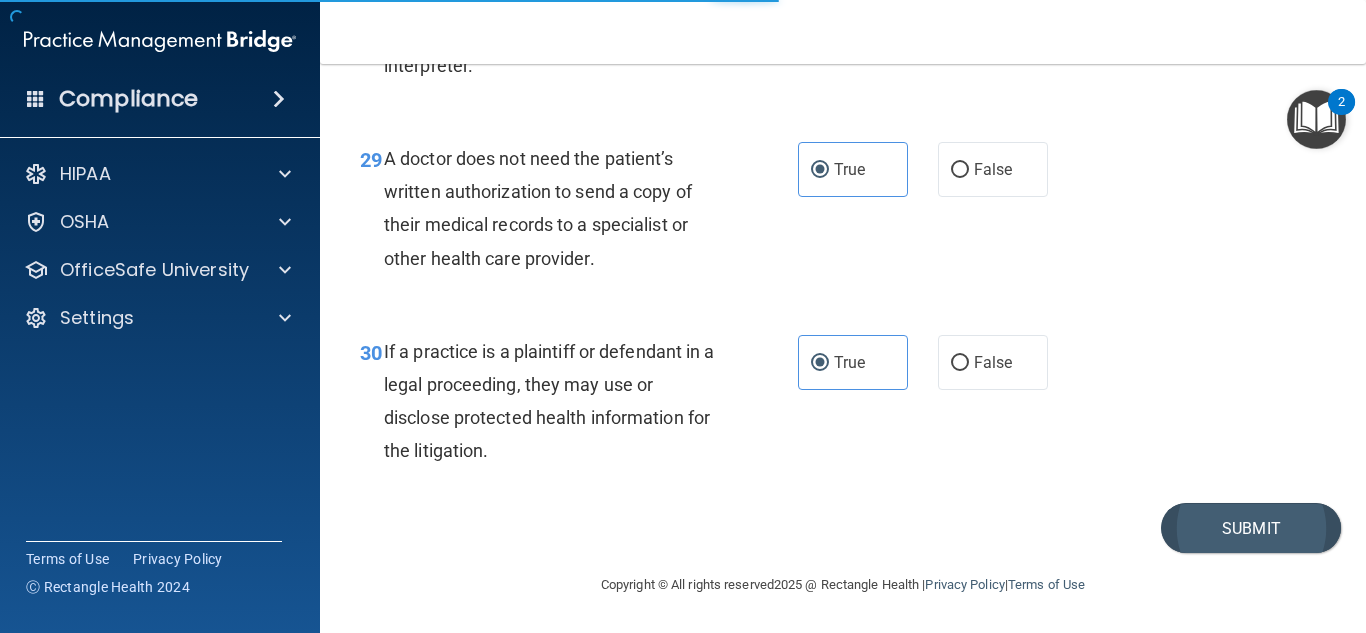 scroll, scrollTop: 0, scrollLeft: 0, axis: both 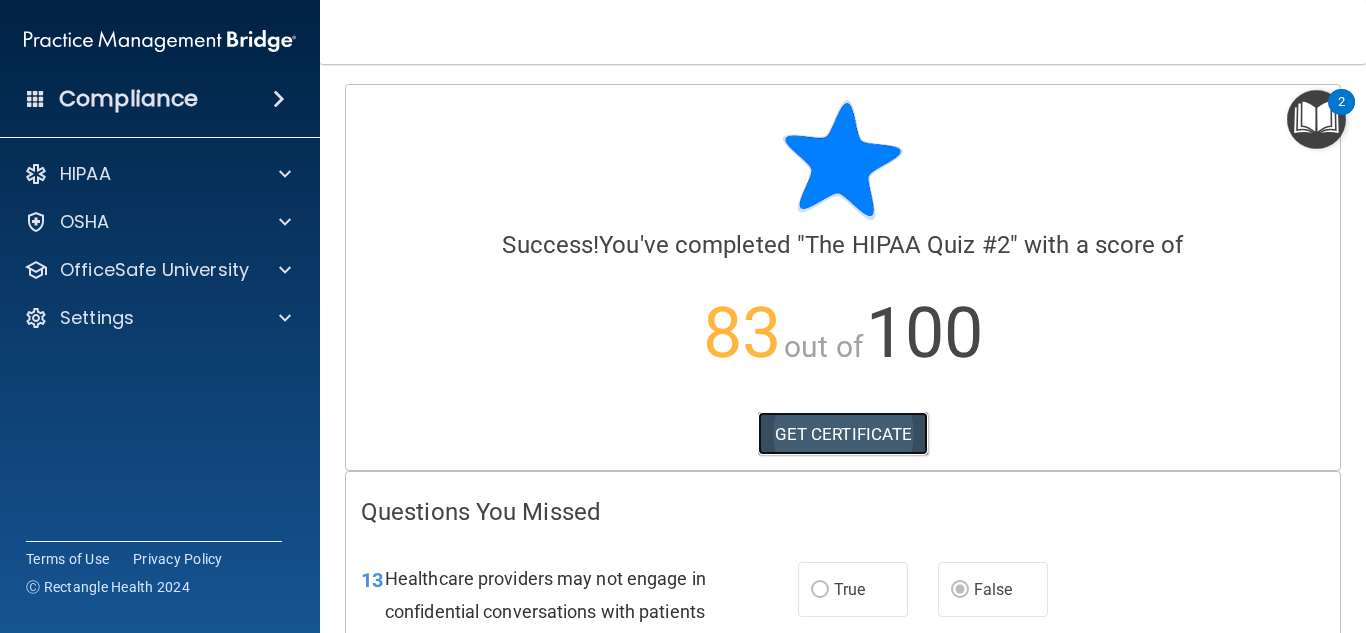 click on "GET CERTIFICATE" at bounding box center [843, 434] 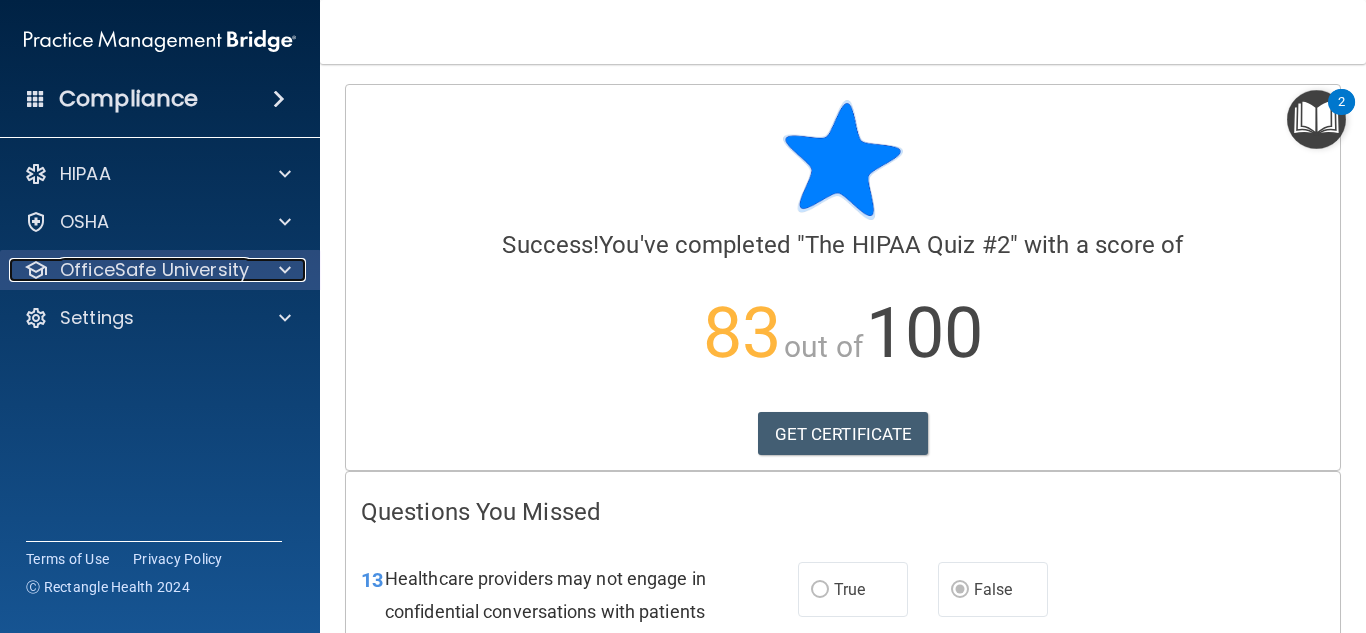 click on "OfficeSafe University" at bounding box center [154, 270] 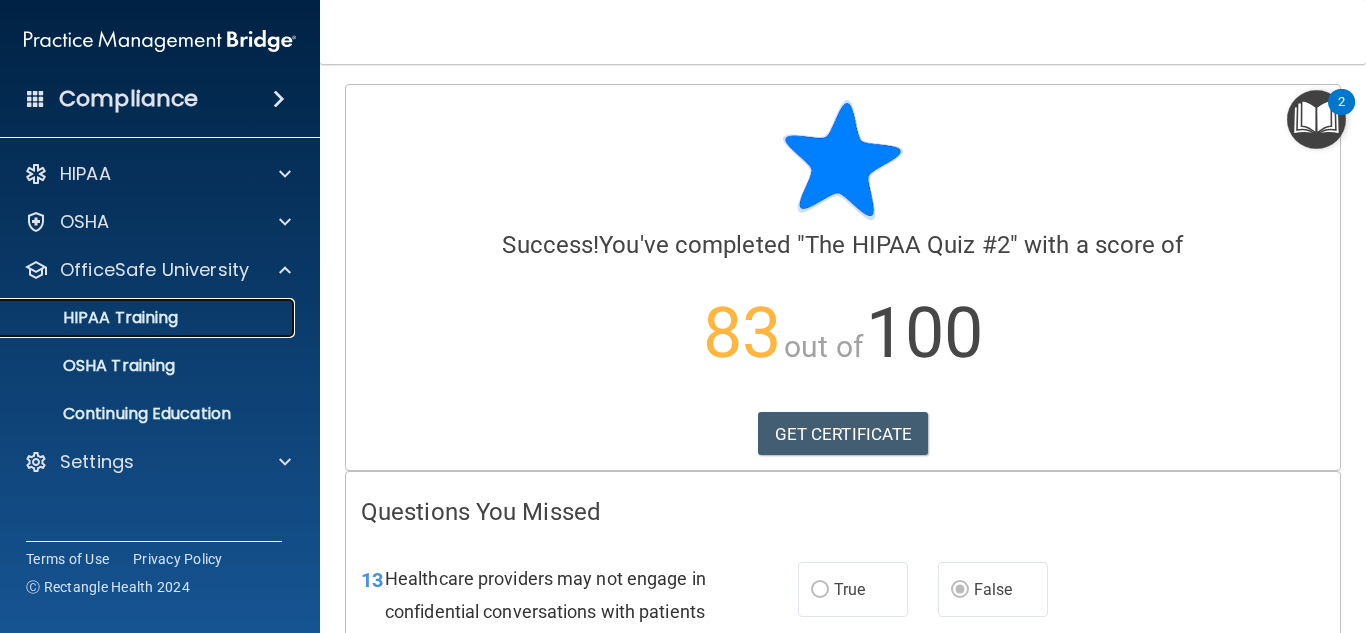 click on "HIPAA Training" at bounding box center [95, 318] 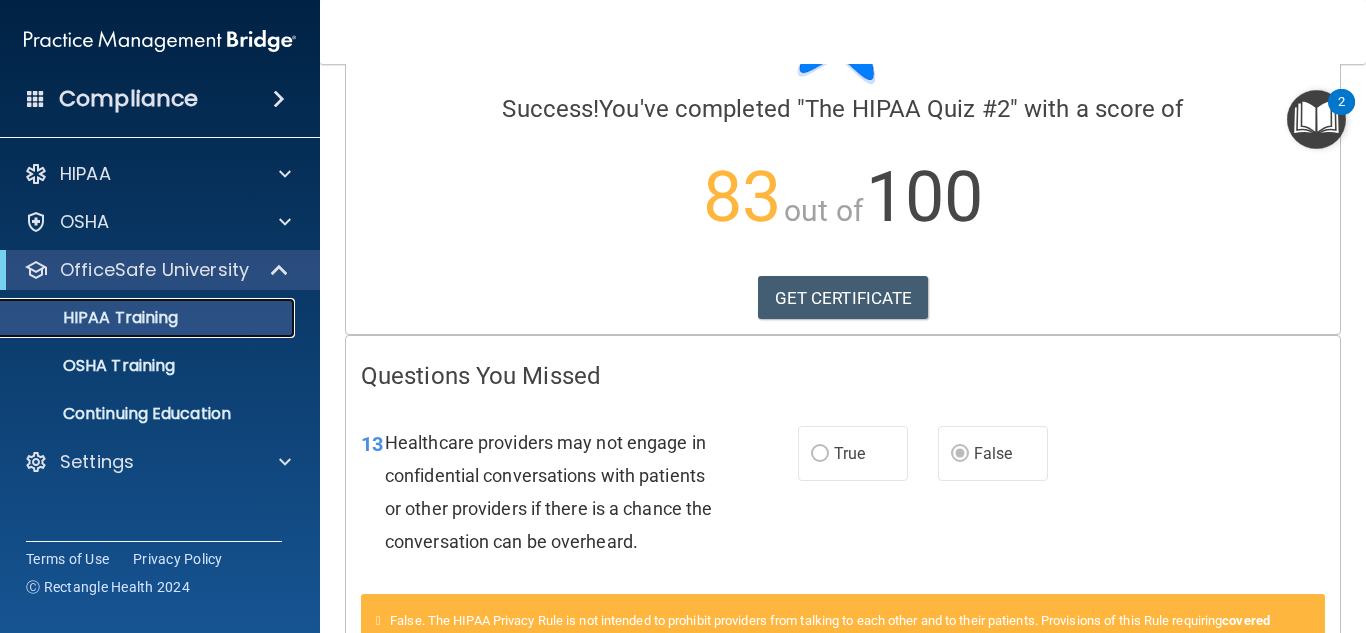 scroll, scrollTop: 0, scrollLeft: 0, axis: both 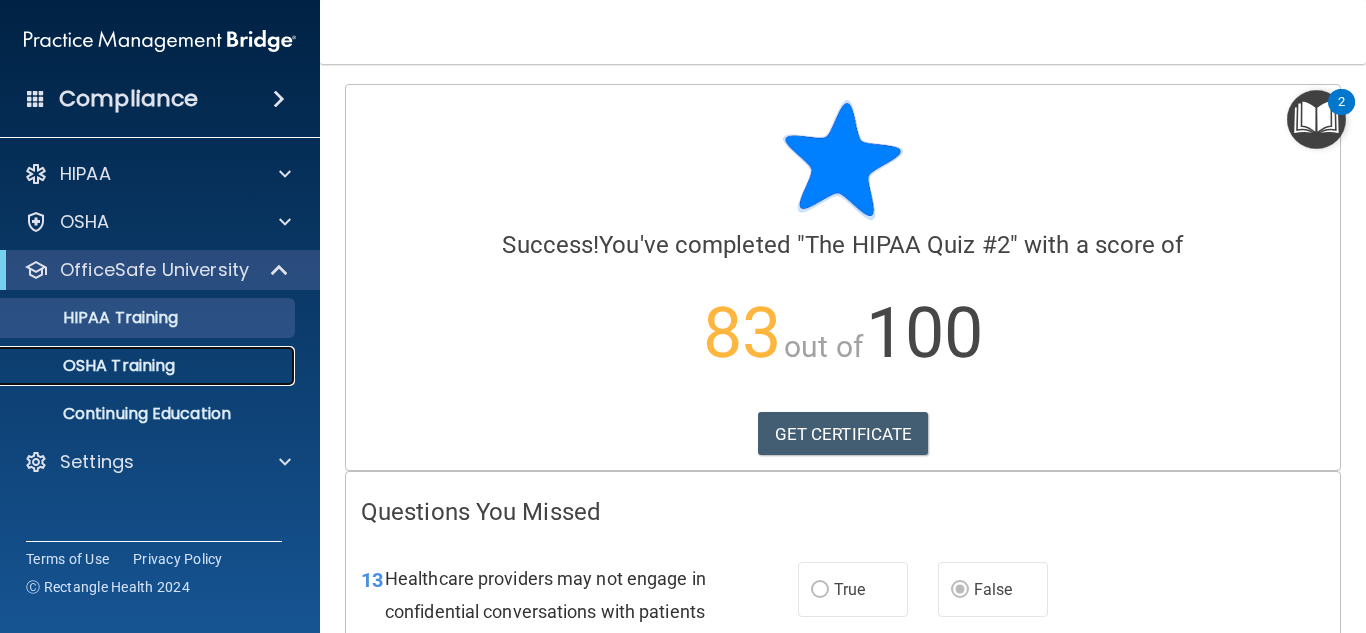 click on "OSHA Training" at bounding box center [94, 366] 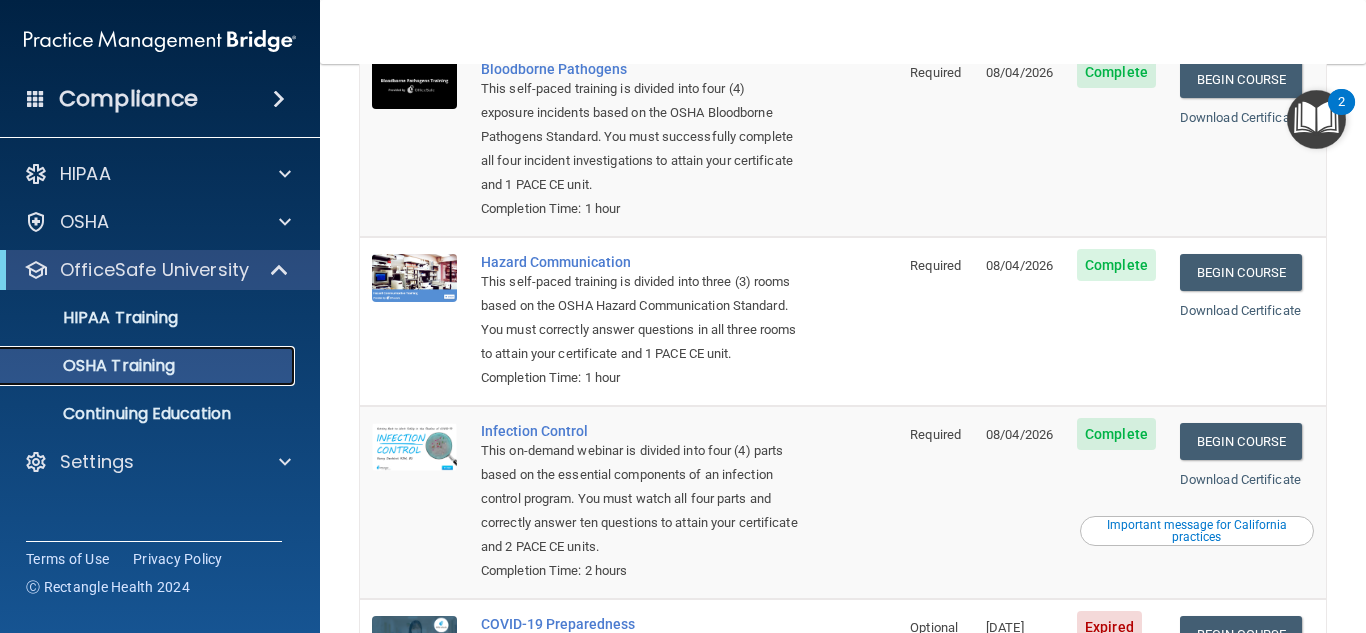 scroll, scrollTop: 0, scrollLeft: 0, axis: both 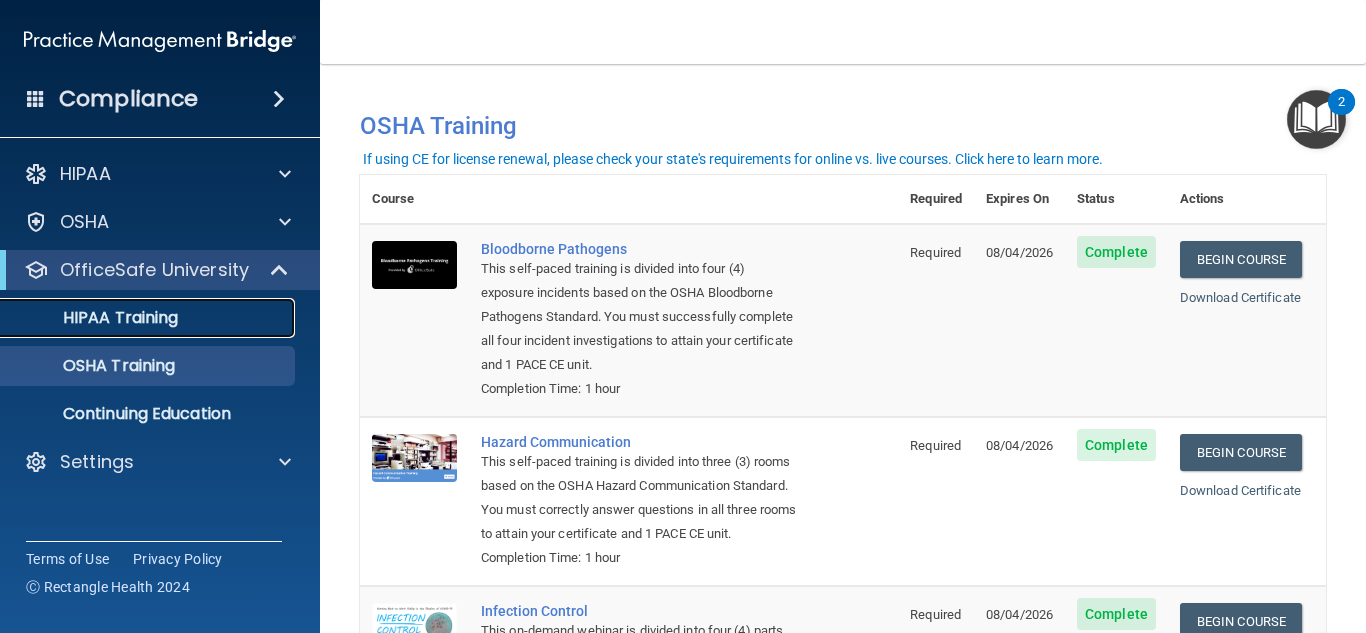 click on "HIPAA Training" at bounding box center [149, 318] 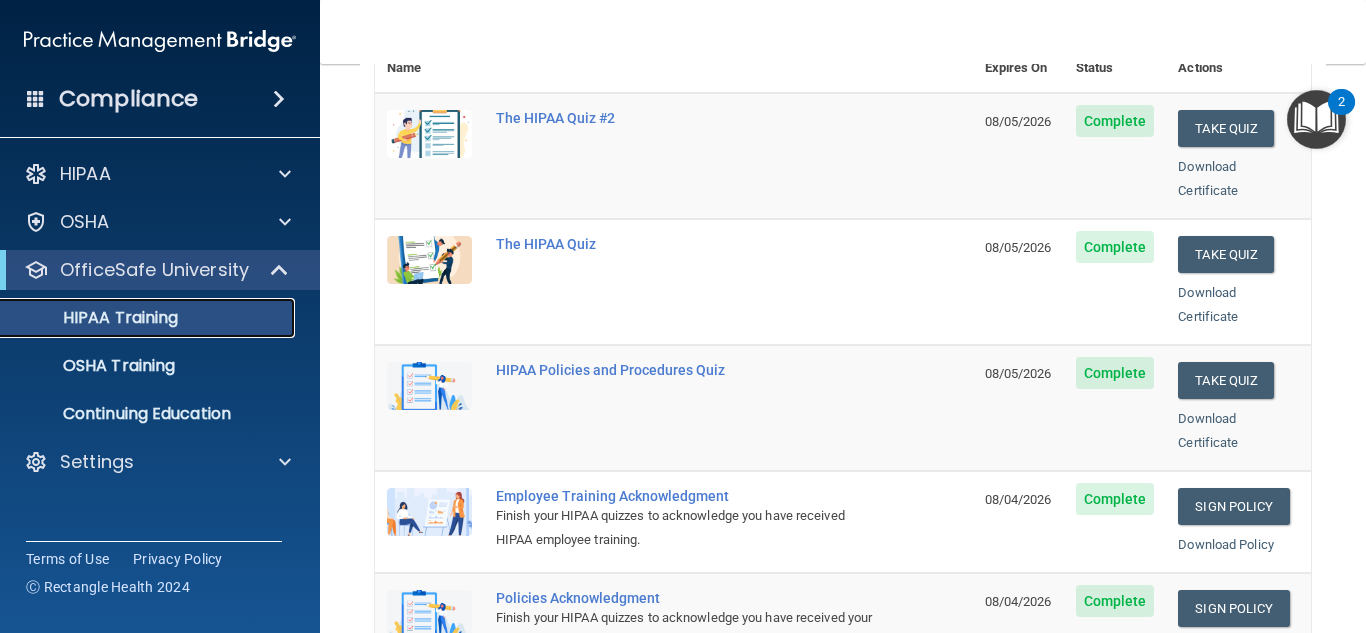scroll, scrollTop: 0, scrollLeft: 0, axis: both 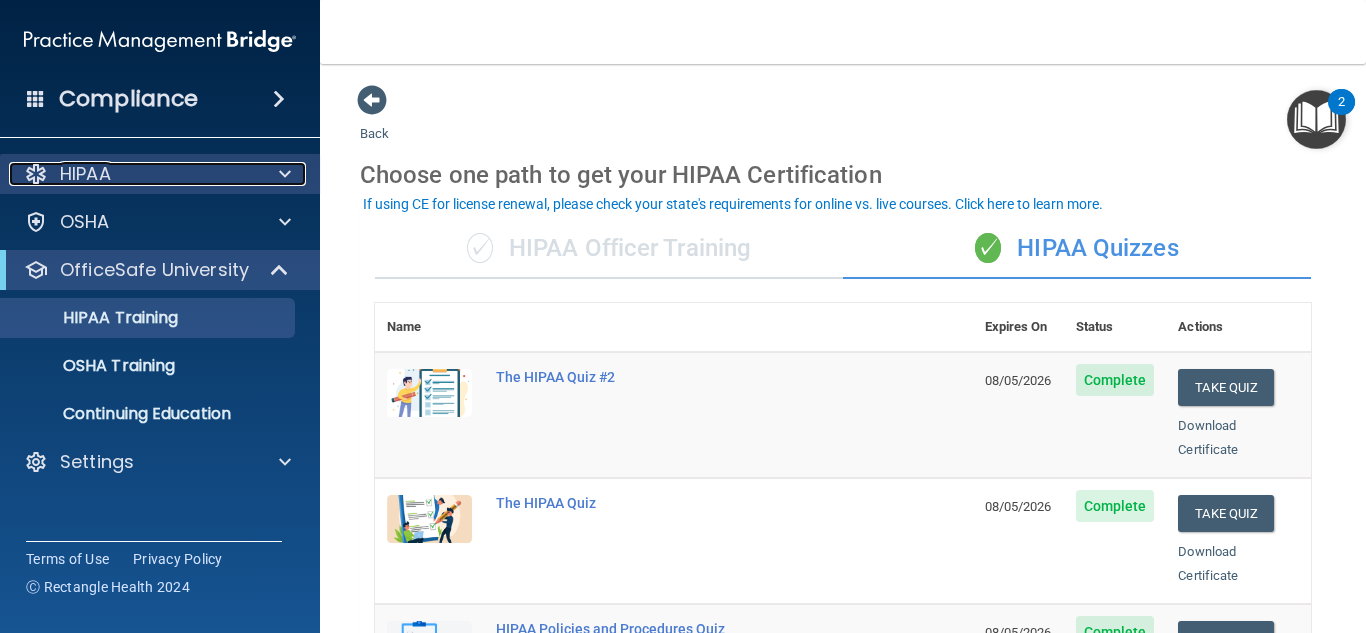 click on "HIPAA" at bounding box center [133, 174] 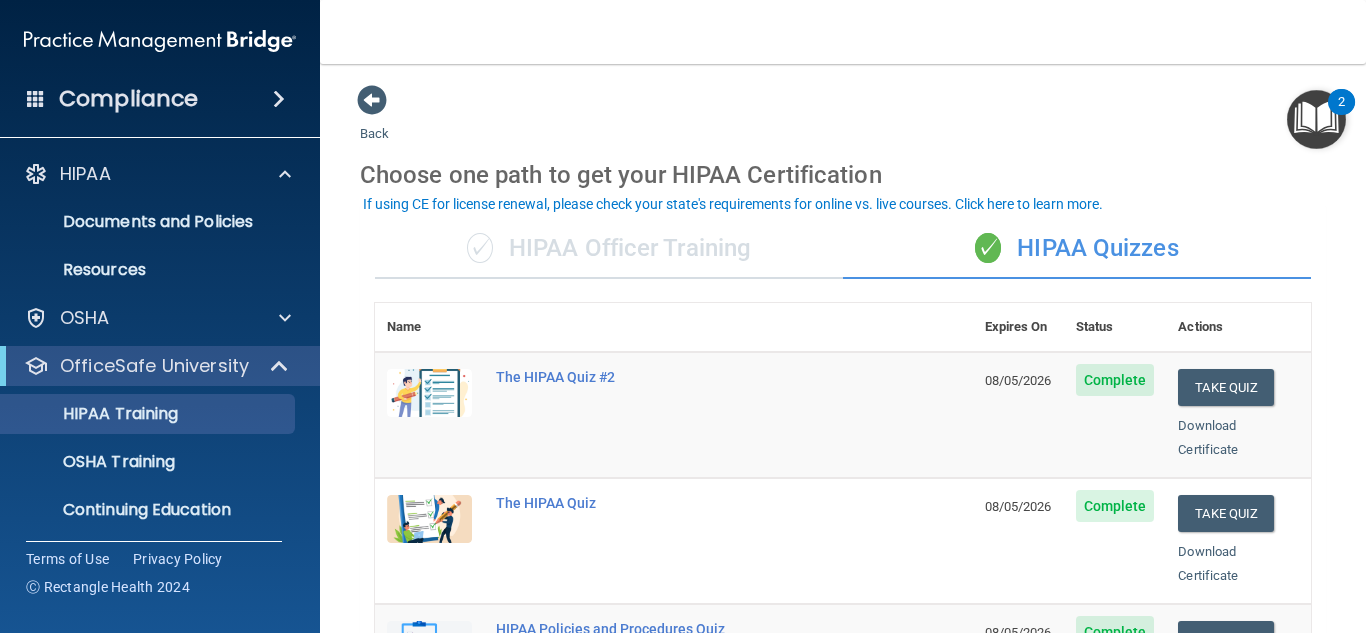 click on "✓   HIPAA Officer Training" at bounding box center (609, 249) 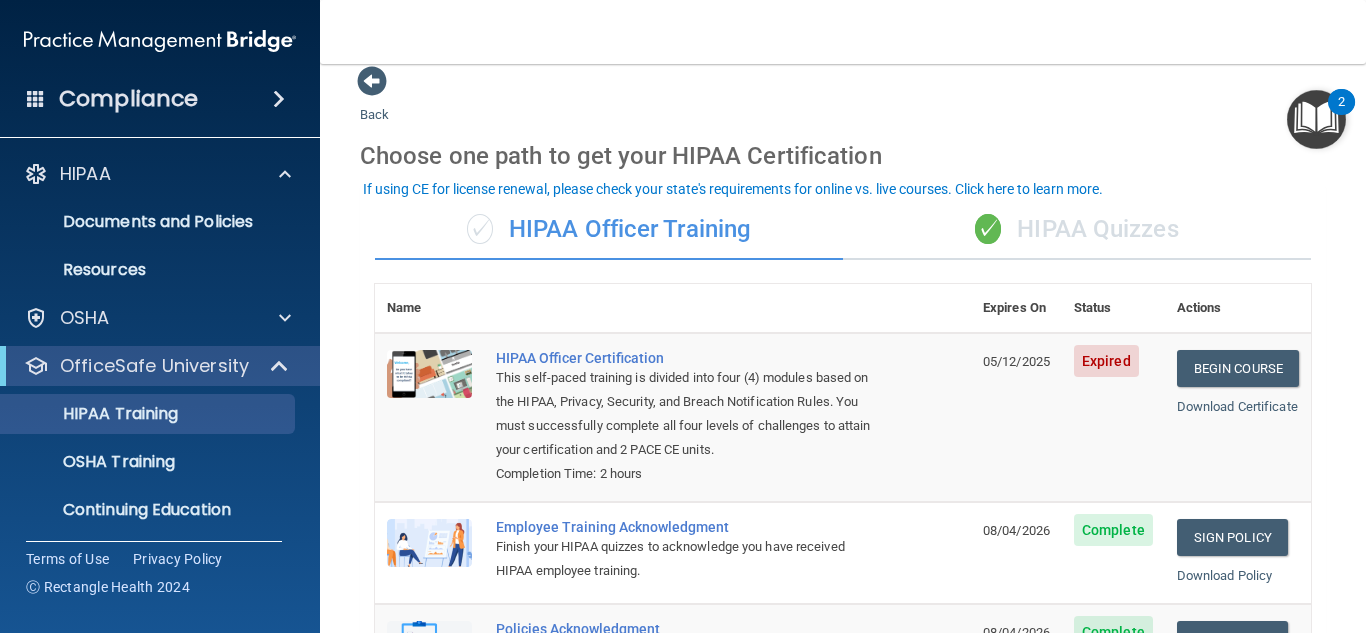 scroll, scrollTop: 15, scrollLeft: 0, axis: vertical 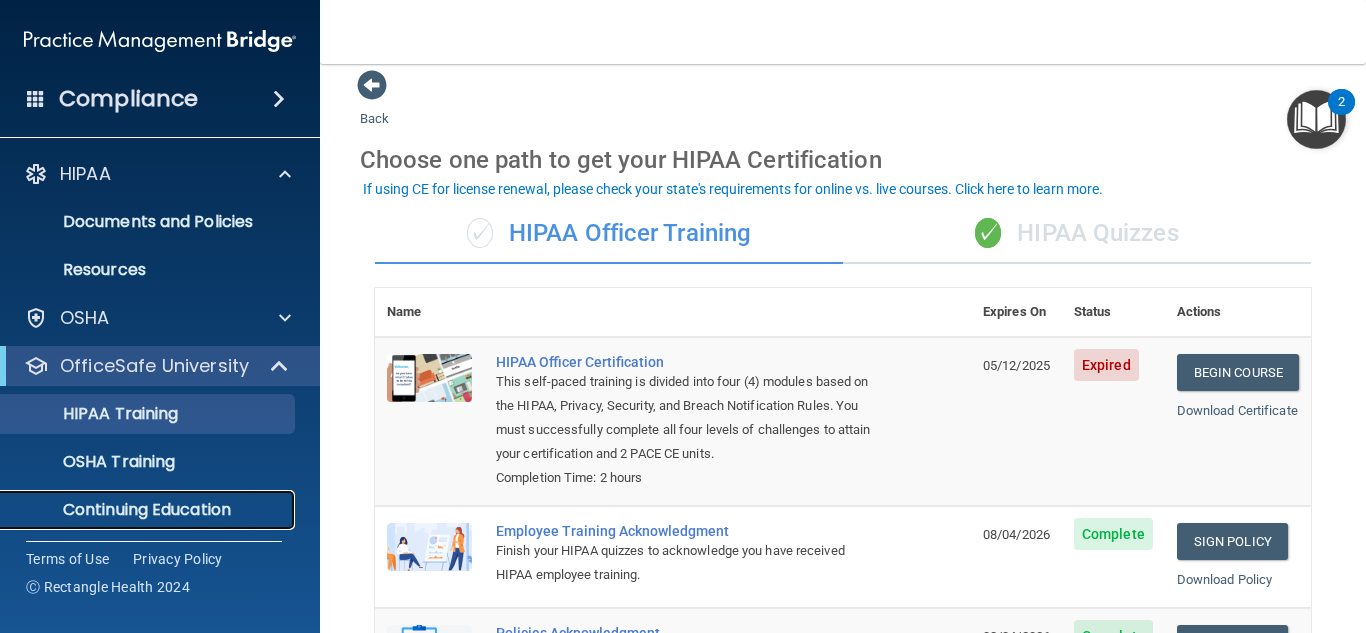 click on "Continuing Education" at bounding box center [137, 510] 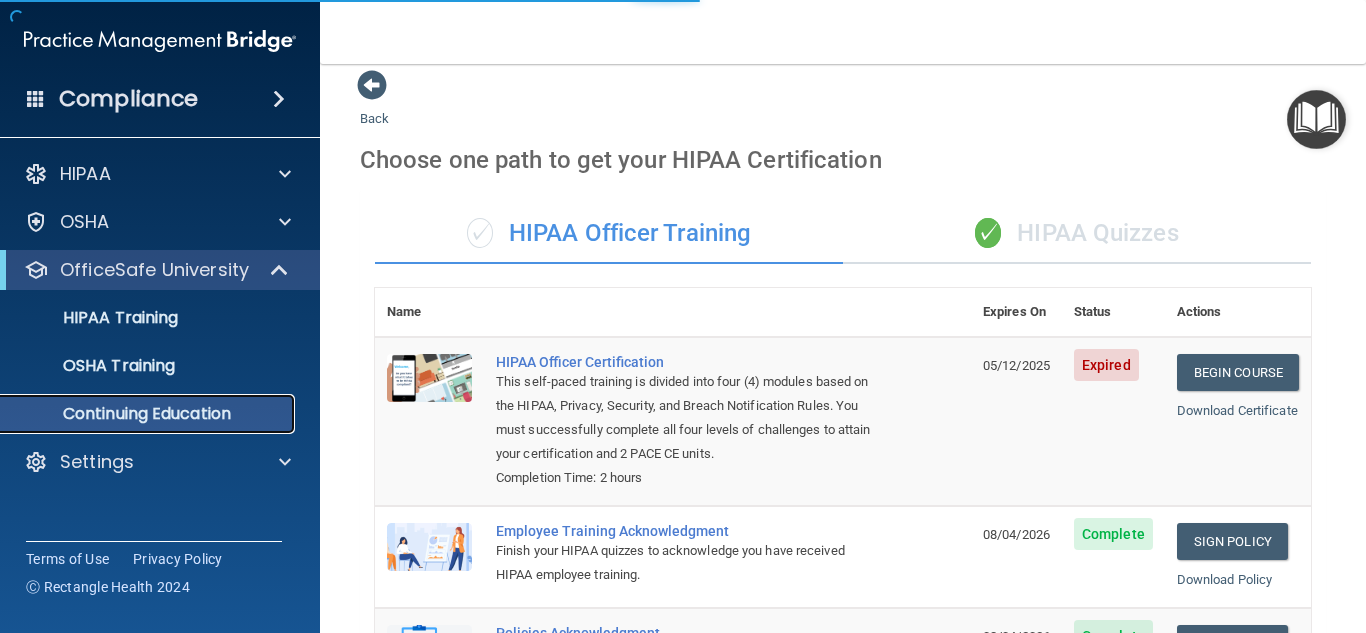 scroll, scrollTop: 0, scrollLeft: 0, axis: both 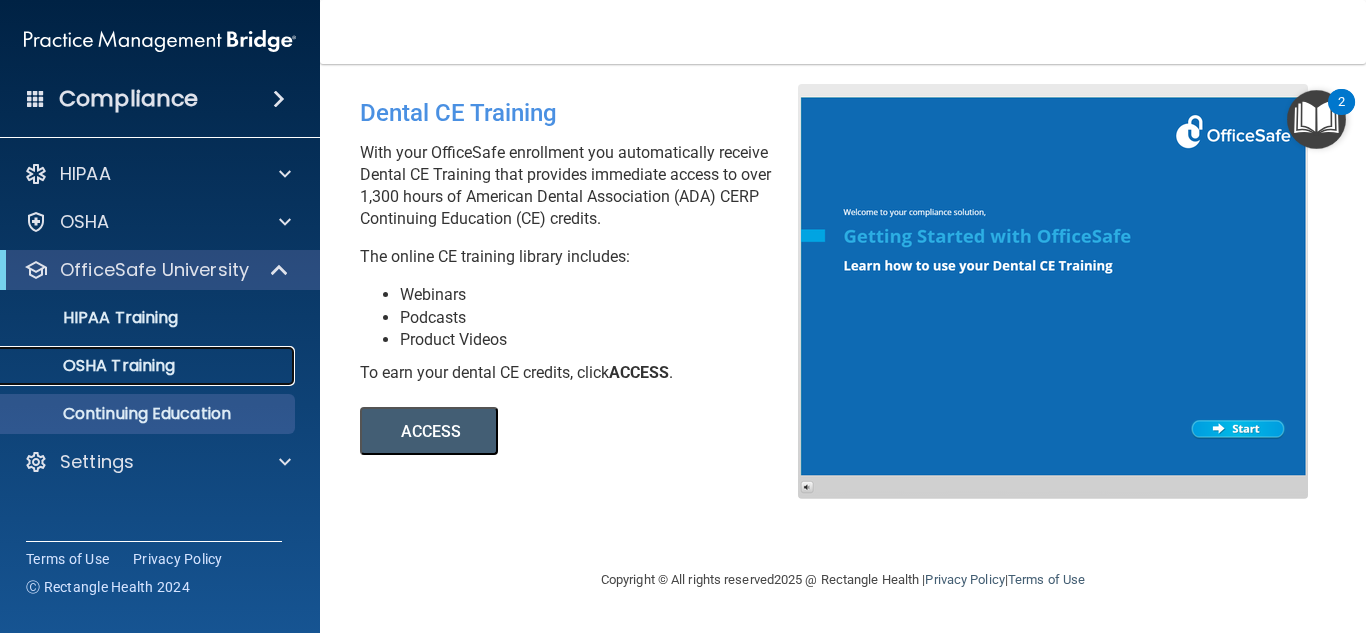 click on "OSHA Training" at bounding box center [149, 366] 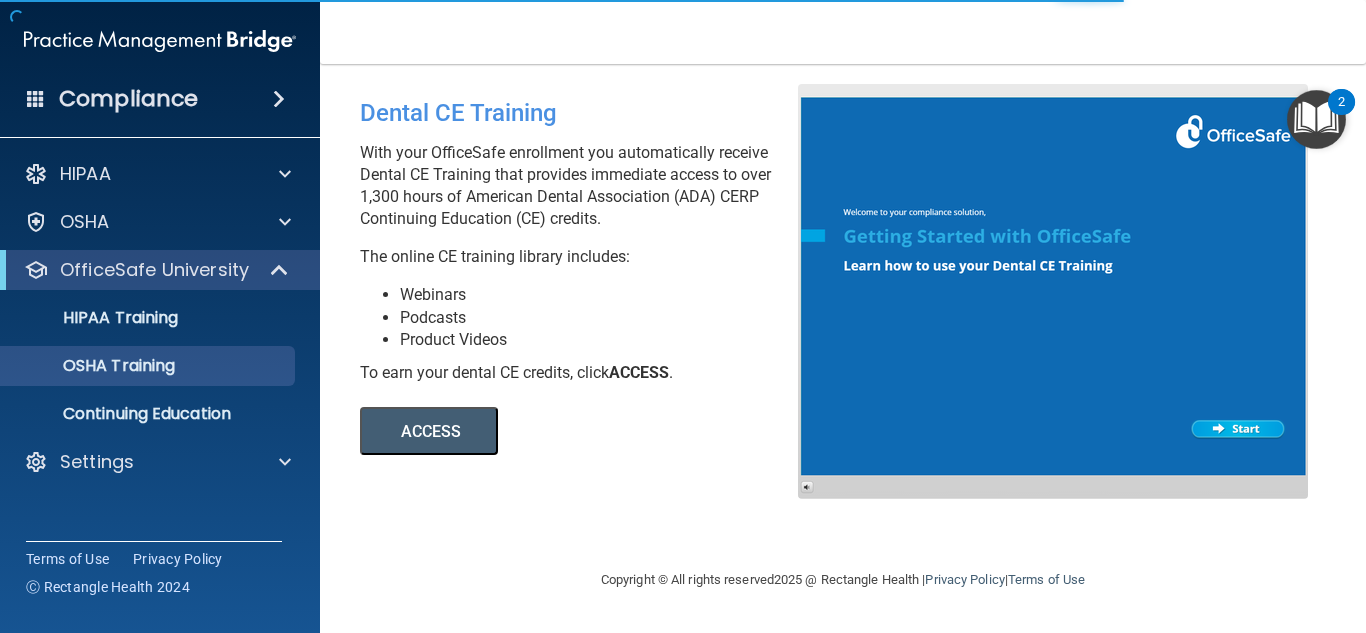 click on "Compliance" at bounding box center [160, 99] 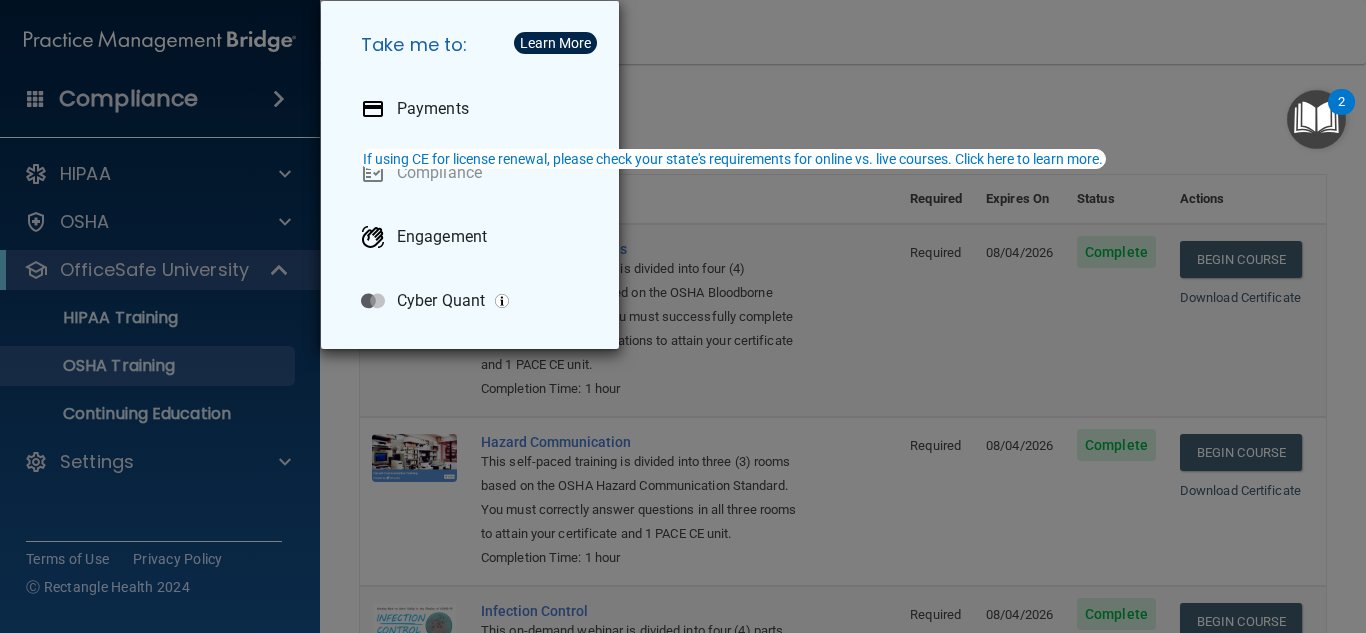 click on "Take me to:             Payments                   Compliance                     Engagement                     Cyber Quant" at bounding box center (683, 316) 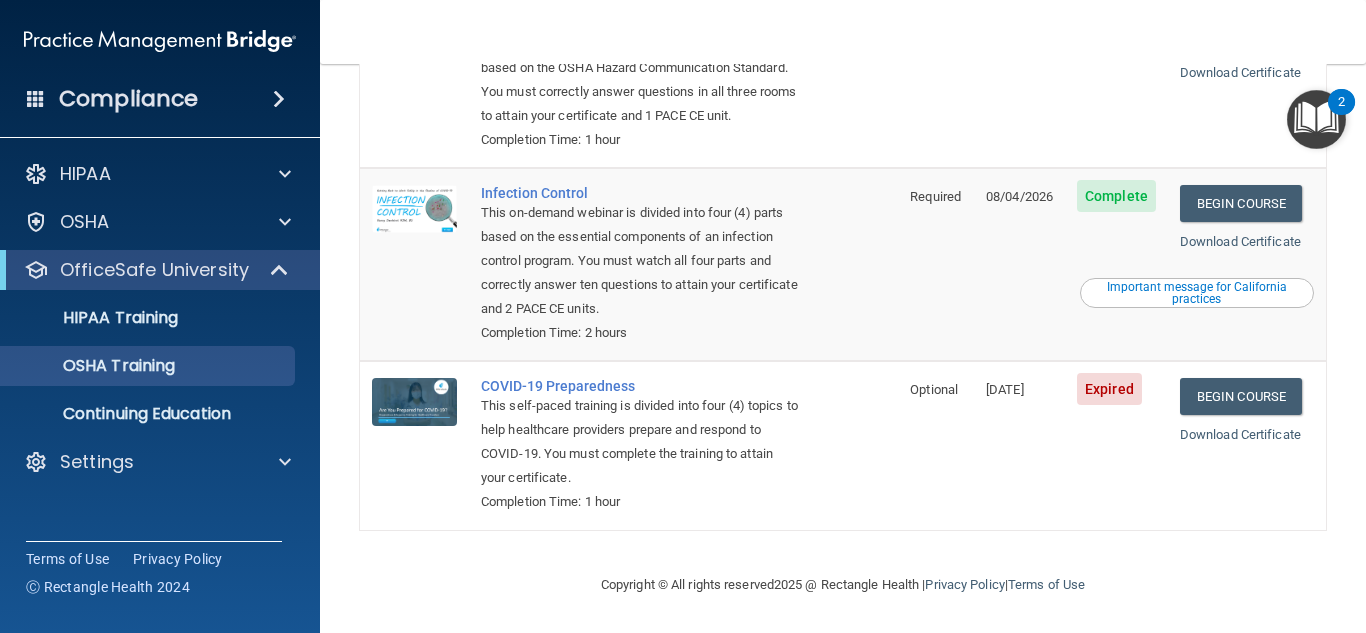 scroll, scrollTop: 0, scrollLeft: 0, axis: both 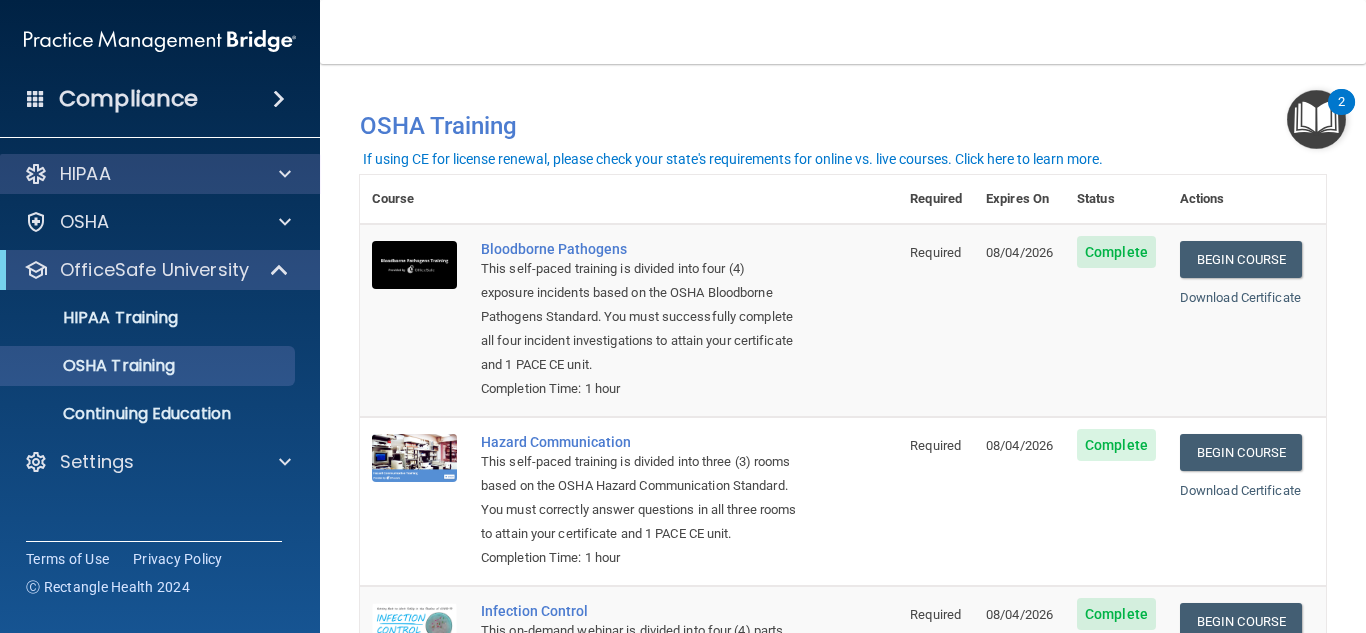 click on "HIPAA" at bounding box center [160, 174] 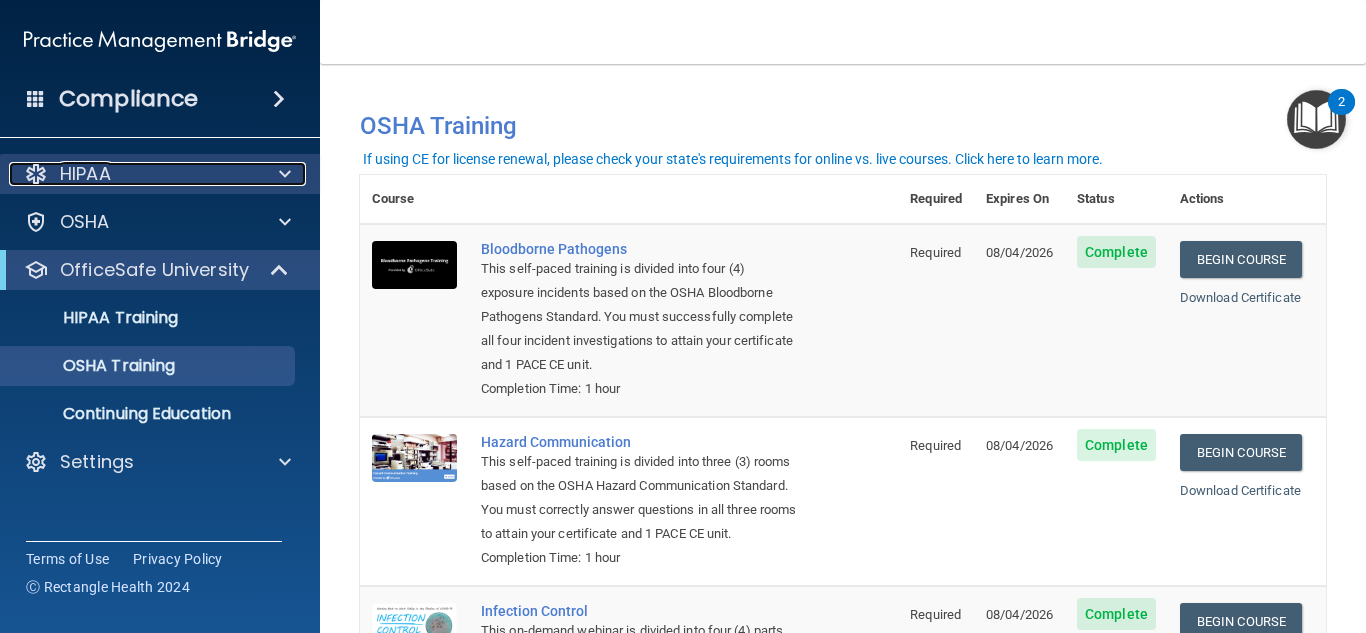 click at bounding box center [282, 174] 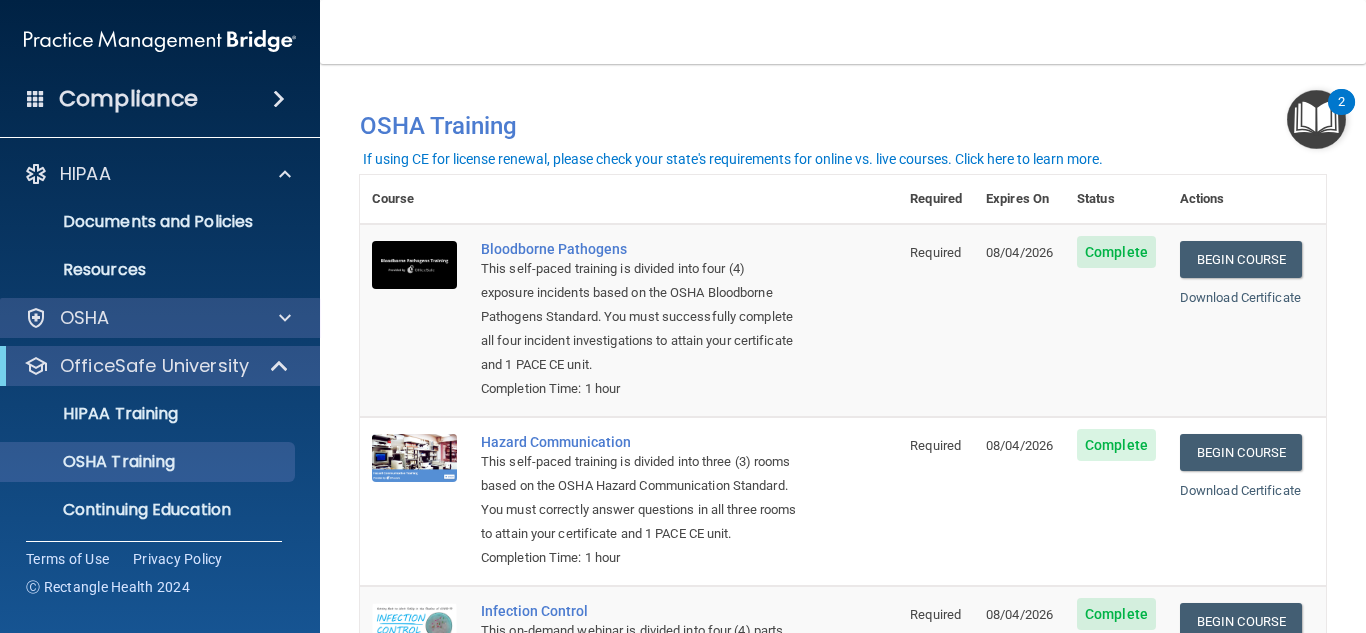 click on "OSHA" at bounding box center (160, 318) 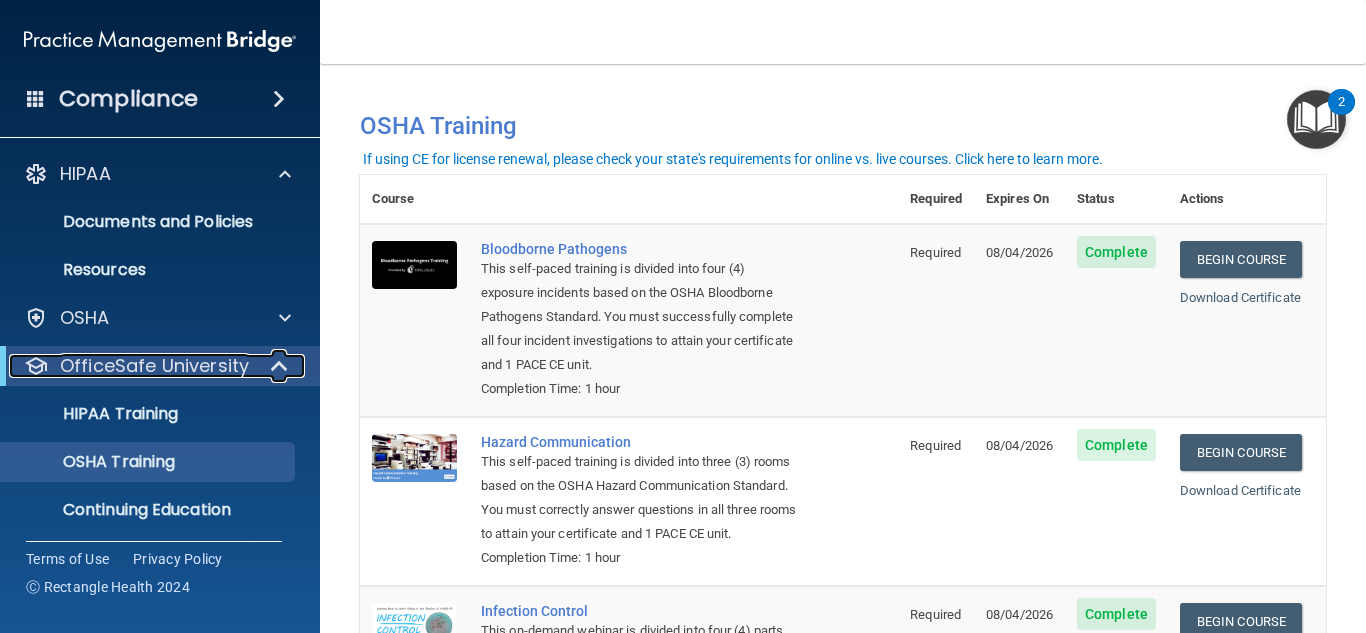 click on "OfficeSafe University" at bounding box center (154, 366) 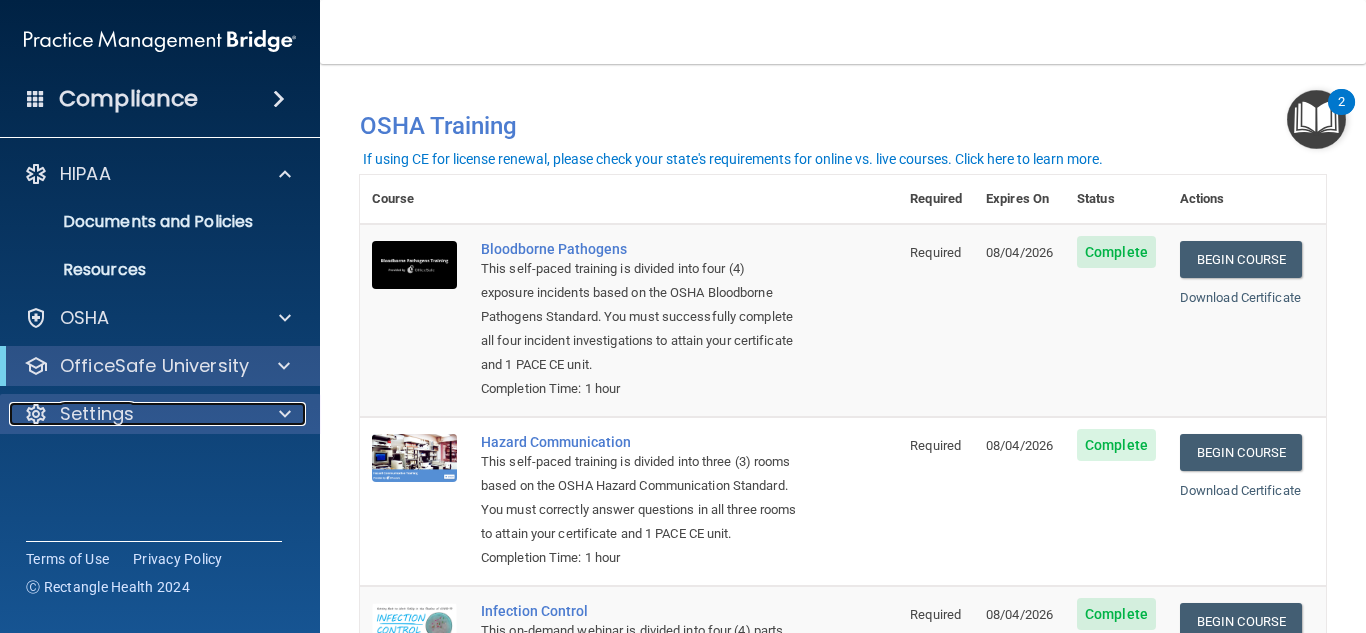 click on "Settings" at bounding box center [133, 414] 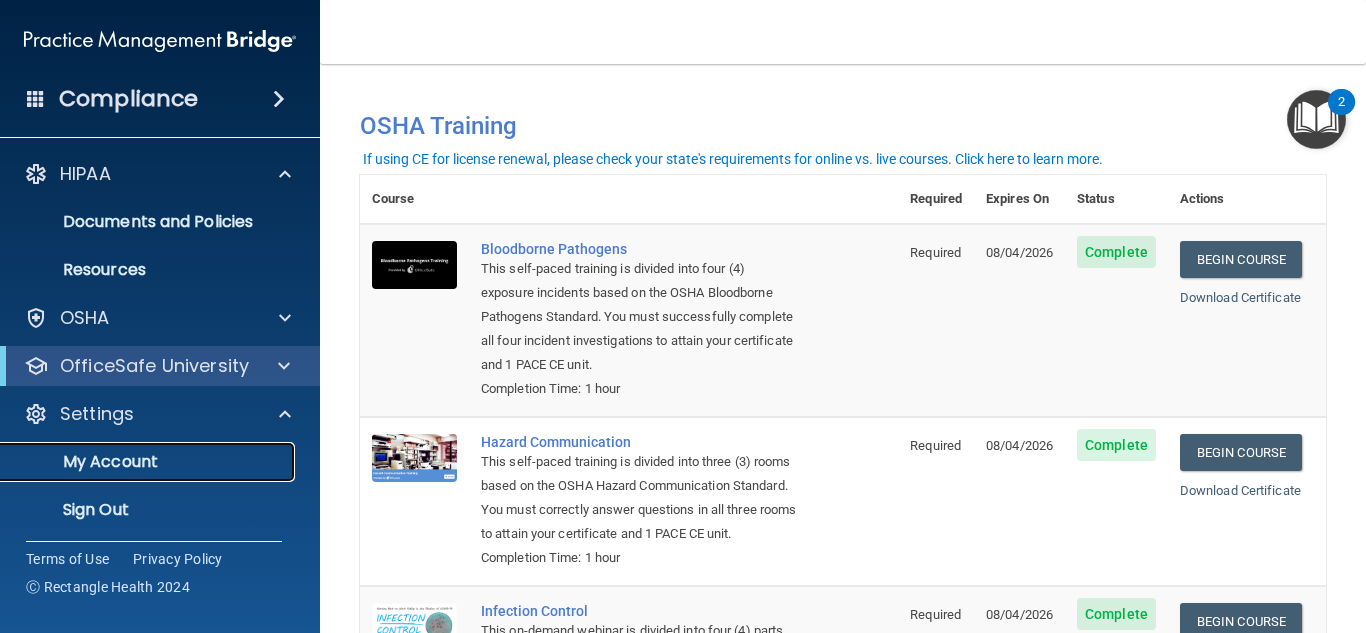 click on "My Account" at bounding box center [137, 462] 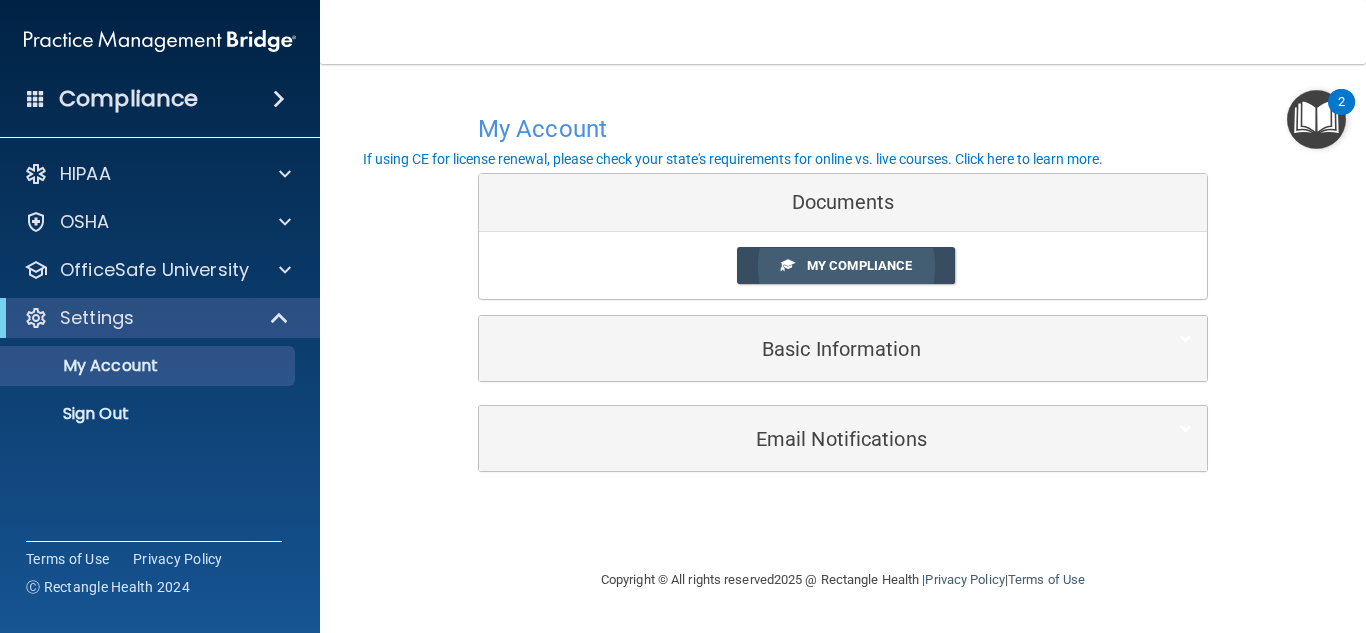 click on "My Compliance" at bounding box center [846, 265] 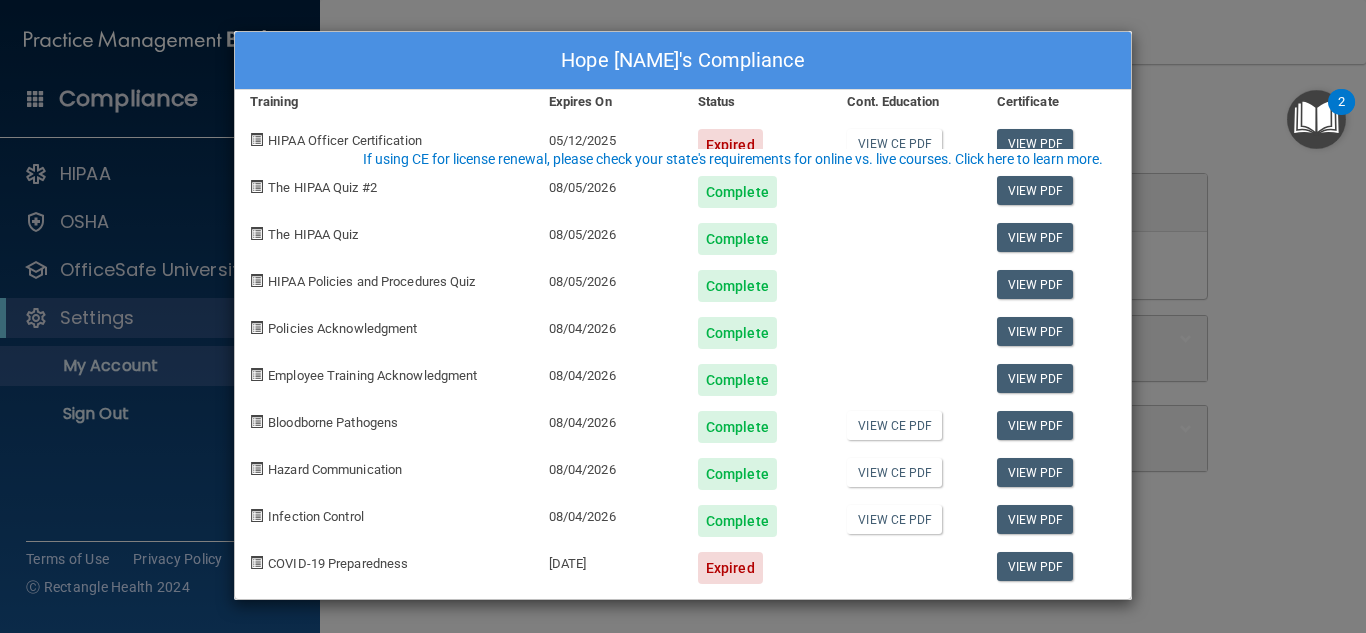 click on "Hope [NAME]'s Compliance      Training   Expires On   Status   Cont. Education   Certificate         HIPAA Officer Certification      05/12/2025       Expired        View CE PDF       View PDF         The HIPAA Quiz #2      08/05/2026       Complete              View PDF         The HIPAA Quiz      08/05/2026       Complete              View PDF         HIPAA Policies and Procedures Quiz      08/05/2026       Complete              View PDF         Policies Acknowledgment      08/04/2026       Complete              View PDF         Employee Training Acknowledgment      08/04/2026       Complete              View PDF         Bloodborne Pathogens      08/04/2026       Complete        View CE PDF       View PDF         Hazard Communication      08/04/2026       Complete        View CE PDF       View PDF         Infection Control      08/04/2026       Complete        View CE PDF       View PDF         COVID-19 Preparedness      05/22/2023       Expired              View PDF" at bounding box center [683, 316] 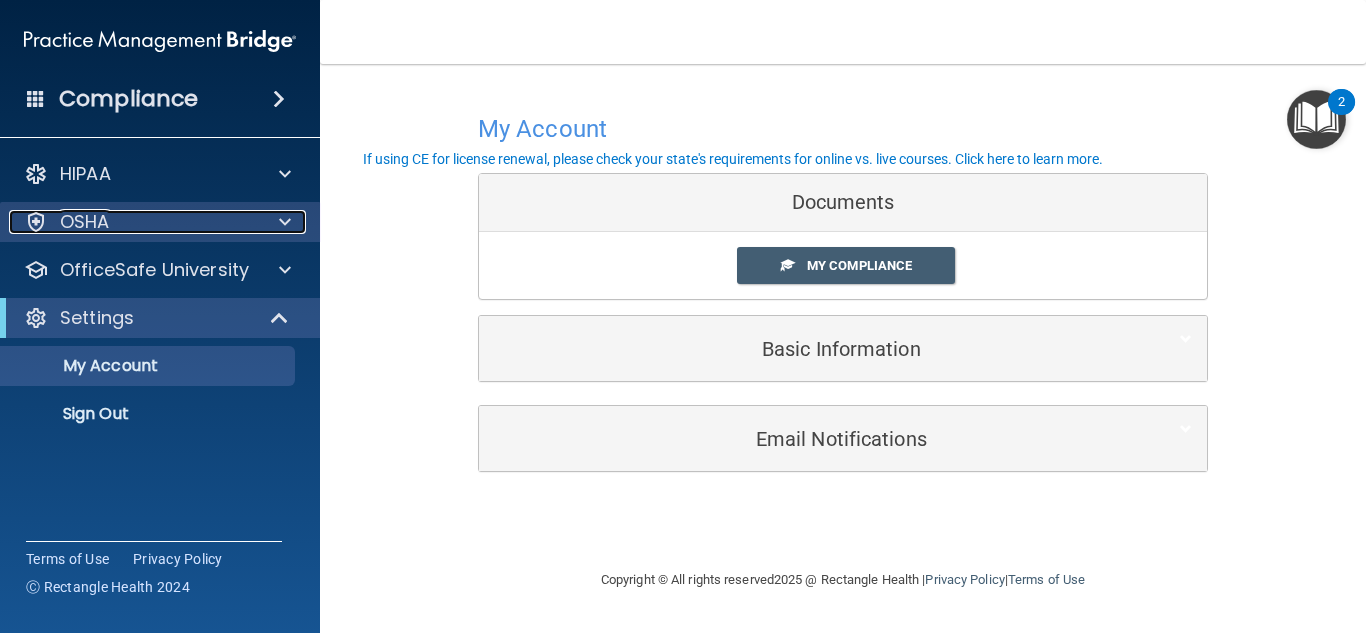 click on "OSHA" at bounding box center (133, 222) 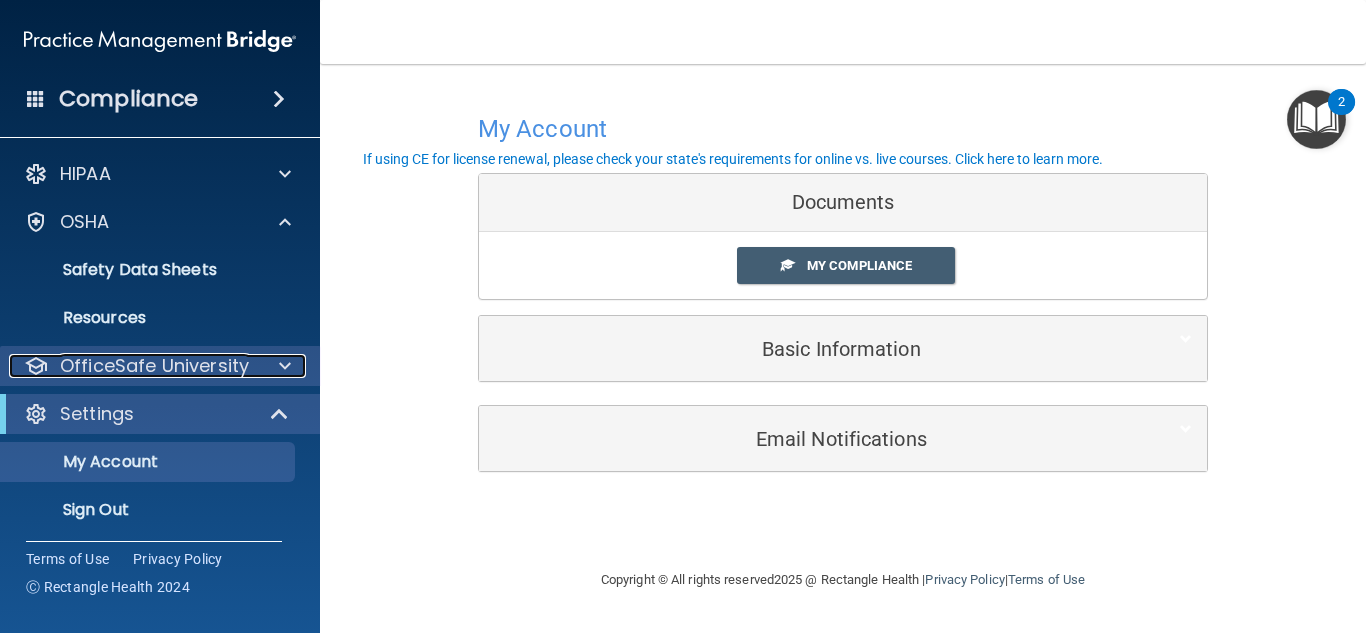 click on "OfficeSafe University" at bounding box center [154, 366] 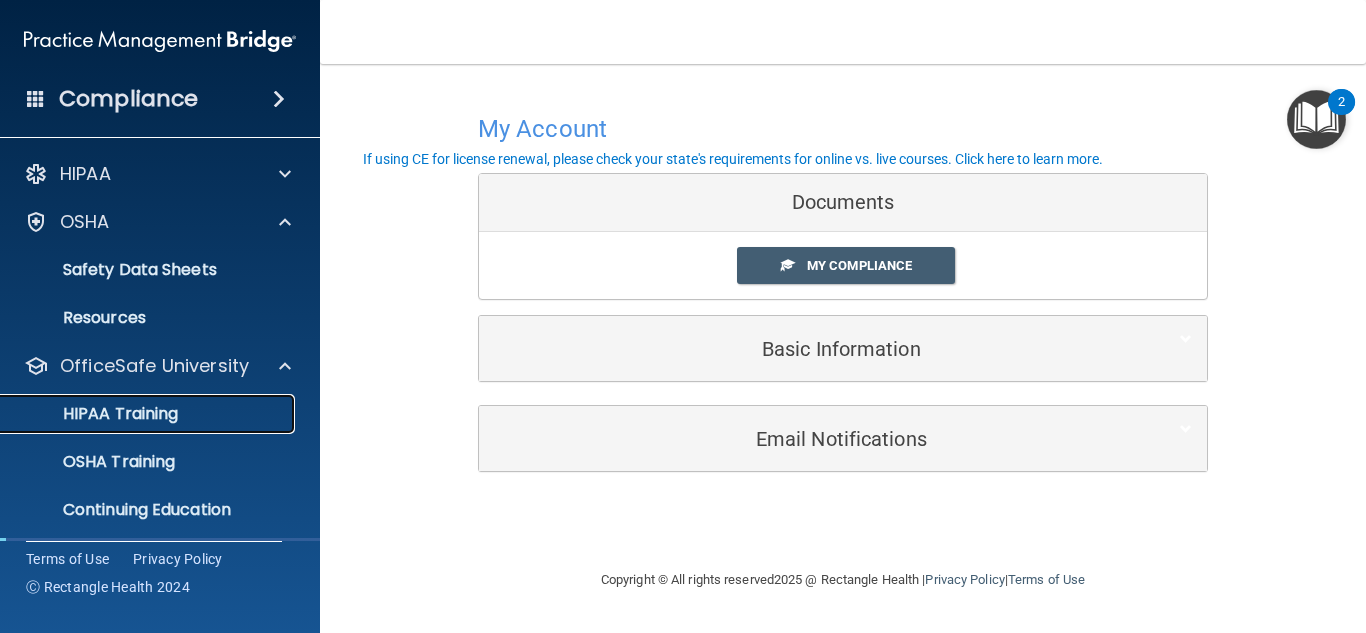 click on "HIPAA Training" at bounding box center (137, 414) 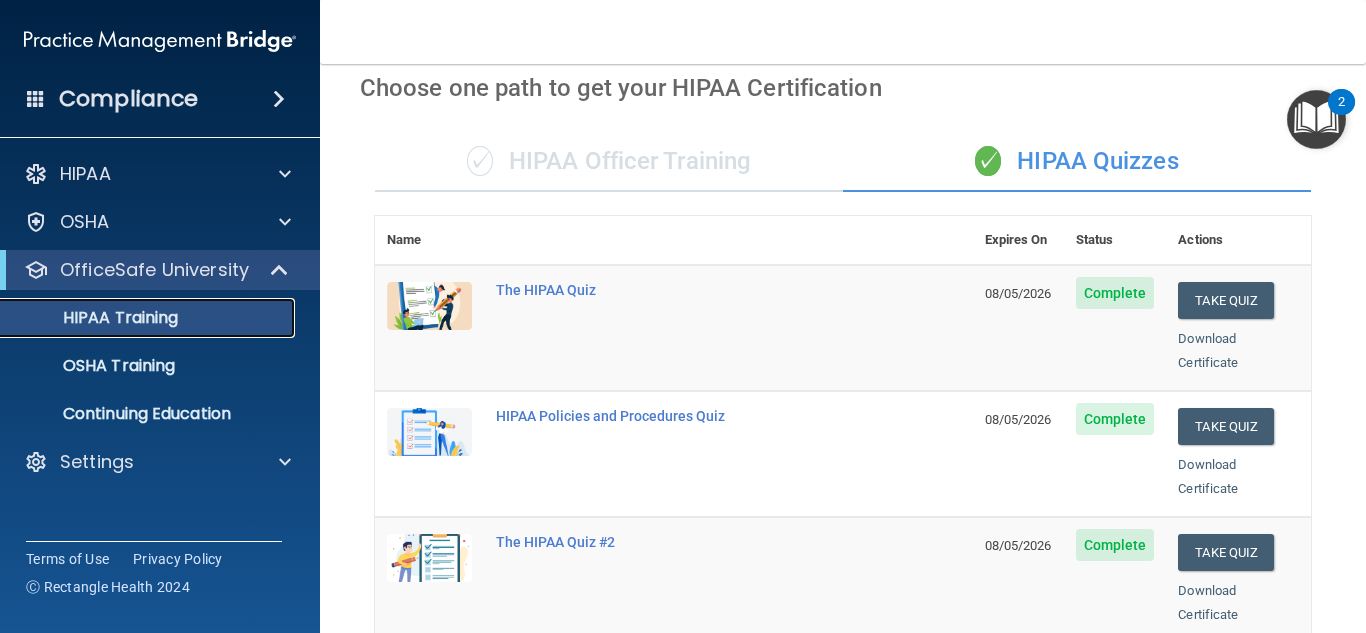 scroll, scrollTop: 84, scrollLeft: 0, axis: vertical 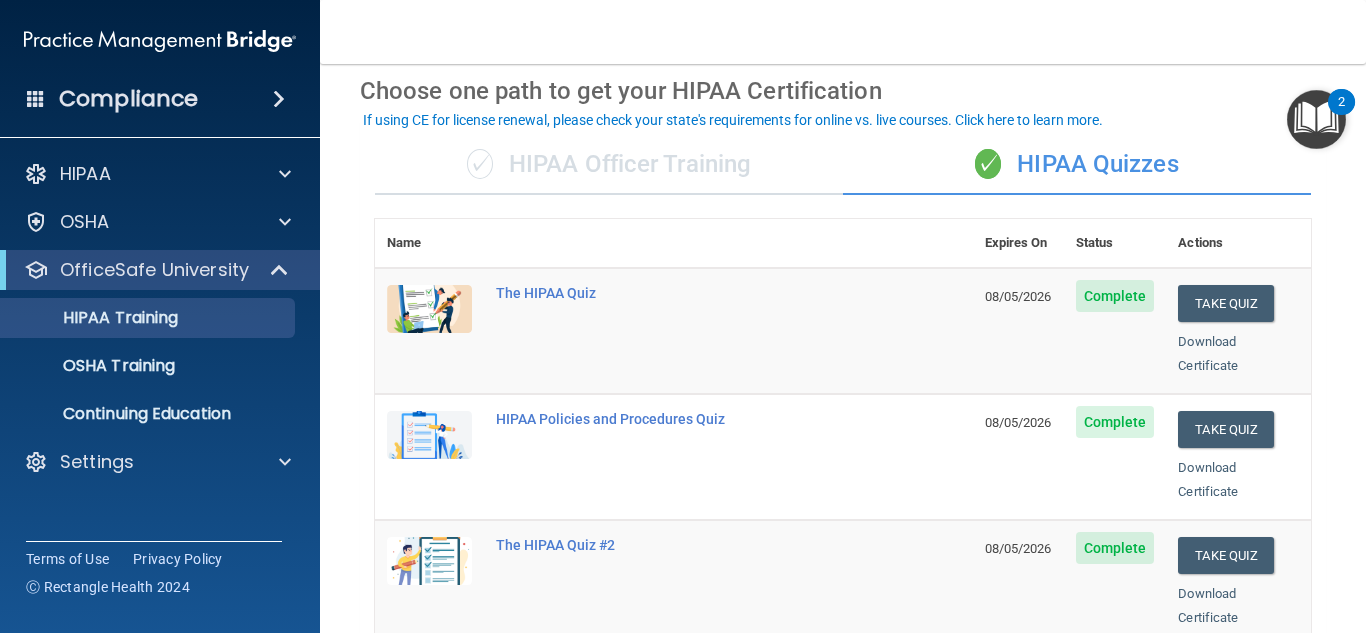 click on "✓   HIPAA Officer Training" at bounding box center (609, 165) 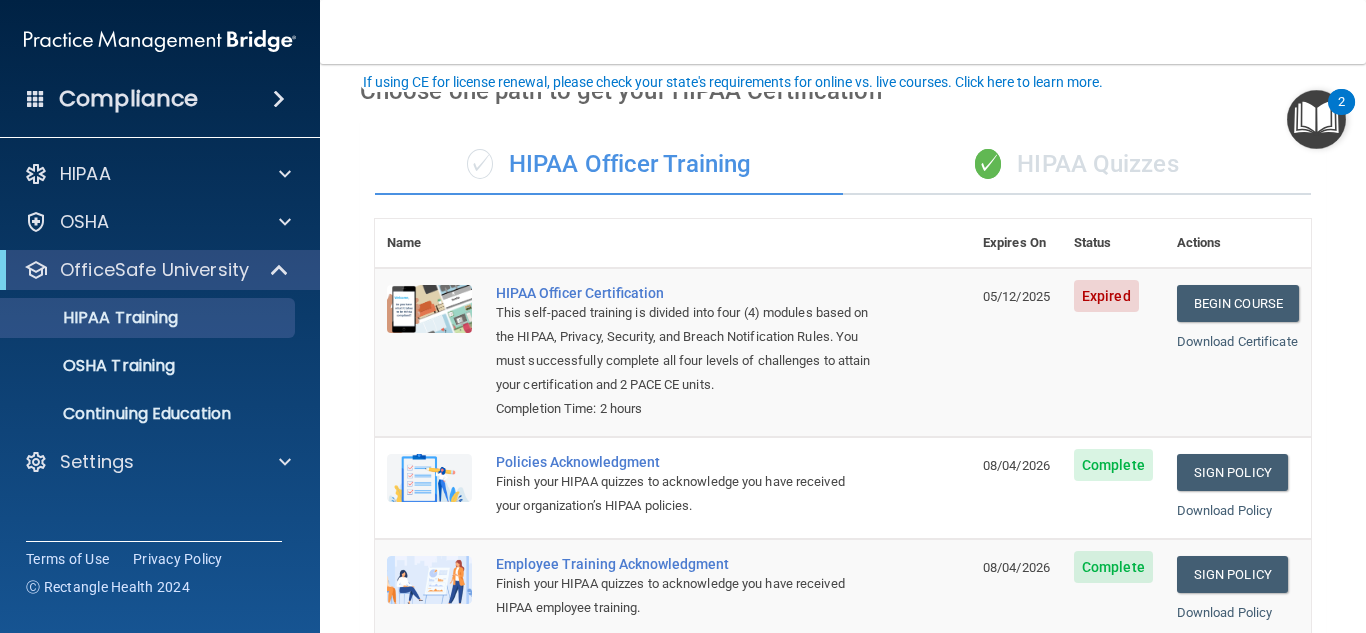 scroll, scrollTop: 152, scrollLeft: 0, axis: vertical 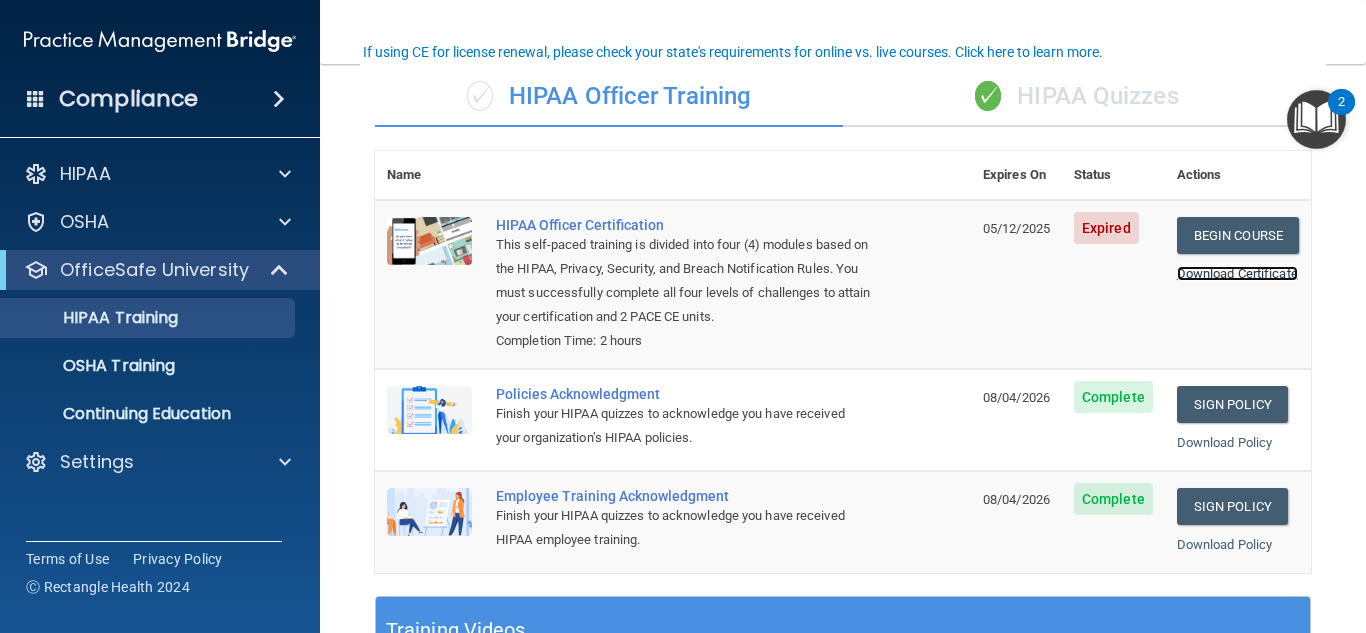 click on "Download Certificate" at bounding box center (1237, 273) 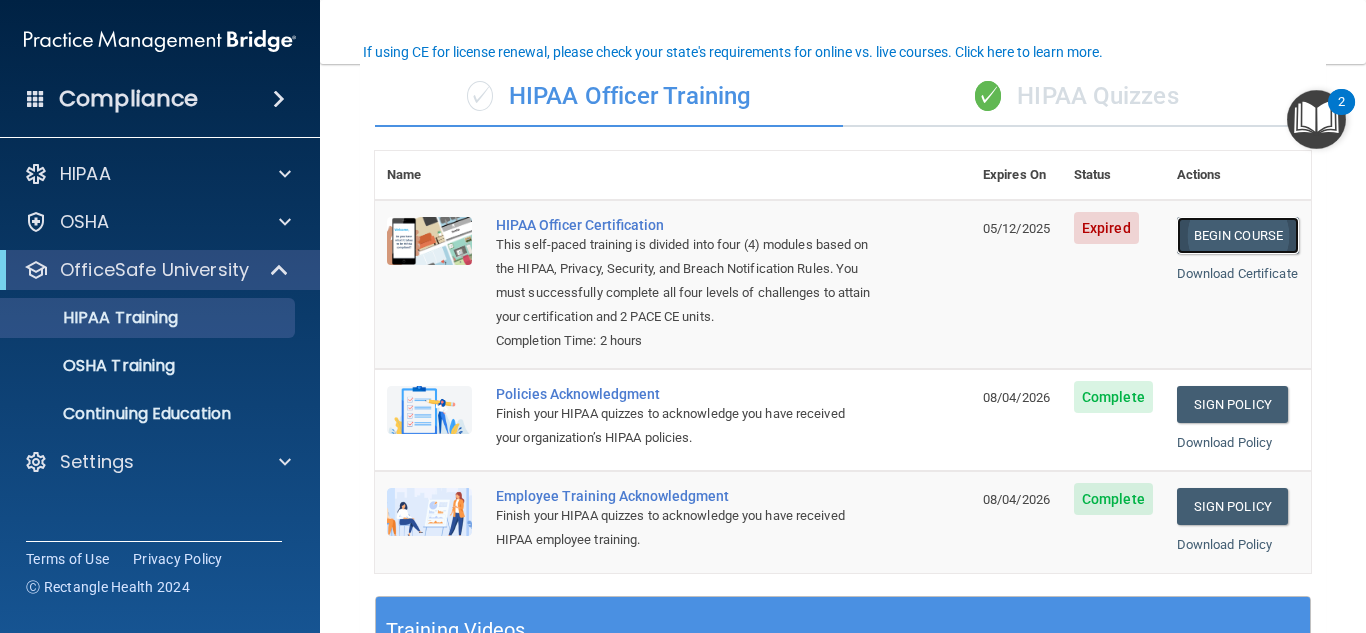click on "Begin Course" at bounding box center (1238, 235) 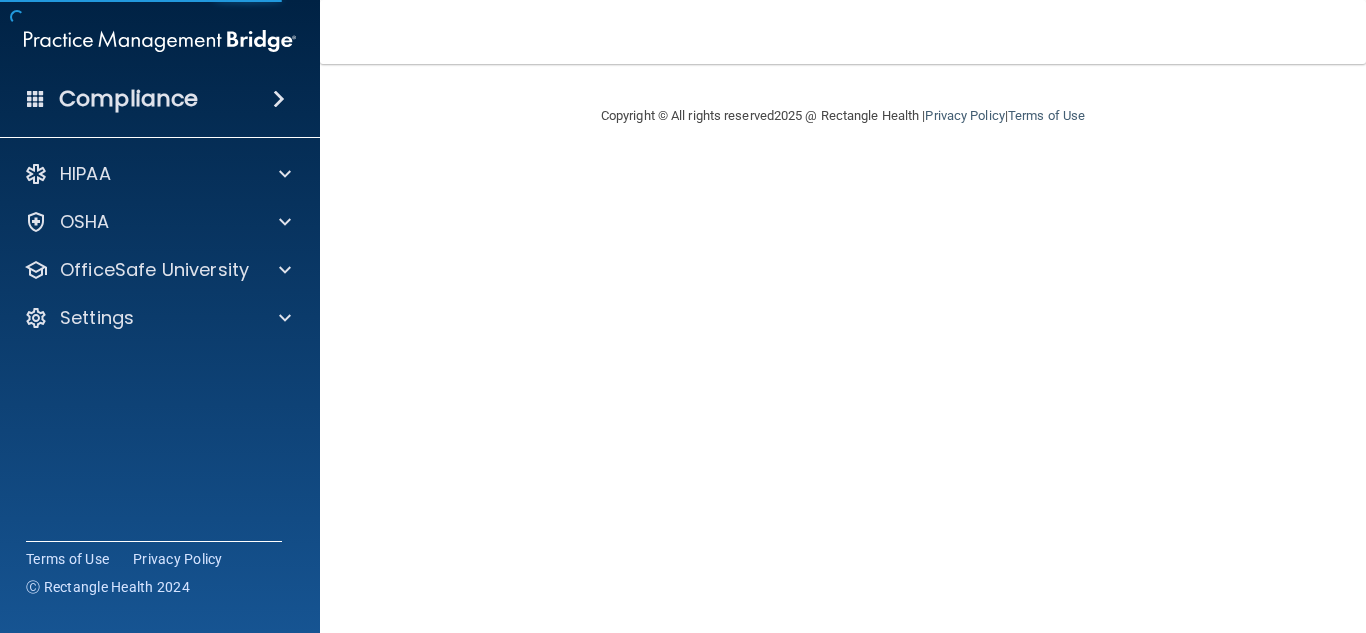 scroll, scrollTop: 0, scrollLeft: 0, axis: both 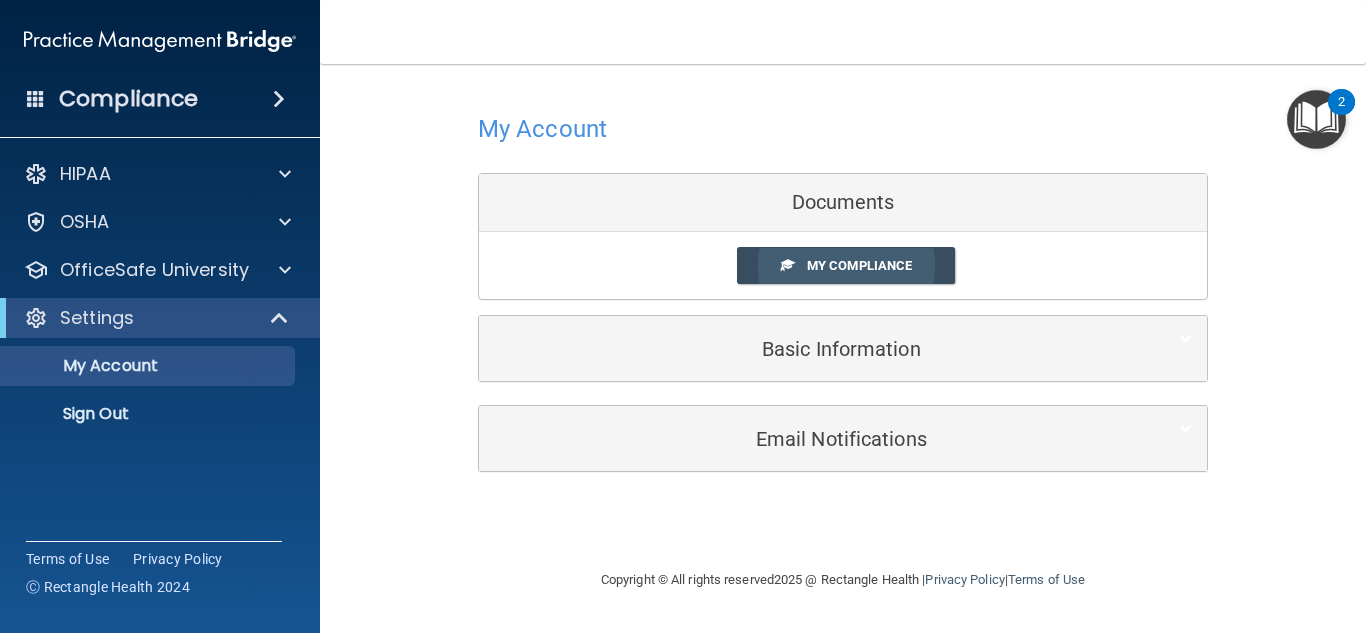 click on "My Compliance" at bounding box center (846, 265) 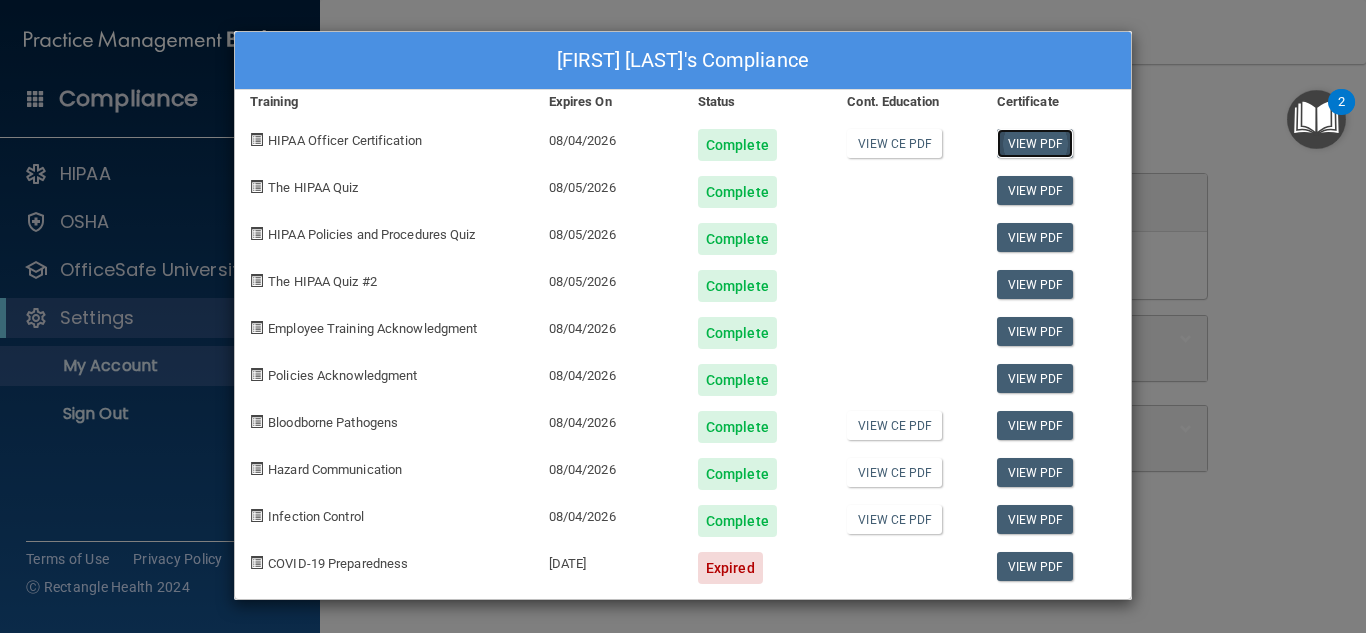 click on "View PDF" at bounding box center [1035, 143] 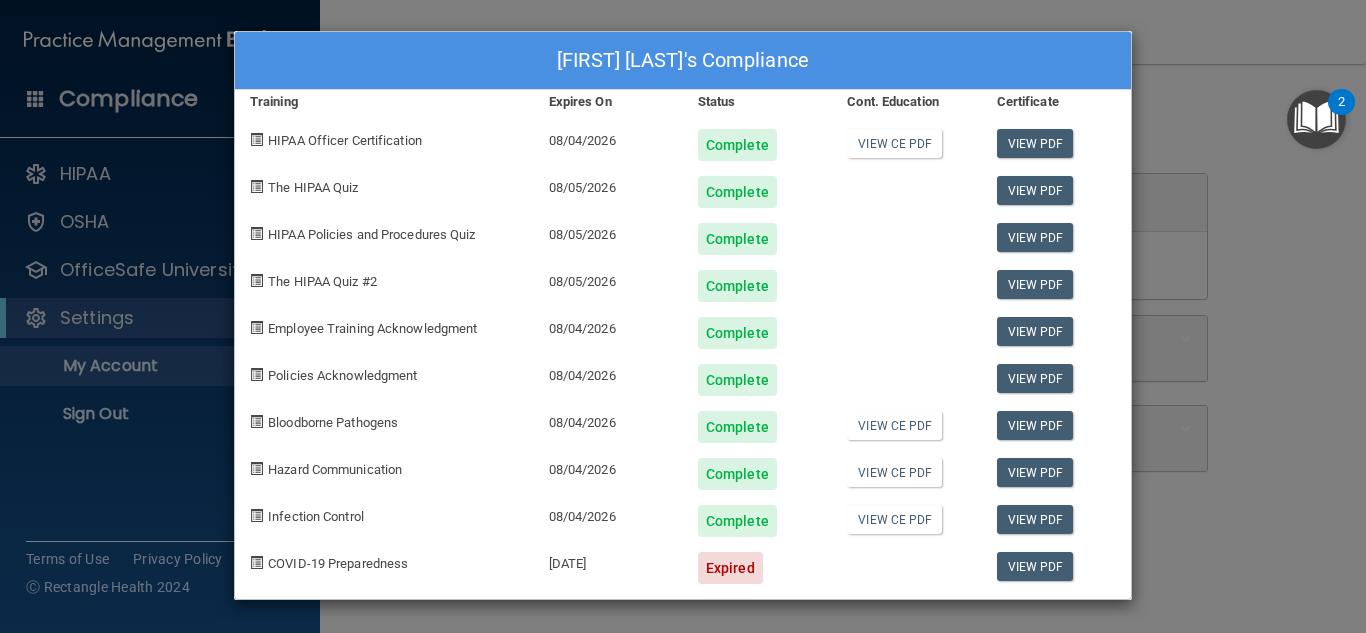 click on "Hope Havenner's Compliance      Training   Expires On   Status   Cont. Education   Certificate         HIPAA Officer Certification      08/04/2026       Complete        View CE PDF       View PDF         The HIPAA Quiz      08/05/2026       Complete              View PDF         HIPAA Policies and Procedures Quiz      08/05/2026       Complete              View PDF         The HIPAA Quiz #2      08/05/2026       Complete              View PDF         Employee Training Acknowledgment      08/04/2026       Complete              View PDF         Policies Acknowledgment      08/04/2026       Complete              View PDF         Bloodborne Pathogens      08/04/2026       Complete        View CE PDF       View PDF         Hazard Communication      08/04/2026       Complete        View CE PDF       View PDF         Infection Control      08/04/2026       Complete        View CE PDF       View PDF         COVID-19 Preparedness      05/22/2023       Expired              View PDF" at bounding box center [683, 316] 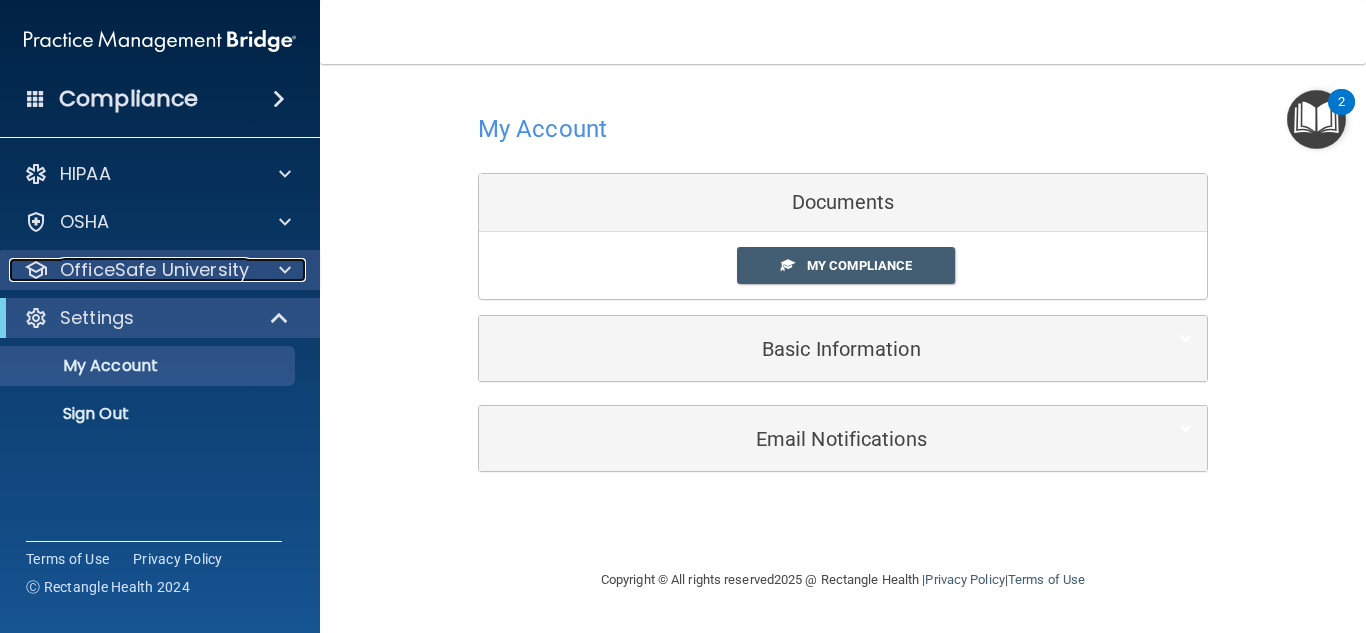 click on "OfficeSafe University" at bounding box center (154, 270) 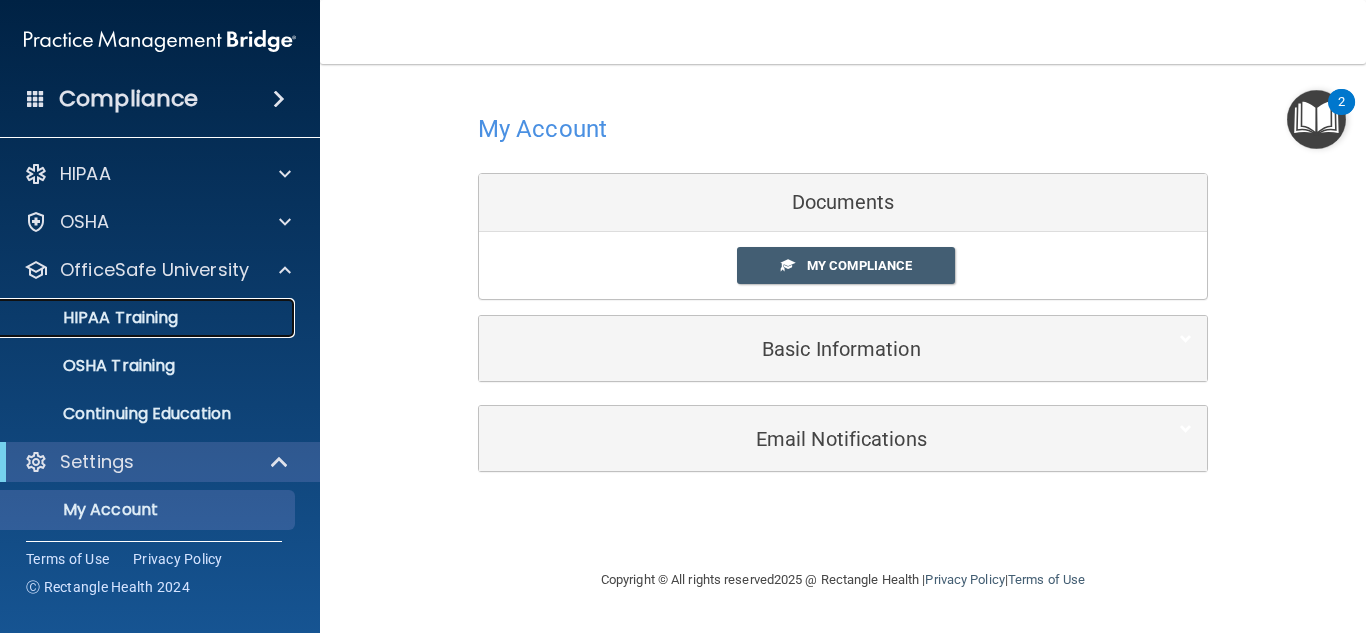 click on "HIPAA Training" at bounding box center [149, 318] 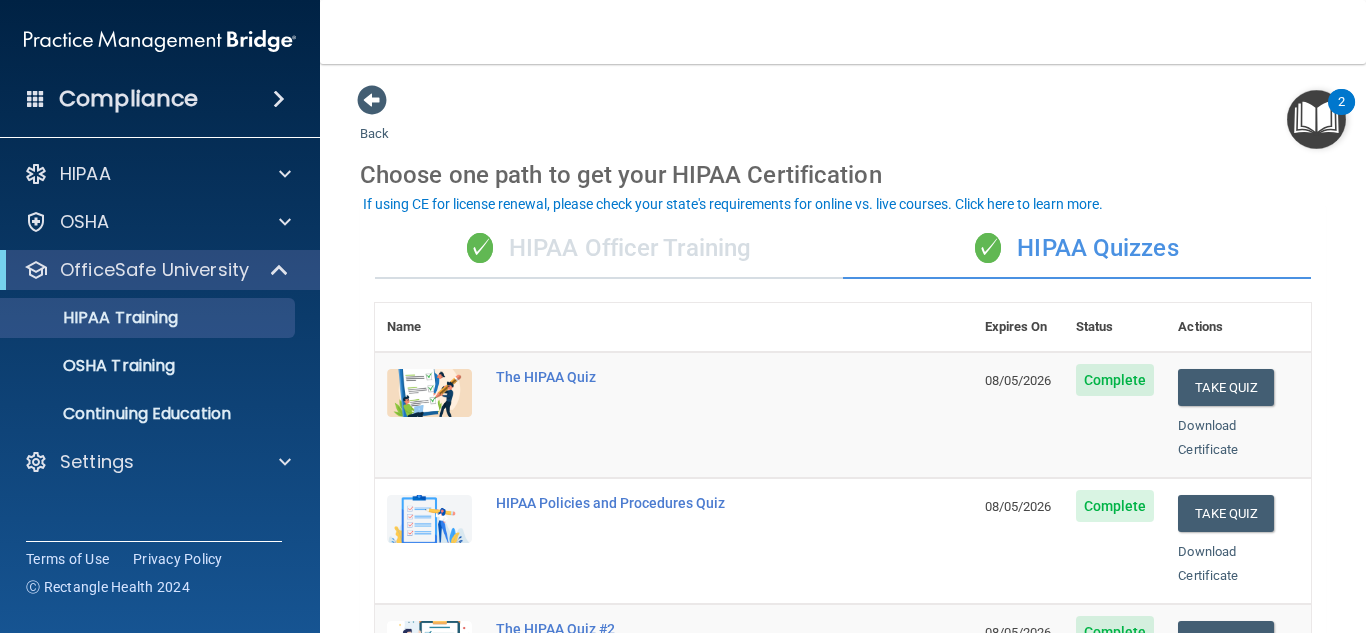 click on "✓   HIPAA Officer Training" at bounding box center (609, 249) 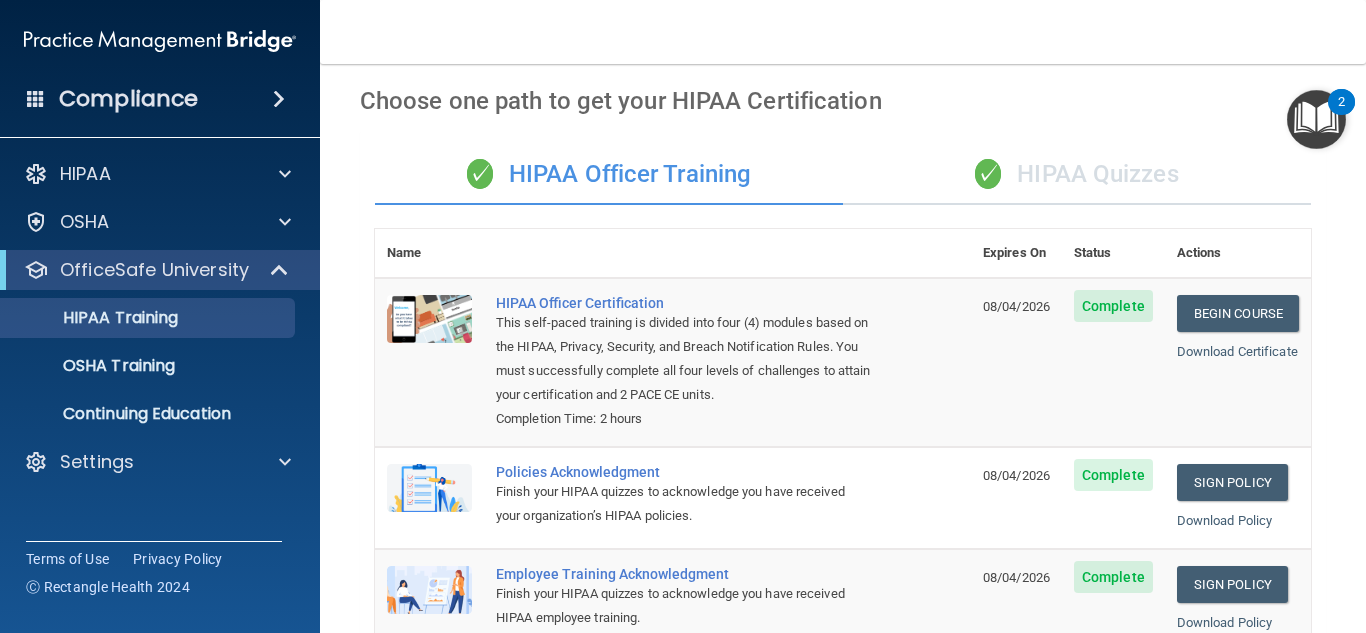 scroll, scrollTop: 30, scrollLeft: 0, axis: vertical 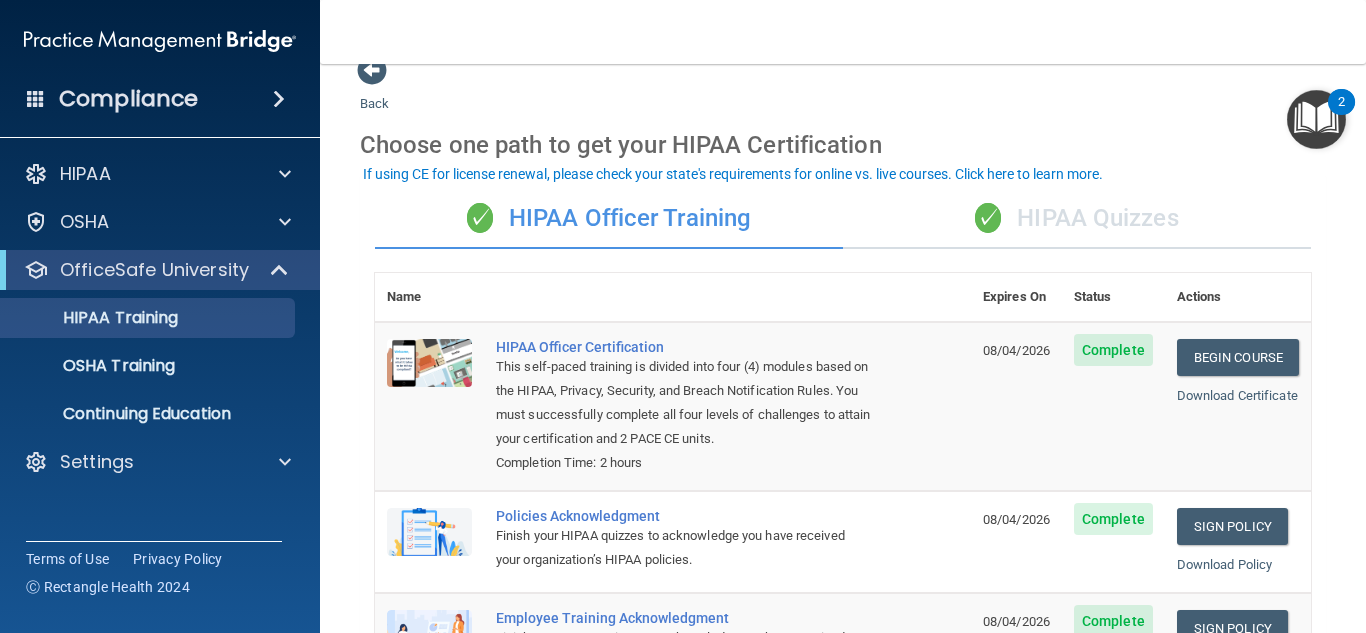 click on "✓   HIPAA Quizzes" at bounding box center [1077, 219] 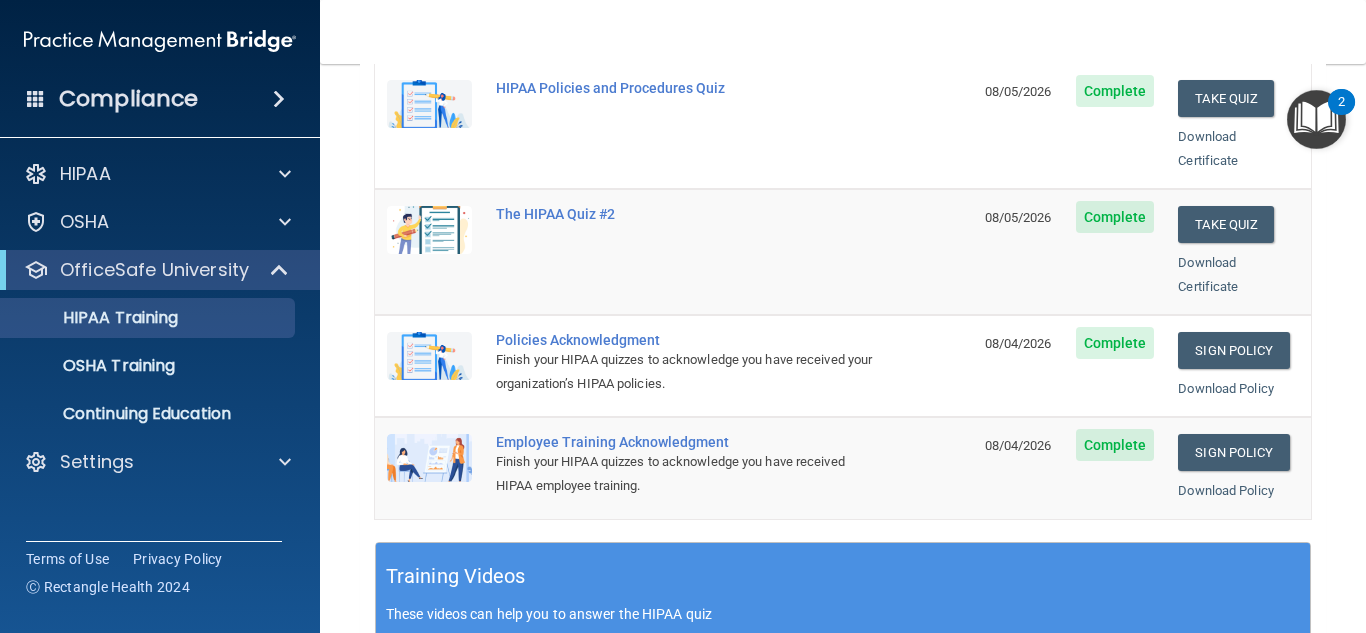 scroll, scrollTop: 422, scrollLeft: 0, axis: vertical 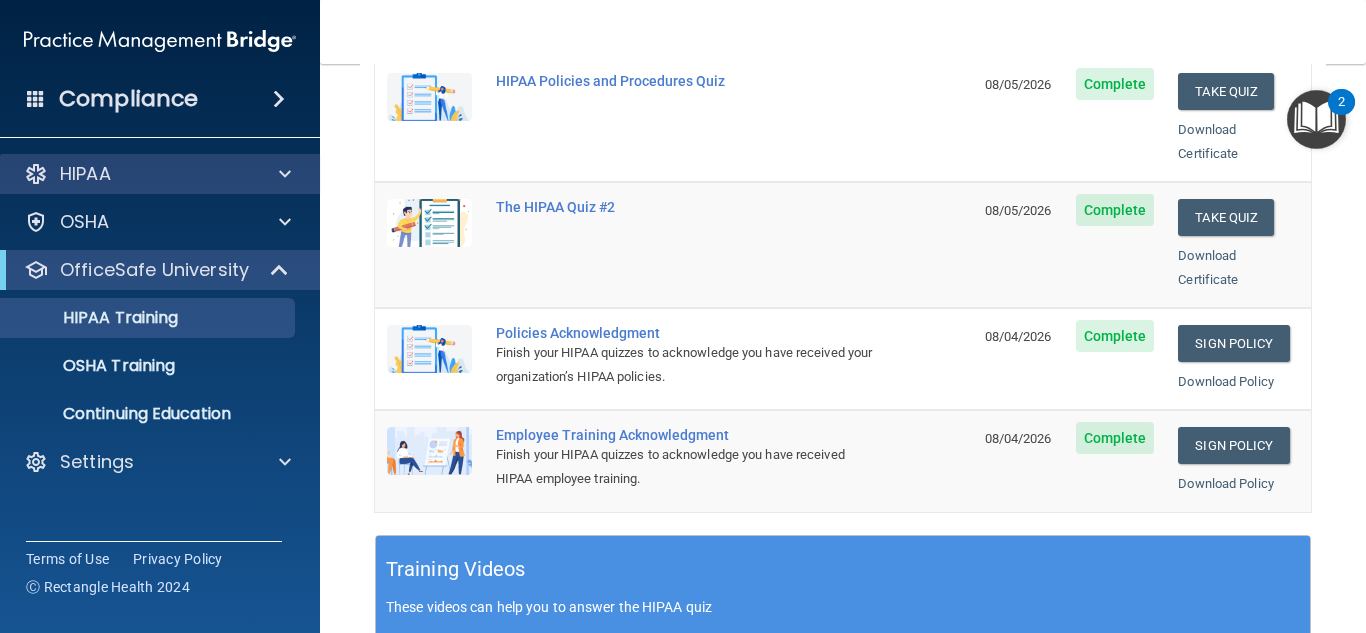 click on "HIPAA" at bounding box center (160, 174) 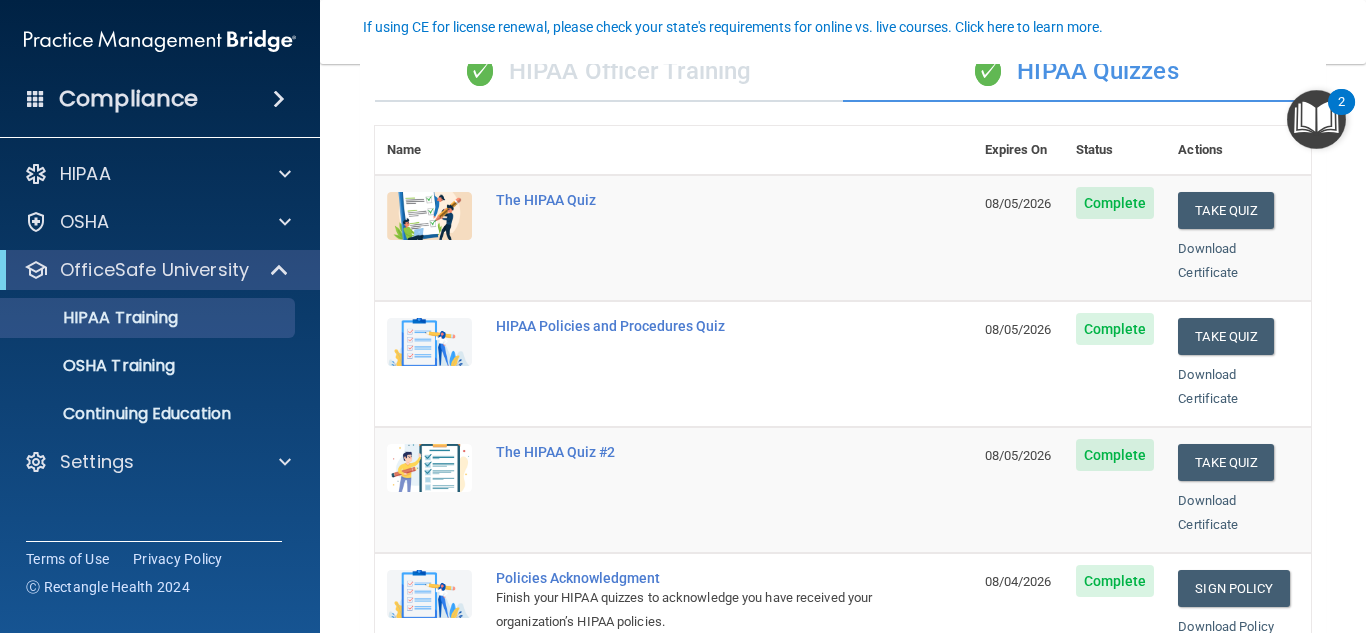 scroll, scrollTop: 176, scrollLeft: 0, axis: vertical 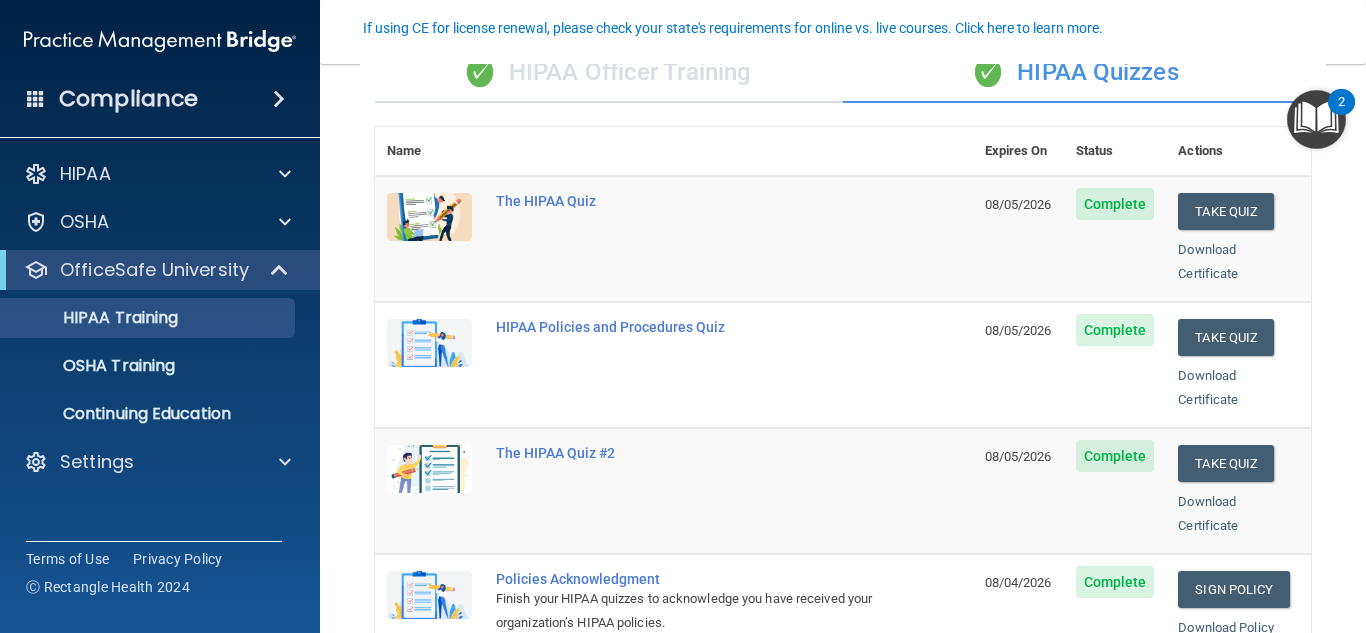 click on "✓   HIPAA Officer Training" at bounding box center [609, 73] 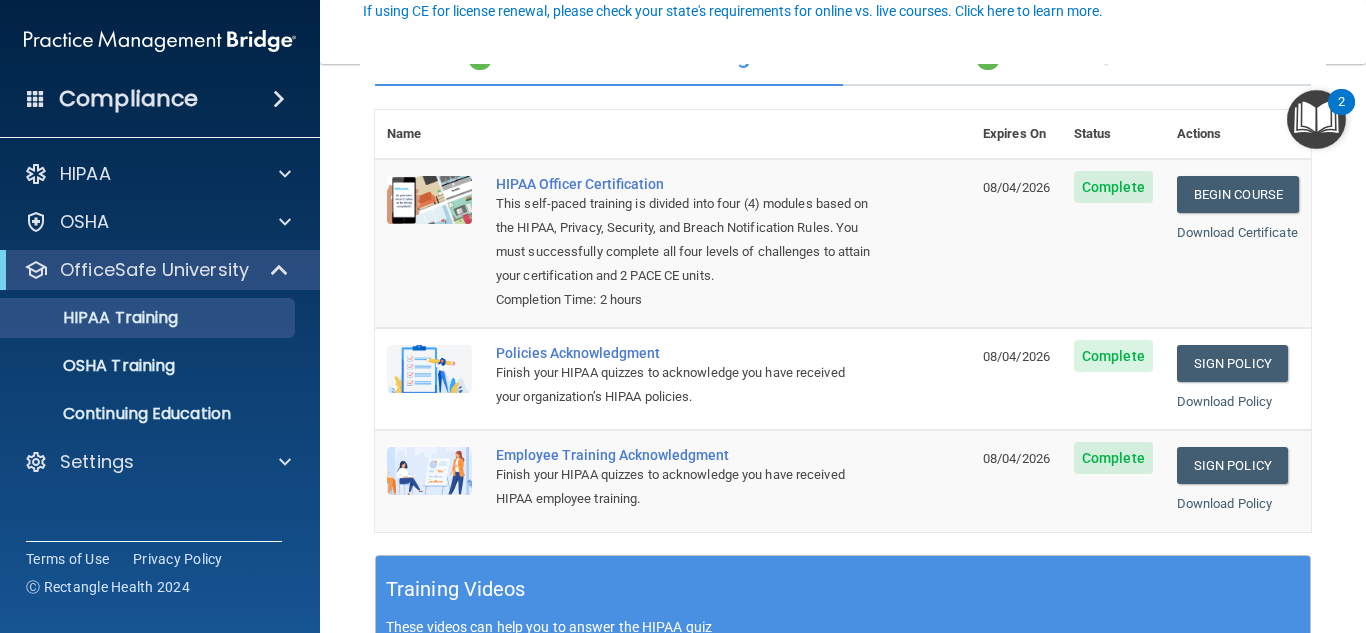 scroll, scrollTop: 194, scrollLeft: 0, axis: vertical 